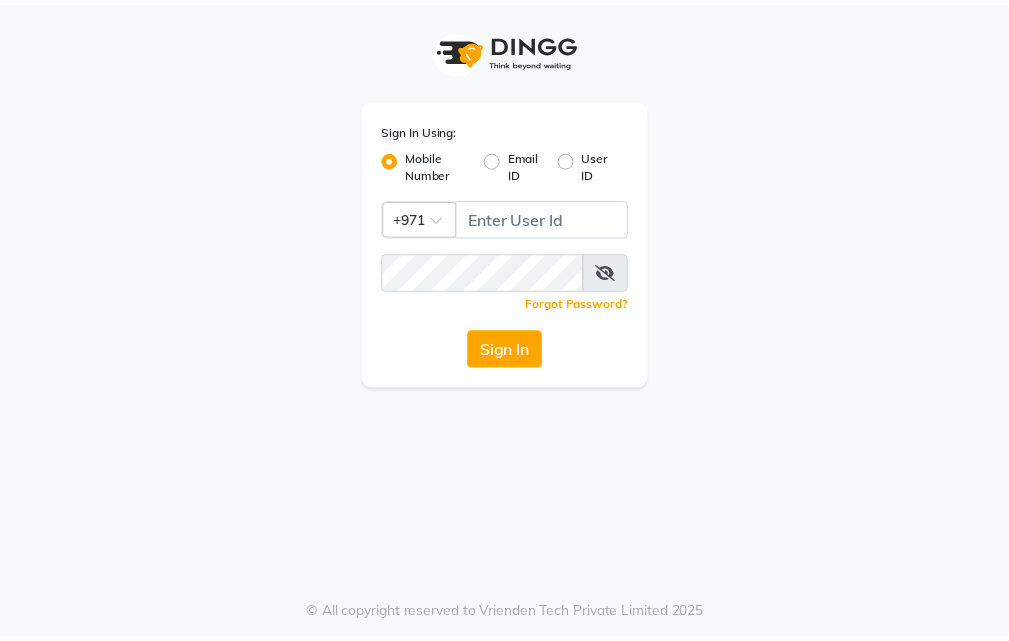 scroll, scrollTop: 0, scrollLeft: 0, axis: both 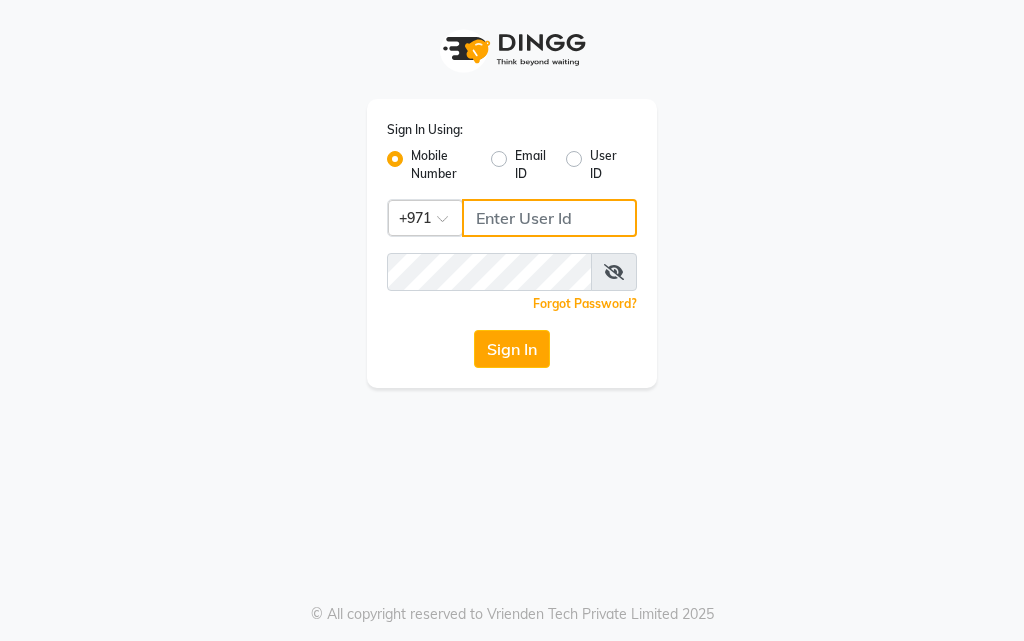 click 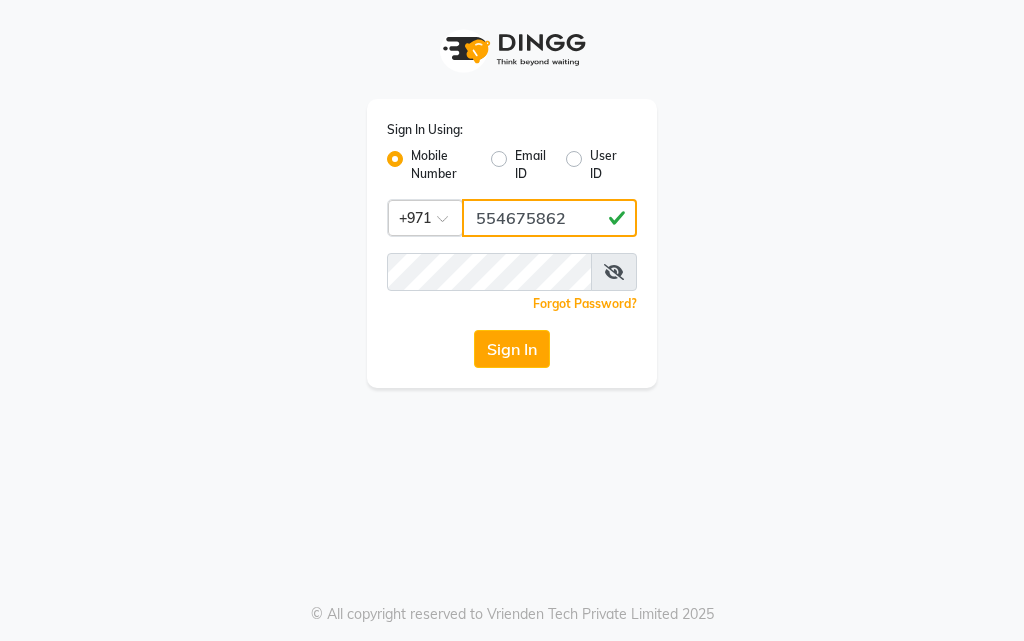 type on "554675862" 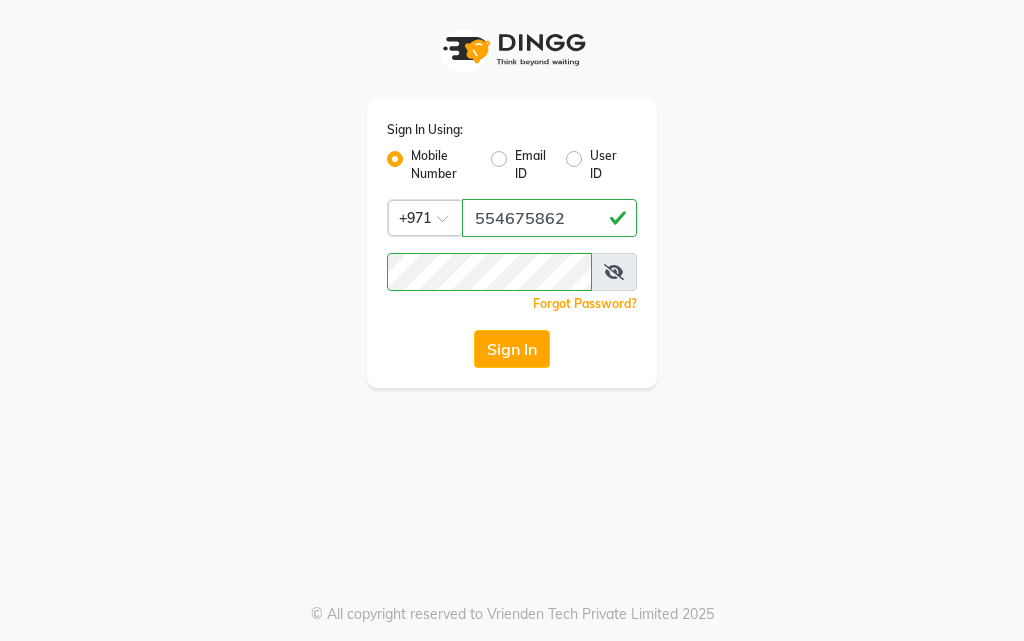 click at bounding box center (614, 272) 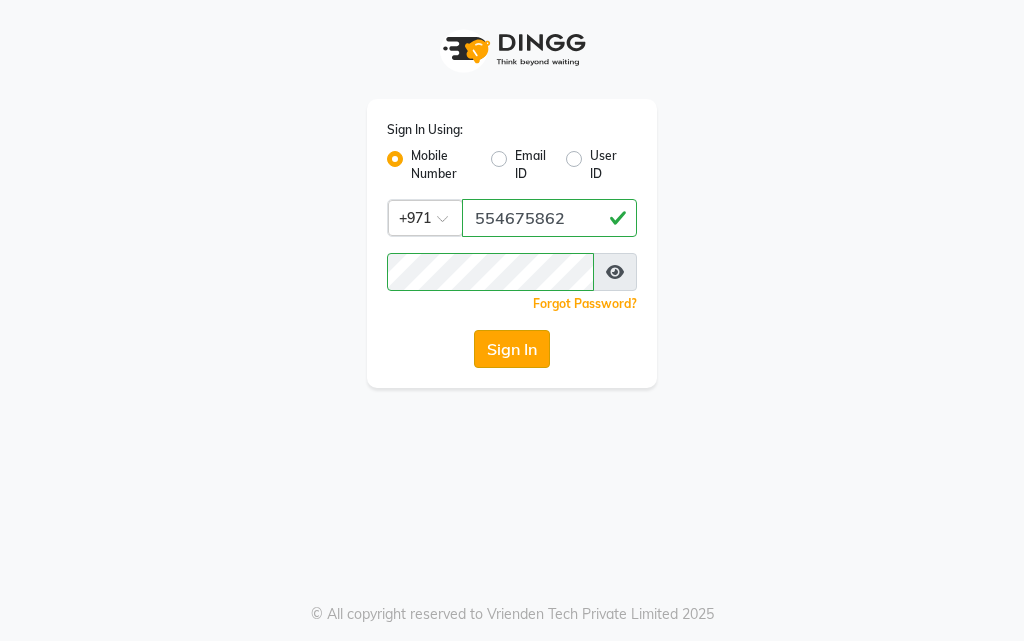 click on "Sign In" 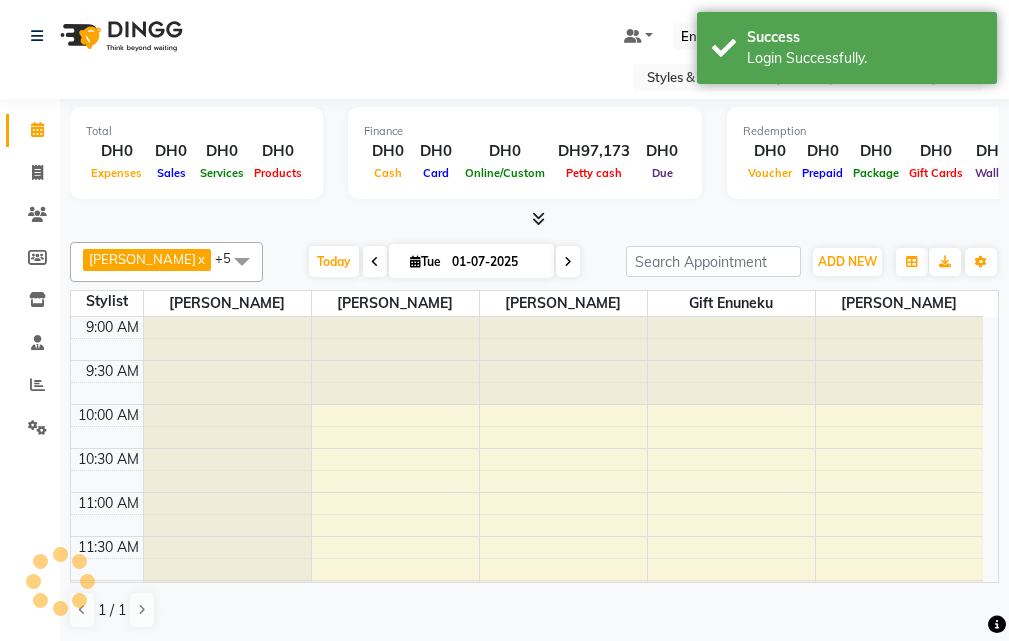 scroll, scrollTop: 0, scrollLeft: 0, axis: both 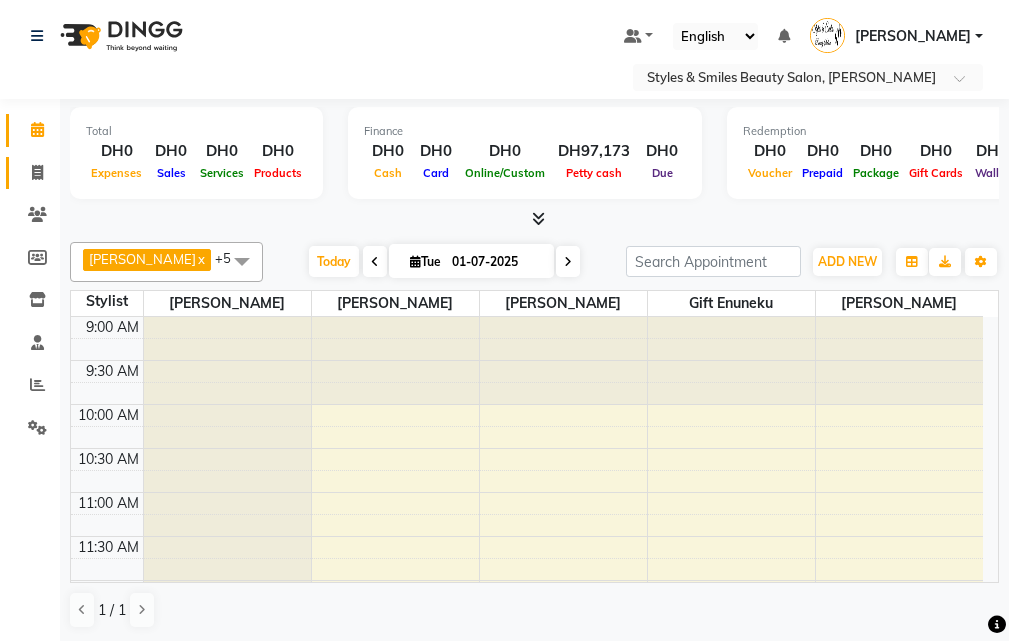 click 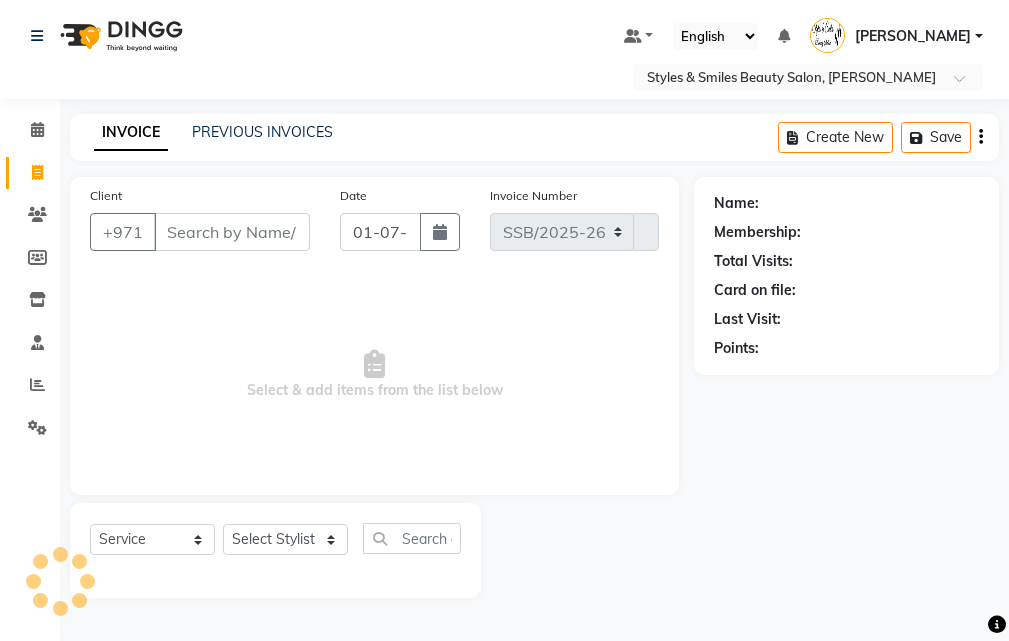 select on "4038" 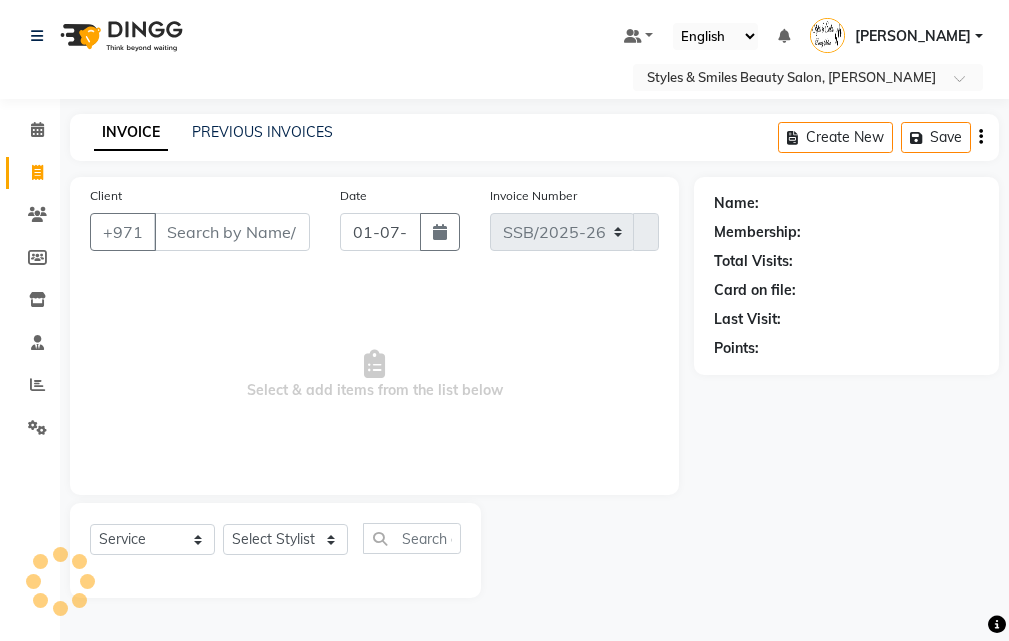 type on "0180" 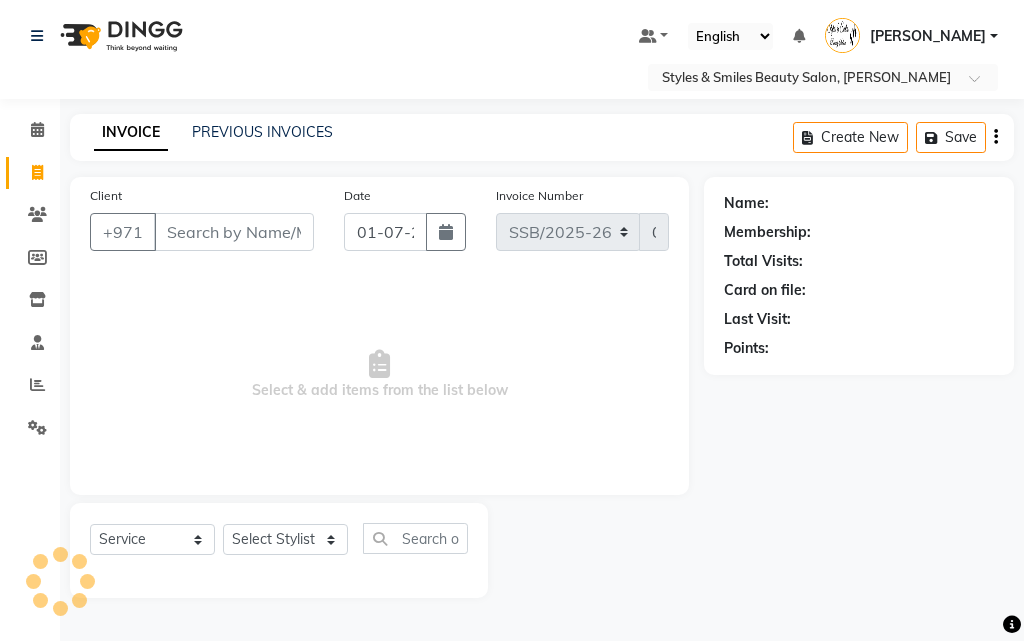 select on "product" 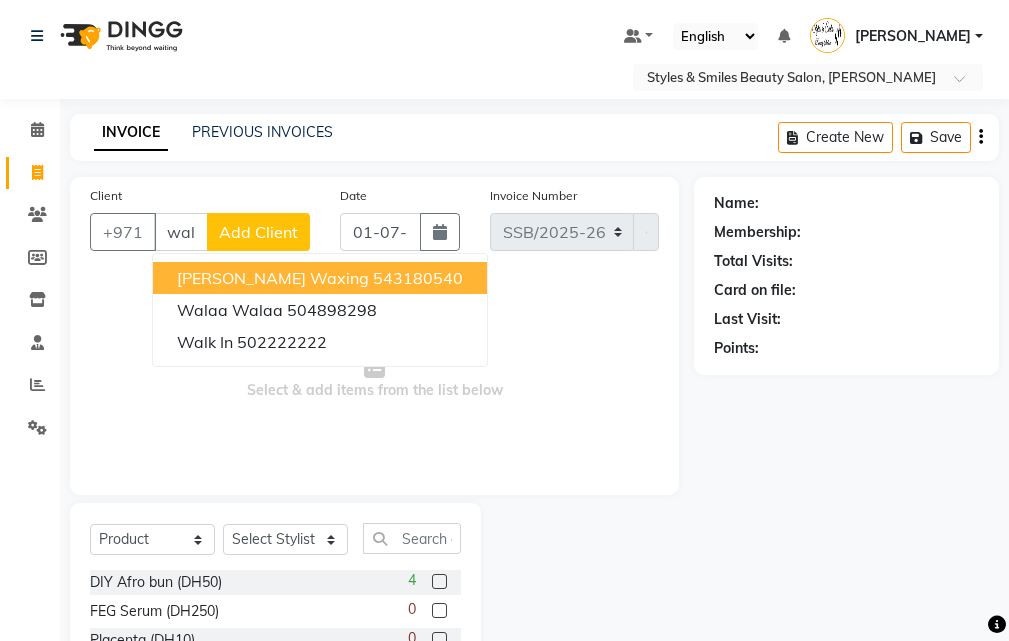 scroll, scrollTop: 0, scrollLeft: 4, axis: horizontal 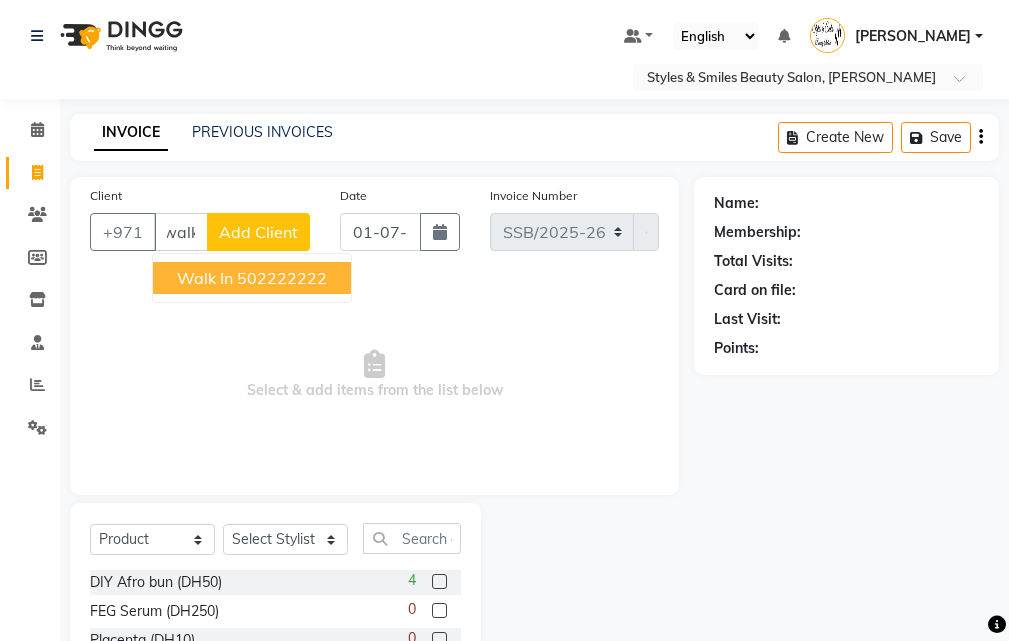 click on "502222222" at bounding box center [282, 278] 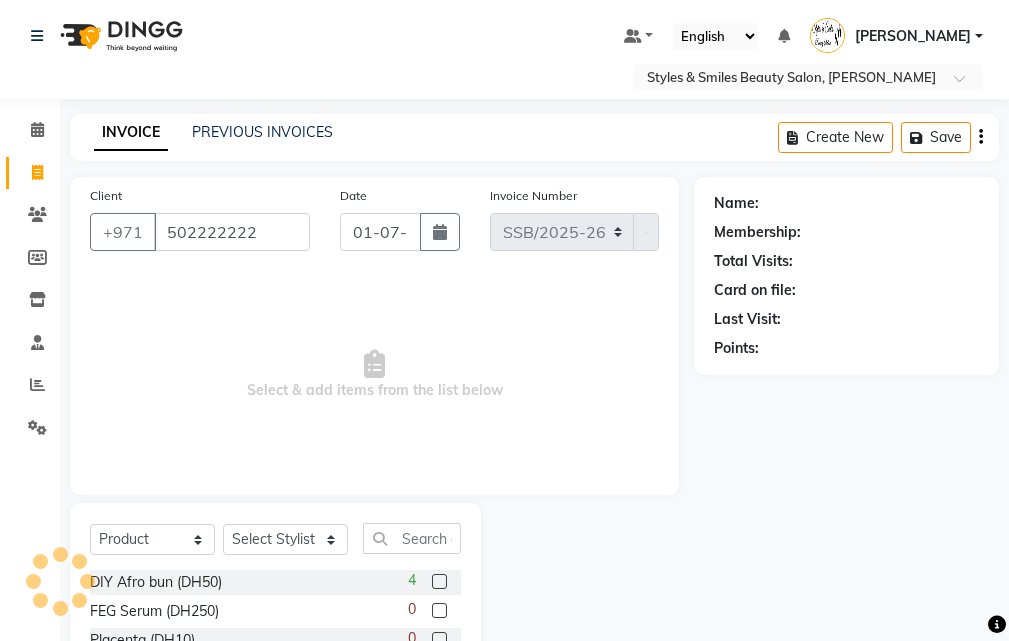 scroll, scrollTop: 0, scrollLeft: 0, axis: both 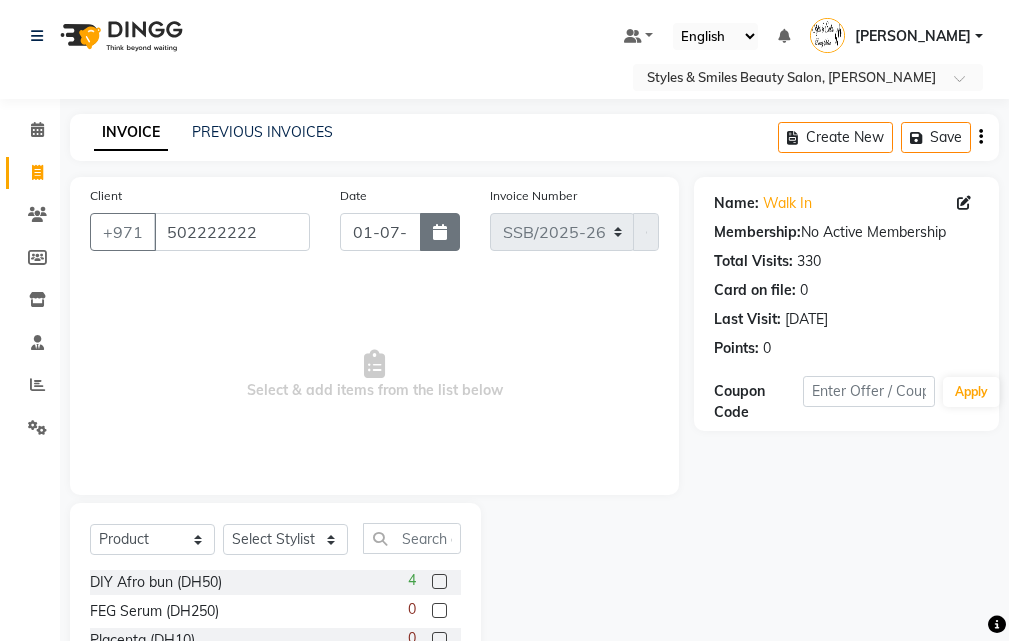 click 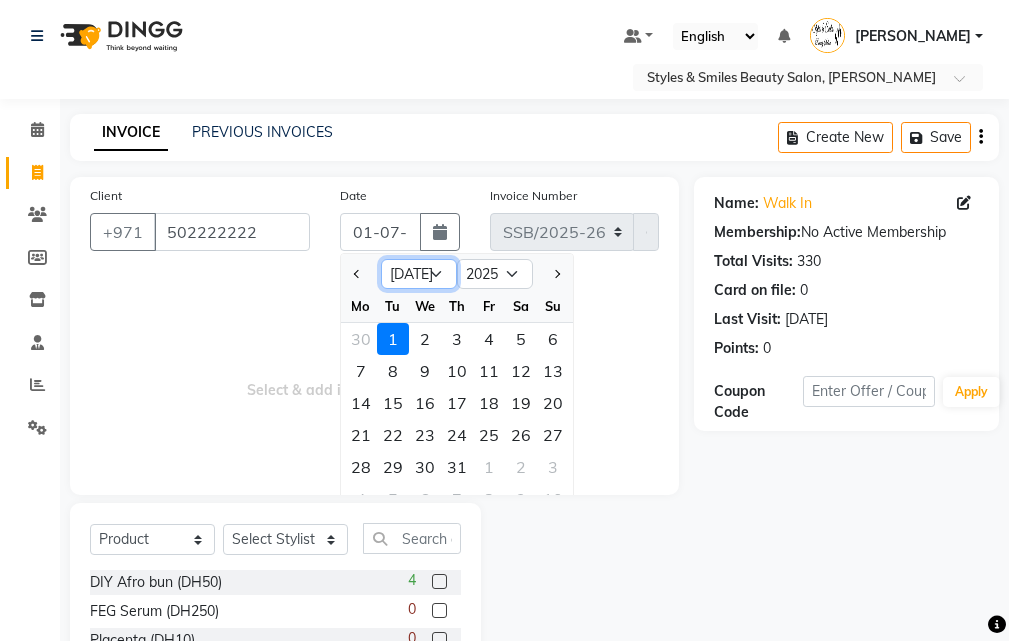 click on "Jan Feb Mar Apr May Jun [DATE] Aug Sep Oct Nov Dec" 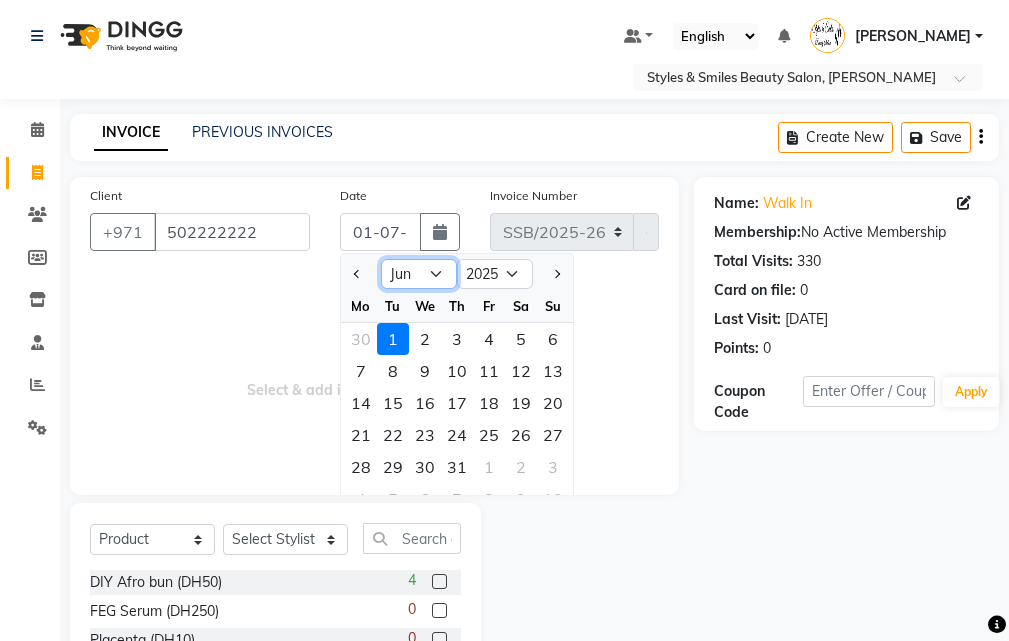 click on "Jan Feb Mar Apr May Jun [DATE] Aug Sep Oct Nov Dec" 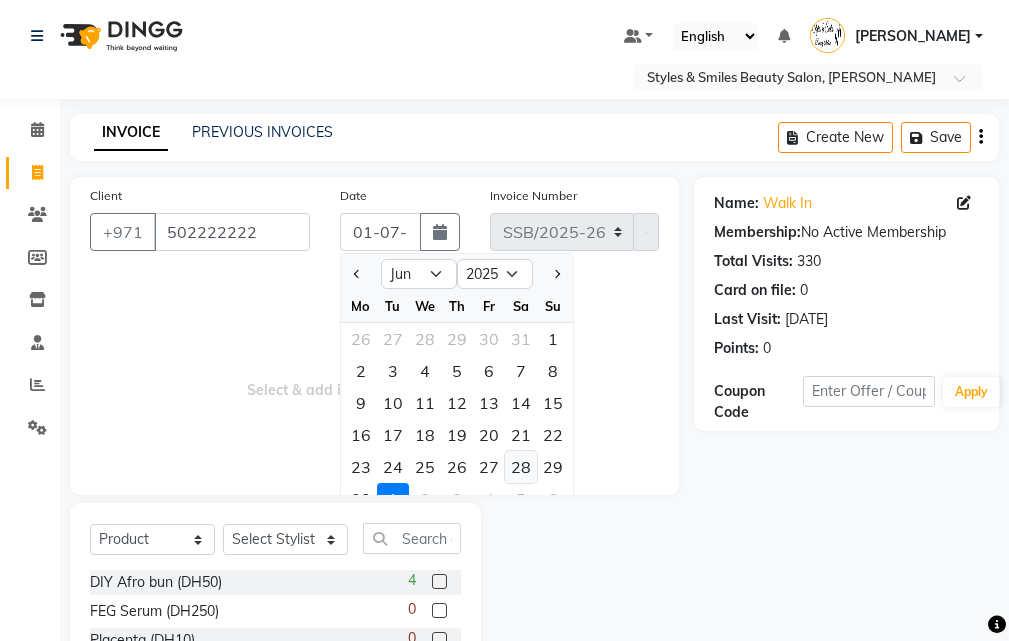click on "28" 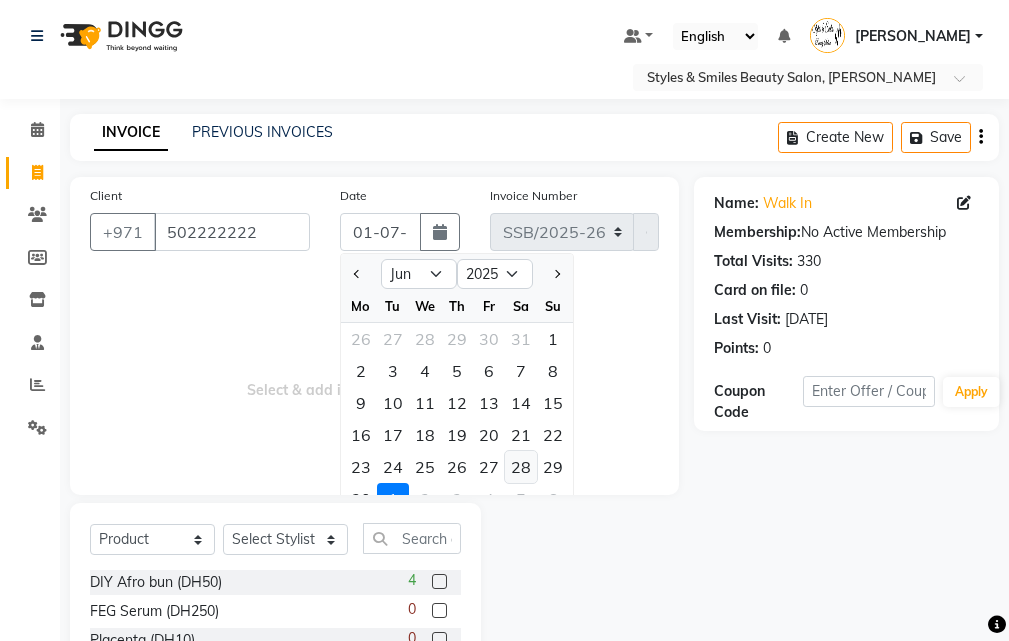 type on "[DATE]" 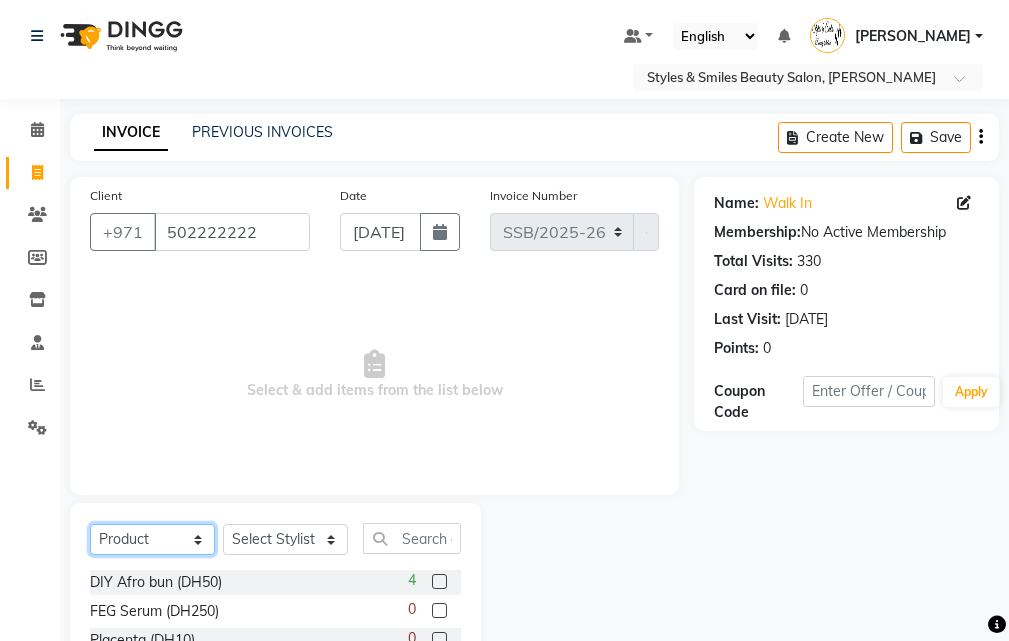 click on "Select  Service  Product  Membership  Package Voucher Prepaid Gift Card" 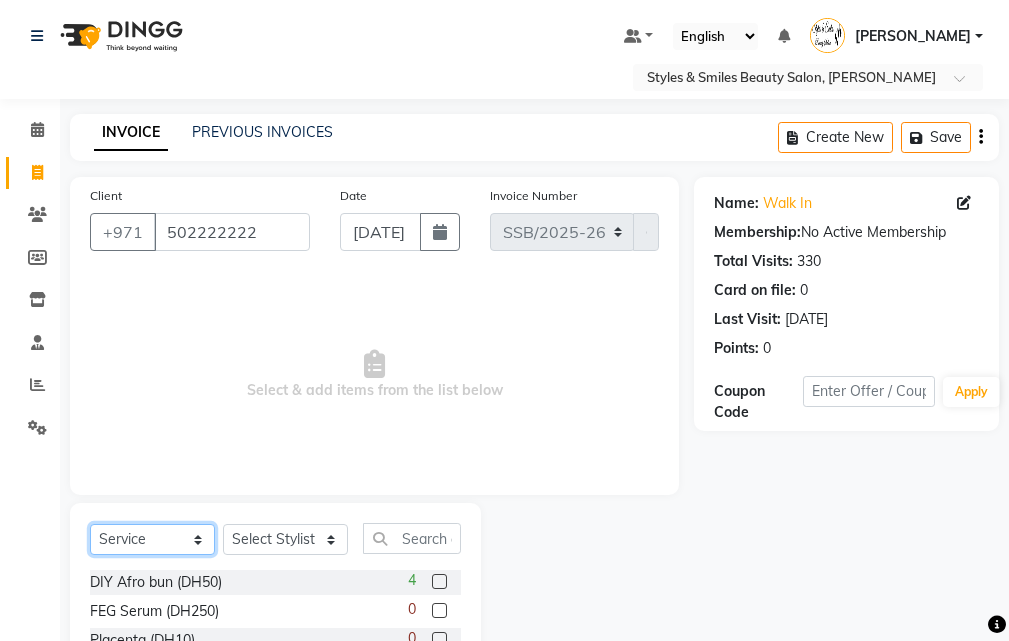 click on "Select  Service  Product  Membership  Package Voucher Prepaid Gift Card" 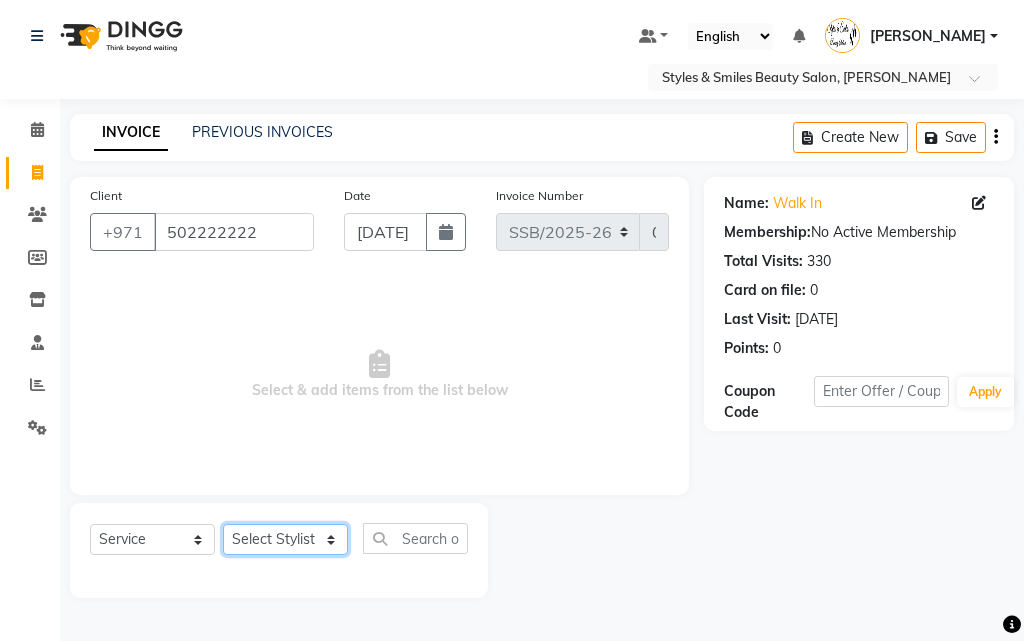 click on "Select Stylist [PERSON_NAME] Gift Enuneku [PERSON_NAME] [PERSON_NAME] [PERSON_NAME] [PERSON_NAME]" 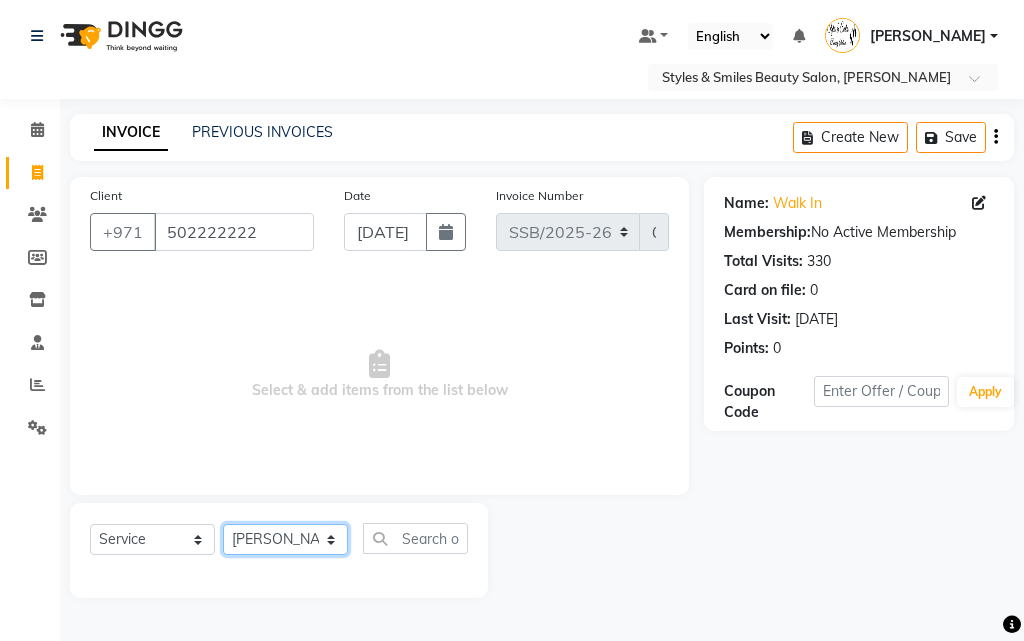 click on "Select Stylist [PERSON_NAME] Gift Enuneku [PERSON_NAME] [PERSON_NAME] [PERSON_NAME] [PERSON_NAME]" 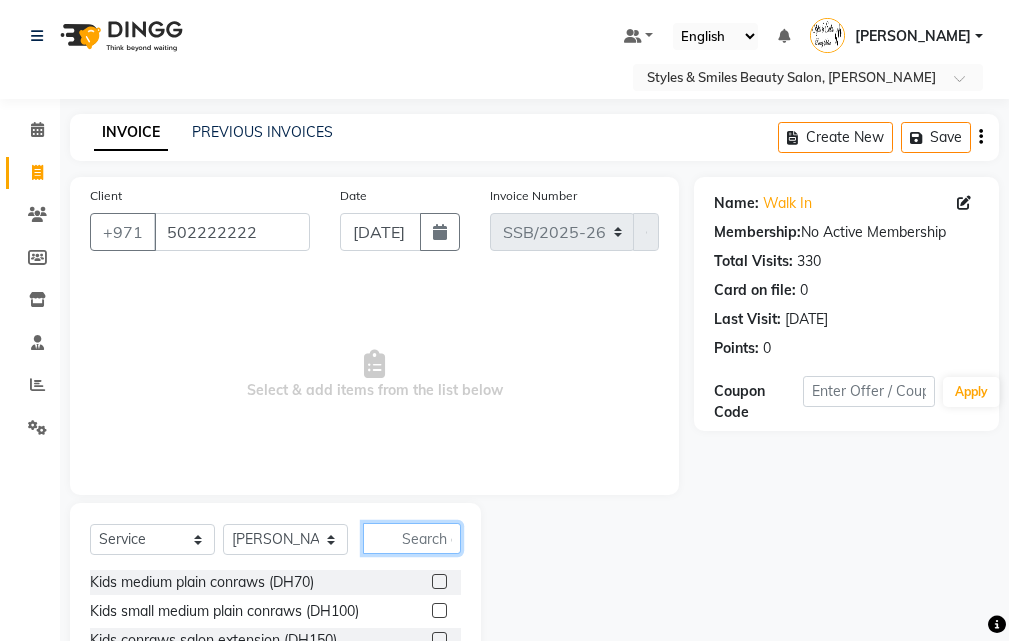 click 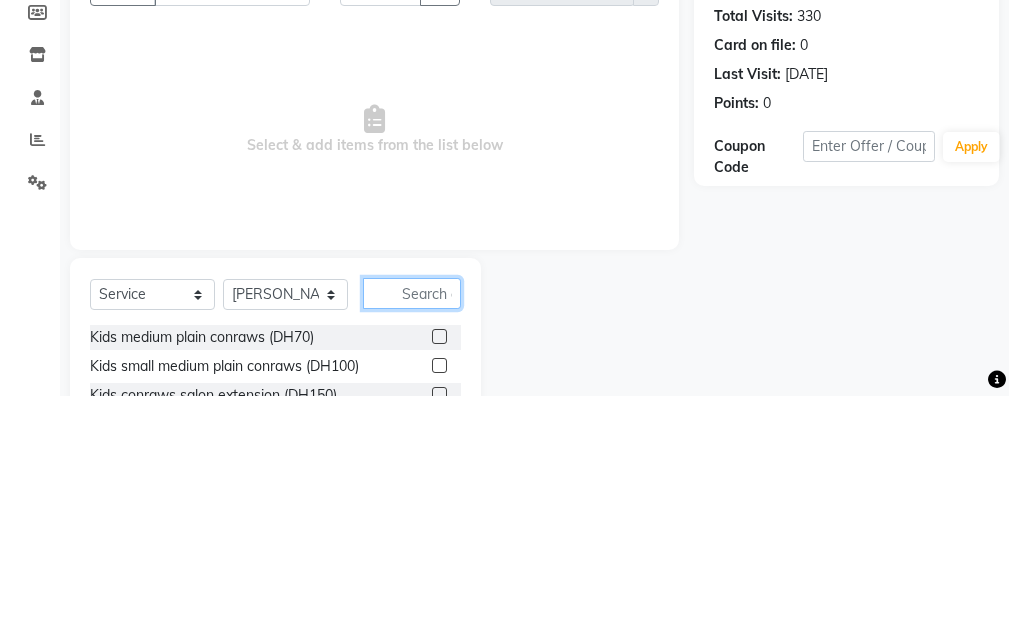 scroll, scrollTop: 46, scrollLeft: 0, axis: vertical 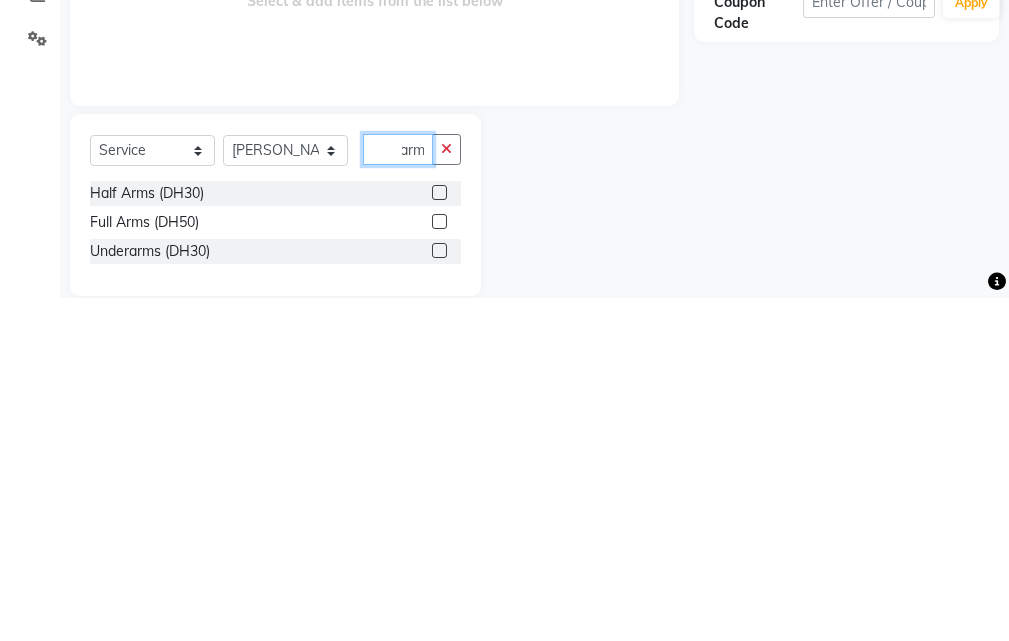 type on "arm" 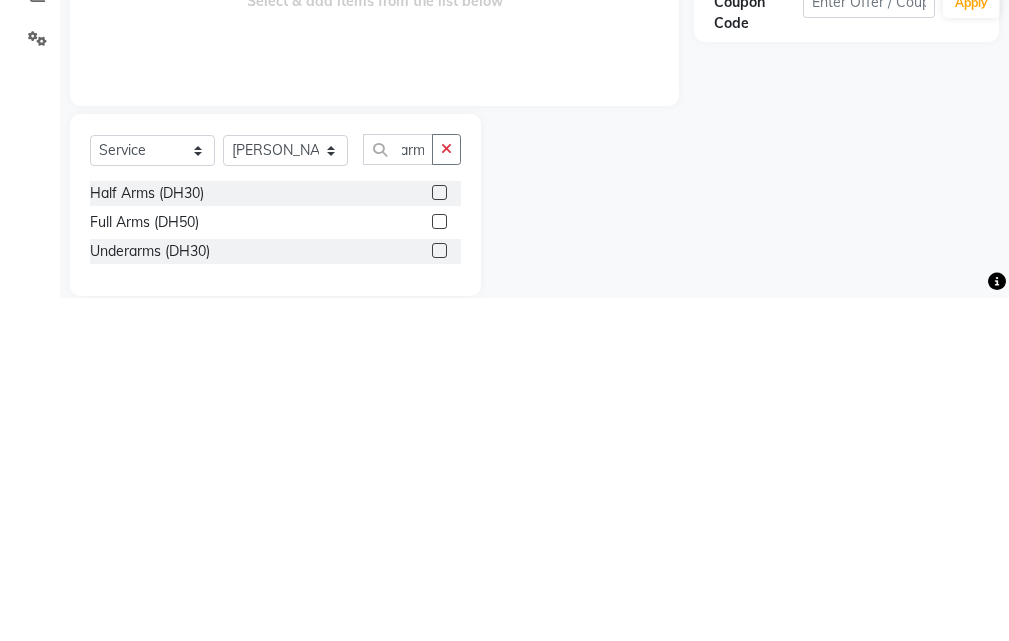 click 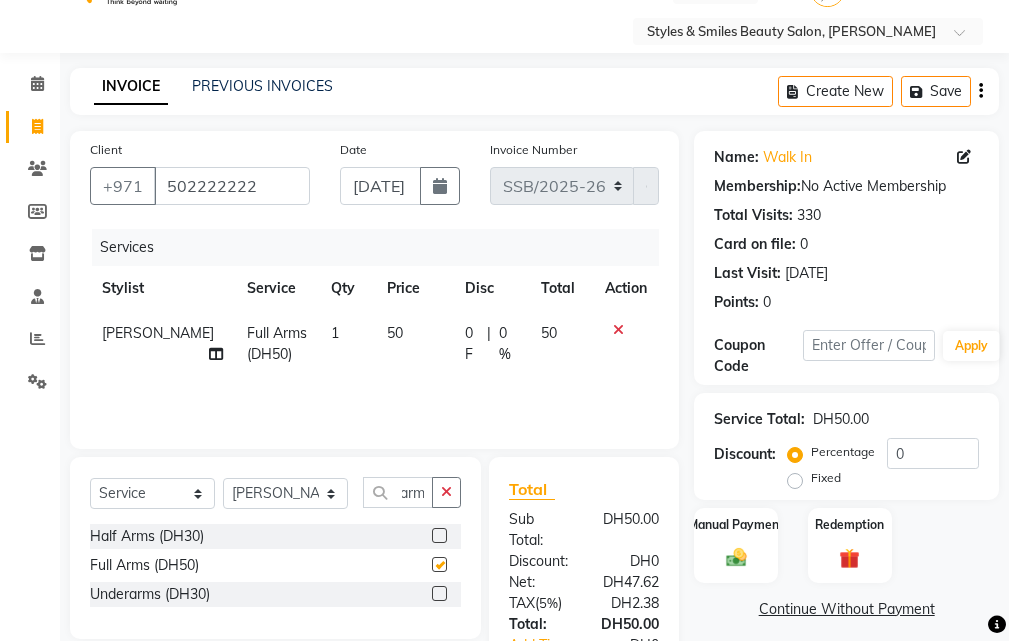 scroll, scrollTop: 0, scrollLeft: 0, axis: both 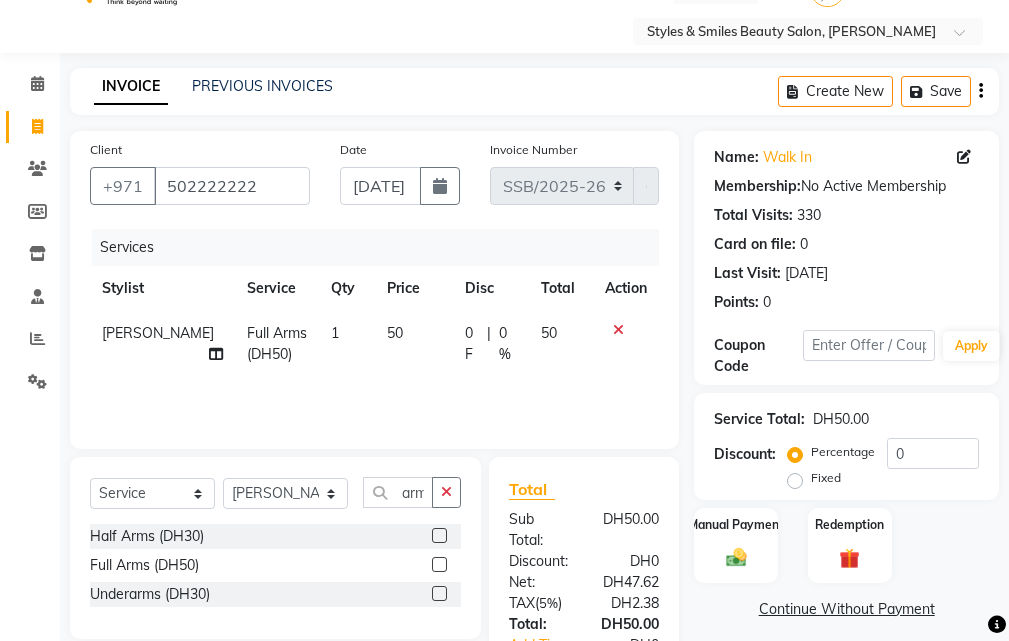 checkbox on "false" 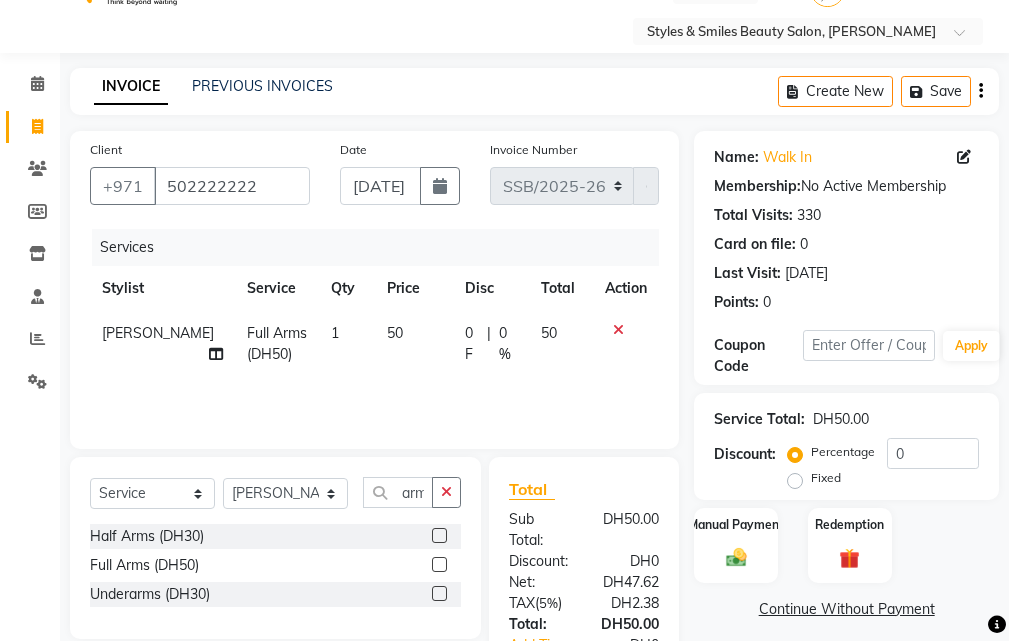 click 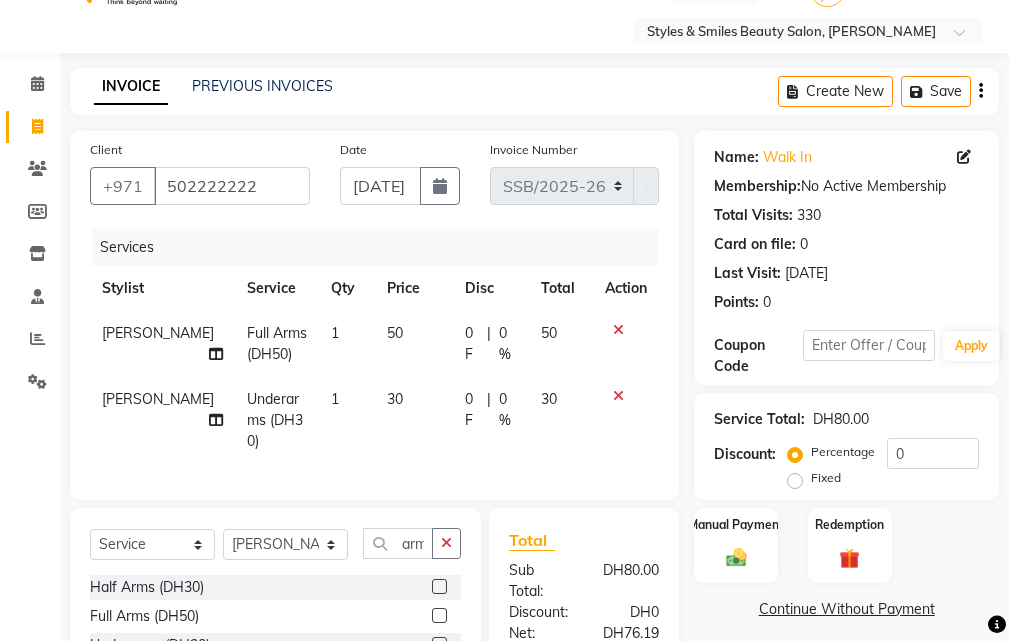 checkbox on "false" 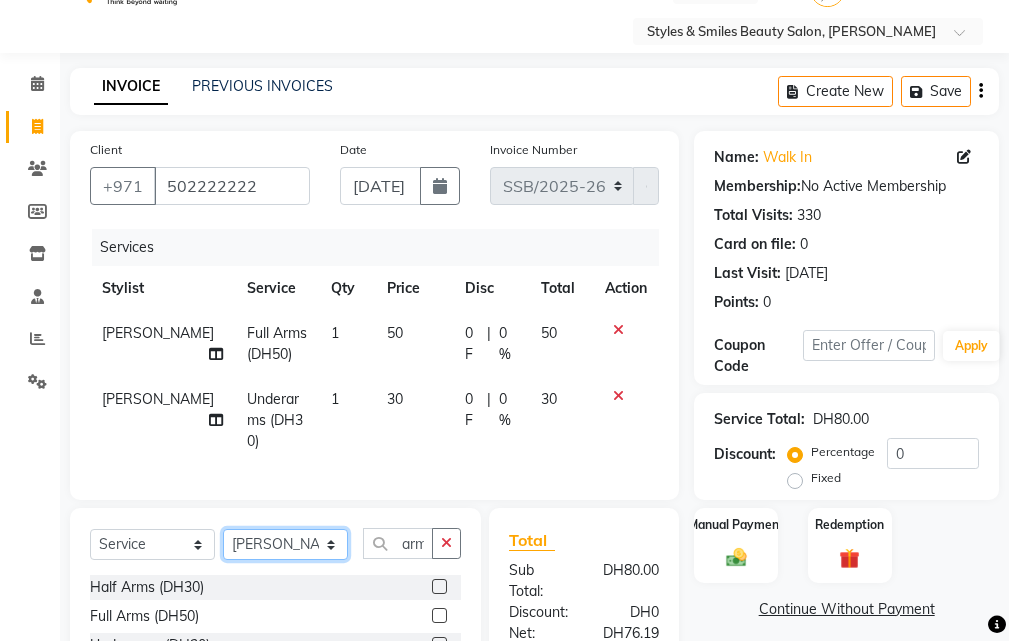 click on "Select Stylist [PERSON_NAME] Gift Enuneku [PERSON_NAME] [PERSON_NAME] [PERSON_NAME] [PERSON_NAME]" 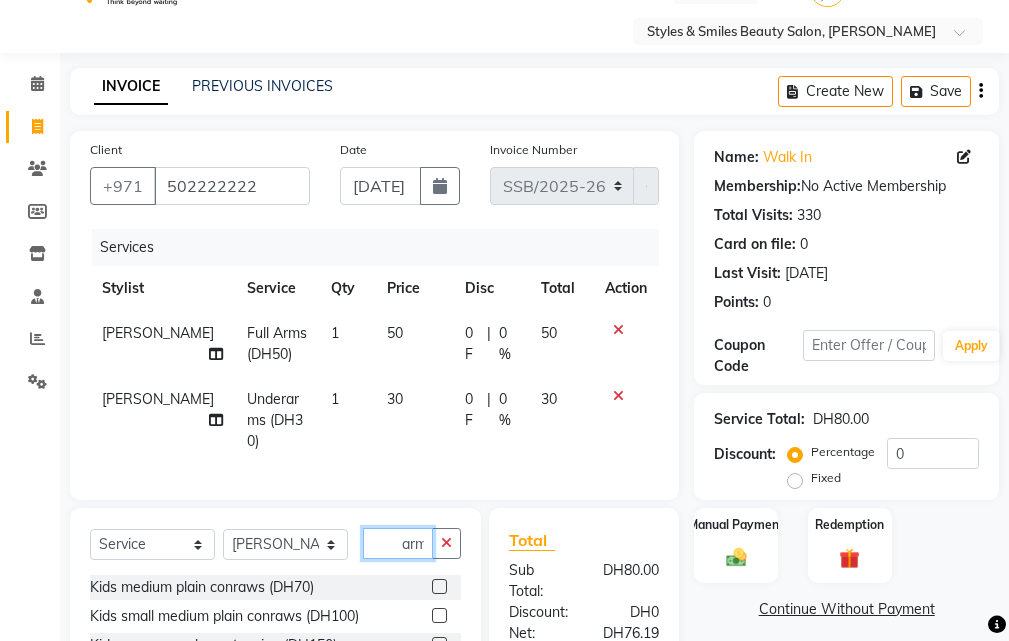 click on "arm" 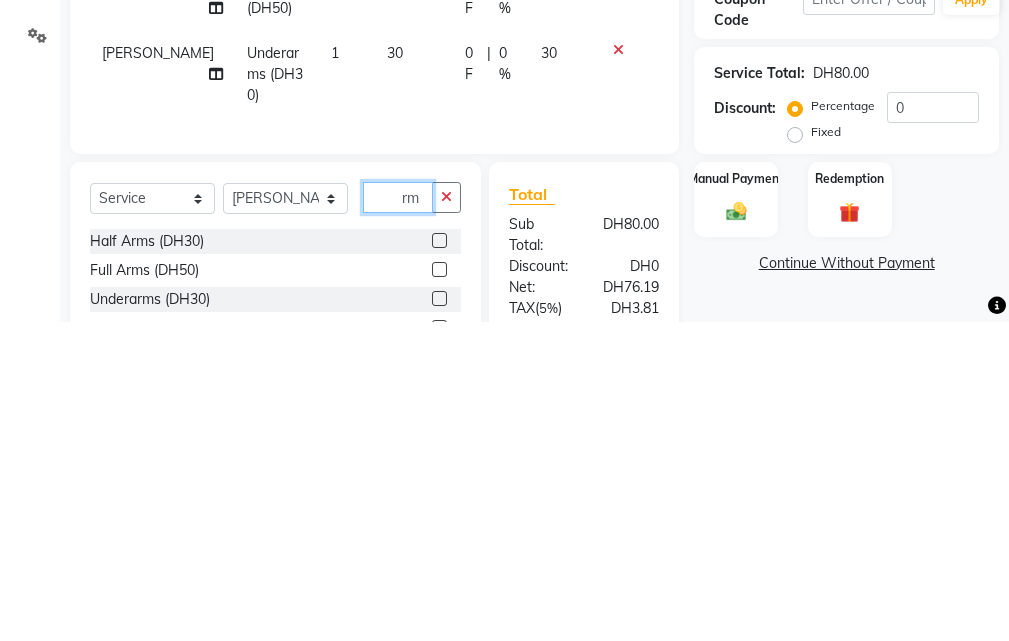 scroll, scrollTop: 91, scrollLeft: 0, axis: vertical 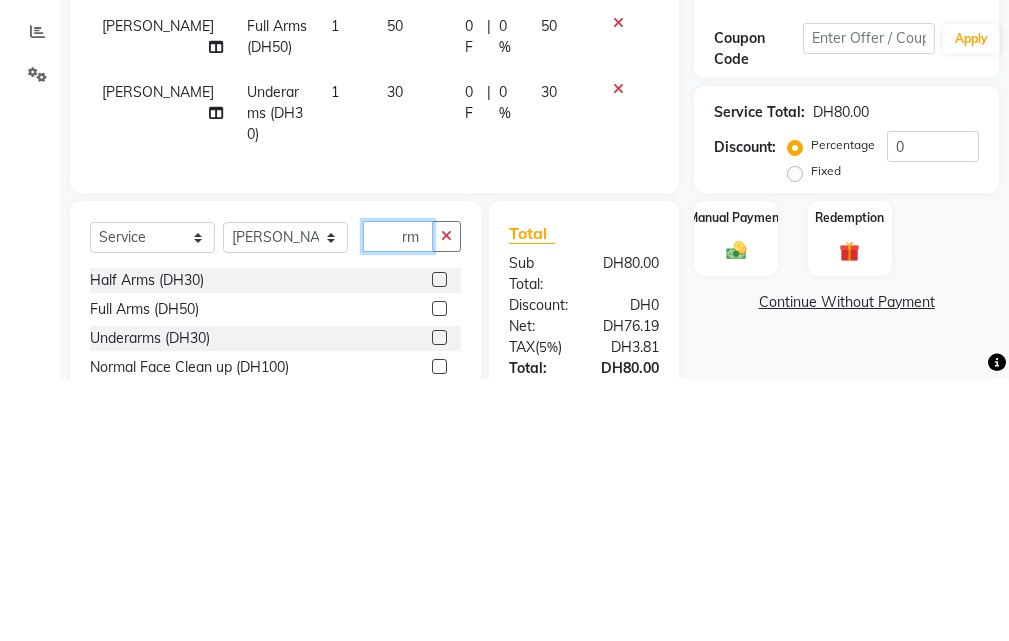 type on "m" 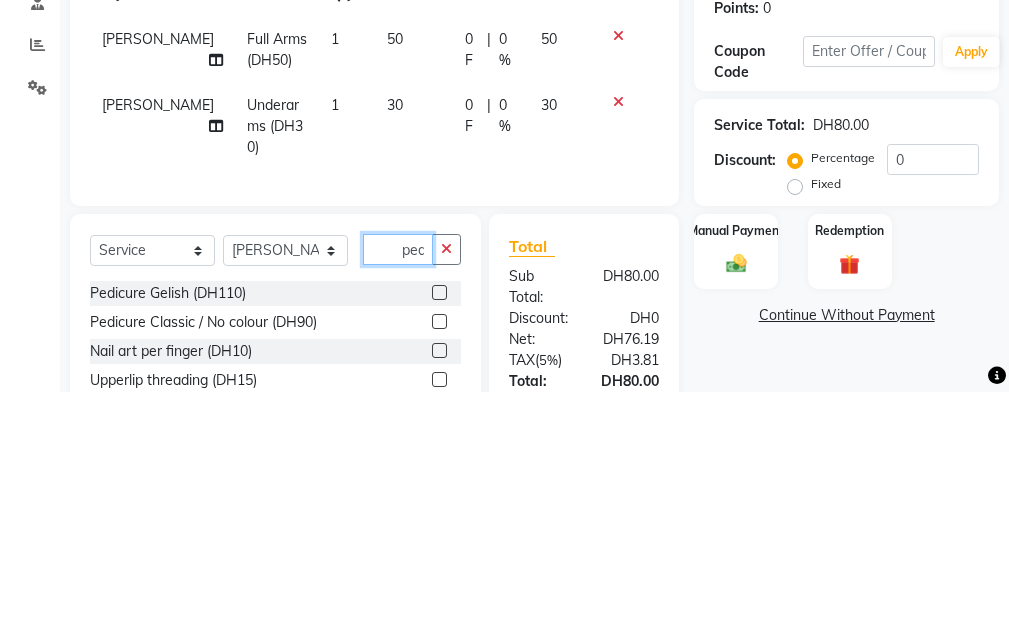 scroll, scrollTop: 0, scrollLeft: 1, axis: horizontal 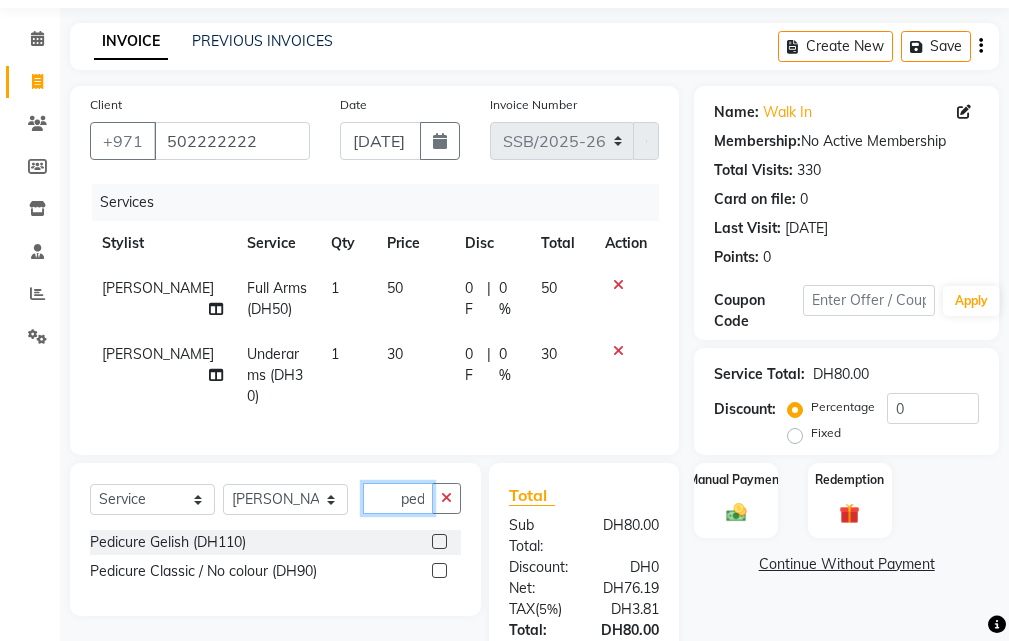 type on "ped" 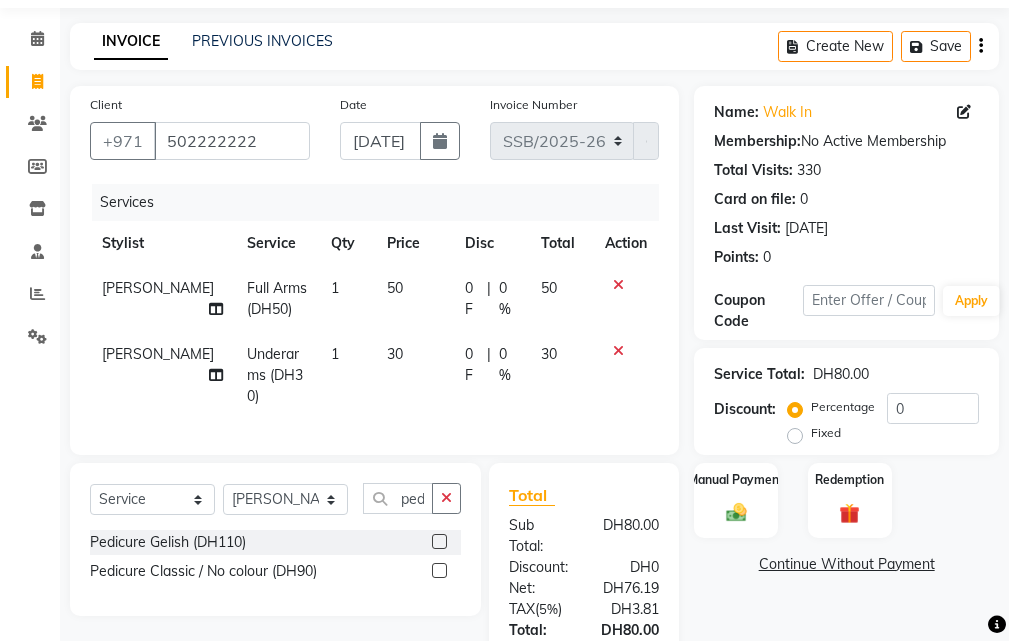 click 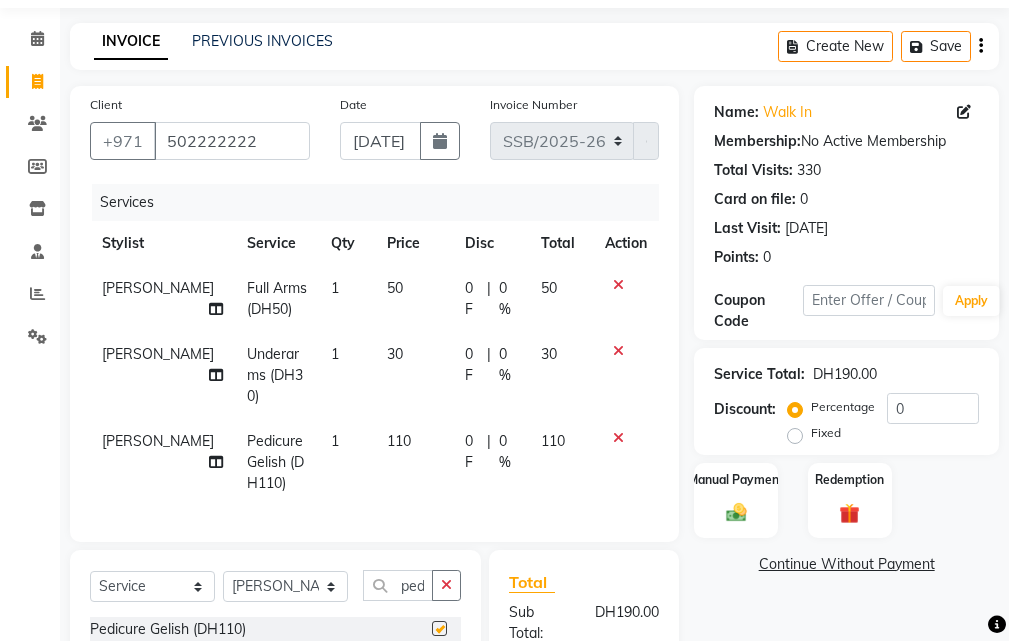 scroll, scrollTop: 0, scrollLeft: 0, axis: both 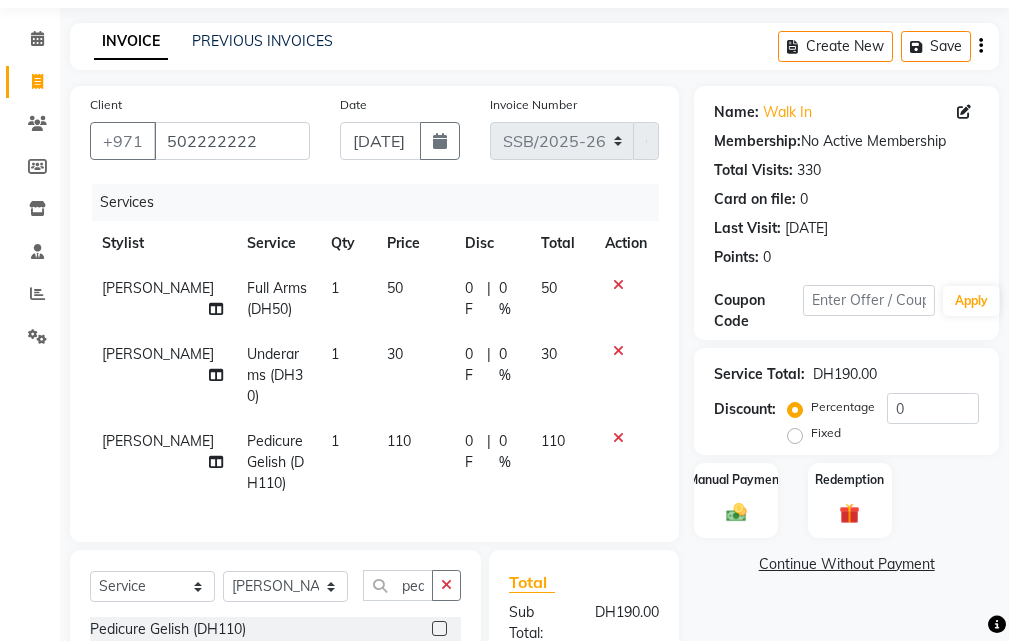 checkbox on "false" 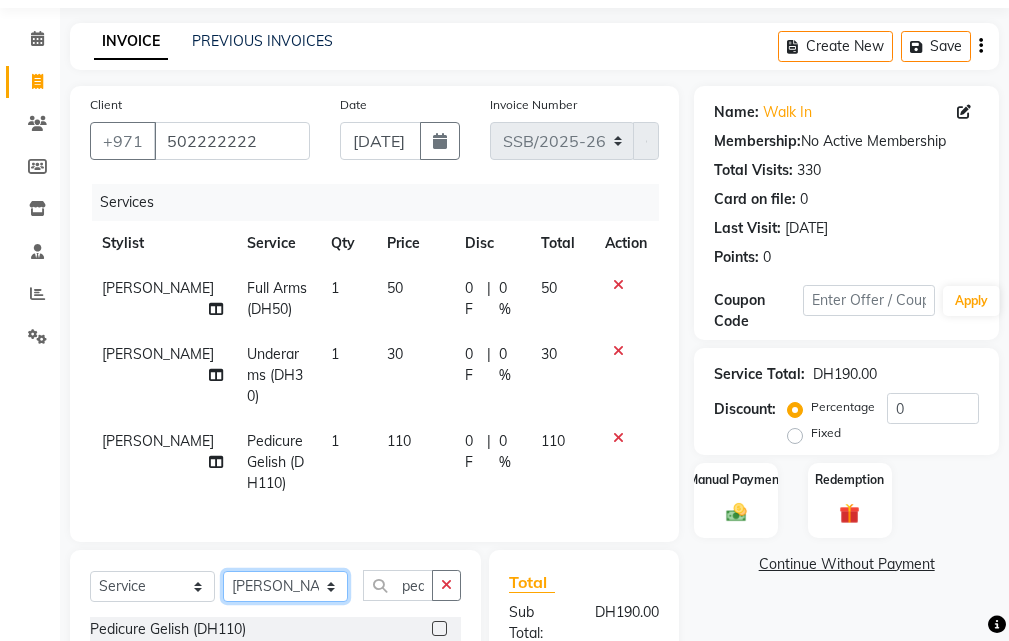 click on "Select Stylist [PERSON_NAME] Gift Enuneku [PERSON_NAME] [PERSON_NAME] [PERSON_NAME] [PERSON_NAME]" 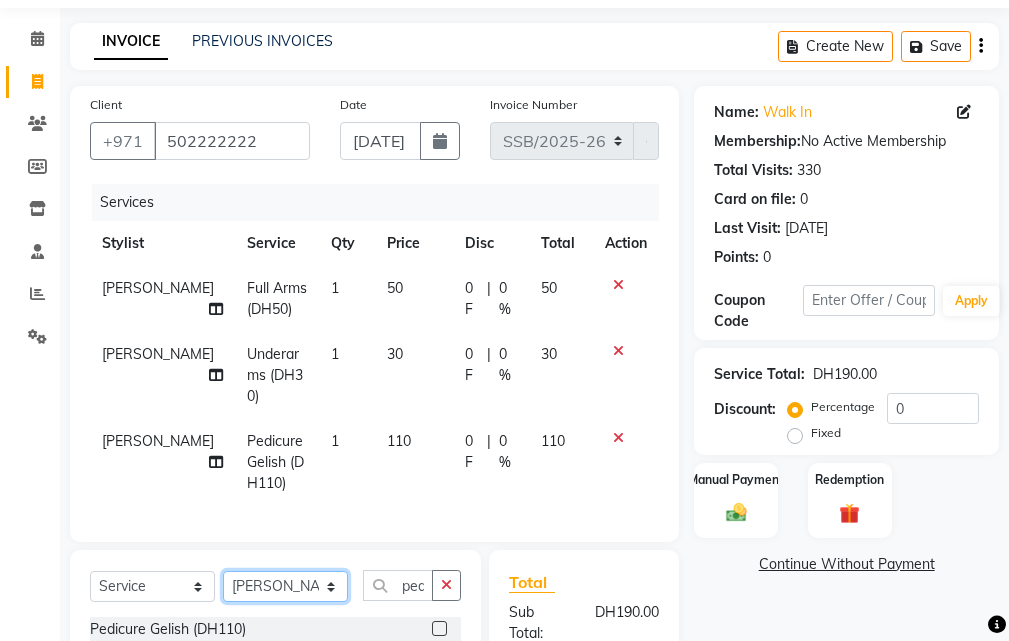 click on "Select Stylist [PERSON_NAME] Gift Enuneku [PERSON_NAME] [PERSON_NAME] [PERSON_NAME] [PERSON_NAME]" 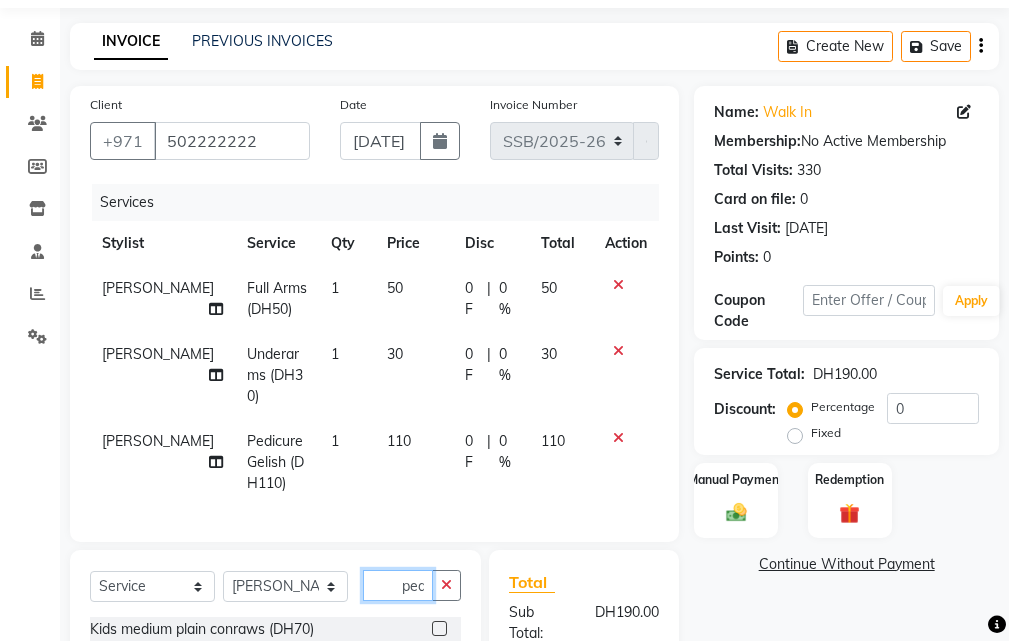 click on "ped" 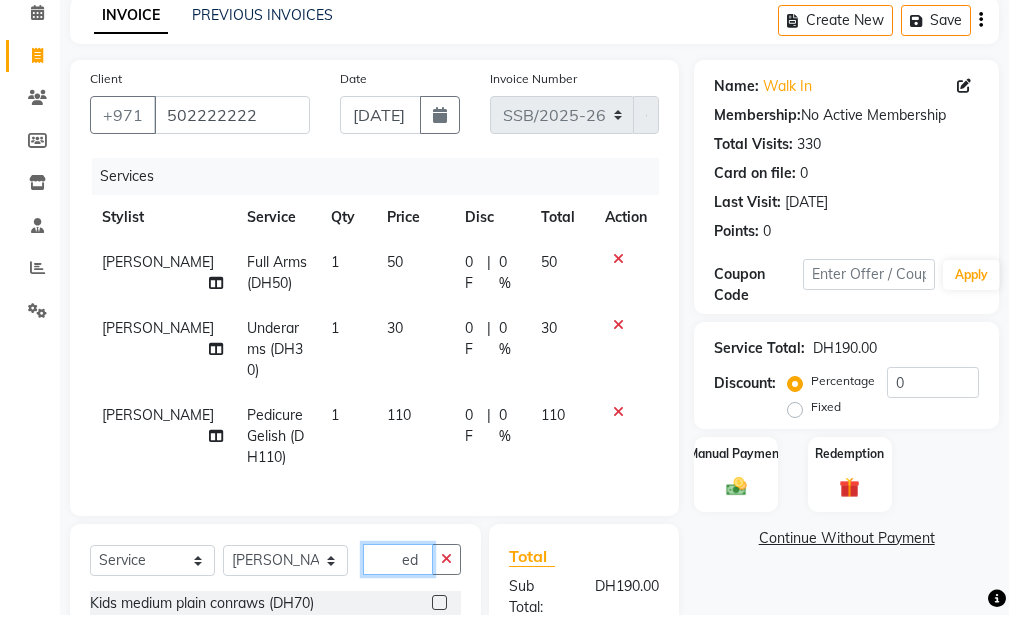 type on "d" 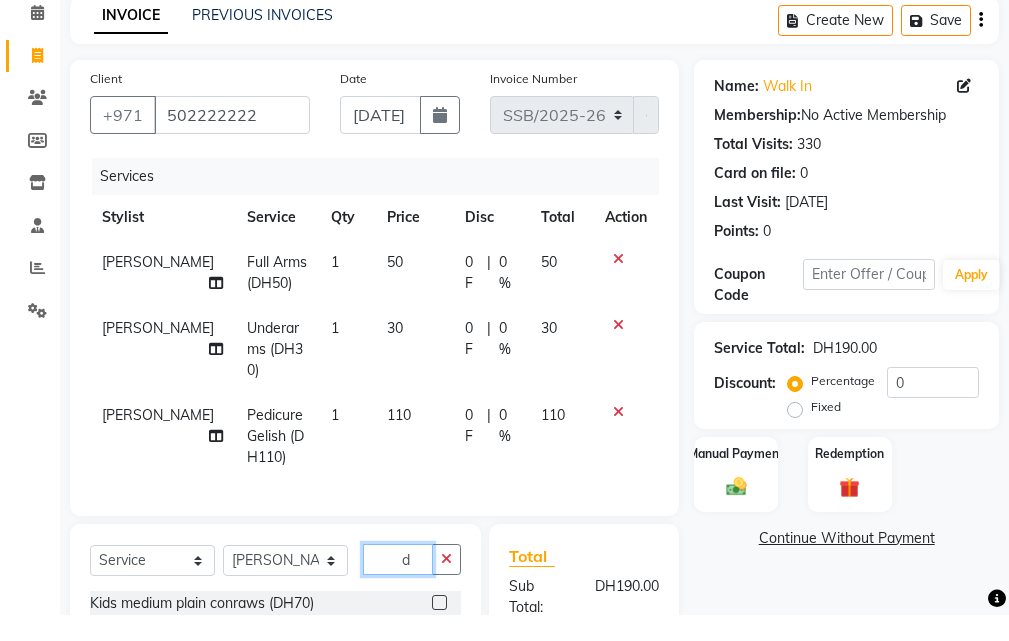 scroll, scrollTop: 178, scrollLeft: 0, axis: vertical 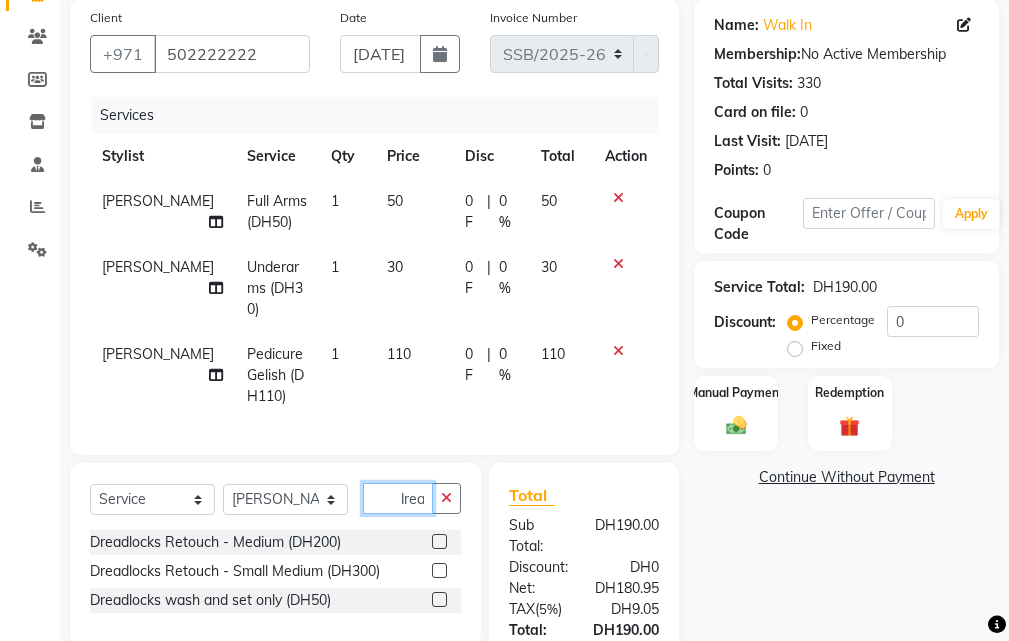 type on "drea" 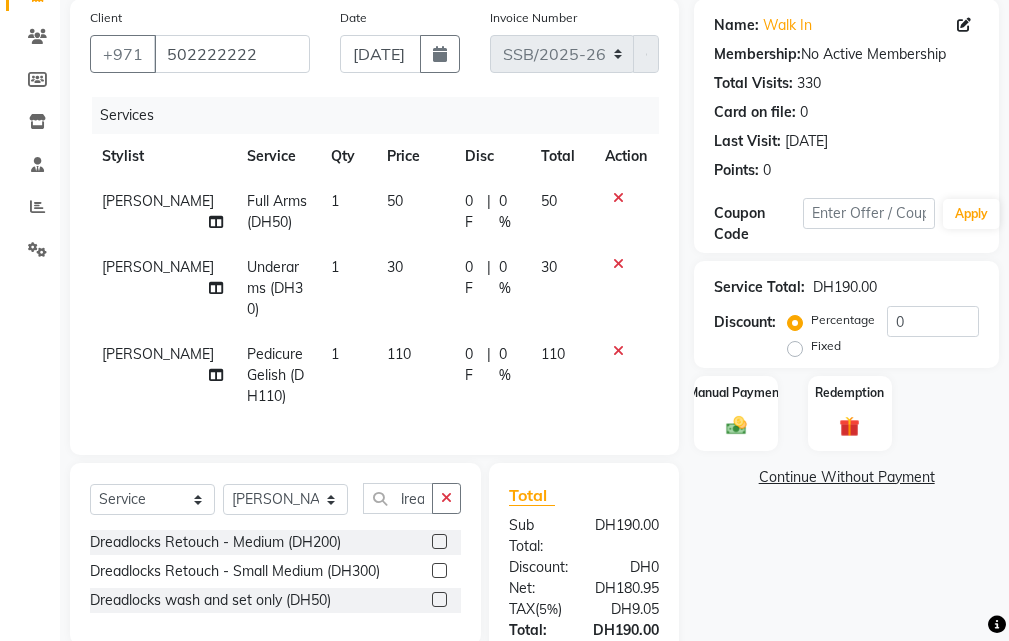 click 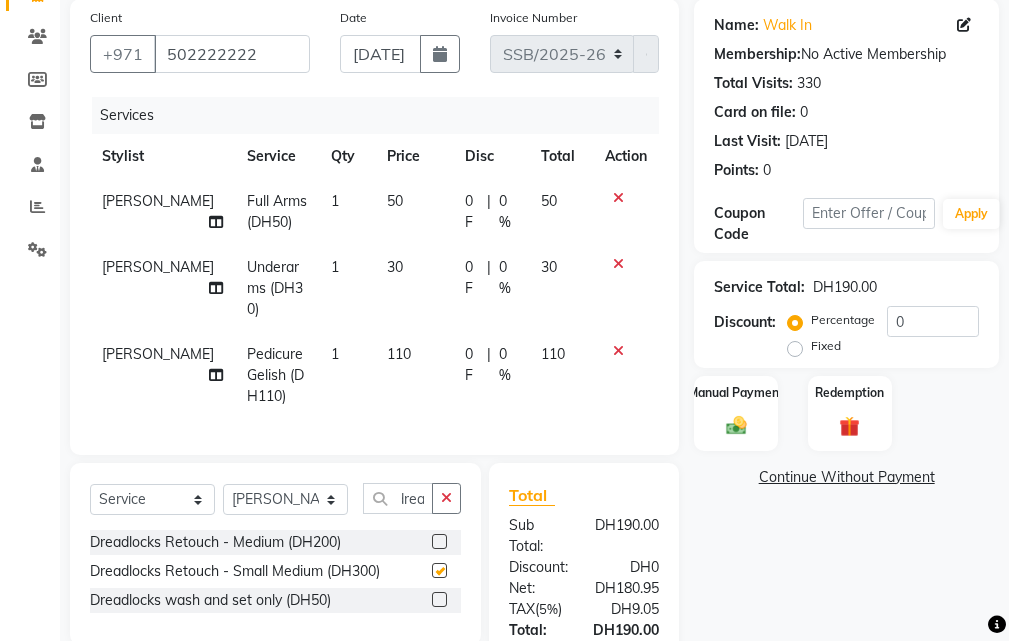 scroll, scrollTop: 0, scrollLeft: 0, axis: both 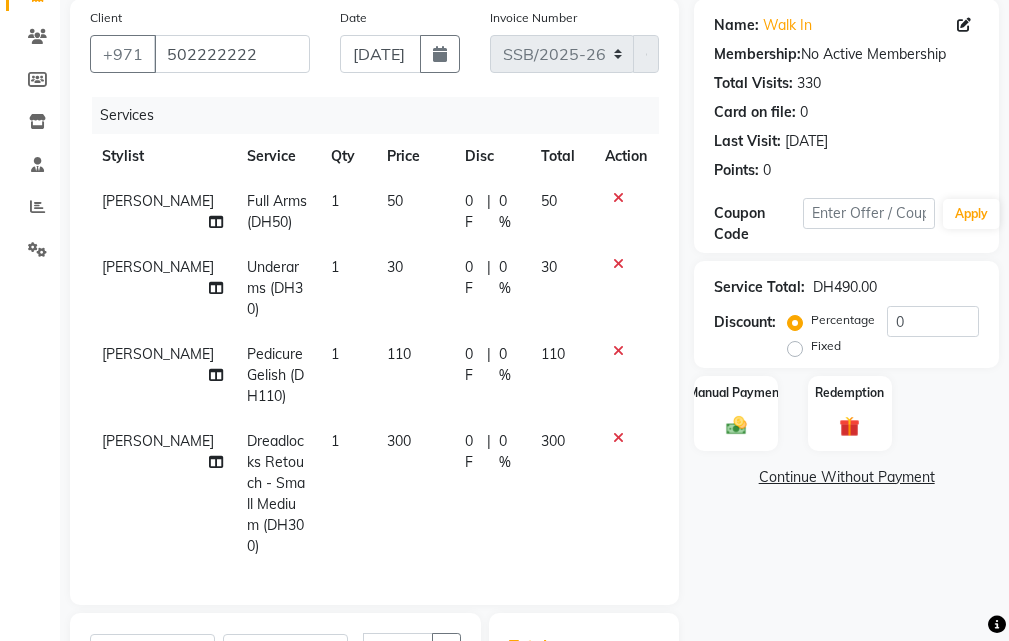checkbox on "false" 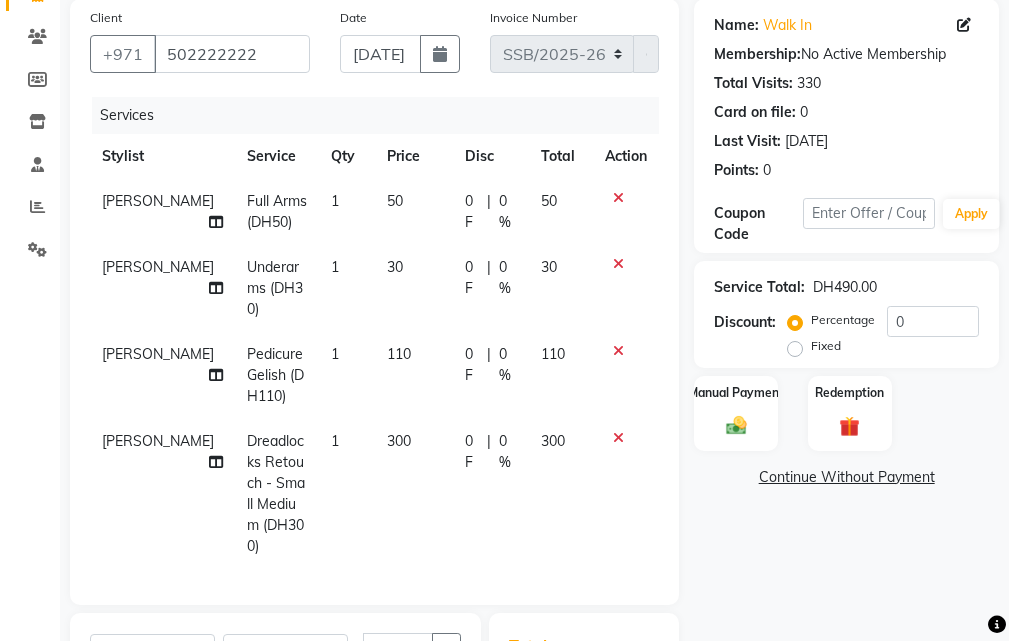 click on "300" 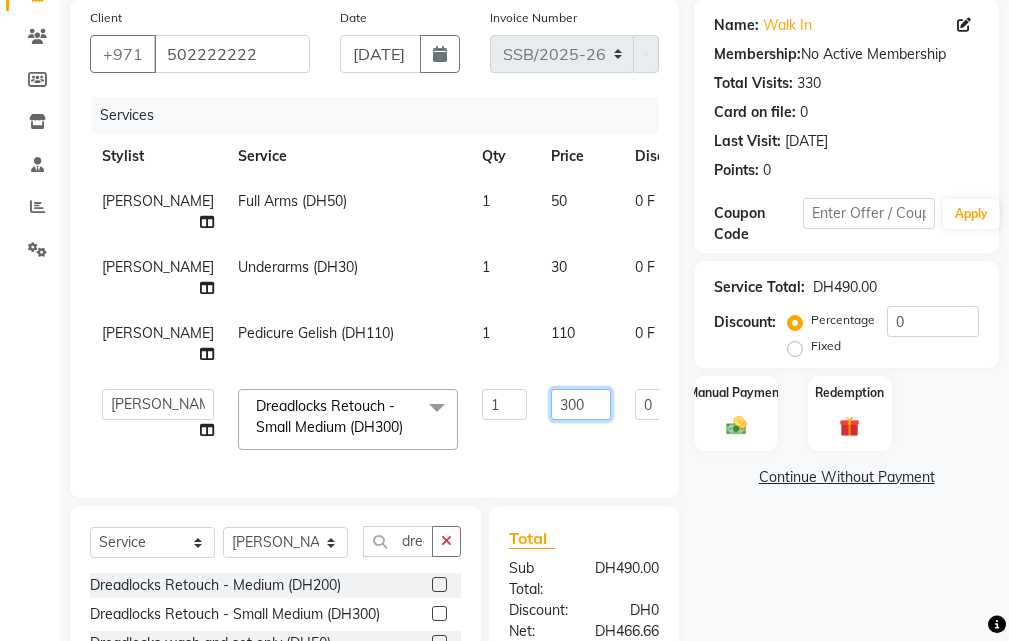 click on "300" 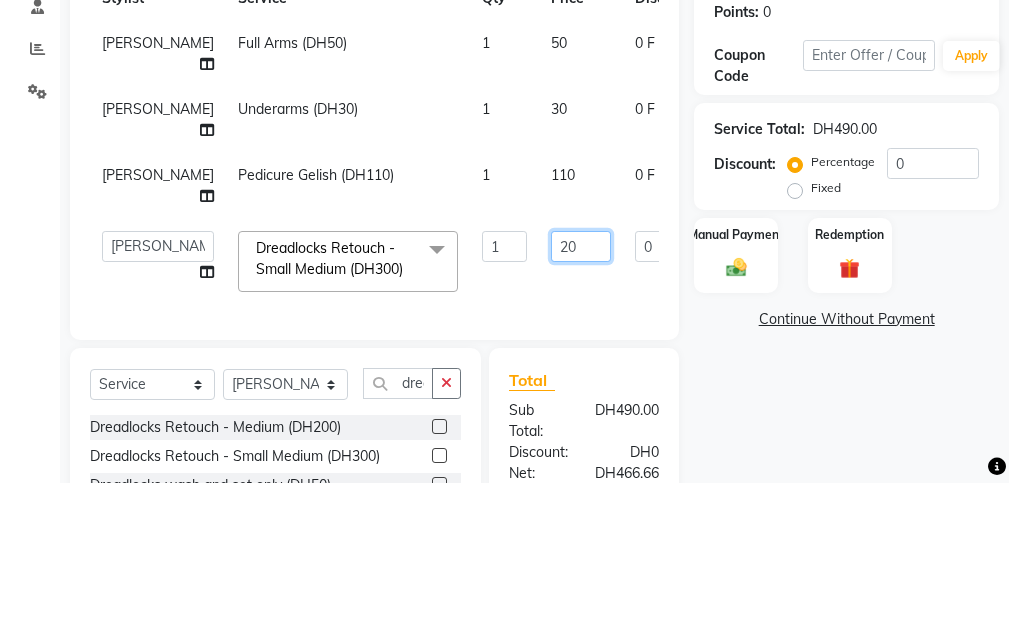 type on "250" 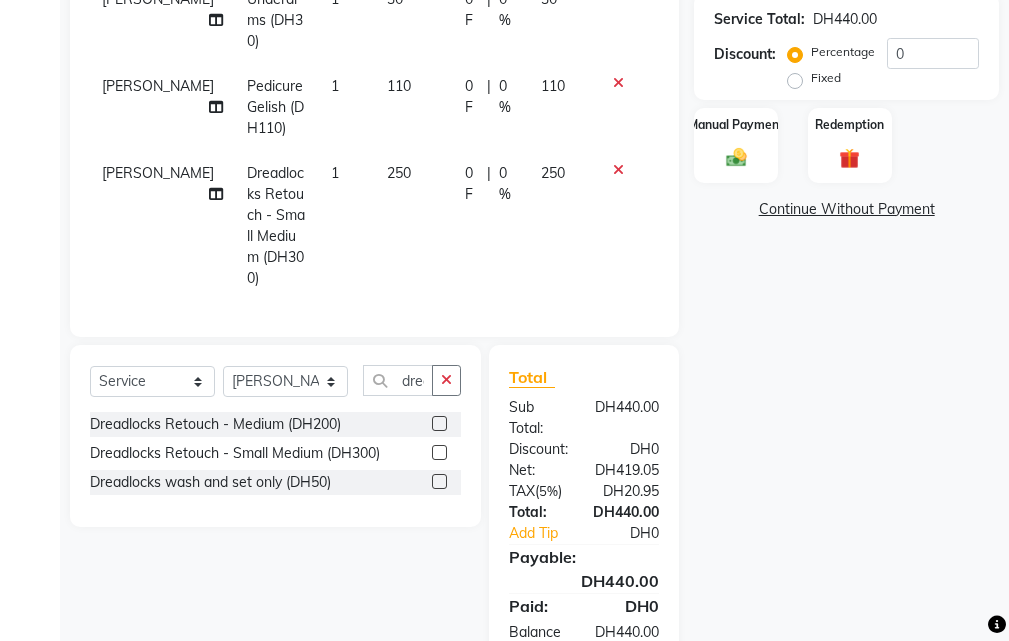 scroll, scrollTop: 455, scrollLeft: 0, axis: vertical 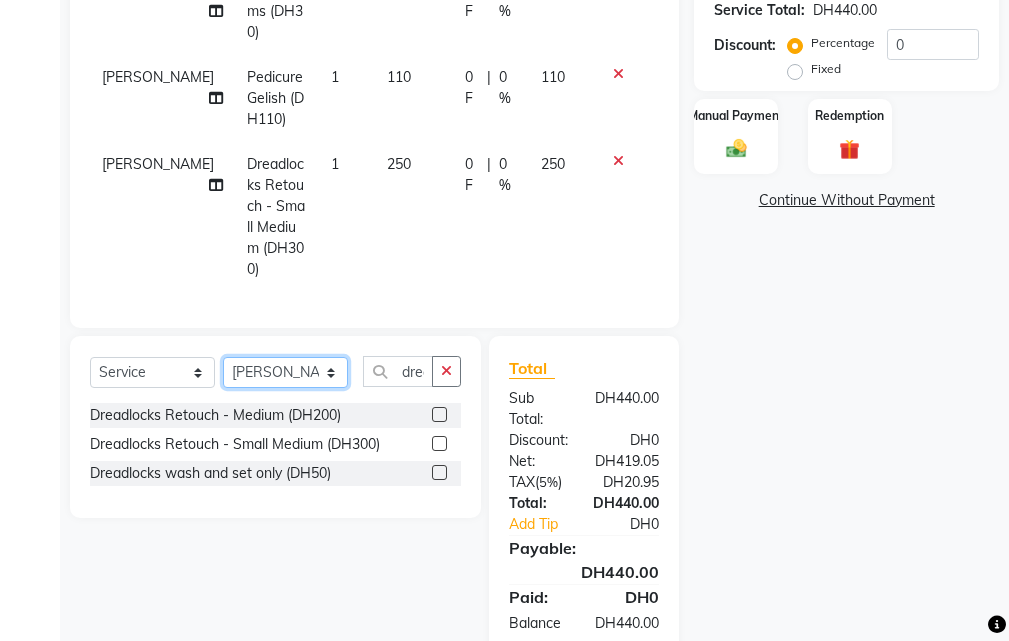click on "Select Stylist [PERSON_NAME] Gift Enuneku [PERSON_NAME] [PERSON_NAME] [PERSON_NAME] [PERSON_NAME]" 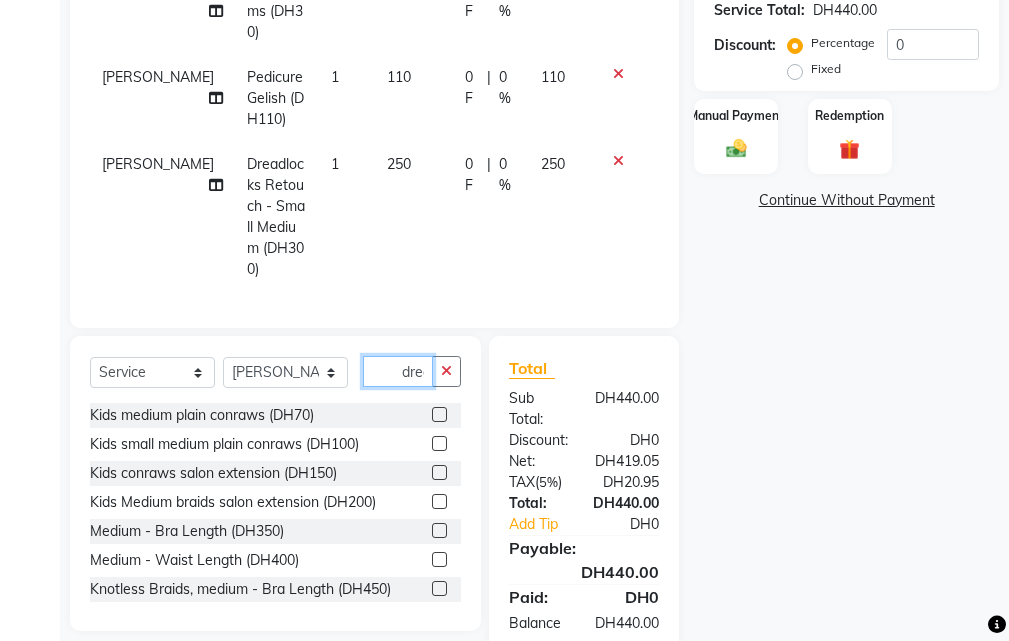 click on "drea" 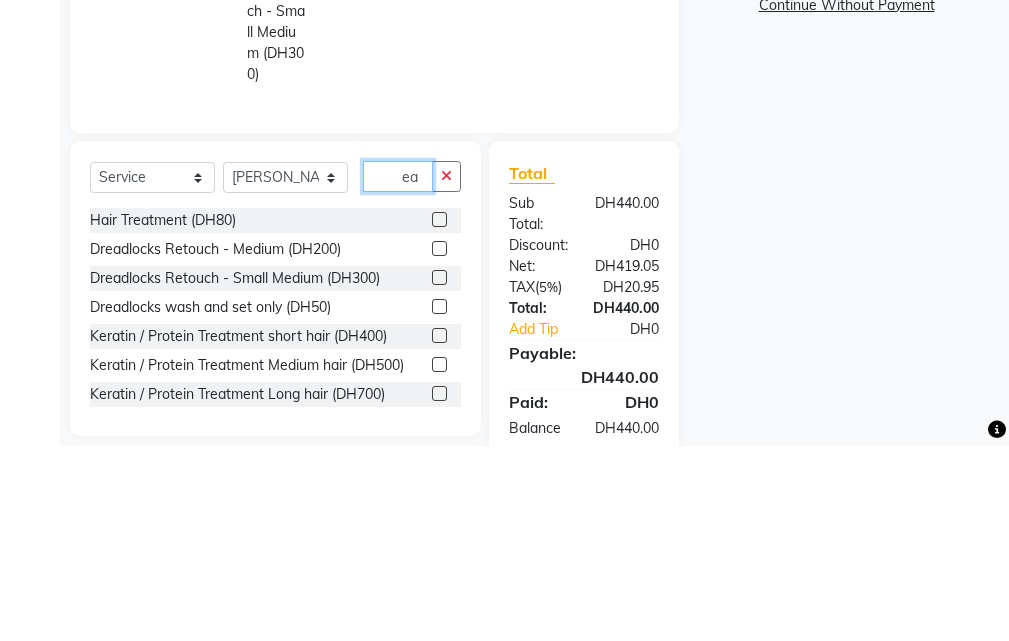 type on "a" 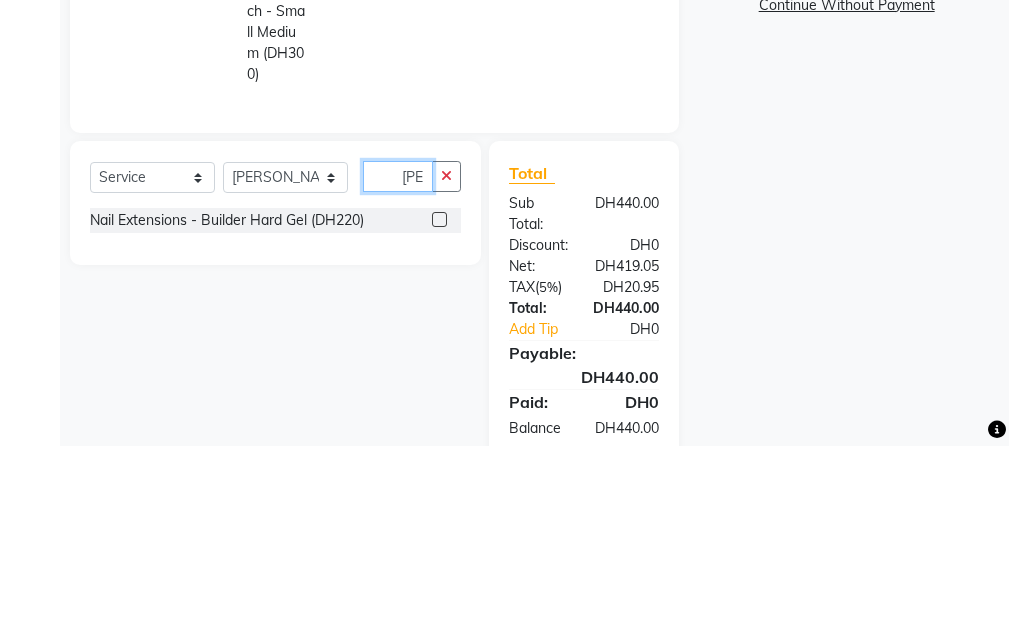 type on "[PERSON_NAME]" 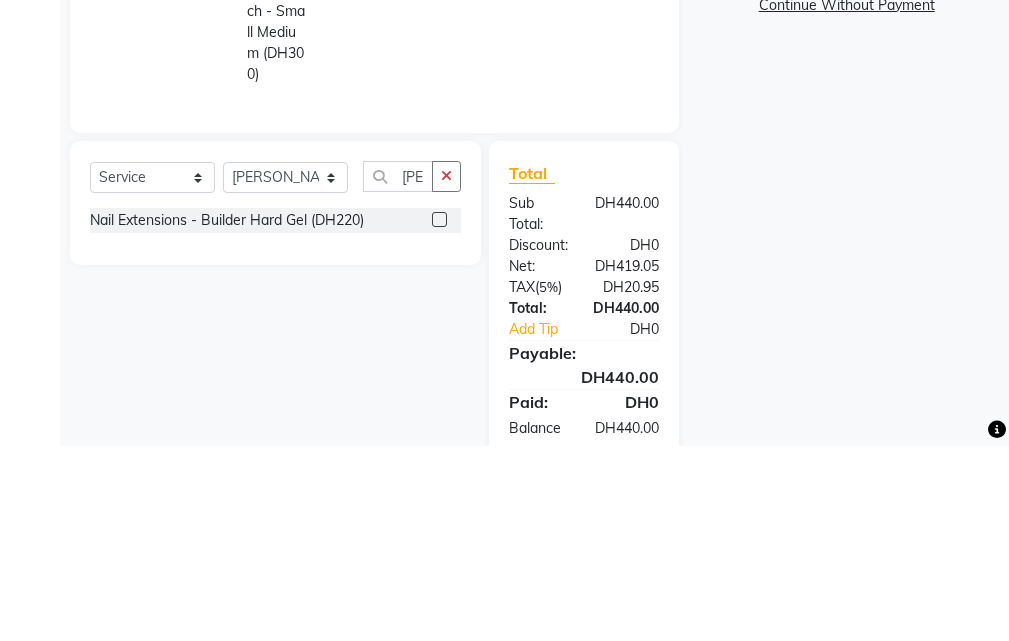 click 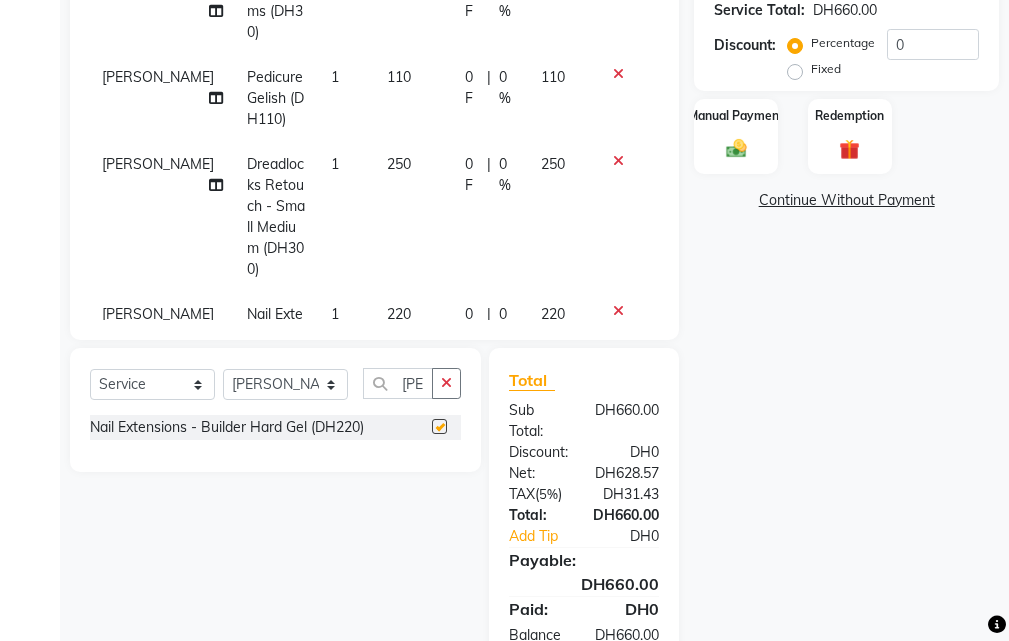 checkbox on "false" 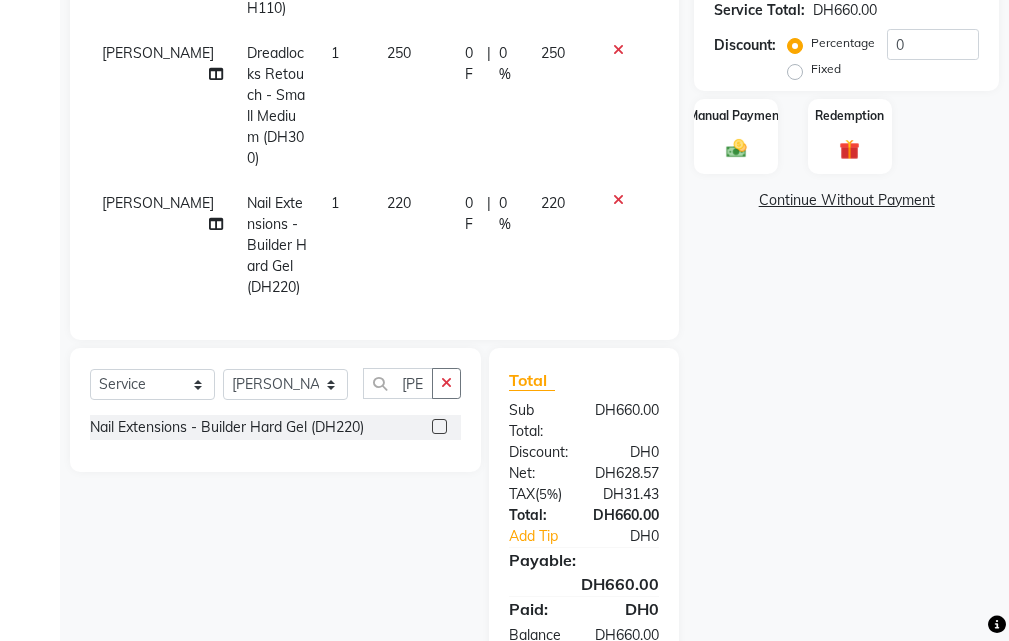click on "220" 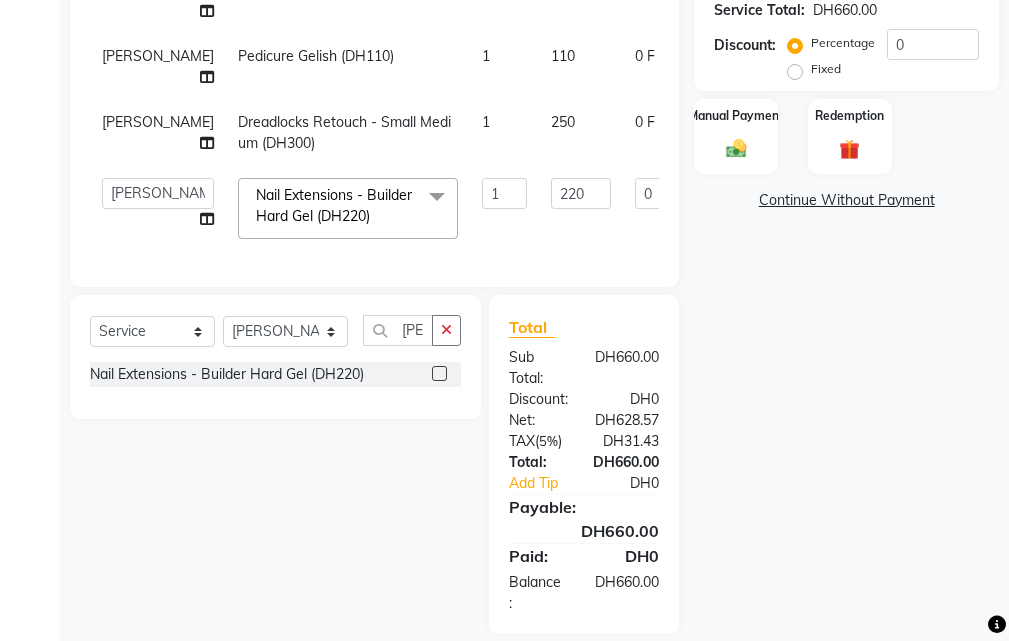 scroll, scrollTop: 25, scrollLeft: 0, axis: vertical 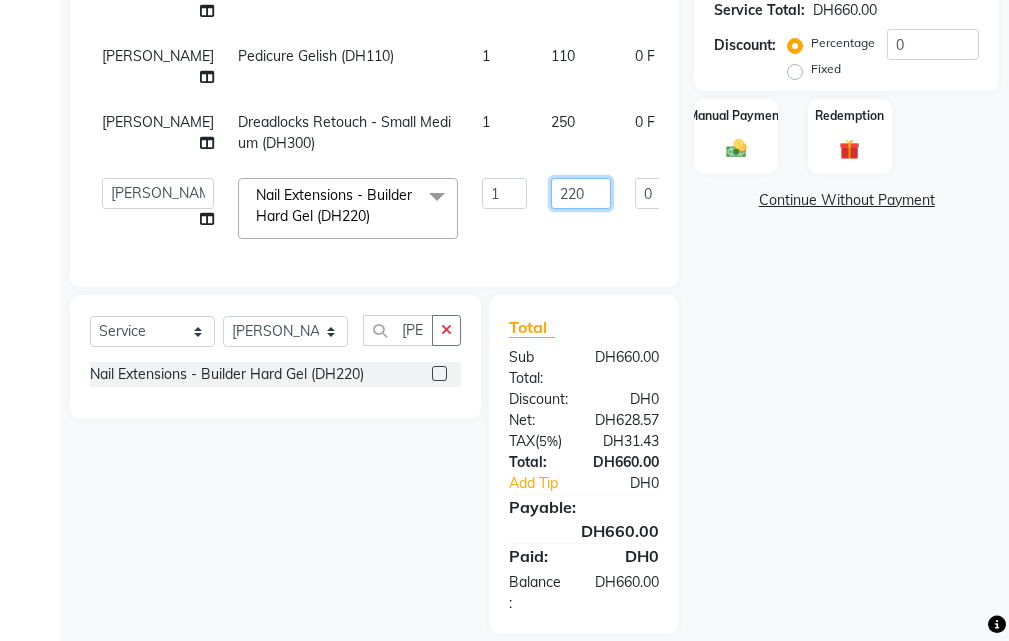 click on "220" 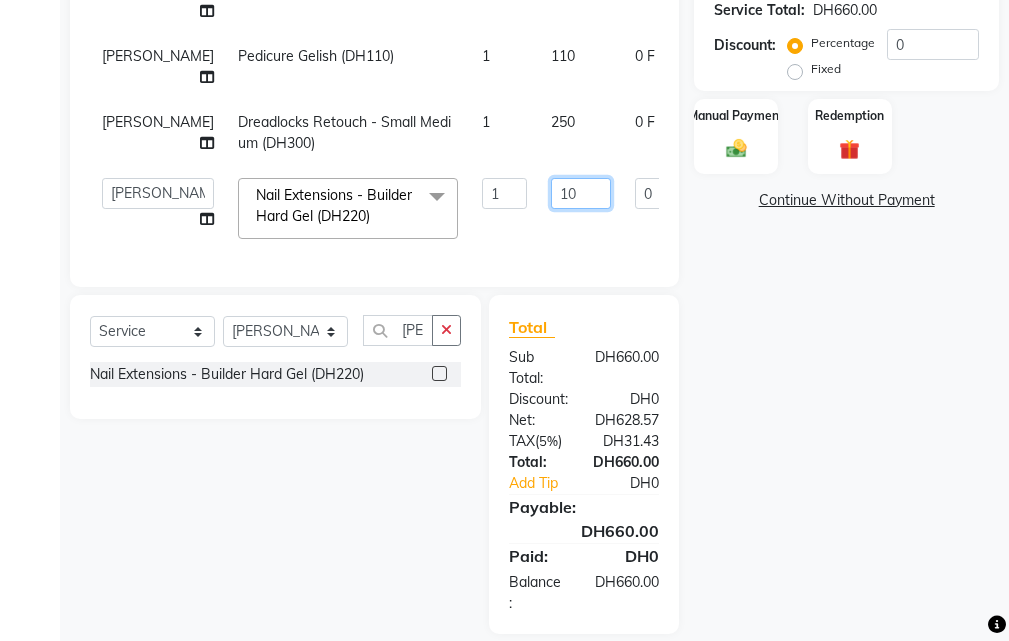 type on "180" 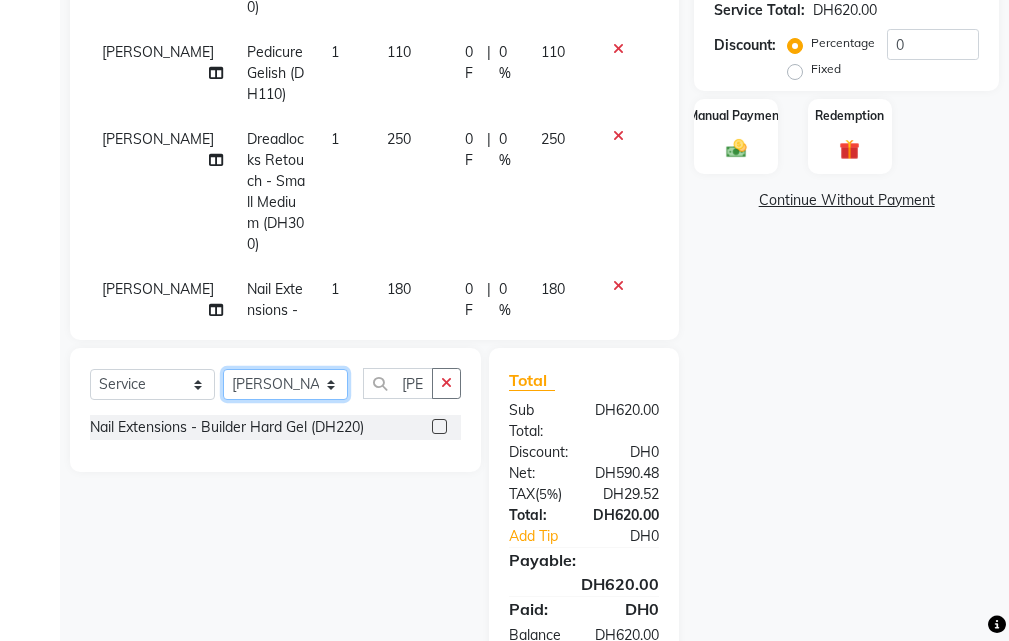 click on "Select Stylist [PERSON_NAME] Gift Enuneku [PERSON_NAME] [PERSON_NAME] [PERSON_NAME] [PERSON_NAME]" 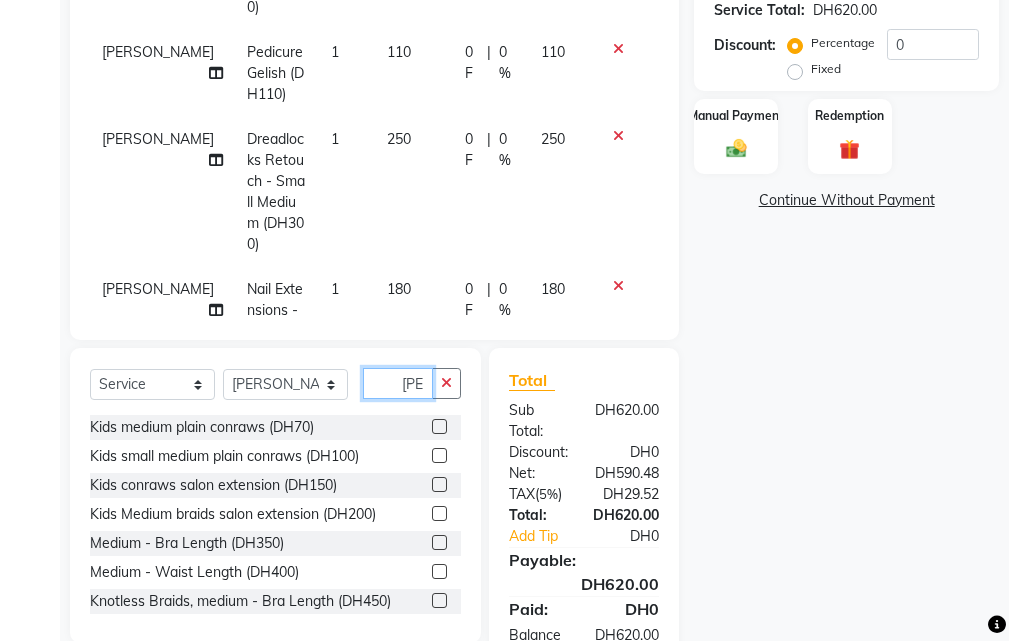 click on "[PERSON_NAME]" 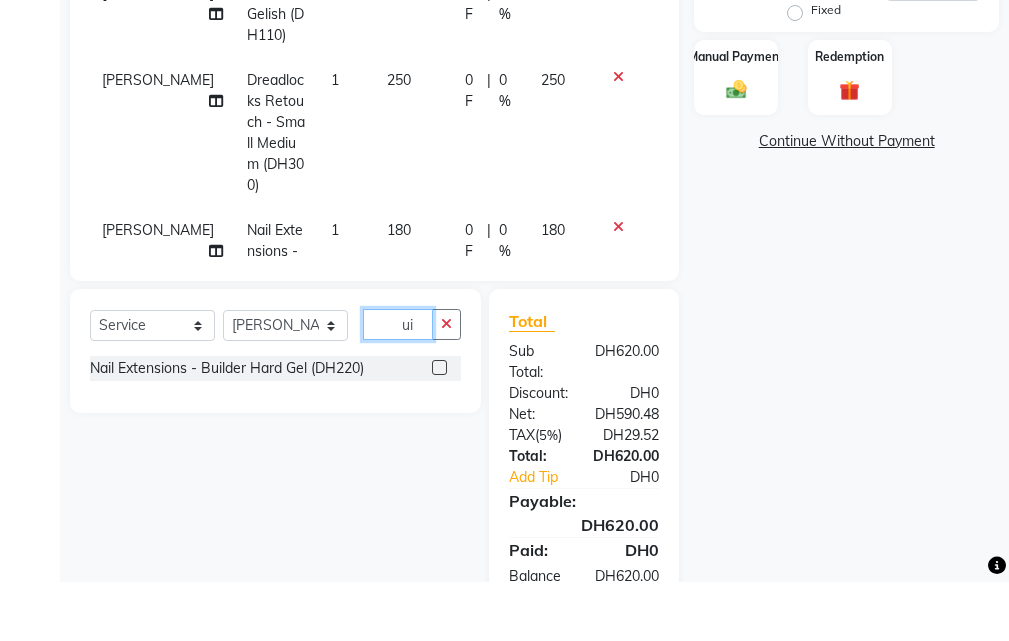 type on "i" 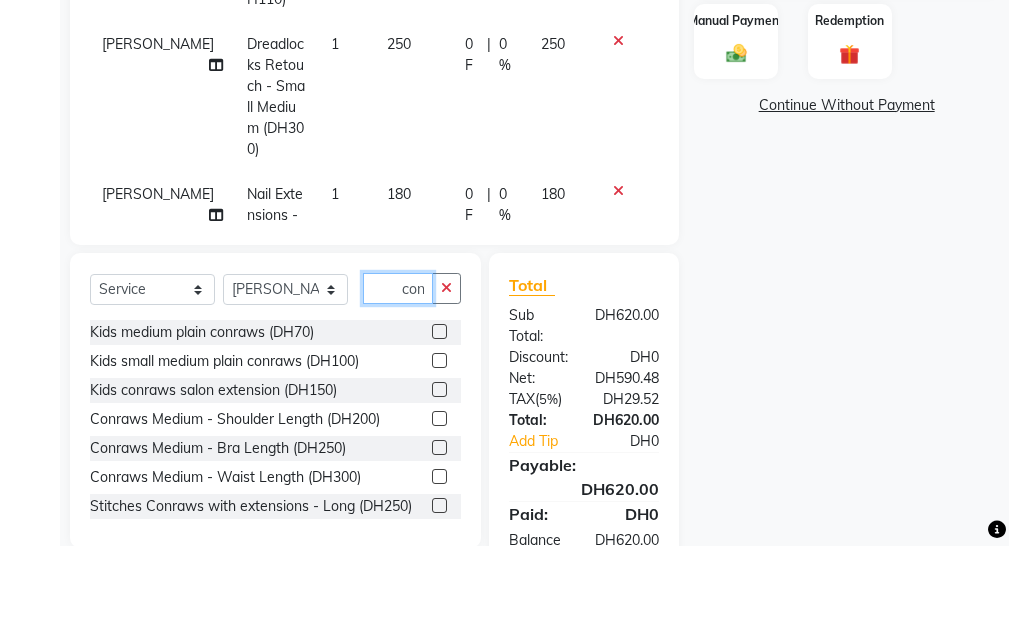 scroll, scrollTop: 0, scrollLeft: 5, axis: horizontal 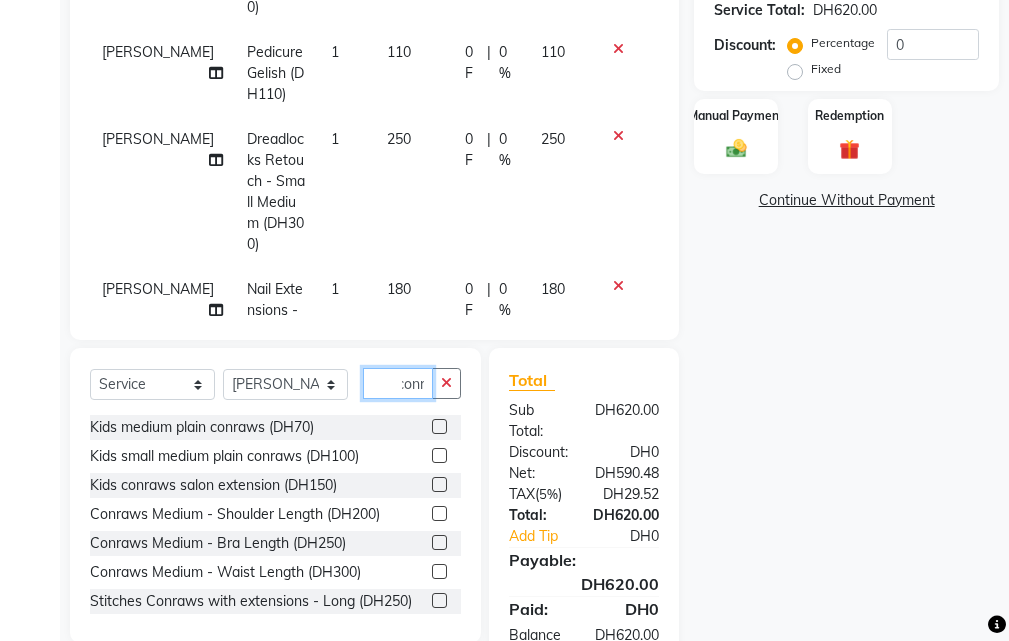type on "conr" 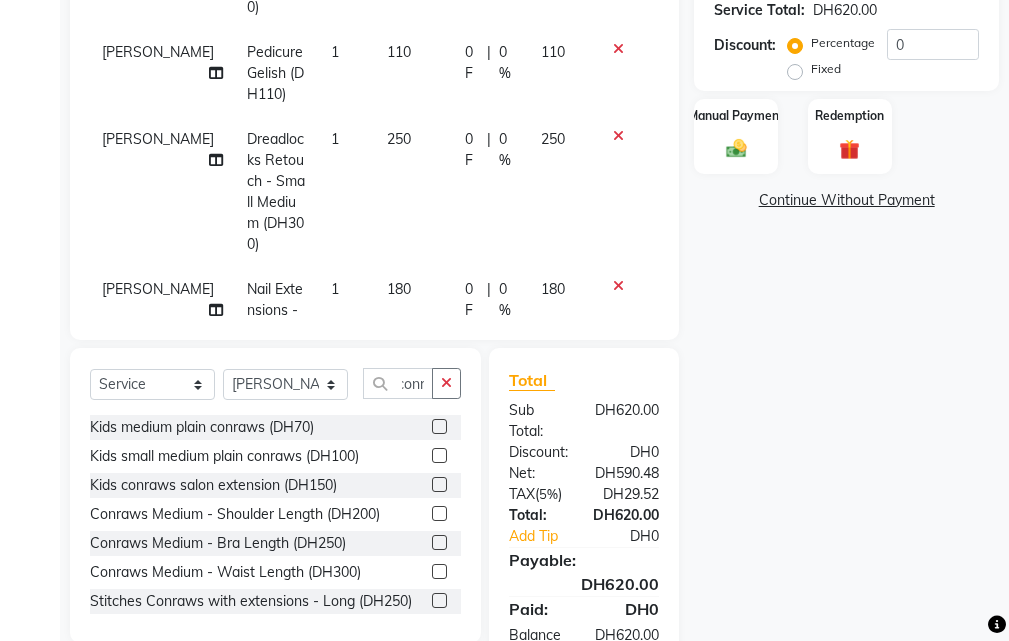 click 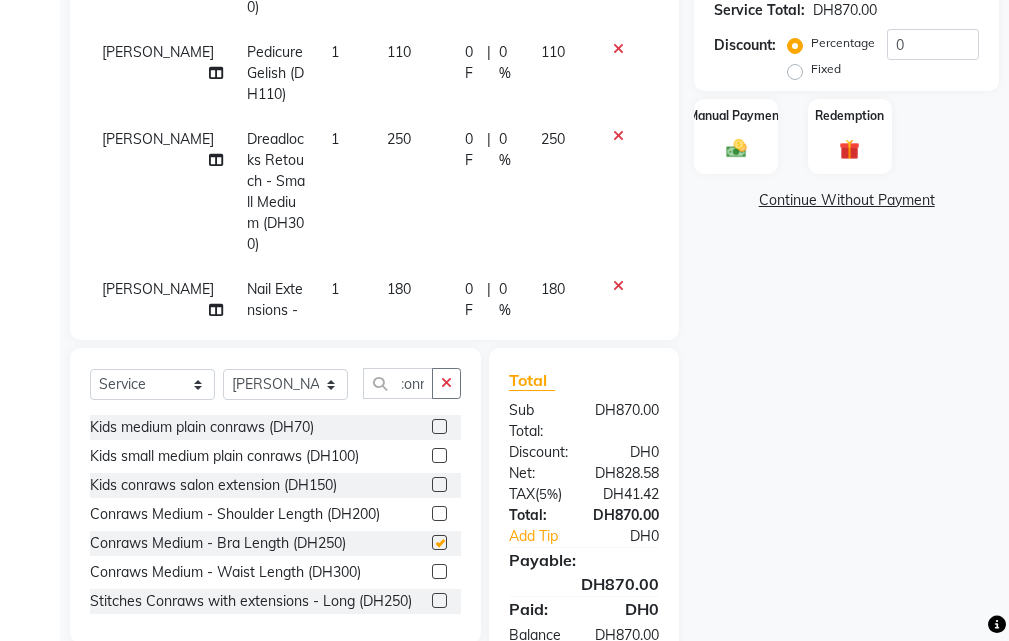 scroll, scrollTop: 0, scrollLeft: 0, axis: both 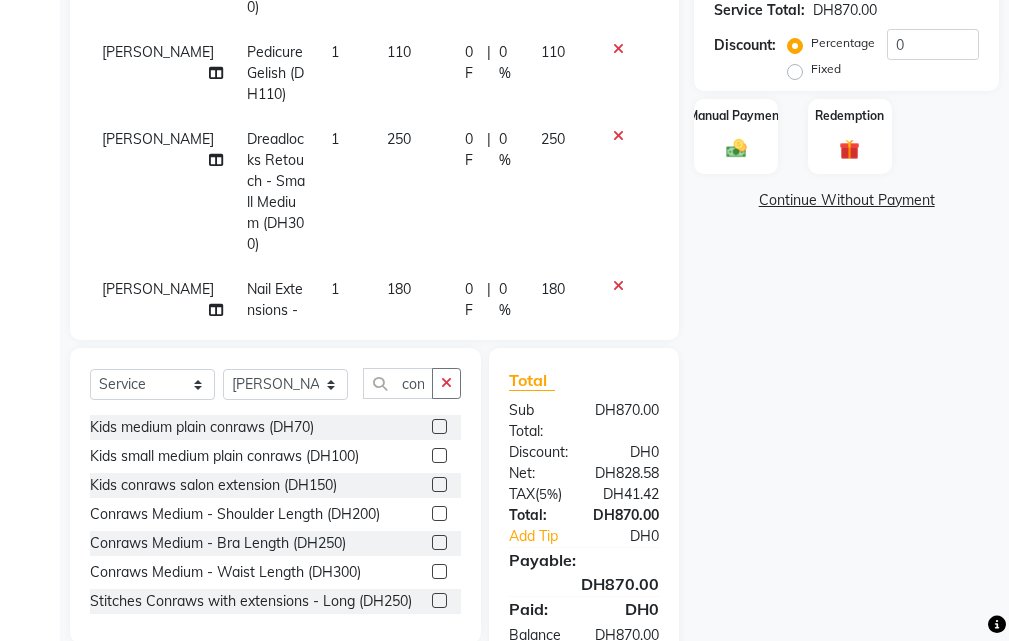 checkbox on "false" 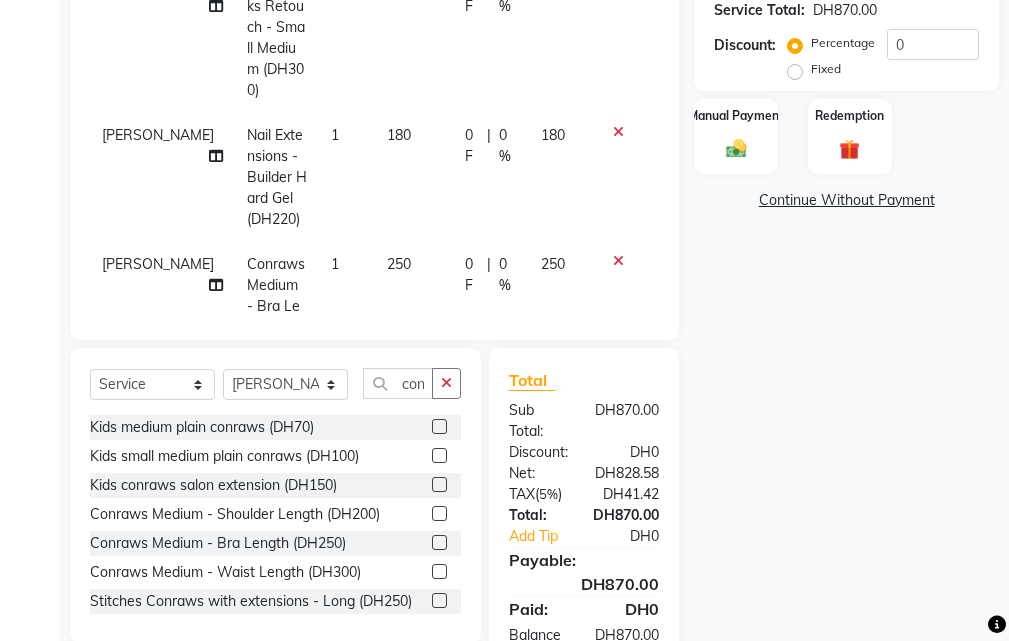 scroll, scrollTop: 240, scrollLeft: 0, axis: vertical 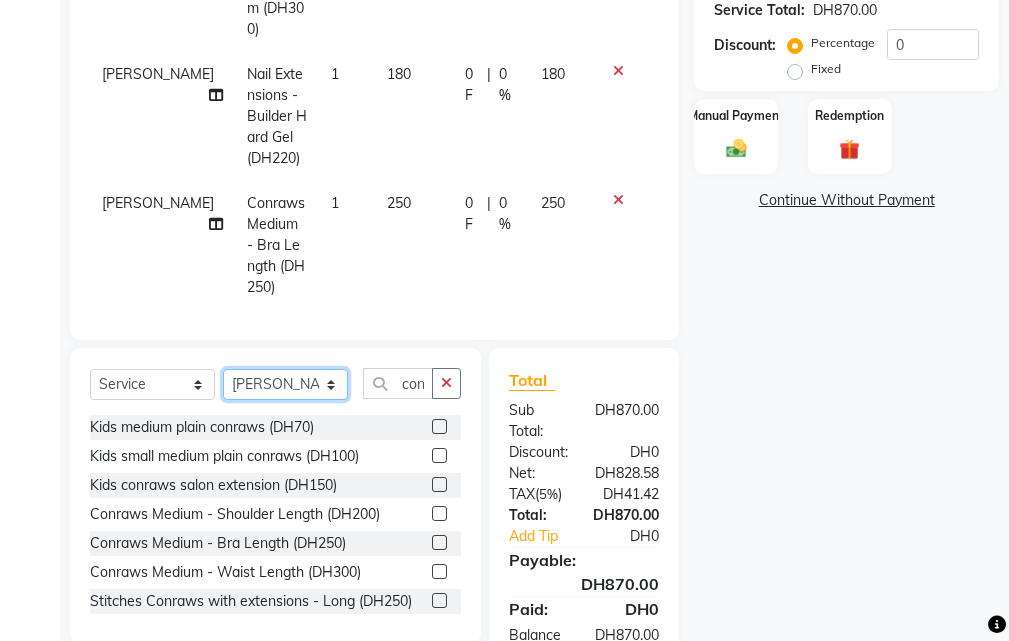 click on "Select Stylist [PERSON_NAME] Gift Enuneku [PERSON_NAME] [PERSON_NAME] [PERSON_NAME] [PERSON_NAME]" 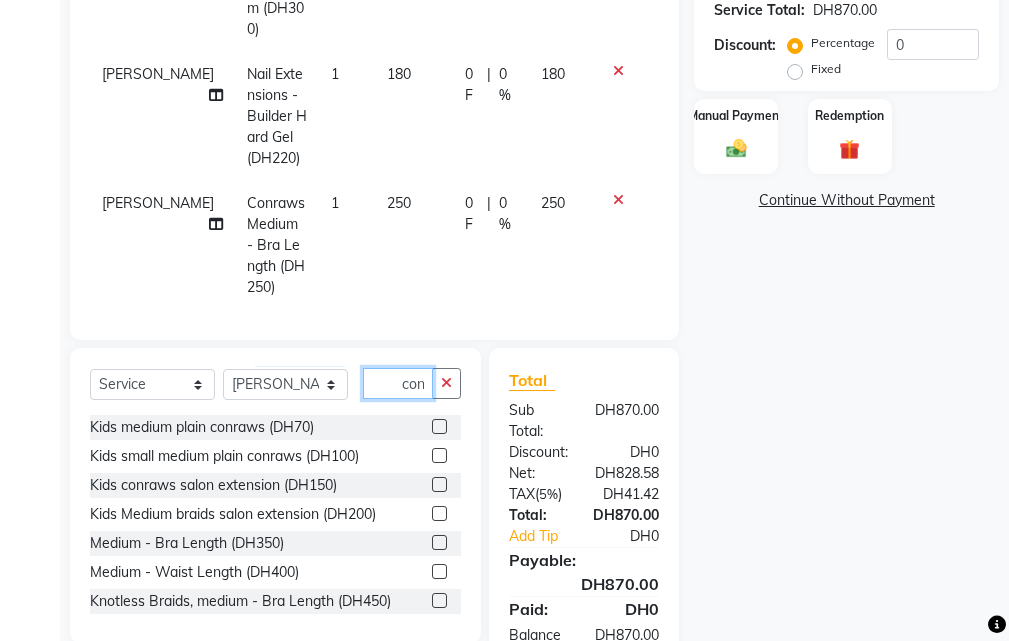 click on "conr" 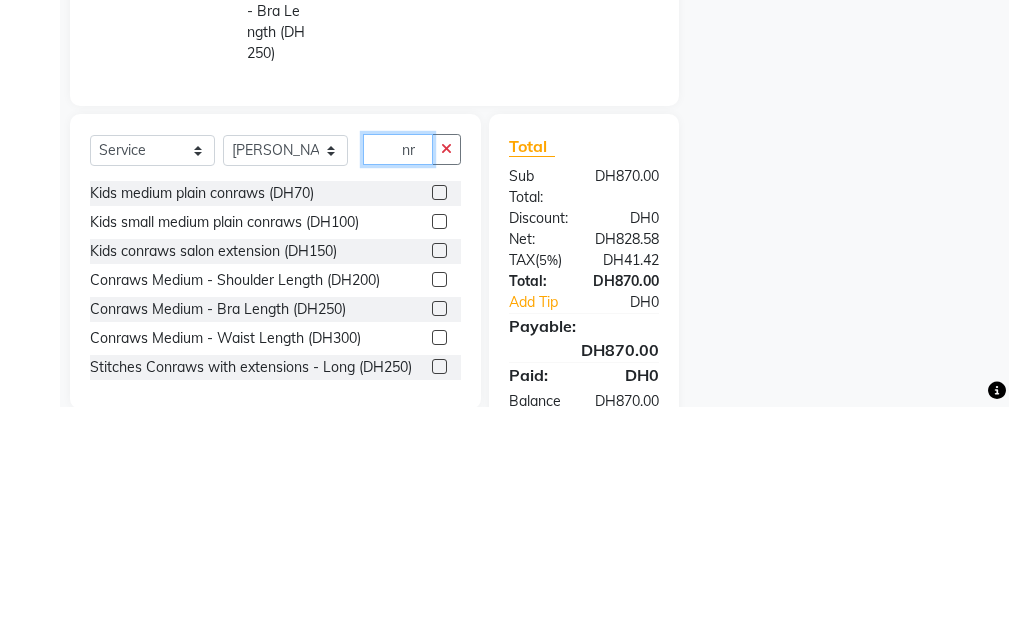 type on "r" 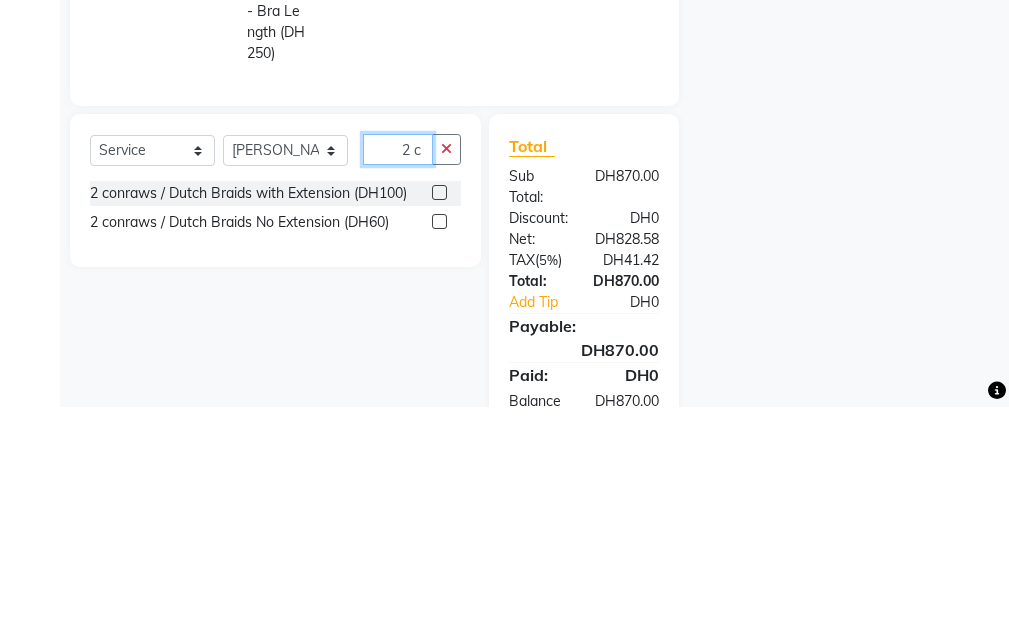 type on "2 c" 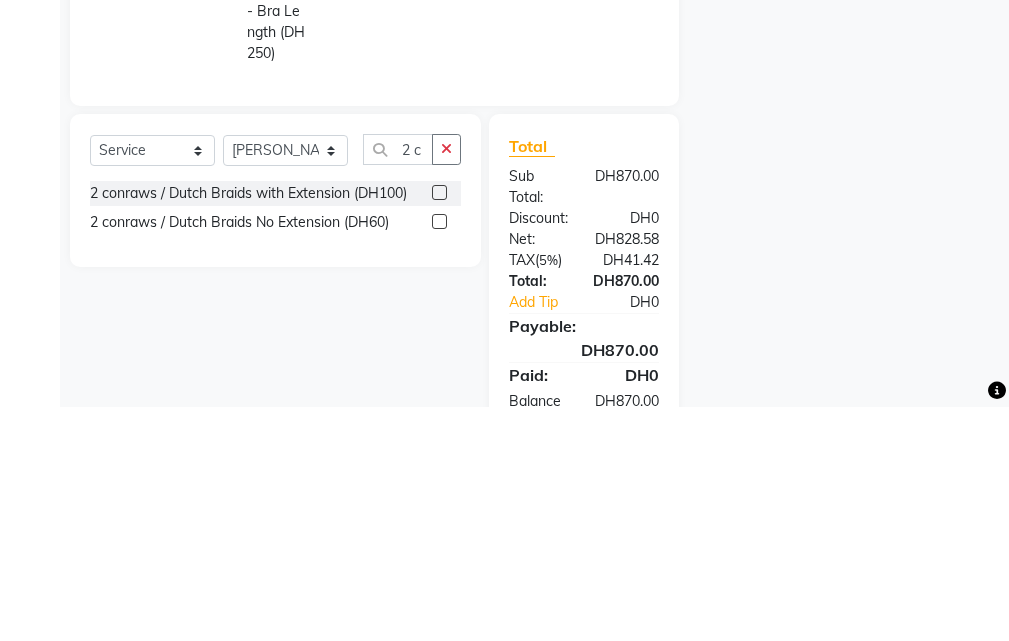 click 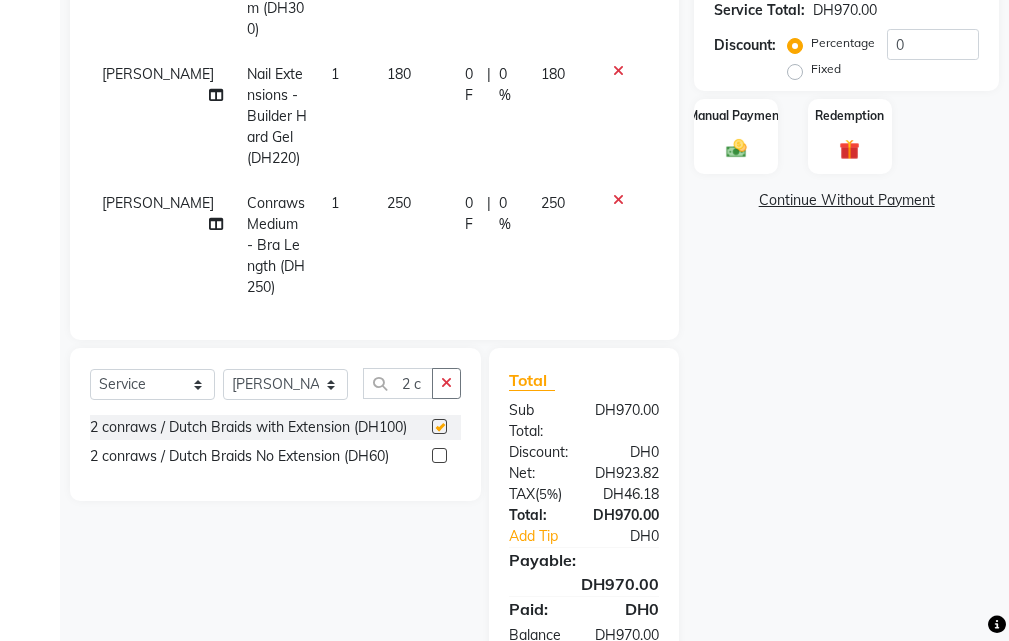 checkbox on "false" 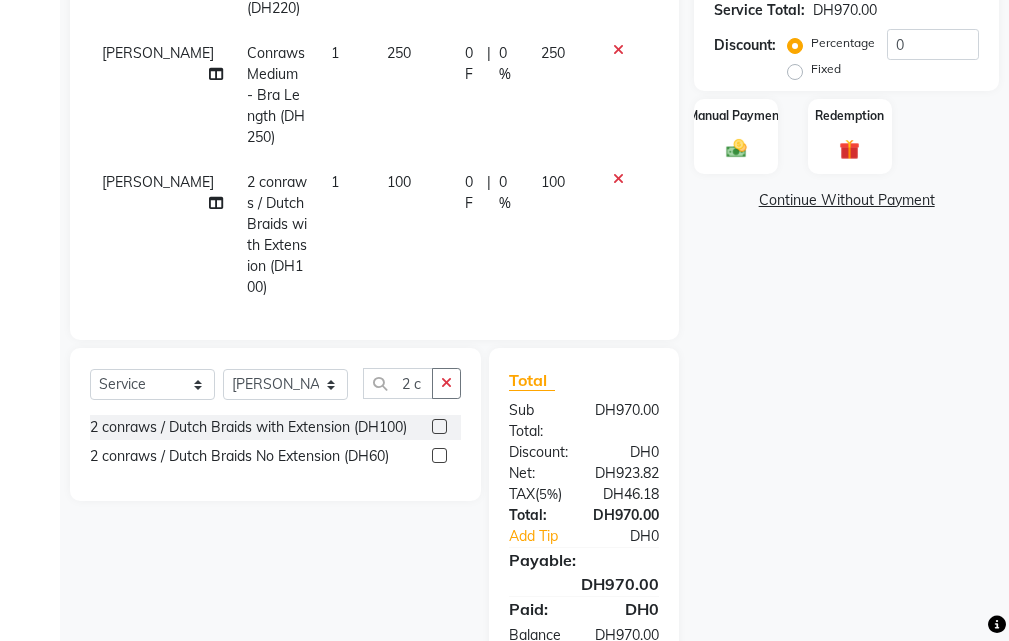 click on "100" 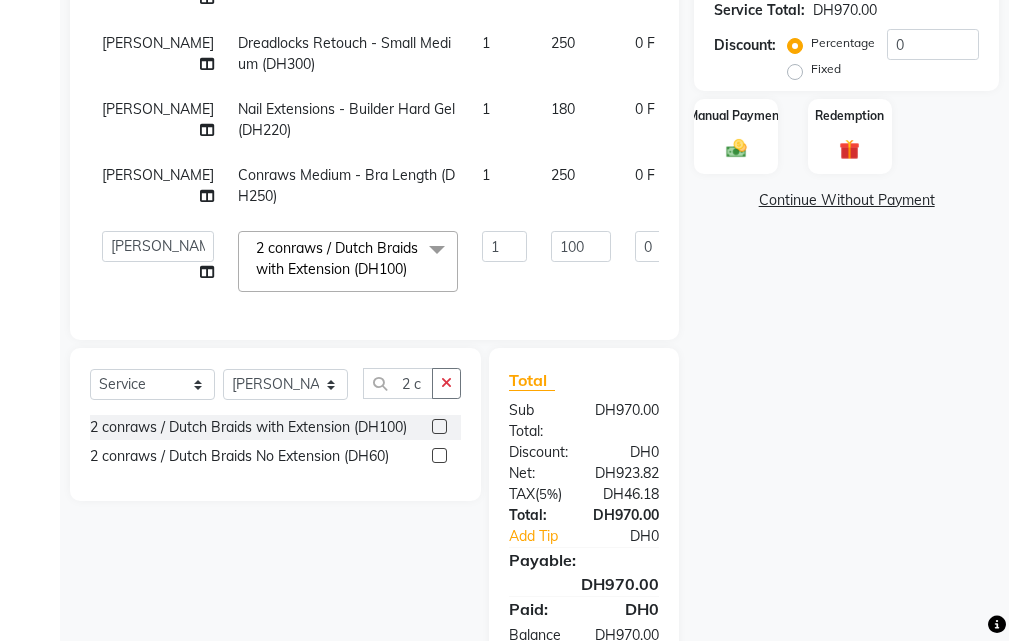 scroll, scrollTop: 199, scrollLeft: 0, axis: vertical 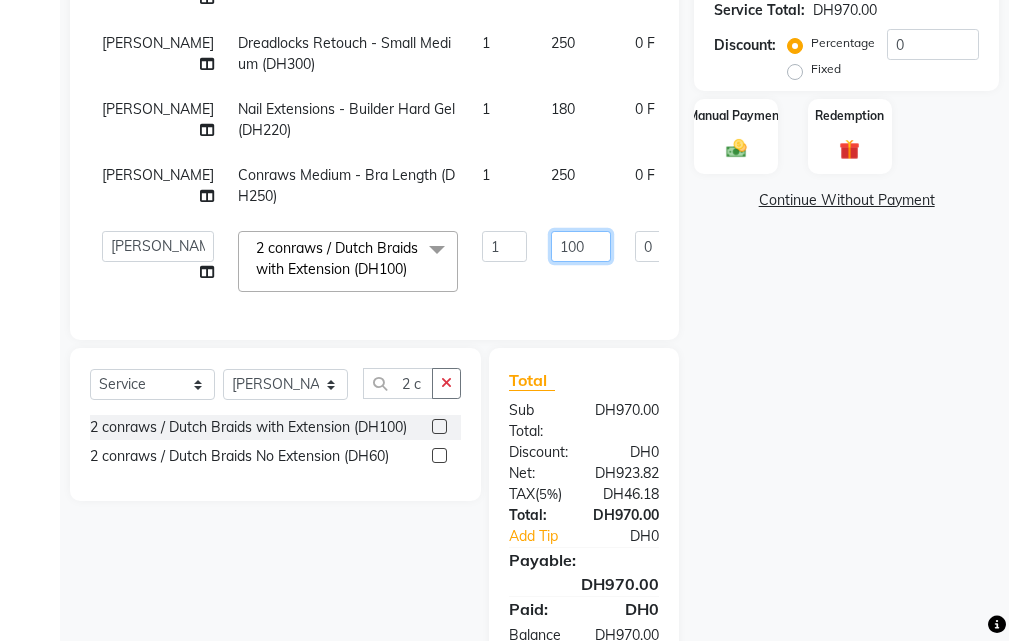 click on "100" 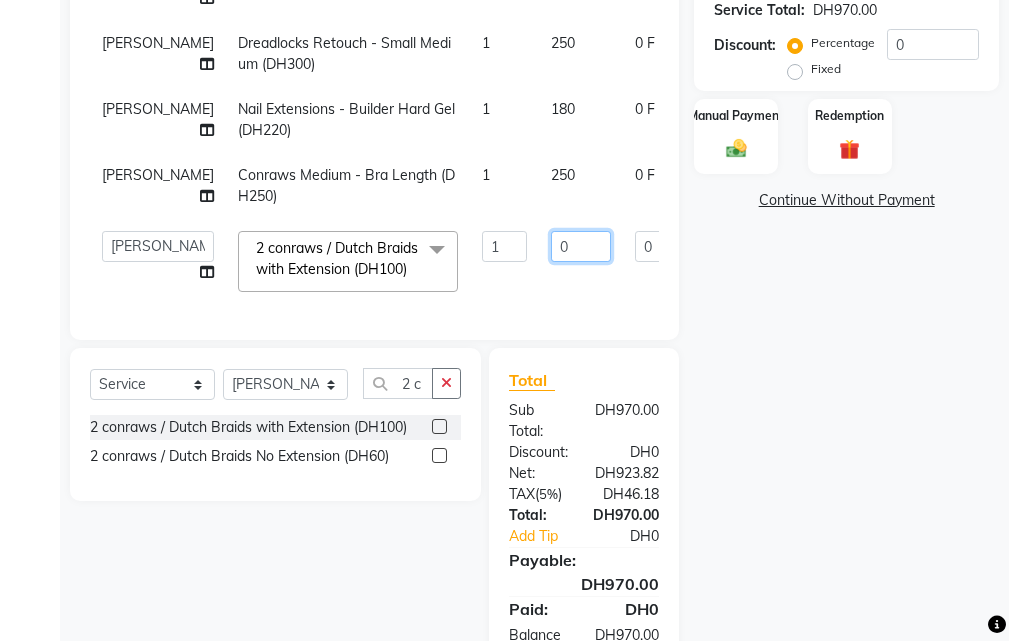 type on "80" 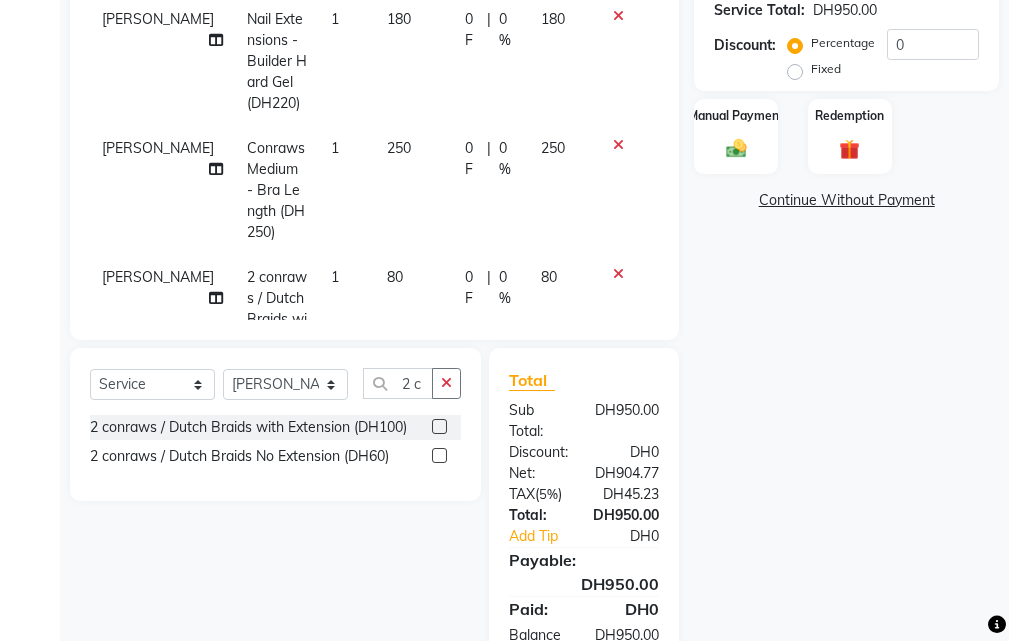 scroll, scrollTop: 390, scrollLeft: 0, axis: vertical 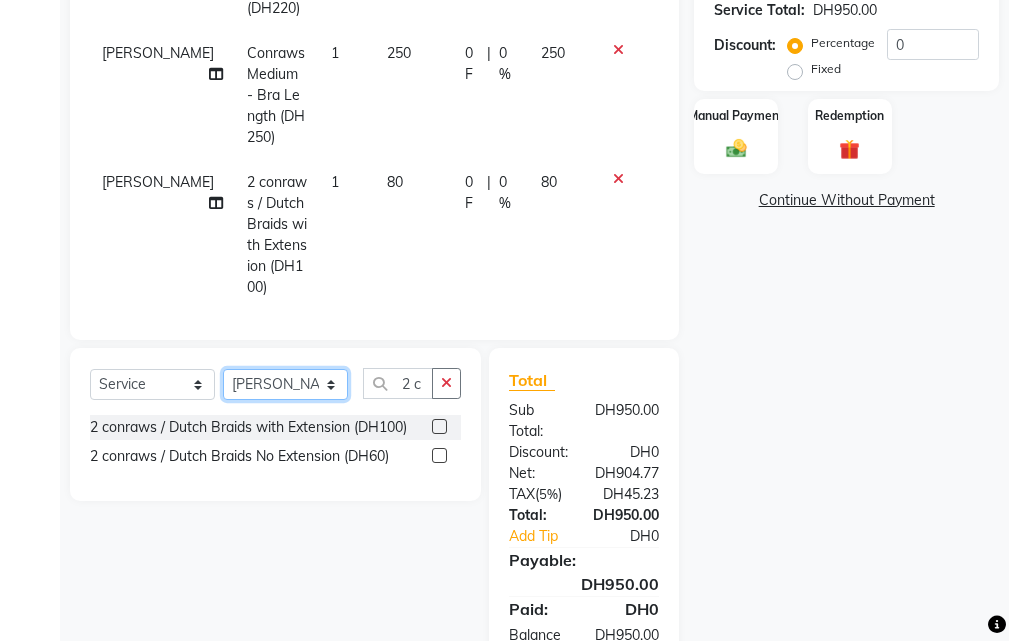 click on "Select Stylist [PERSON_NAME] Gift Enuneku [PERSON_NAME] [PERSON_NAME] [PERSON_NAME] [PERSON_NAME]" 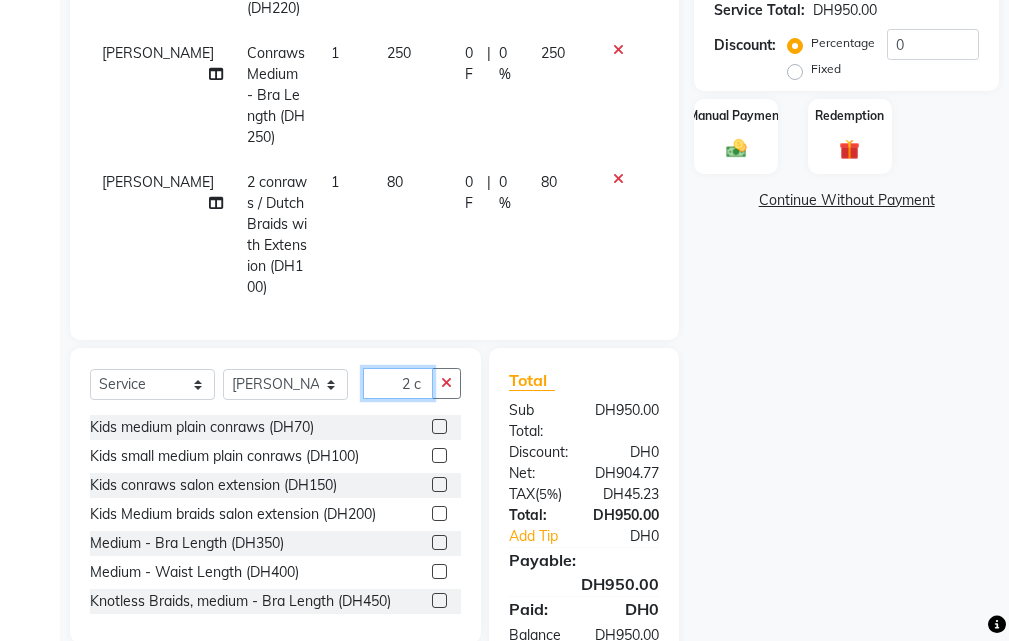 click on "2 c" 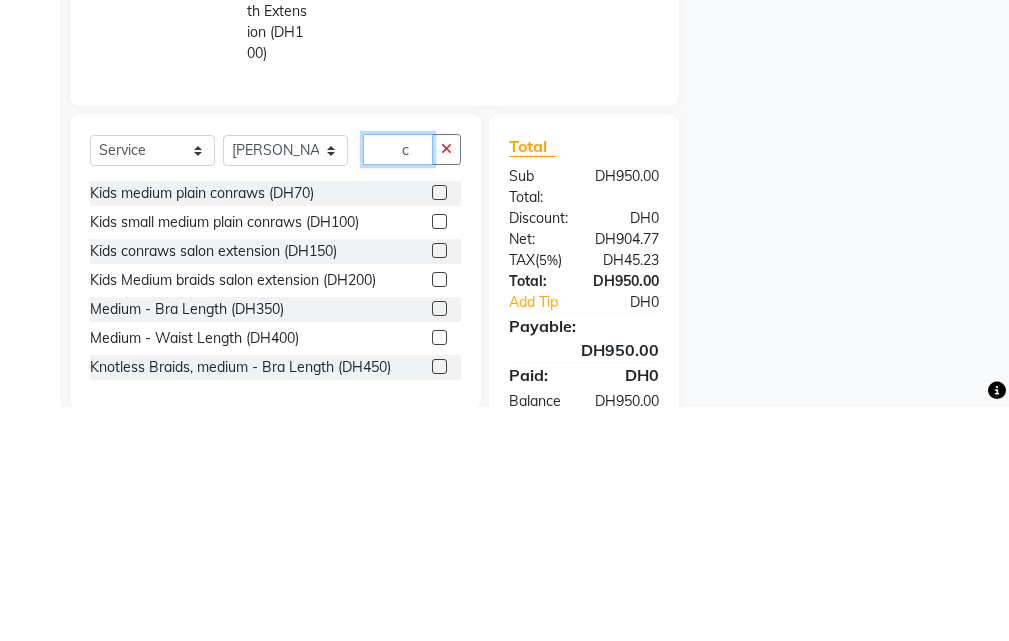 type on "c" 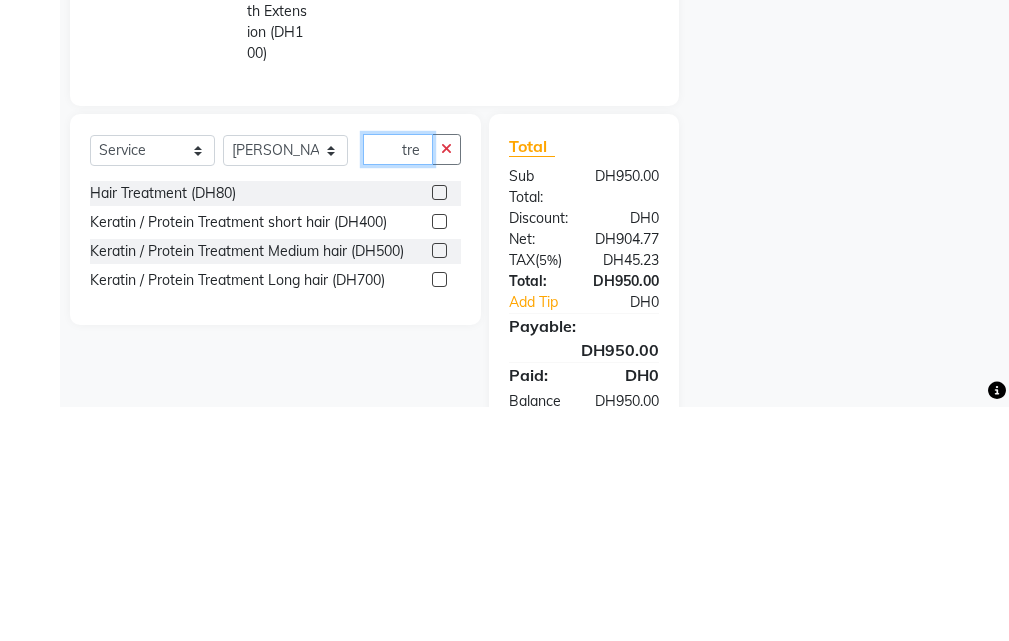 type on "tre" 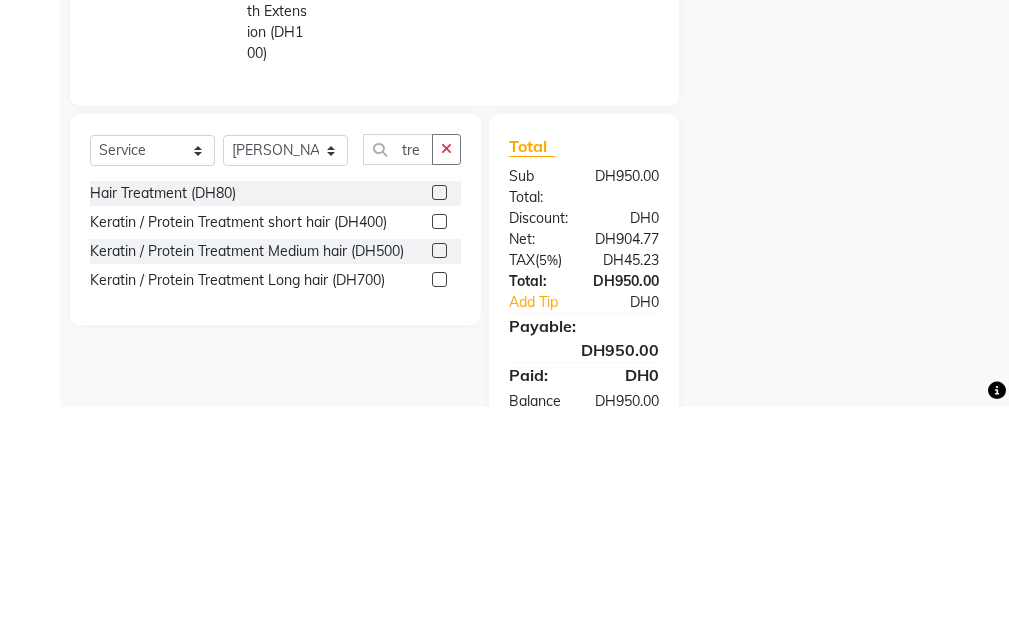 click 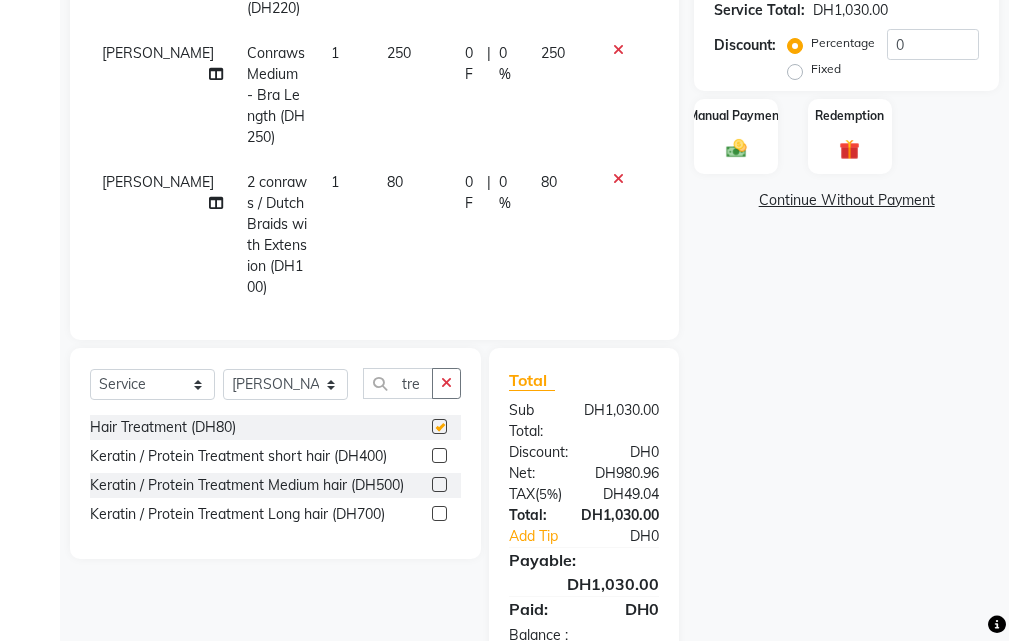 checkbox on "false" 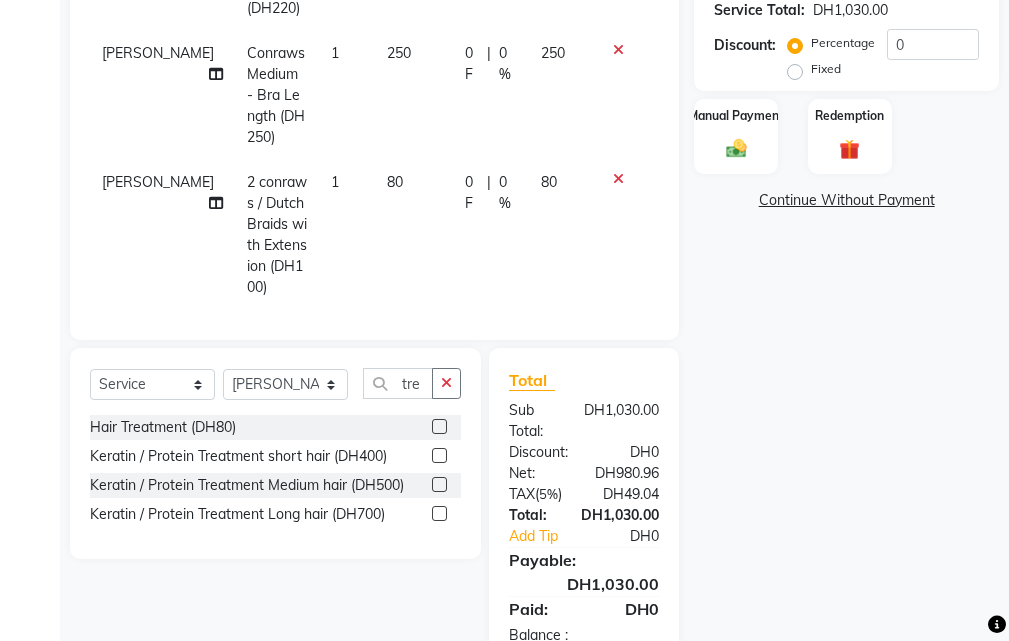 scroll, scrollTop: 477, scrollLeft: 0, axis: vertical 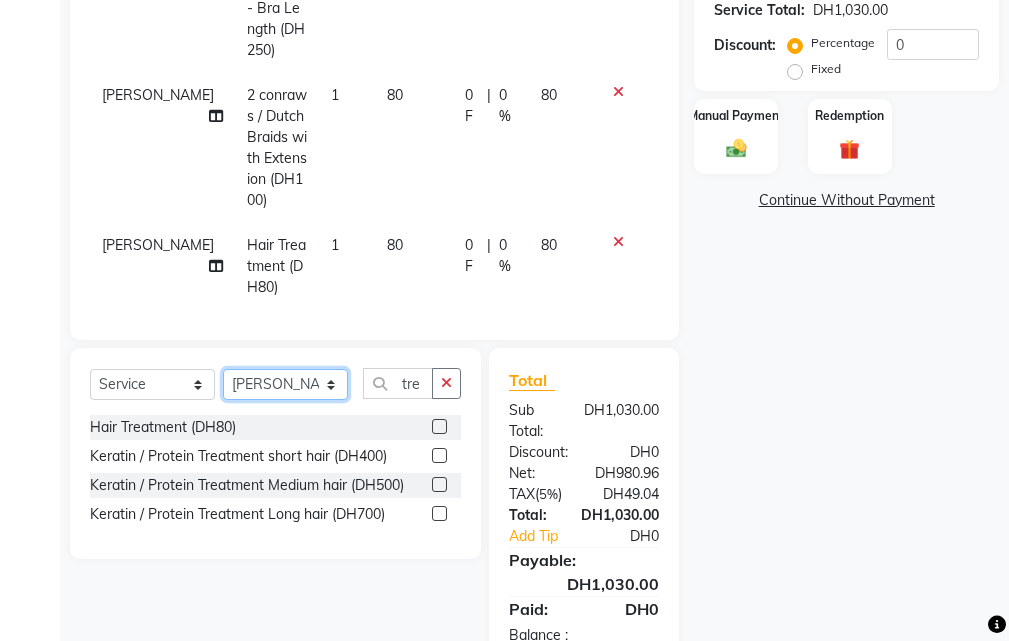 click on "Select Stylist [PERSON_NAME] Gift Enuneku [PERSON_NAME] [PERSON_NAME] [PERSON_NAME] [PERSON_NAME]" 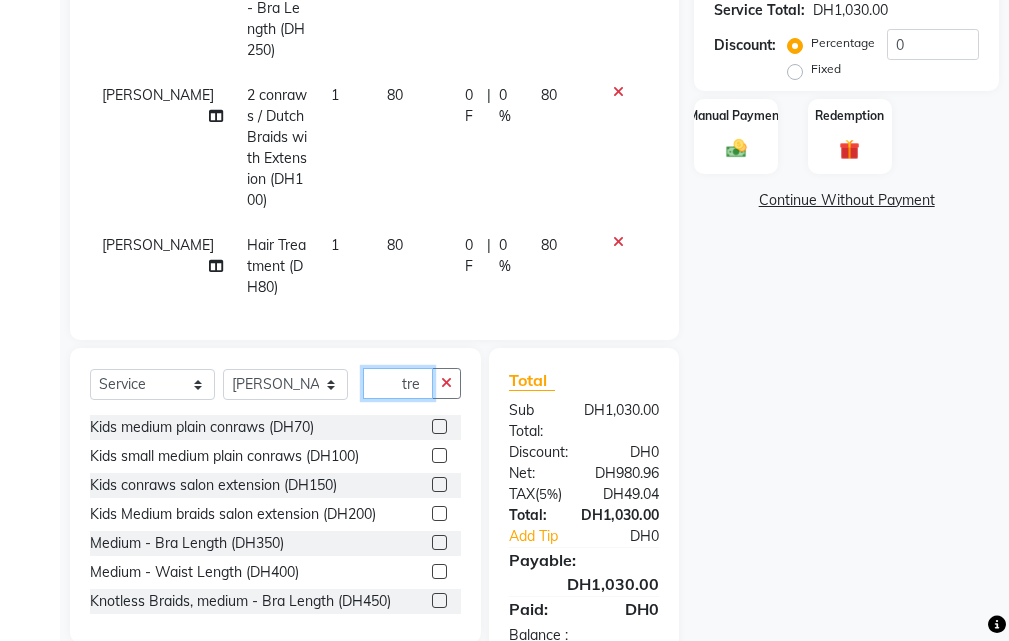 click on "tre" 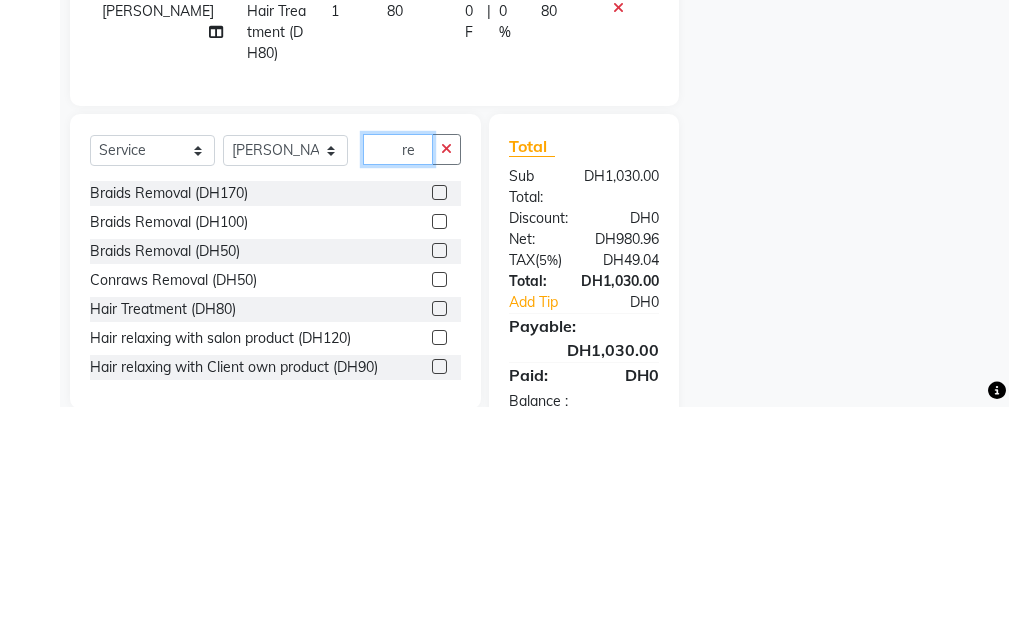 type on "e" 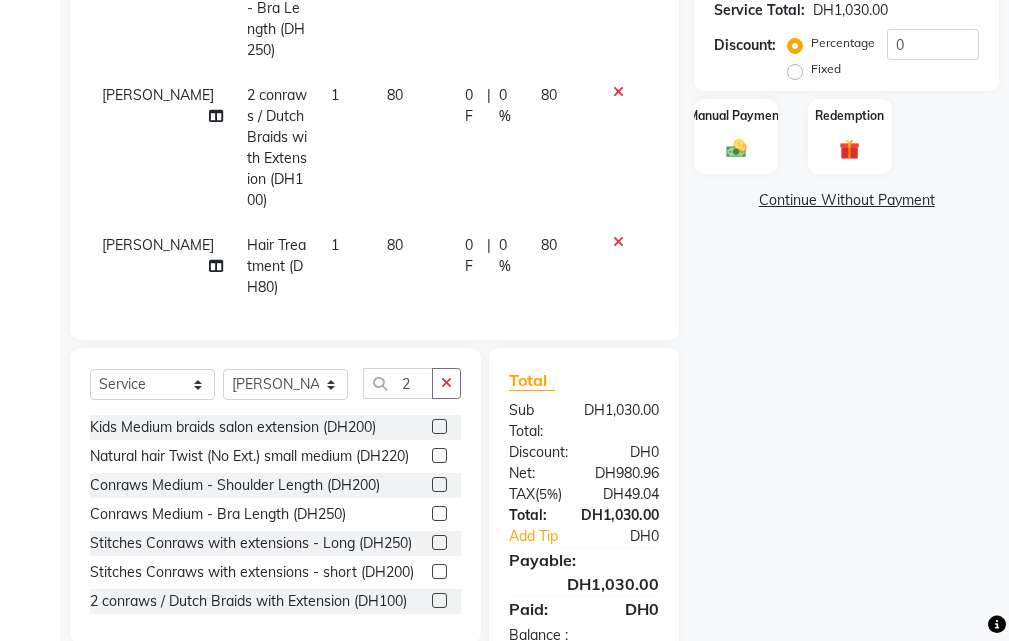 click on "Name: Walk In  Membership:  No Active Membership  Total Visits:  330 Card on file:  0 Last Visit:   [DATE] Points:   0  Coupon Code Apply Service Total:  DH1,030.00  Discount:  Percentage   Fixed  0 Manual Payment Redemption  Continue Without Payment" 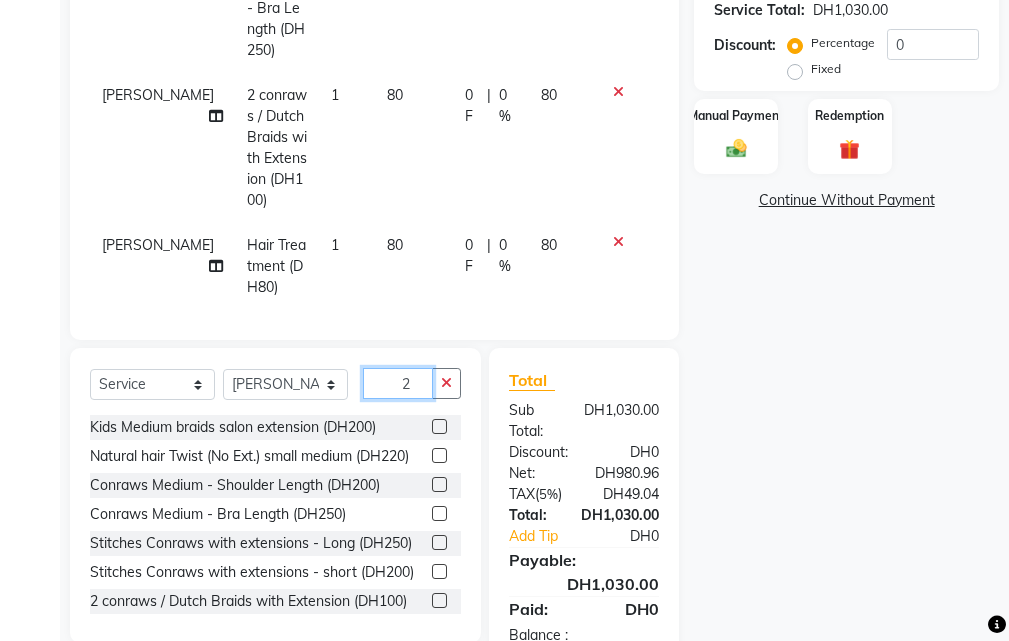 click on "2" 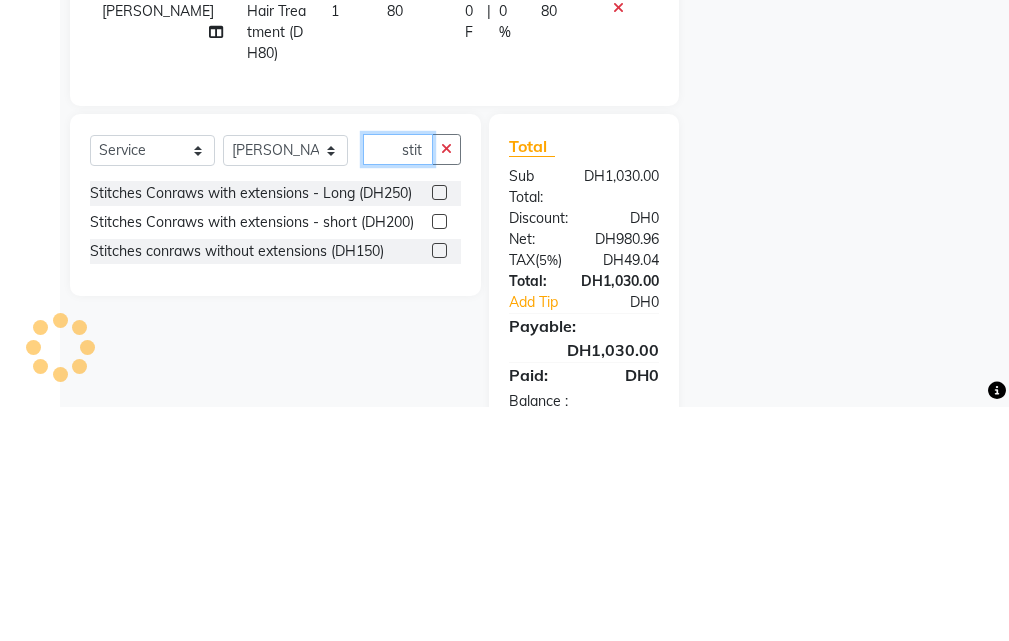 type on "stit" 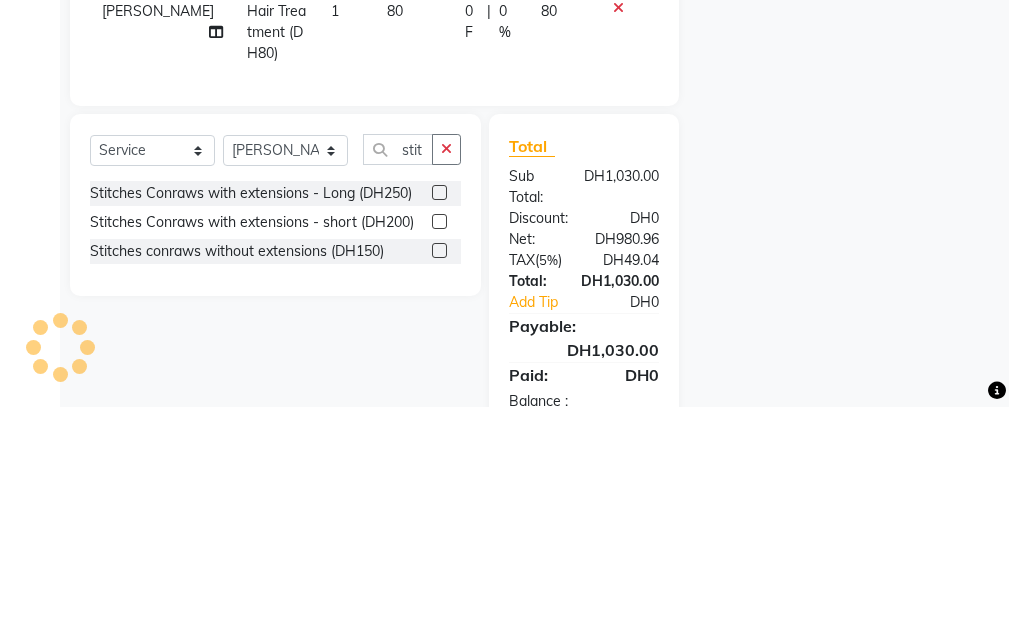 click 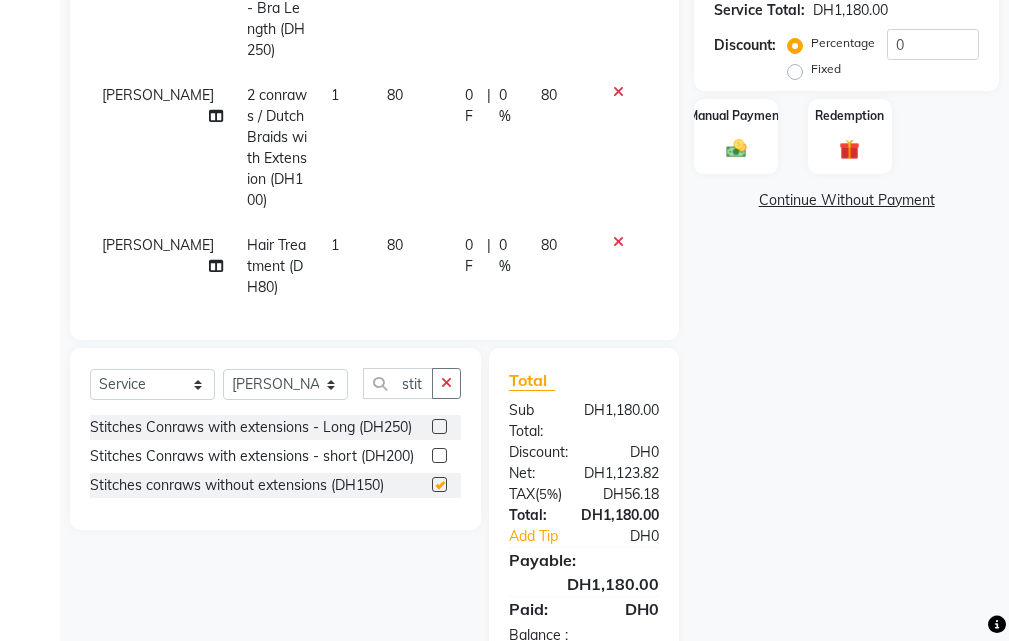 checkbox on "false" 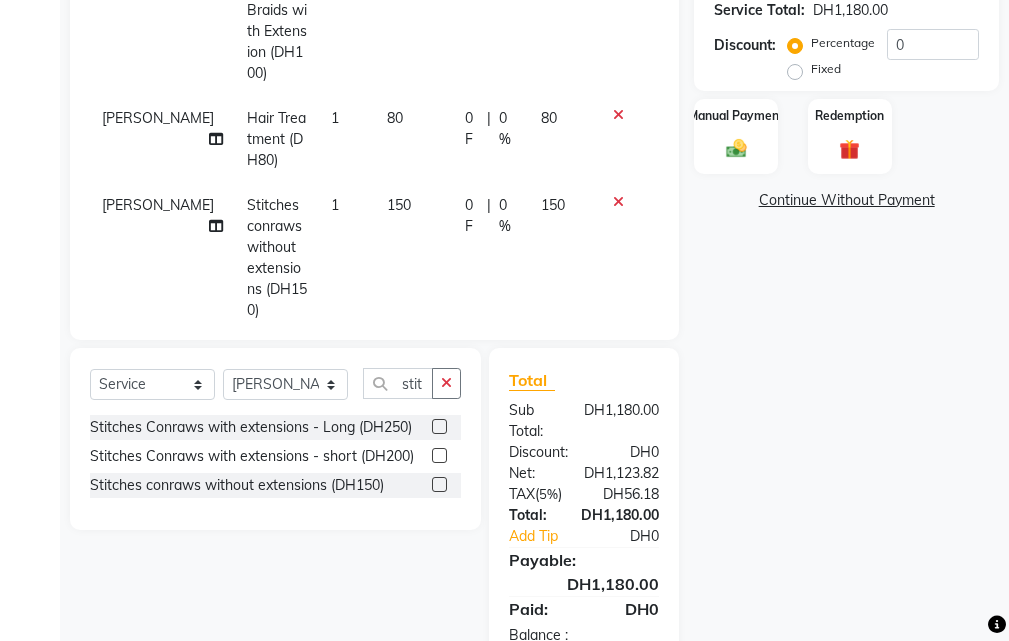 scroll, scrollTop: 606, scrollLeft: 0, axis: vertical 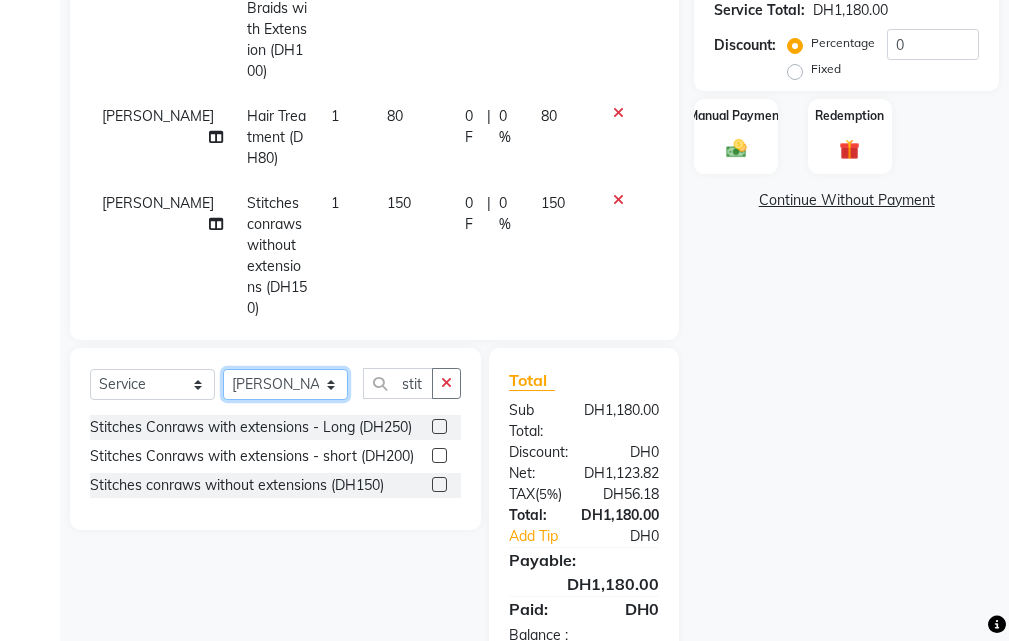 click on "Select Stylist [PERSON_NAME] Gift Enuneku [PERSON_NAME] [PERSON_NAME] [PERSON_NAME] [PERSON_NAME]" 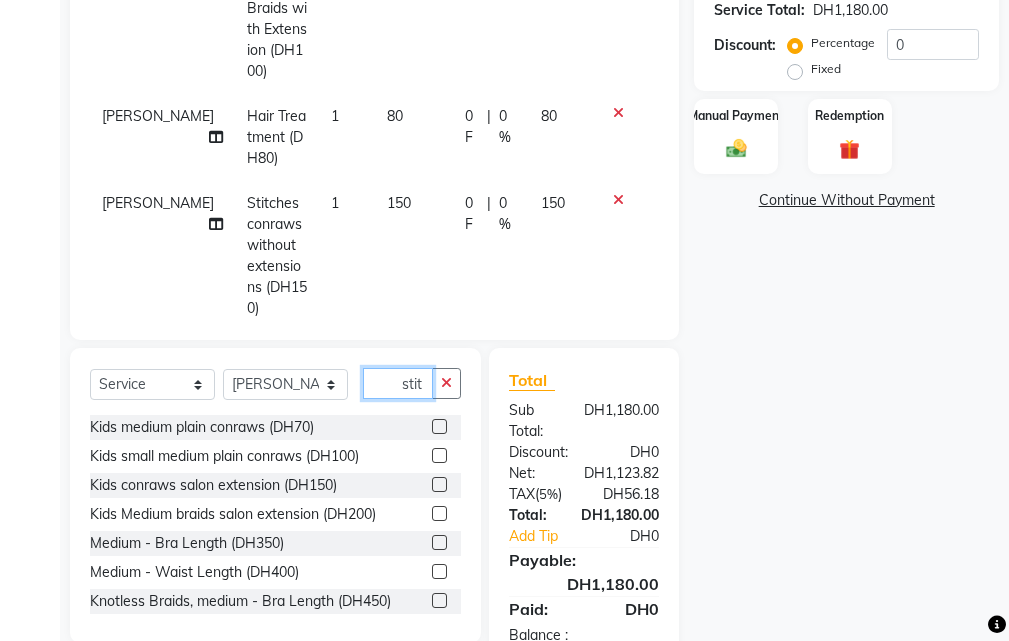 click on "stit" 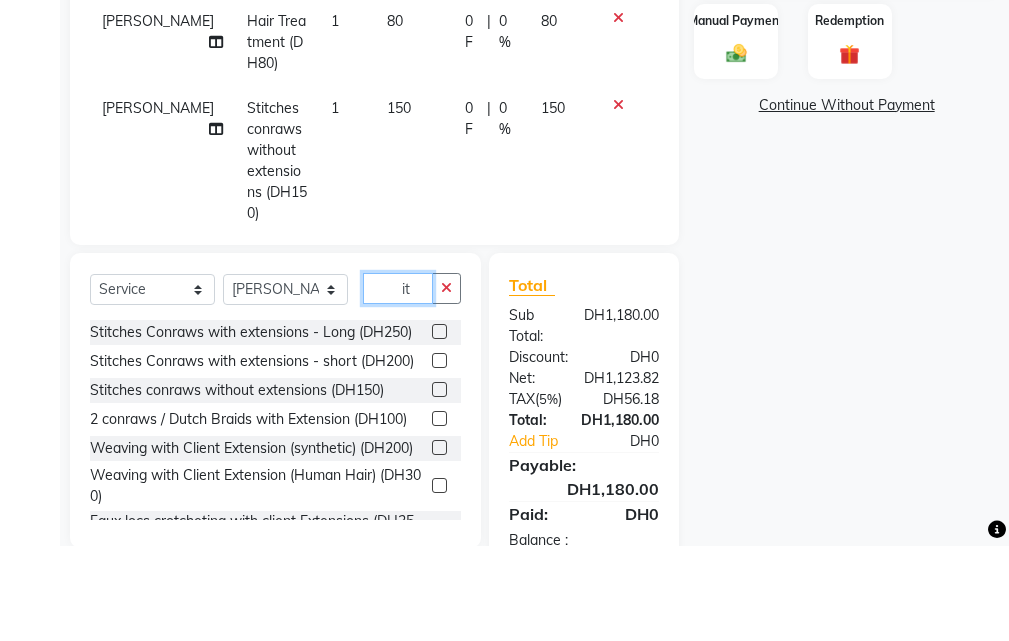 type on "t" 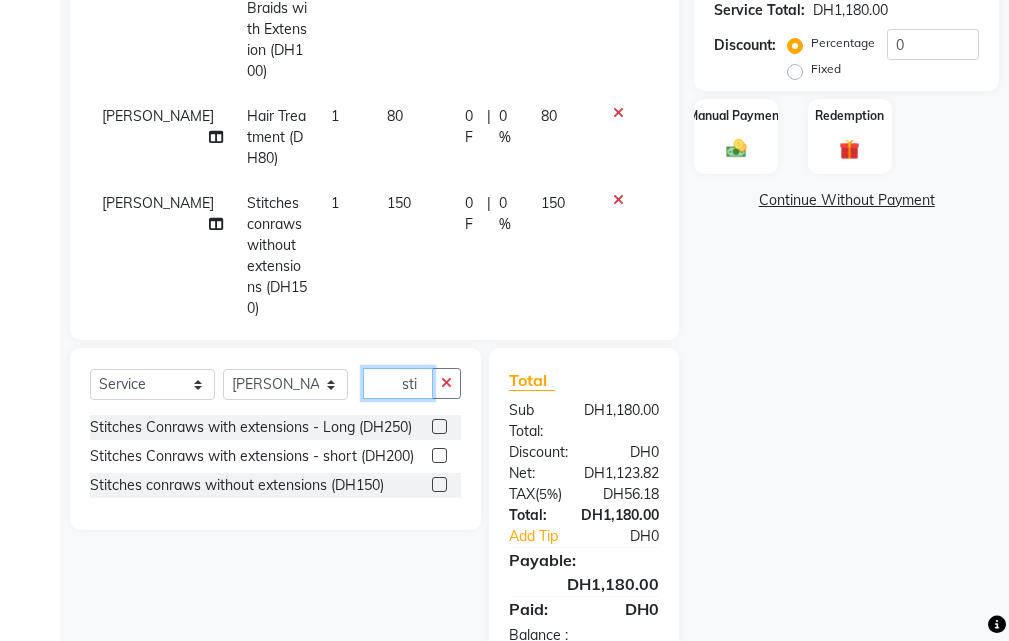 type on "sti" 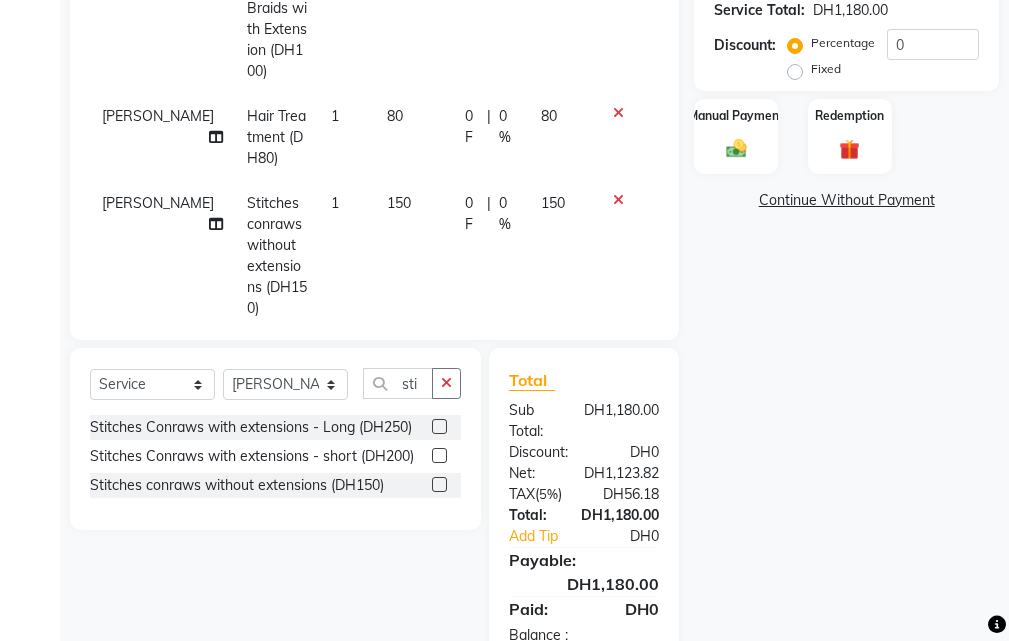 click 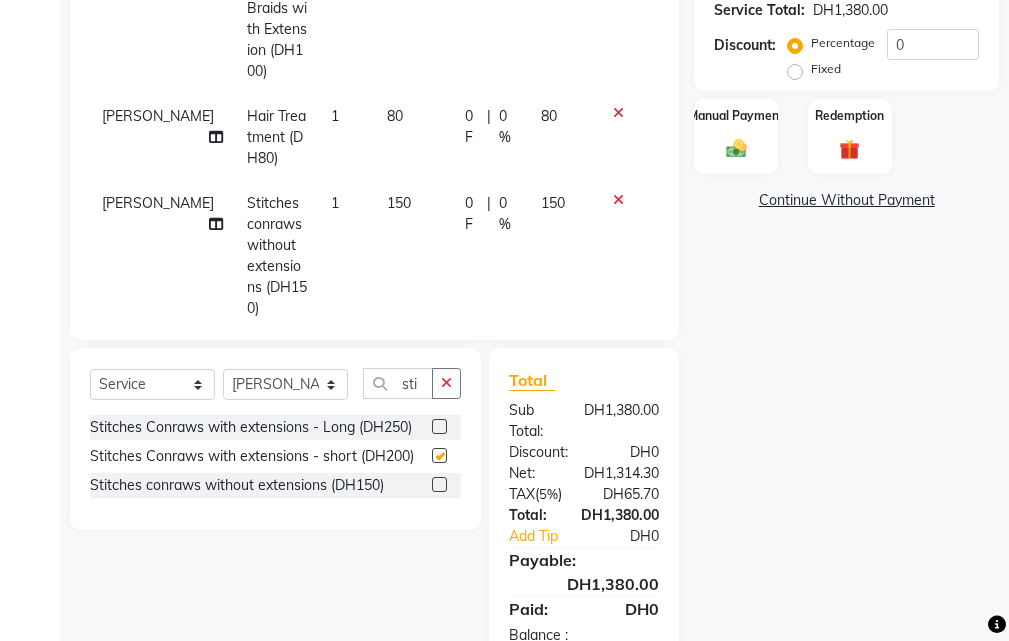 checkbox on "false" 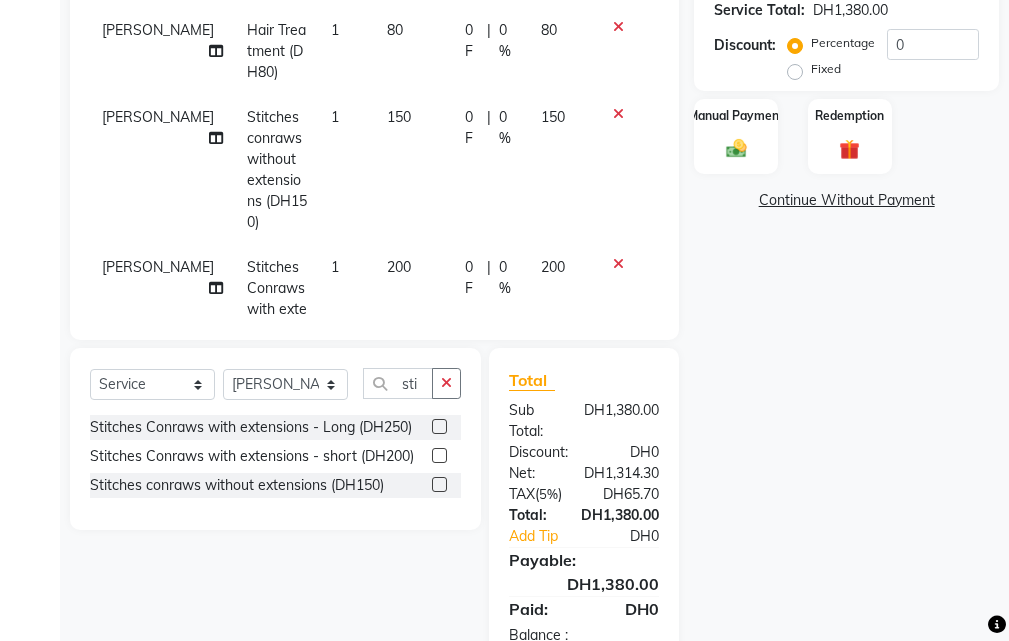 scroll, scrollTop: 756, scrollLeft: 0, axis: vertical 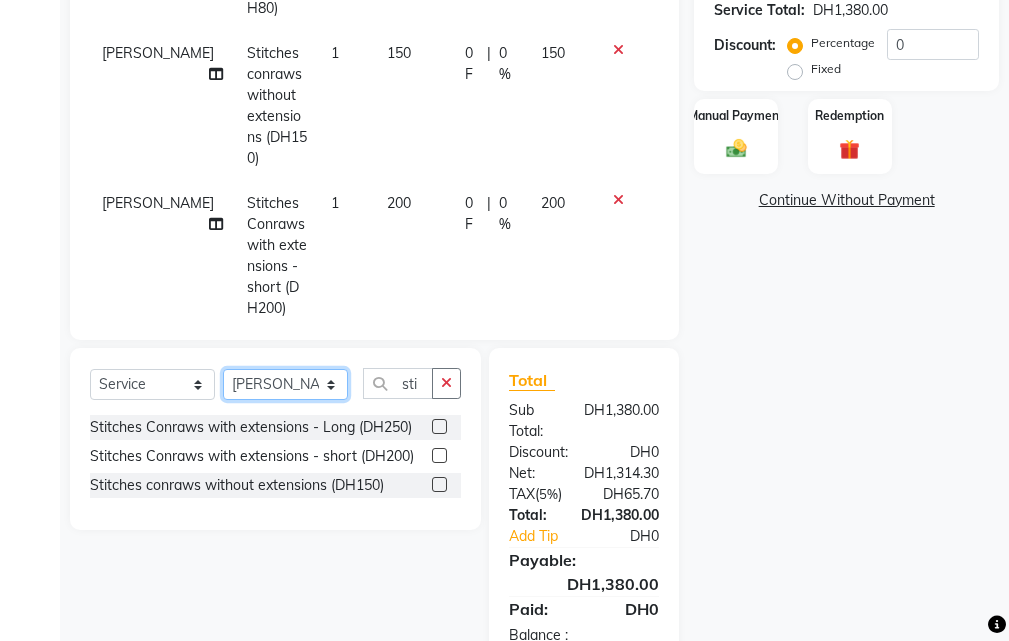 click on "Select Stylist [PERSON_NAME] Gift Enuneku [PERSON_NAME] [PERSON_NAME] [PERSON_NAME] [PERSON_NAME]" 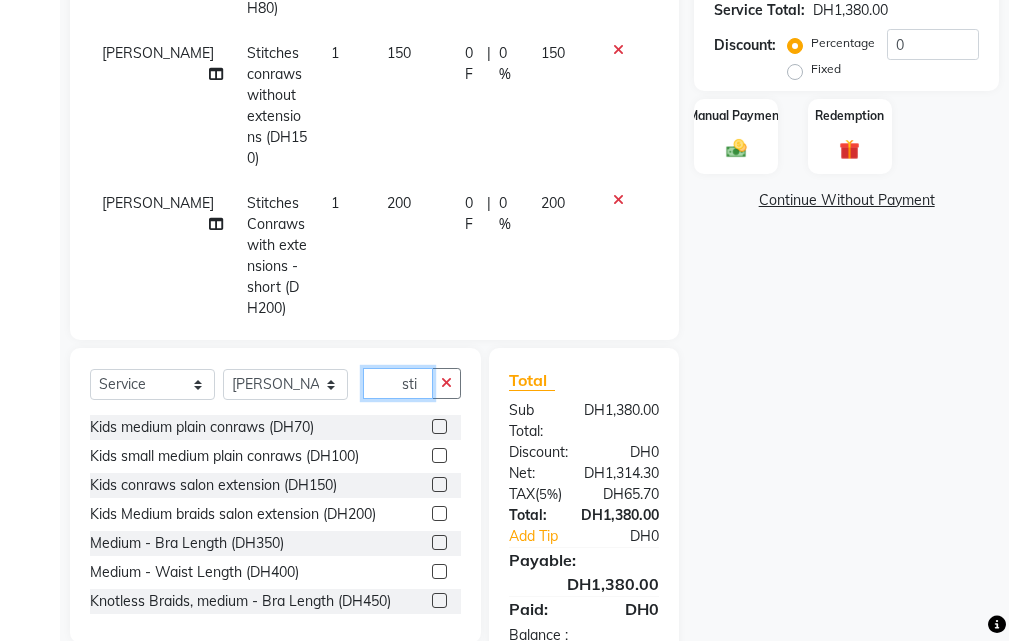 click on "sti" 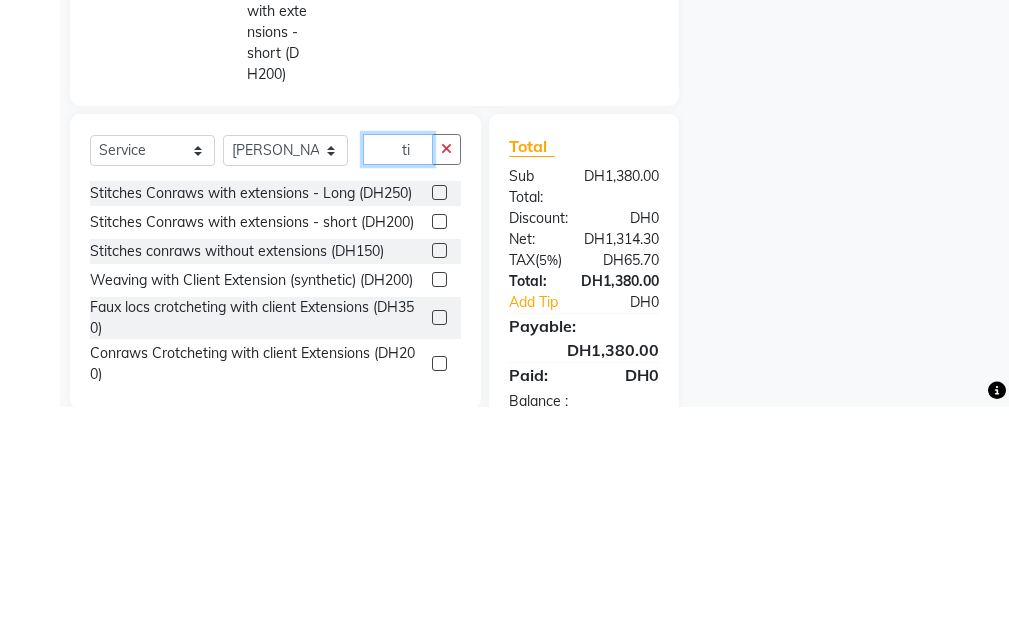 type on "i" 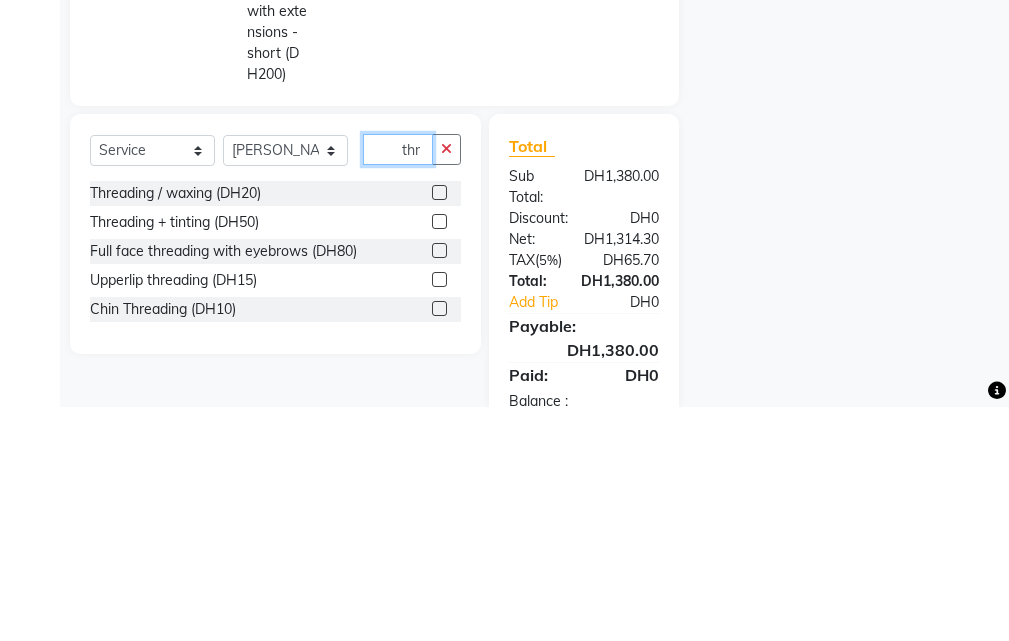 type on "thr" 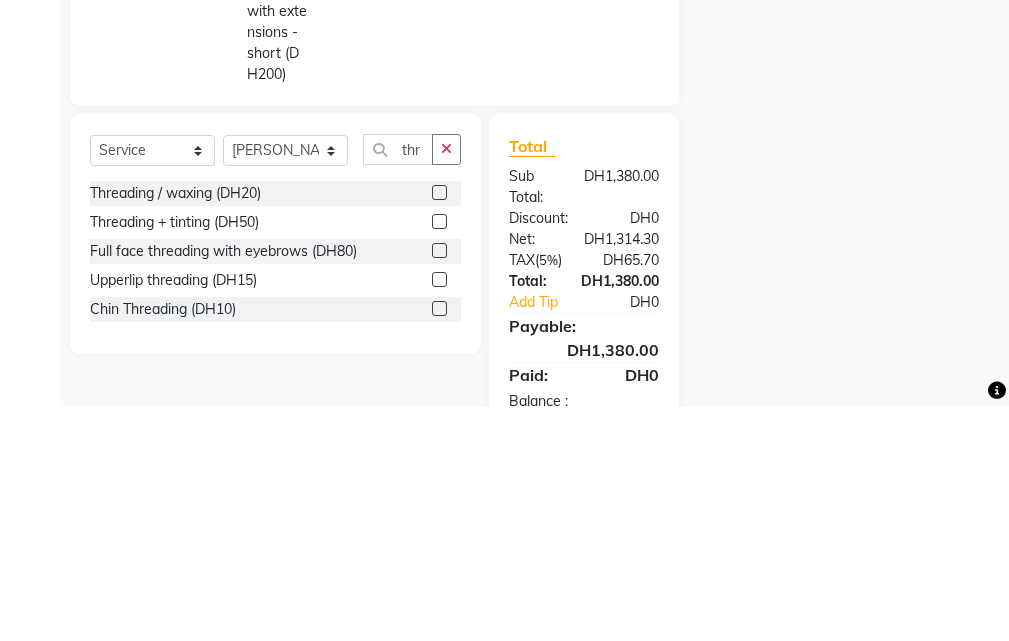 click 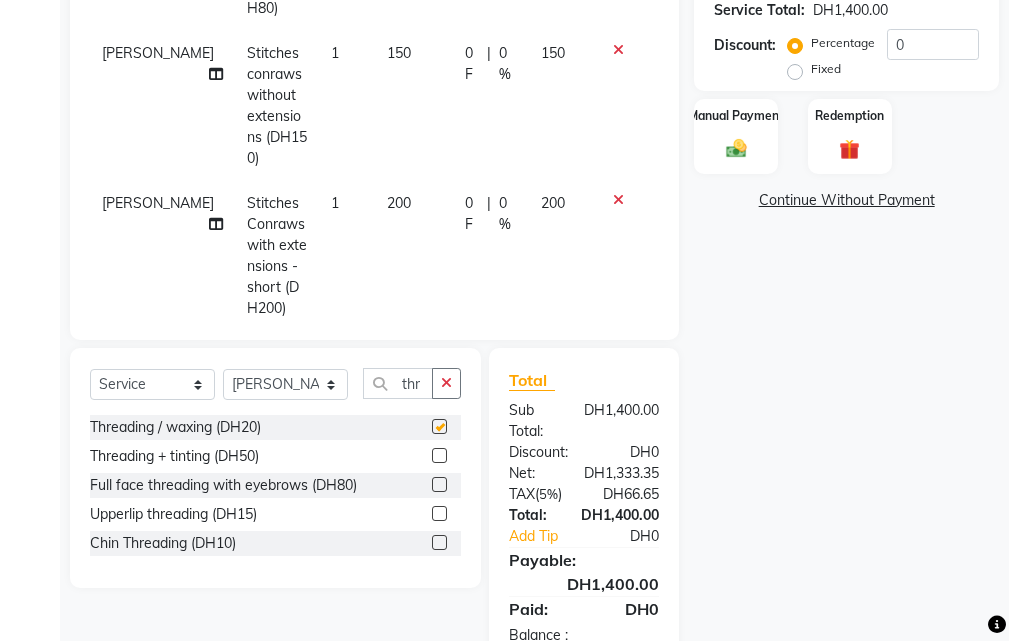 checkbox on "false" 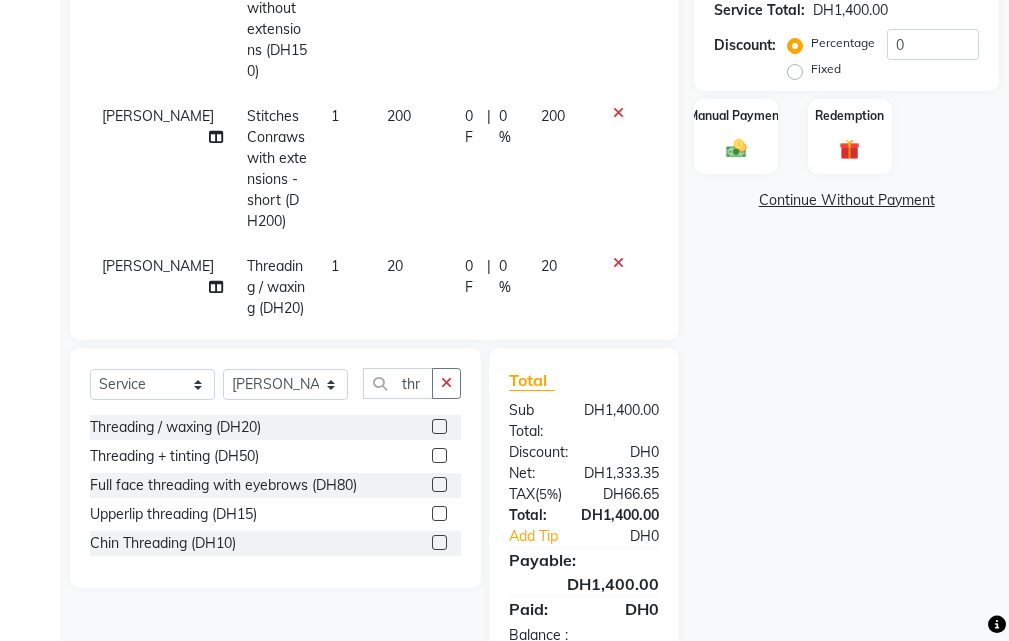 click on "20" 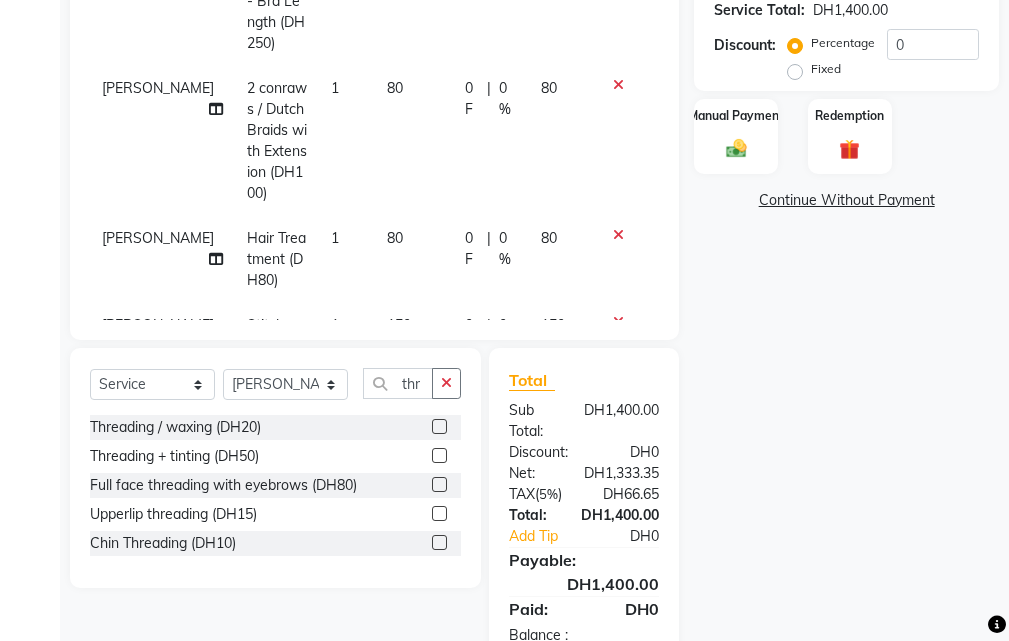 select on "71571" 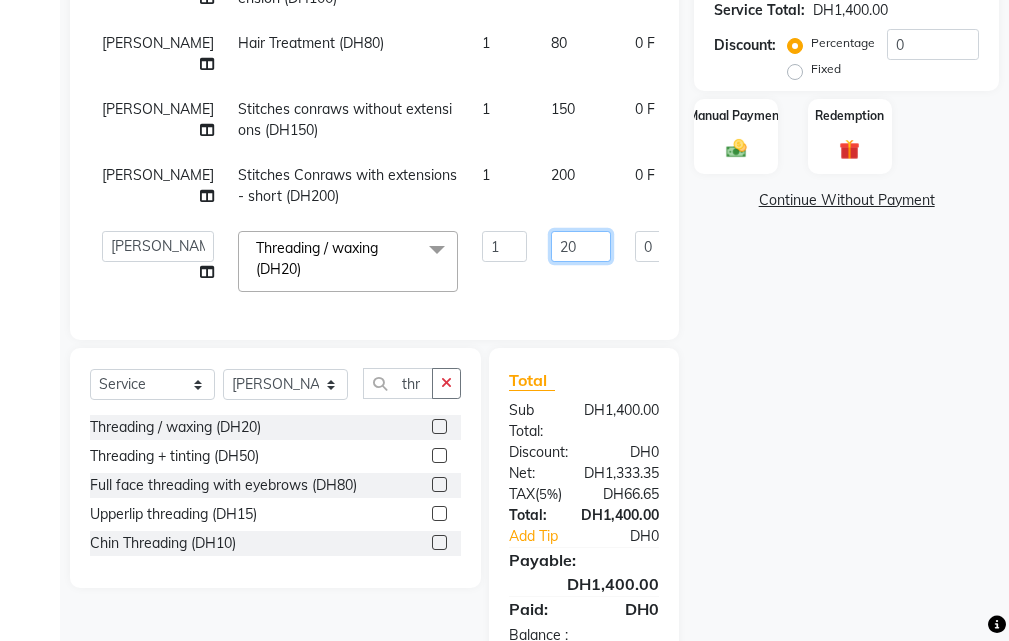 click on "20" 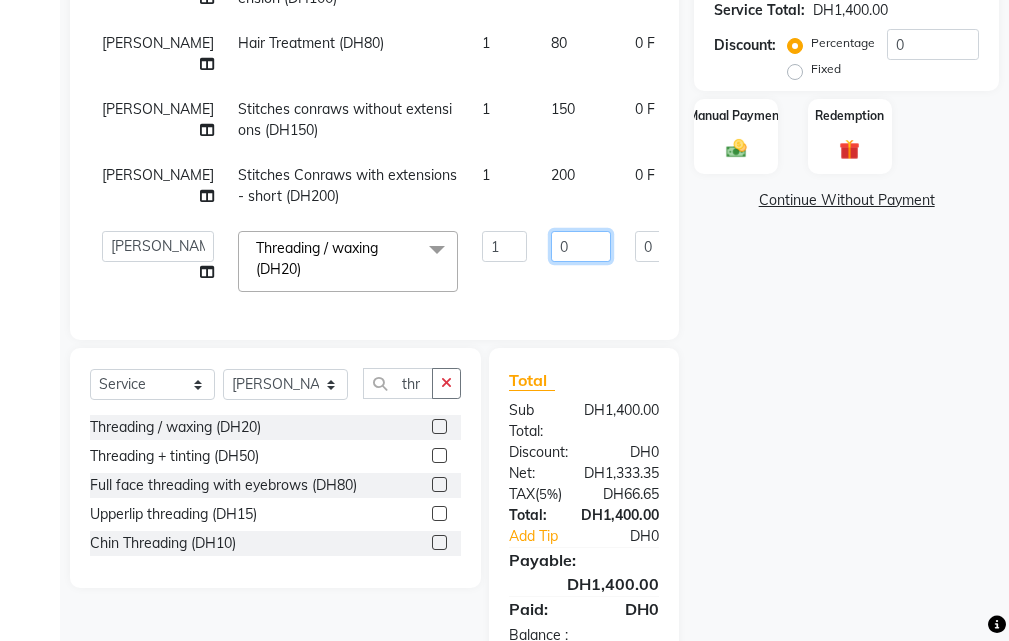 type on "30" 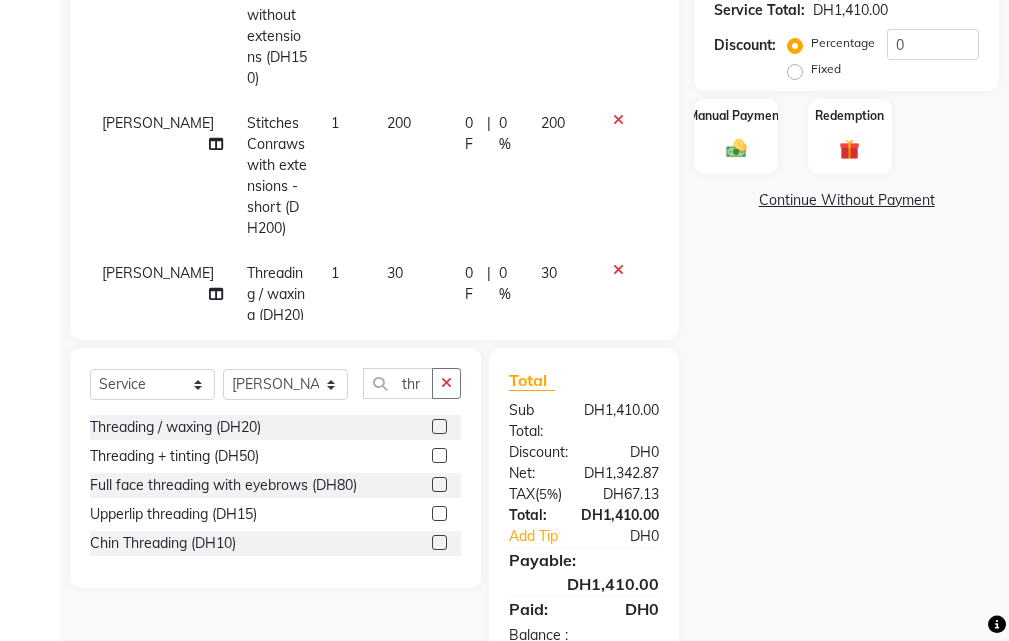 scroll, scrollTop: 843, scrollLeft: 0, axis: vertical 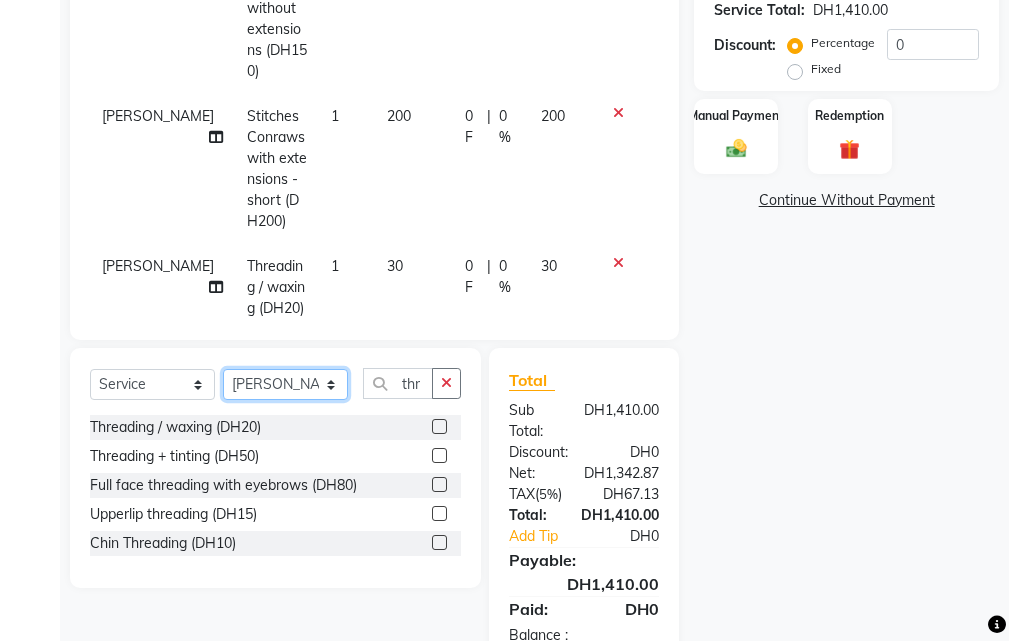 click on "Select Stylist [PERSON_NAME] Gift Enuneku [PERSON_NAME] [PERSON_NAME] [PERSON_NAME] [PERSON_NAME]" 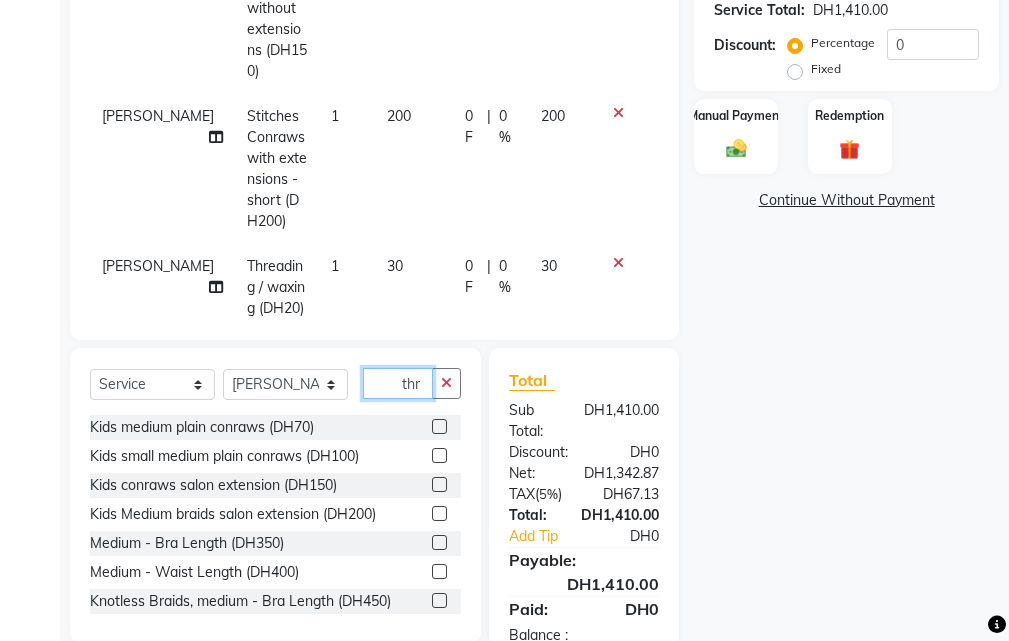 click on "thr" 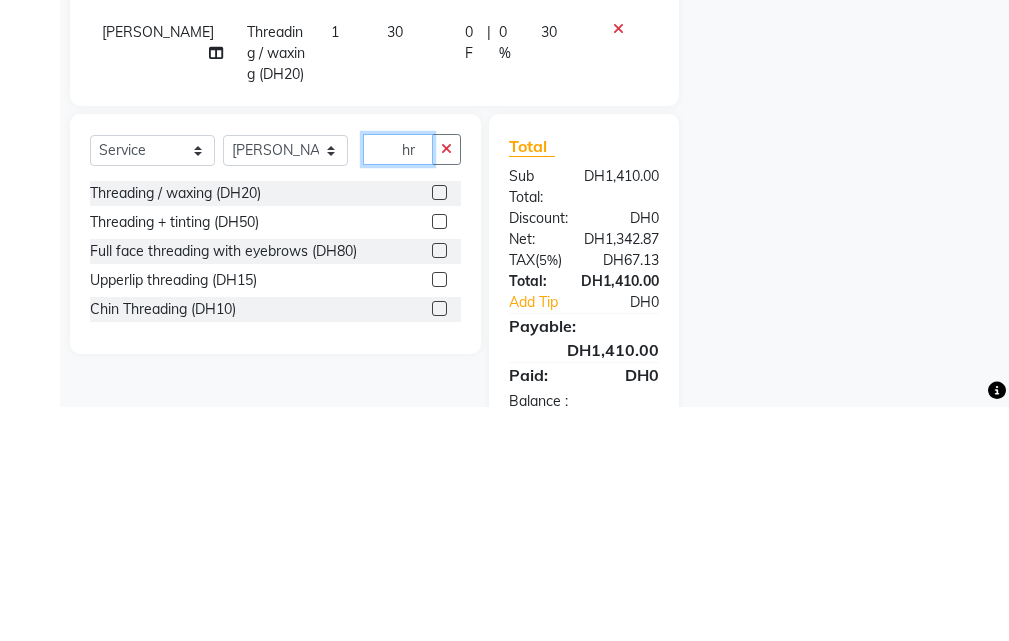 type on "r" 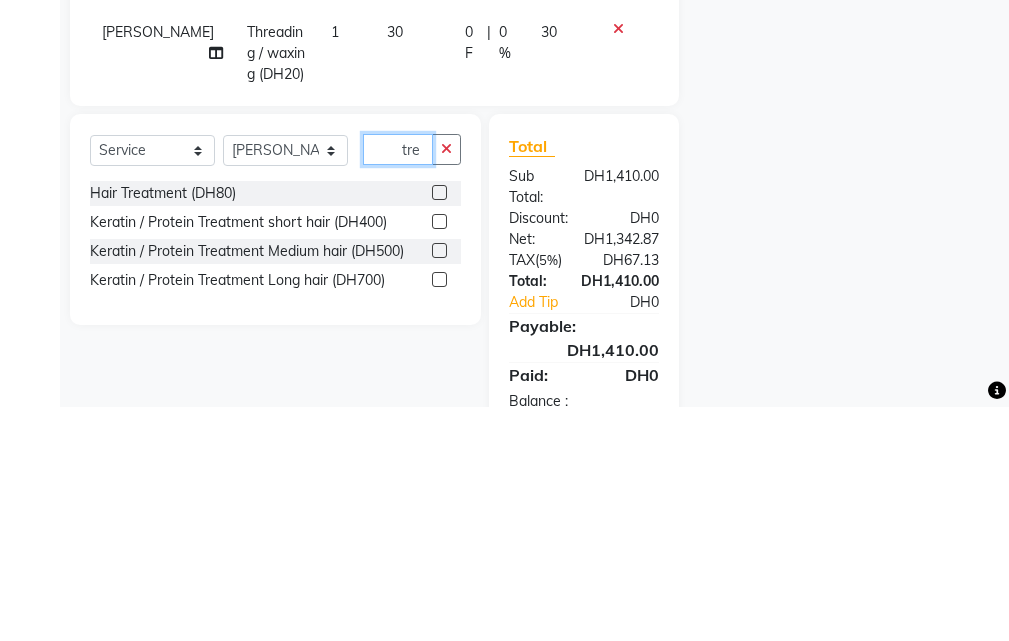 type on "tre" 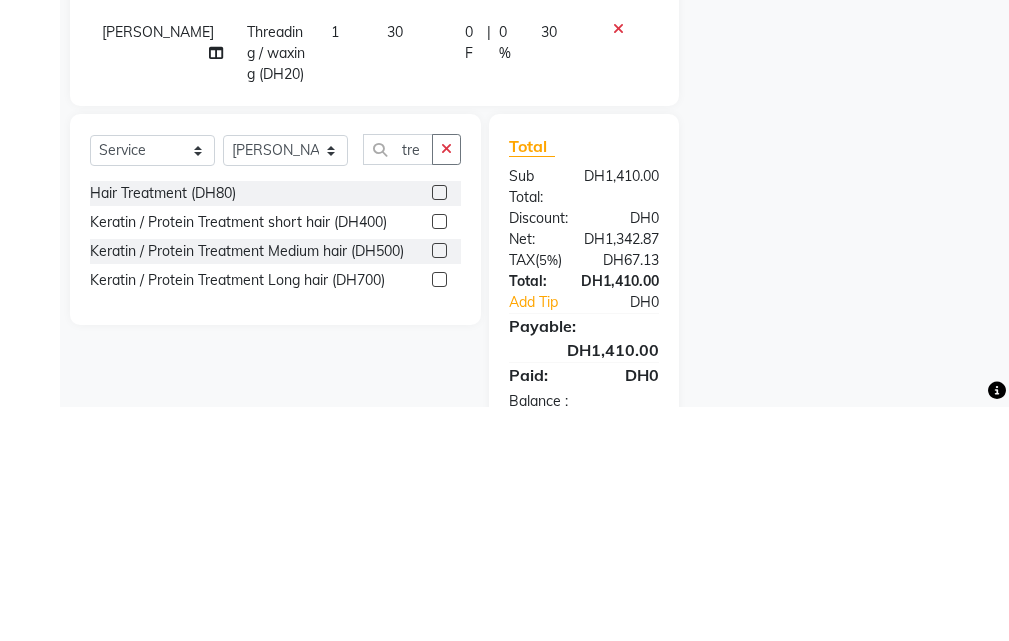 click 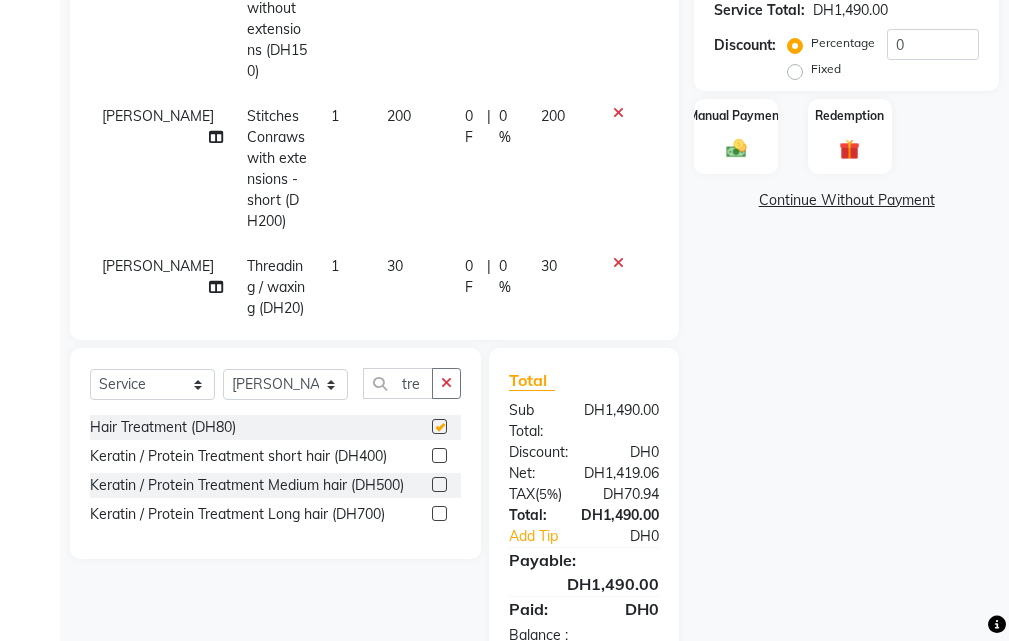 checkbox on "false" 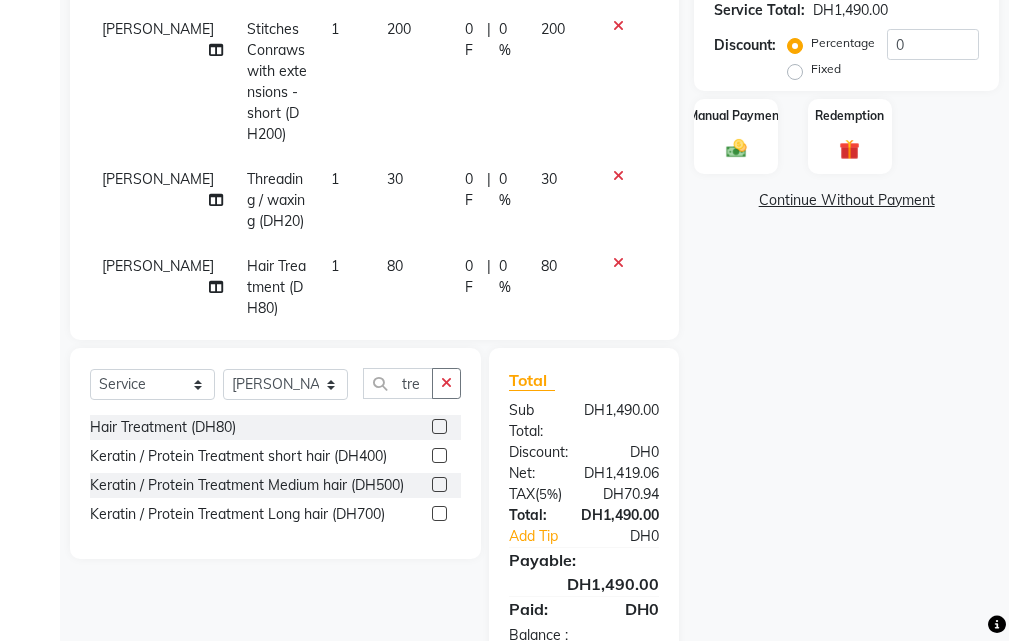 click on "80" 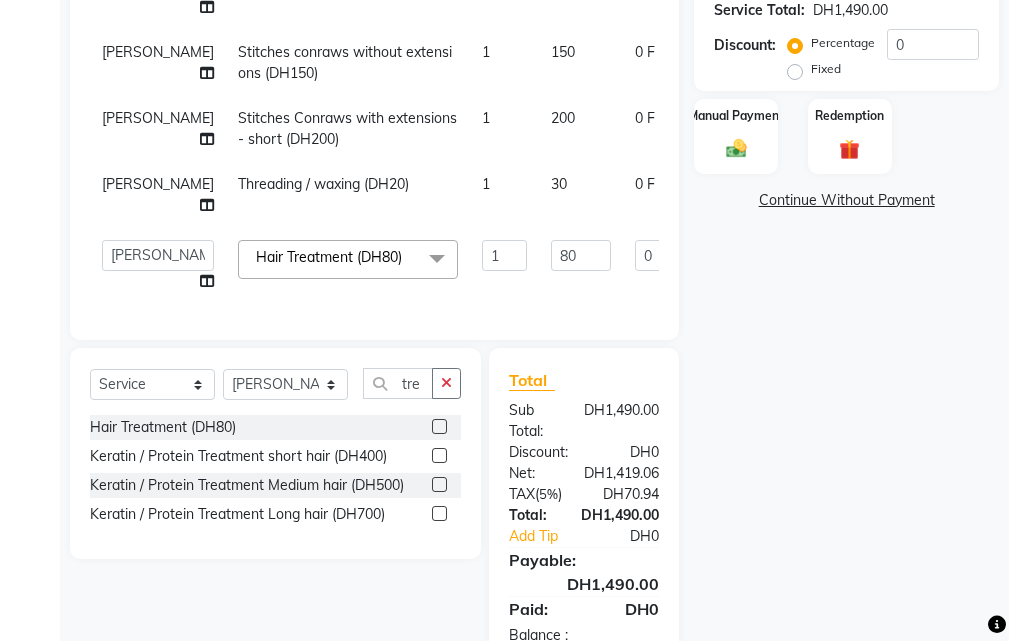 scroll, scrollTop: 541, scrollLeft: 0, axis: vertical 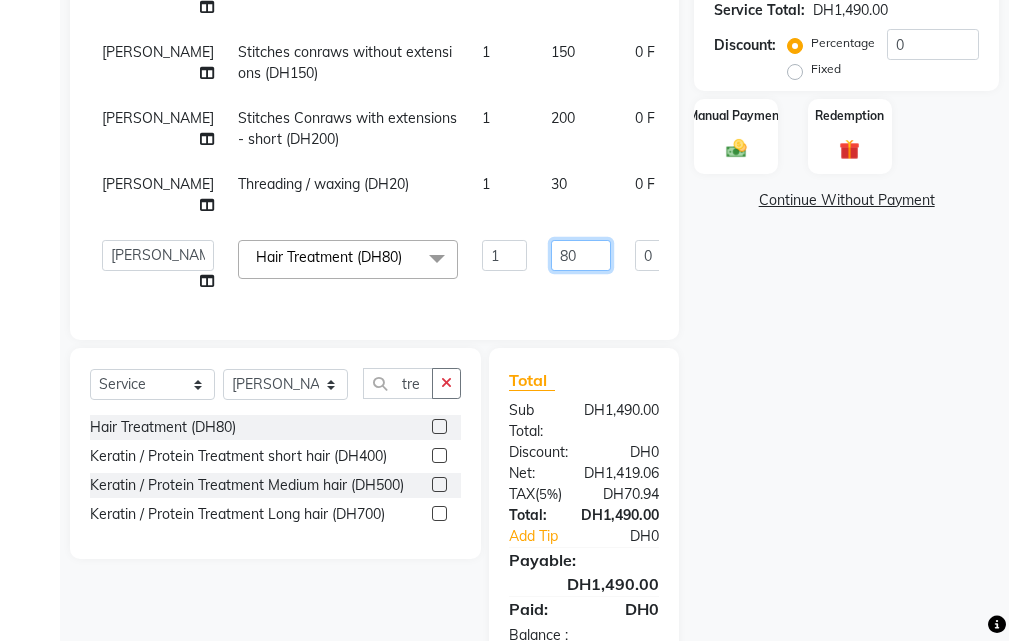 click on "80" 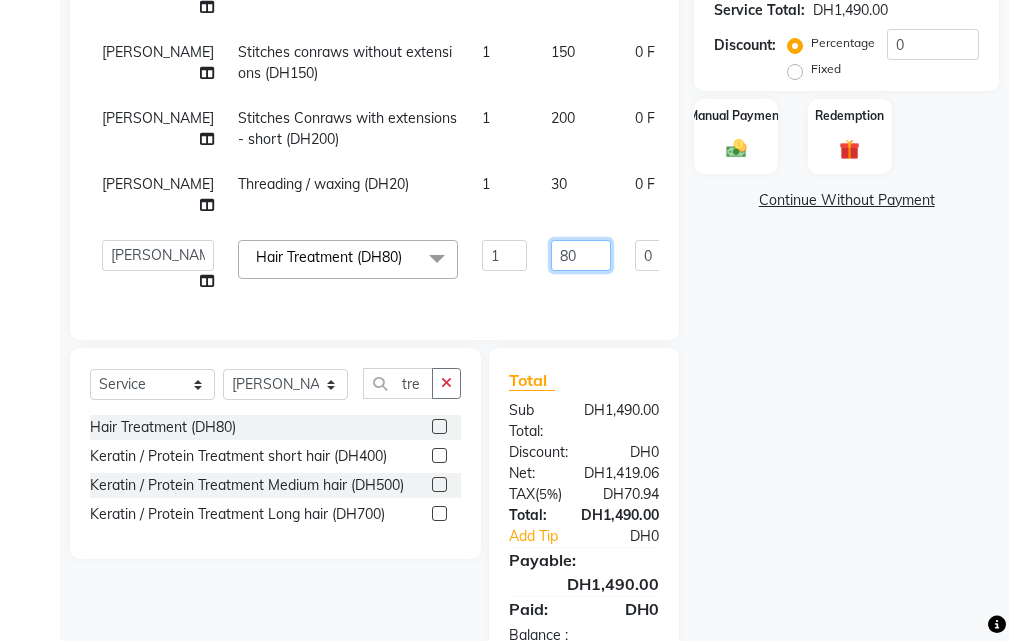 type on "8" 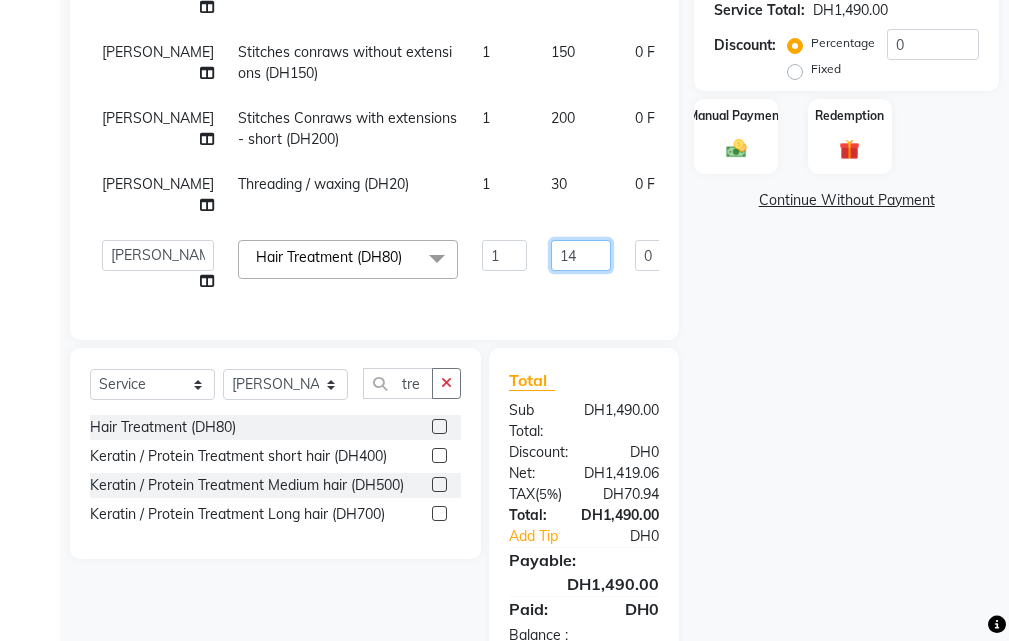 type on "140" 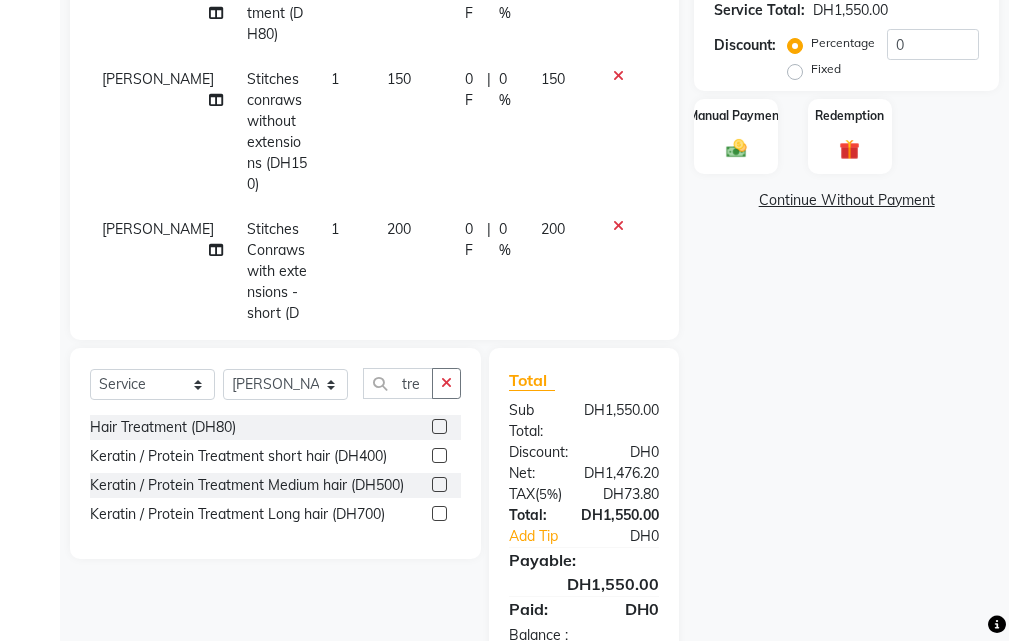 scroll, scrollTop: 930, scrollLeft: 0, axis: vertical 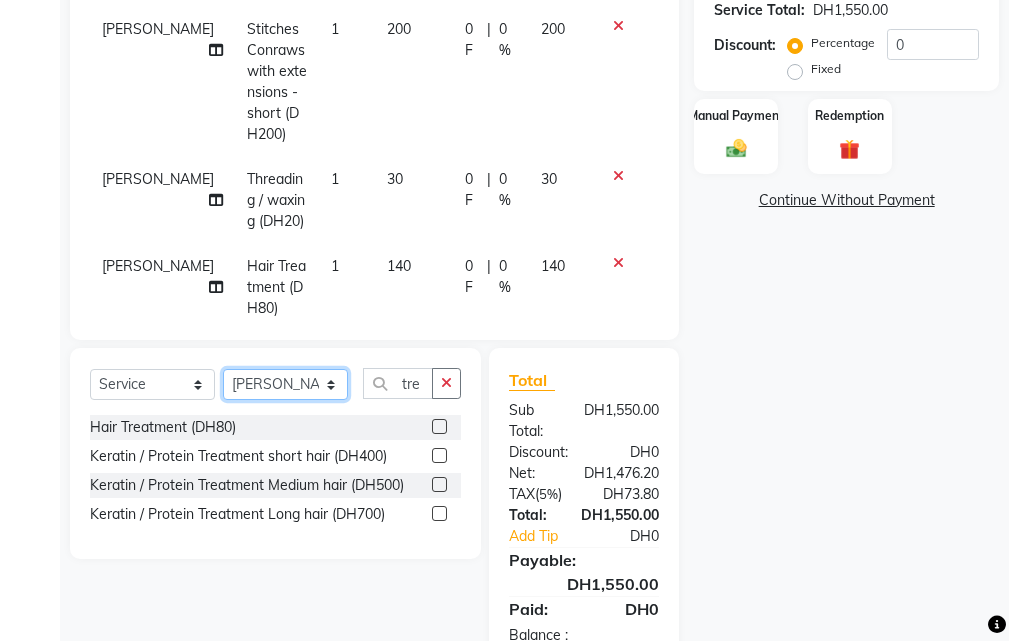 click on "Select Stylist [PERSON_NAME] Gift Enuneku [PERSON_NAME] [PERSON_NAME] [PERSON_NAME] [PERSON_NAME]" 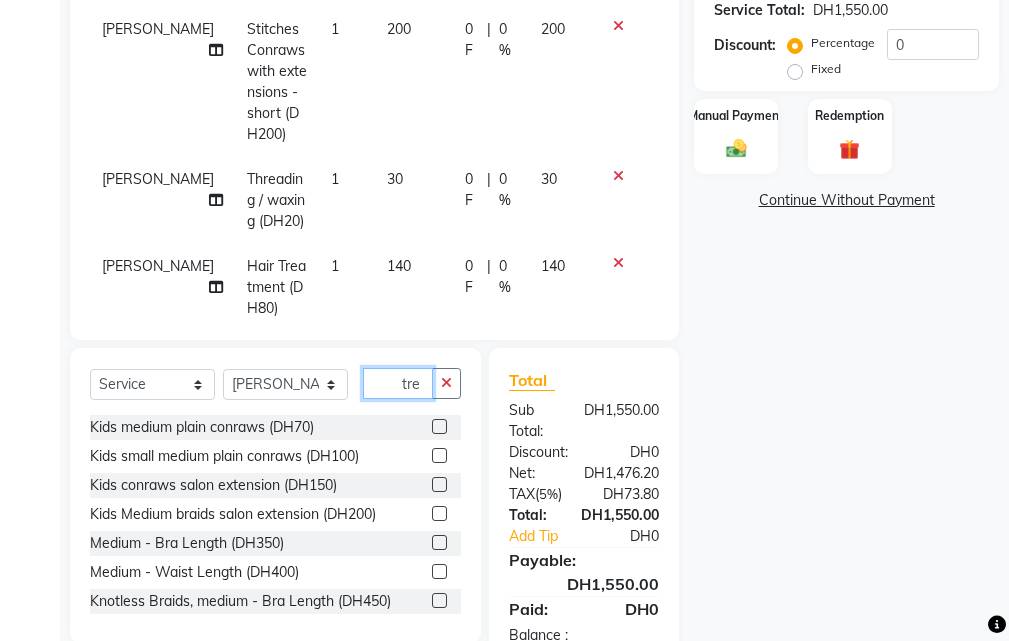 click on "tre" 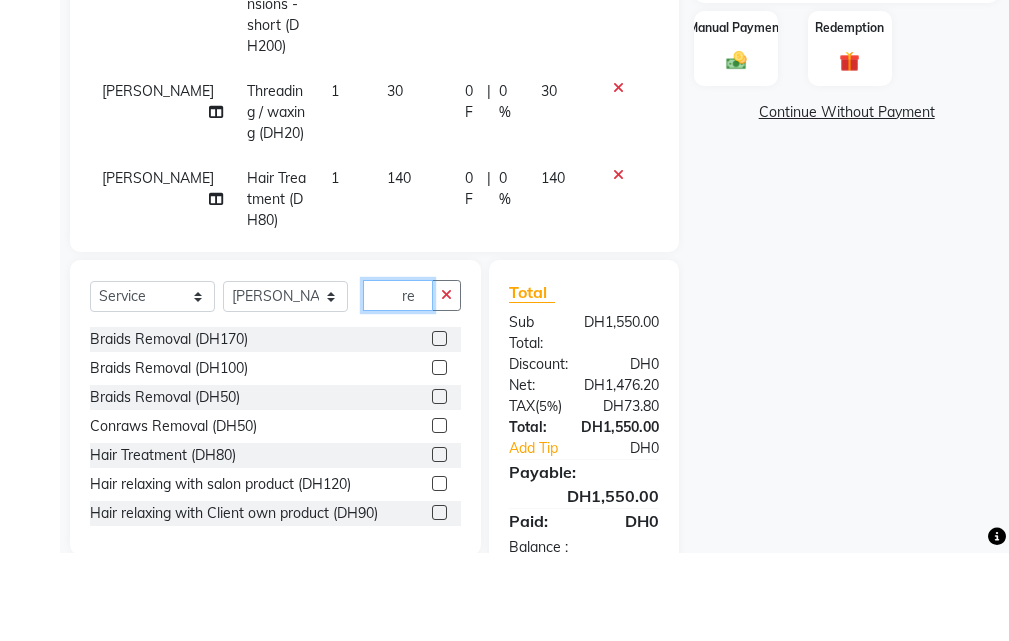 type on "e" 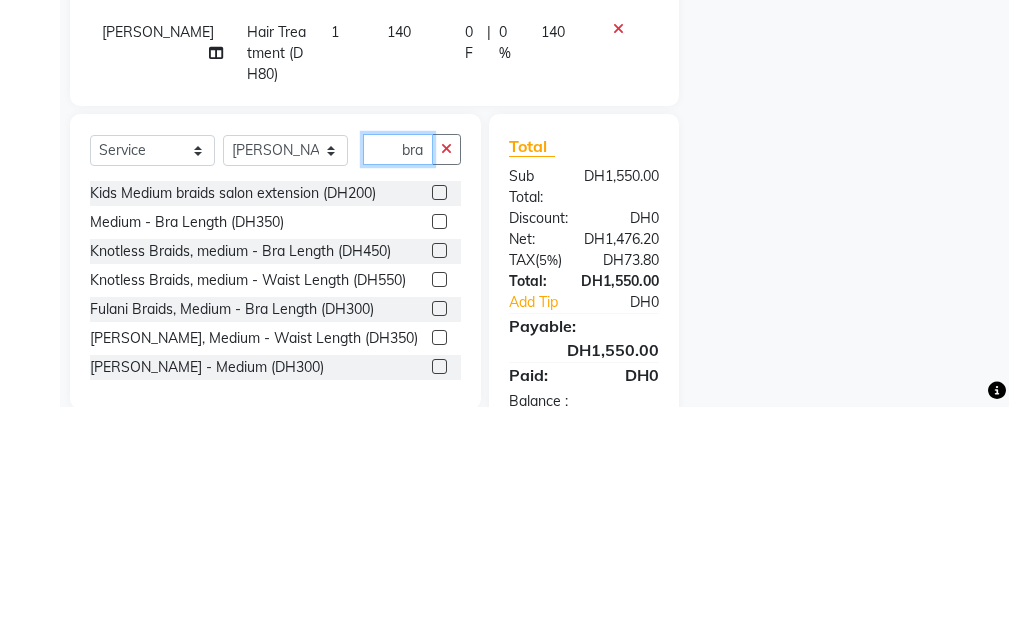 type on "bra" 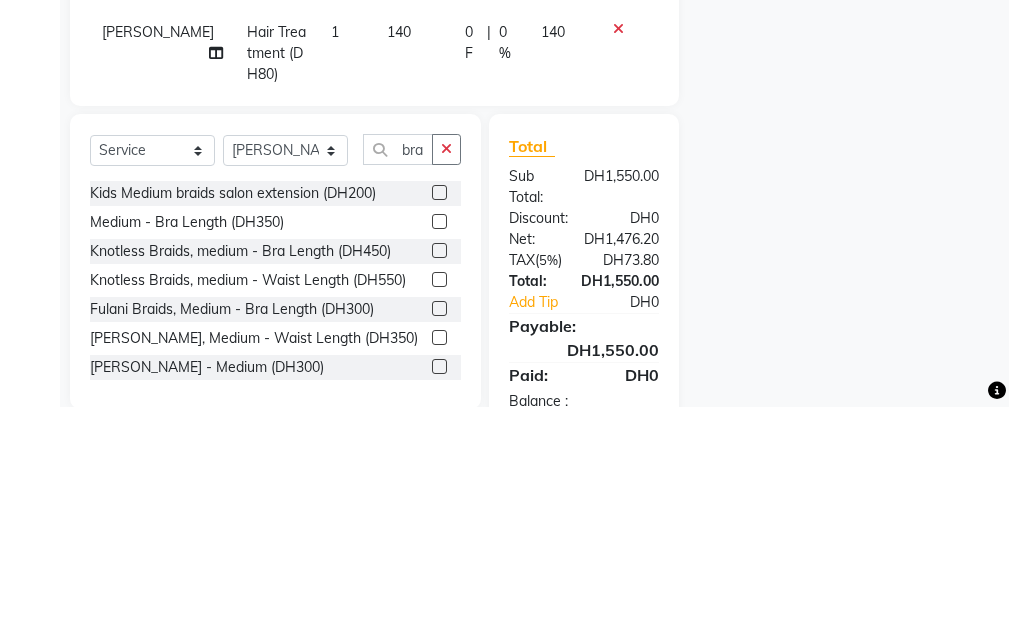 click 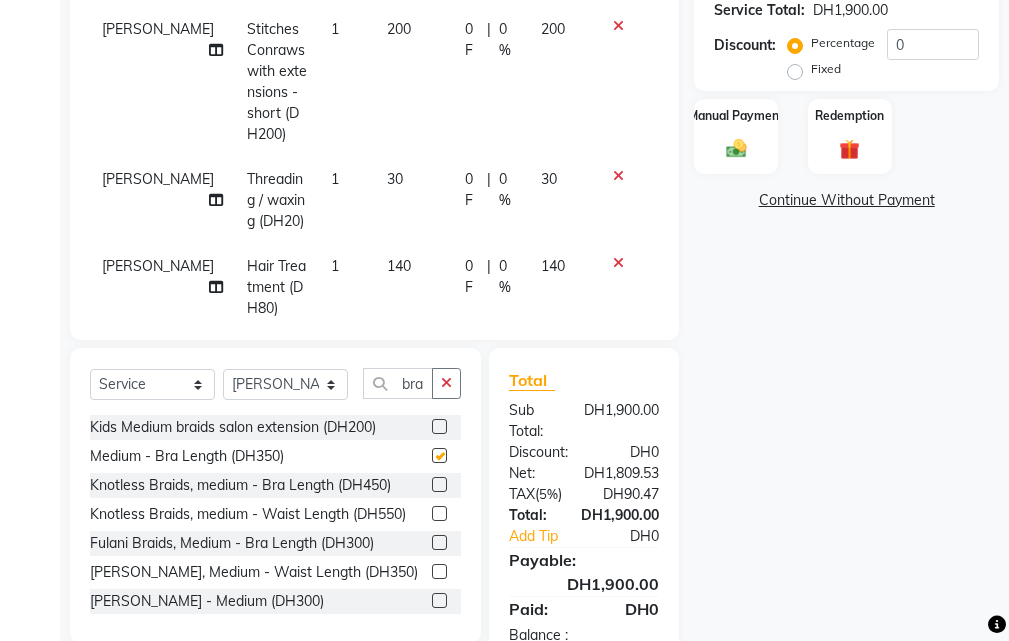 checkbox on "false" 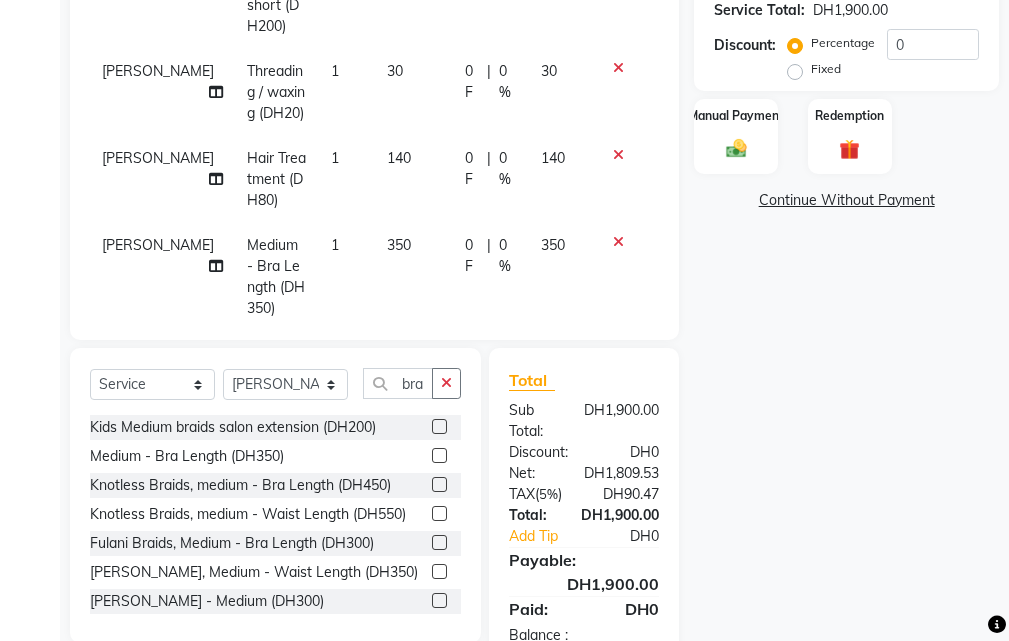 click on "350" 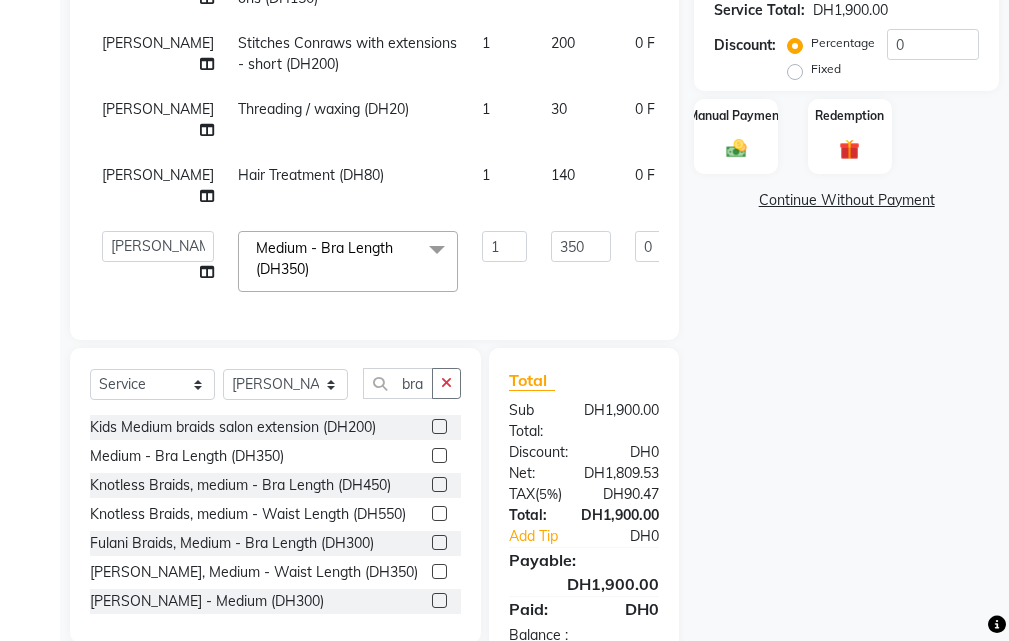 scroll, scrollTop: 616, scrollLeft: 0, axis: vertical 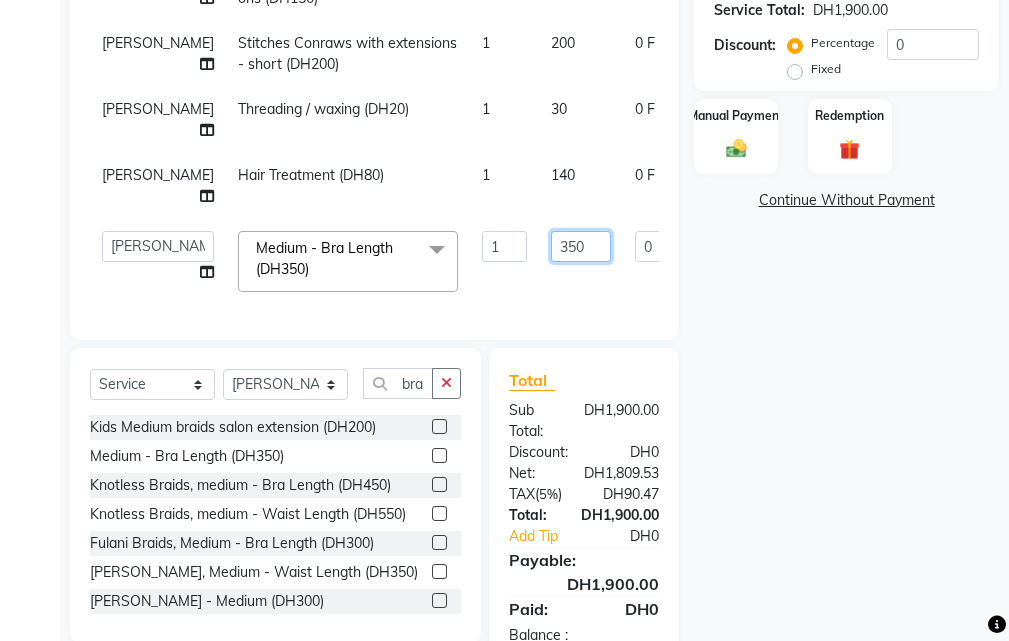 click on "350" 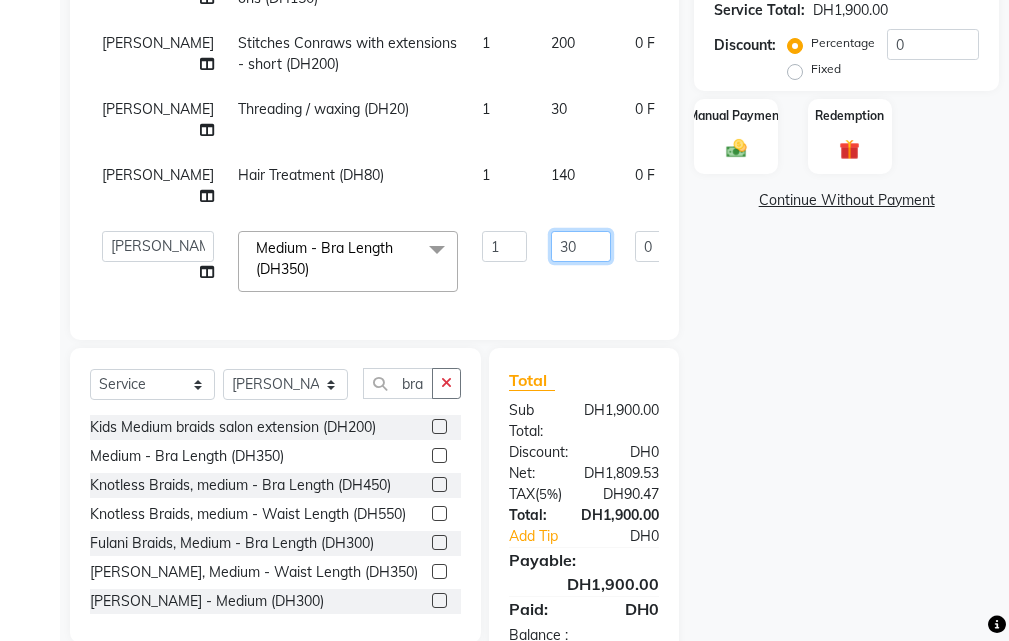 type on "300" 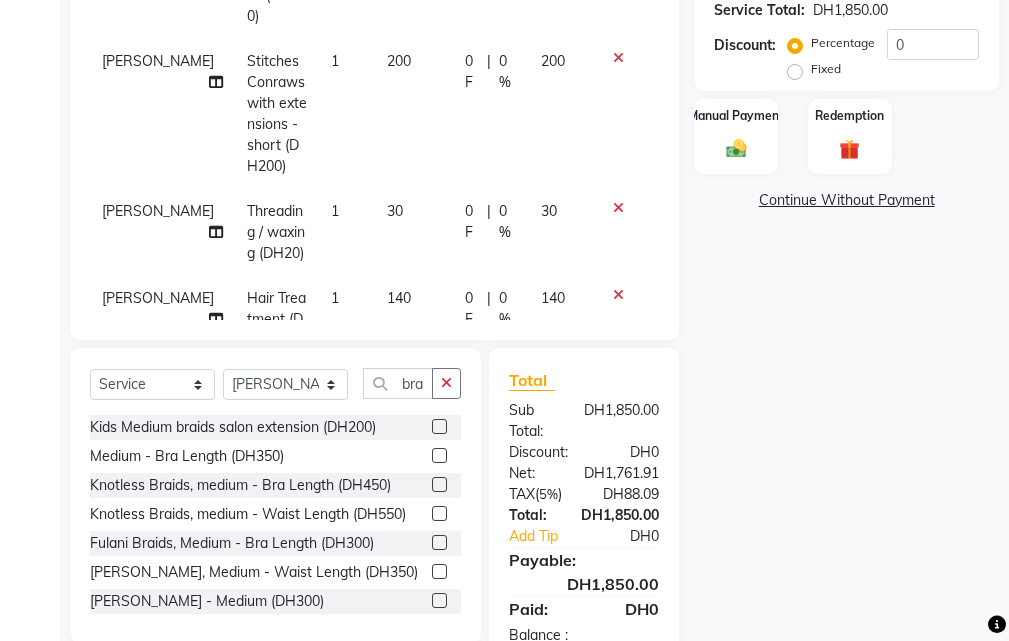 scroll, scrollTop: 1038, scrollLeft: 0, axis: vertical 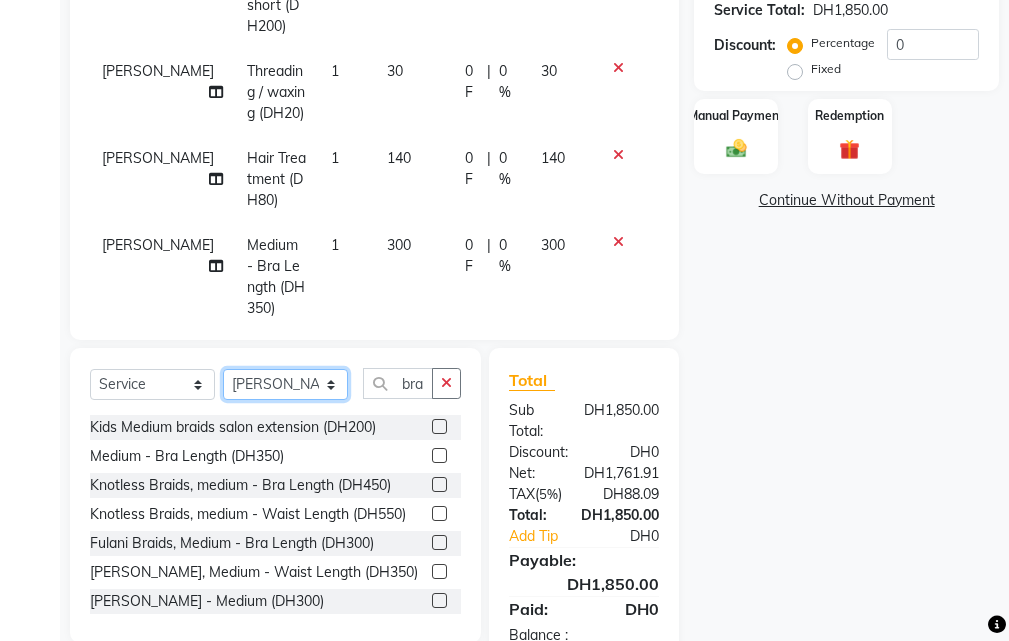 click on "Select Stylist [PERSON_NAME] Gift Enuneku [PERSON_NAME] [PERSON_NAME] [PERSON_NAME] [PERSON_NAME]" 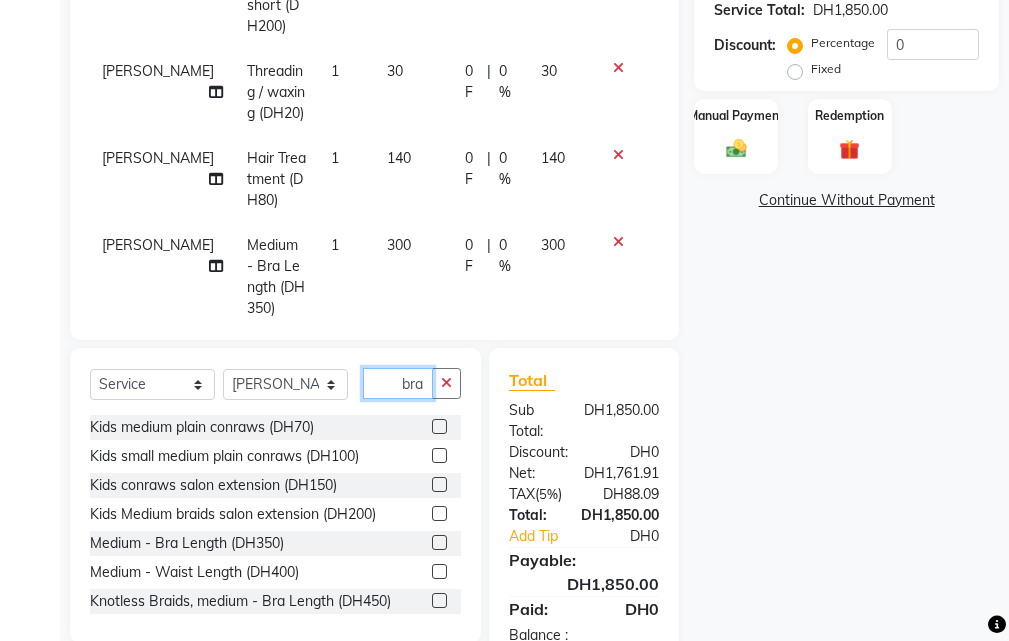 click on "bra" 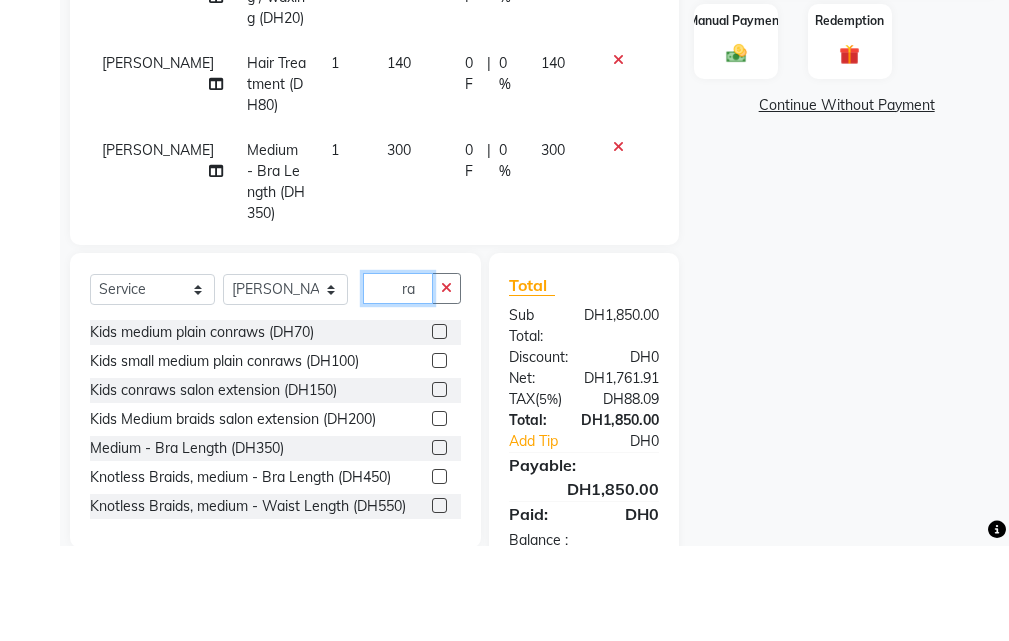 type on "a" 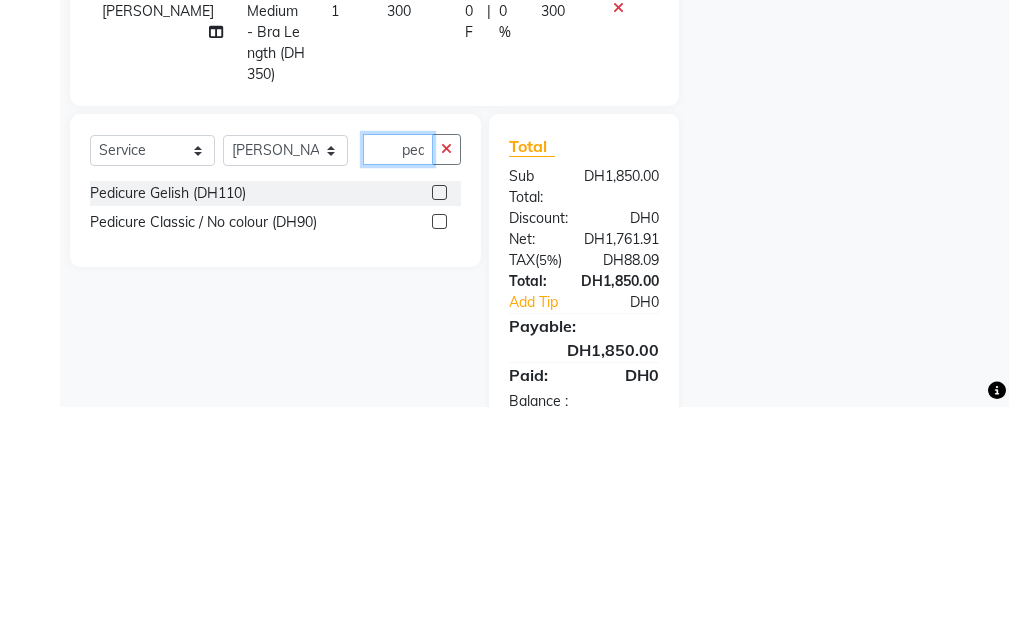 scroll, scrollTop: 0, scrollLeft: 1, axis: horizontal 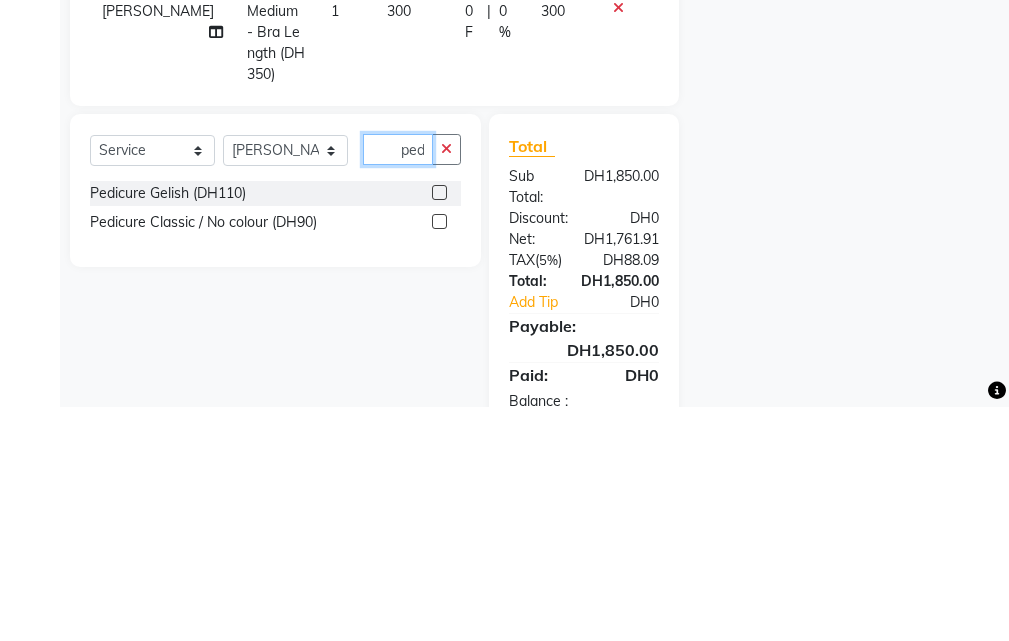type on "ped" 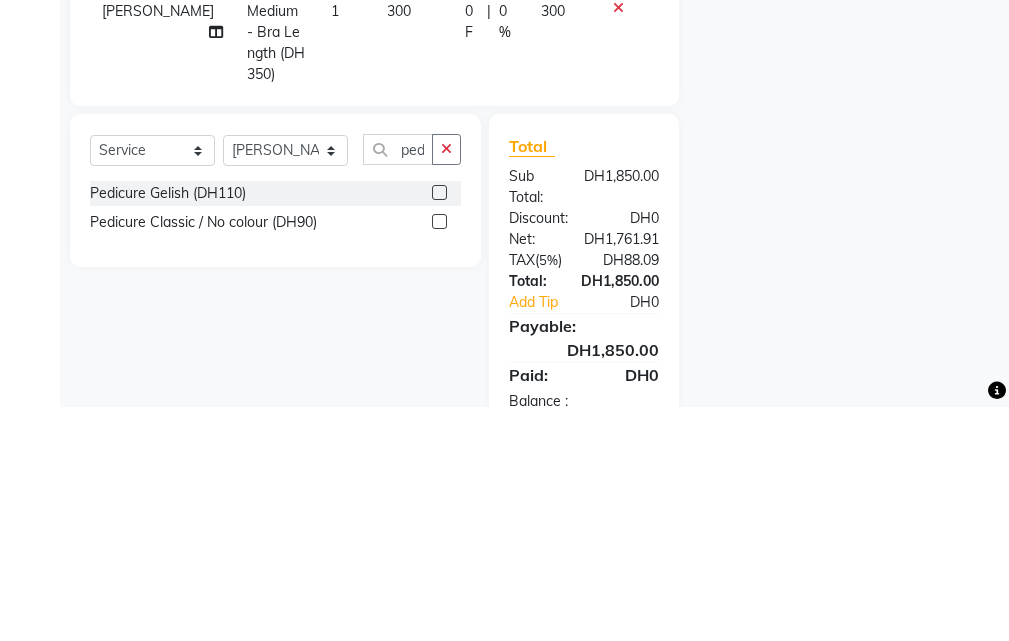 click 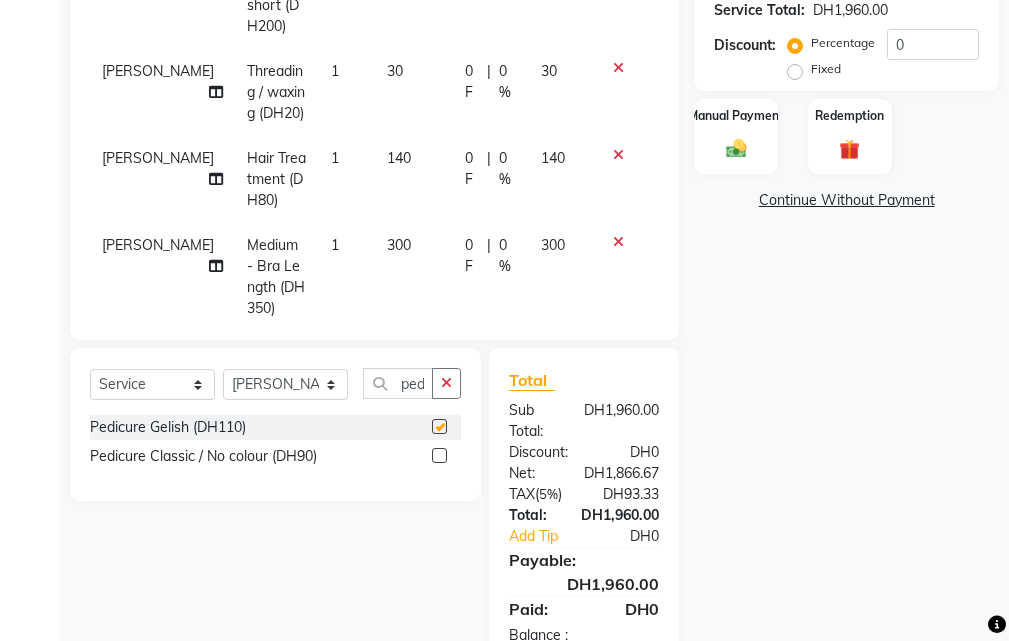 scroll, scrollTop: 0, scrollLeft: 0, axis: both 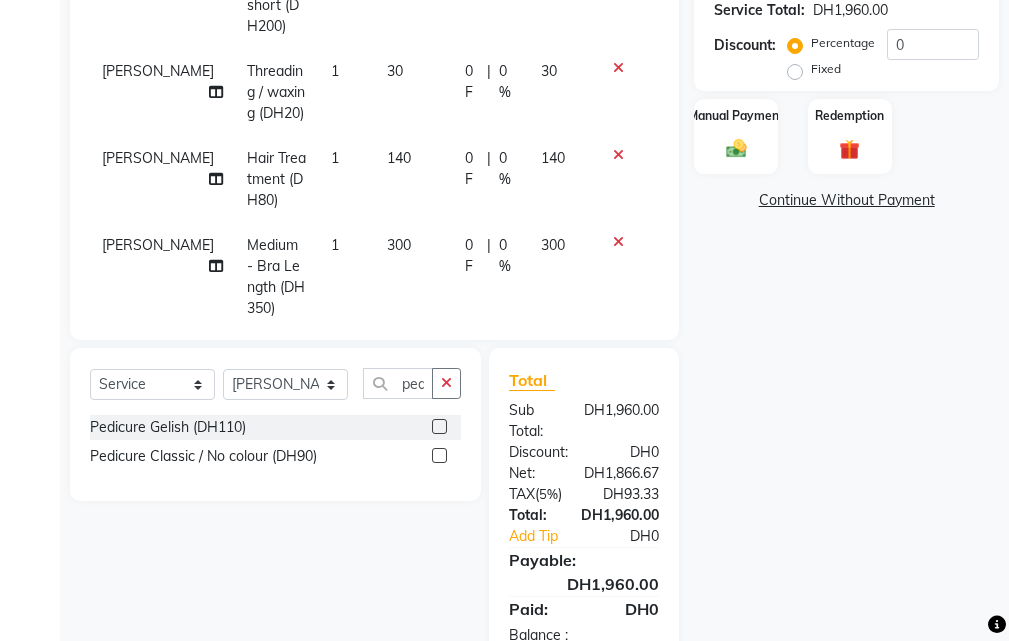 checkbox on "false" 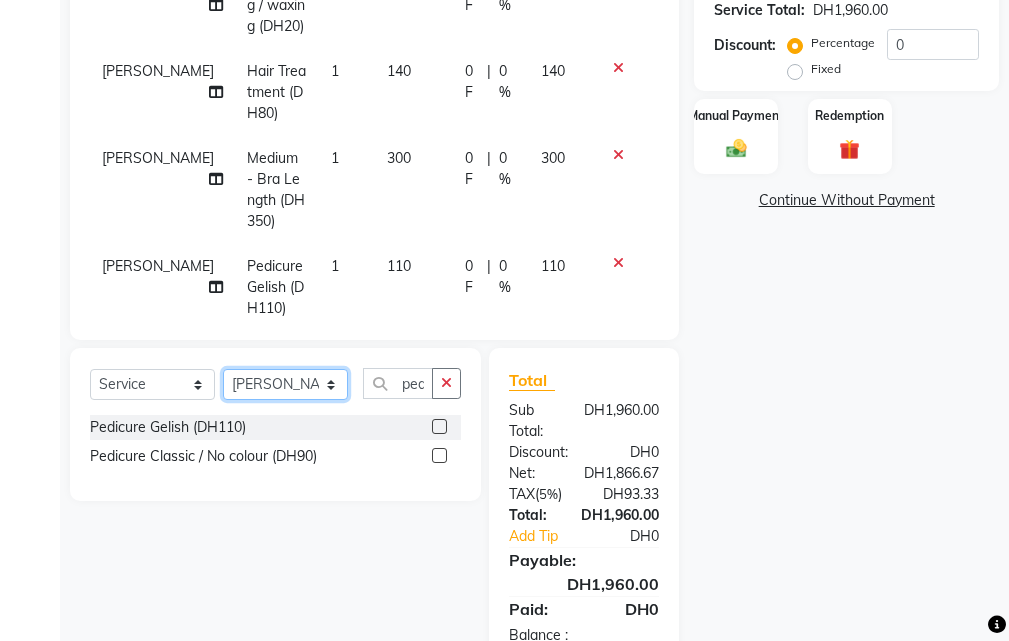 click on "Select Stylist [PERSON_NAME] Gift Enuneku [PERSON_NAME] [PERSON_NAME] [PERSON_NAME] [PERSON_NAME]" 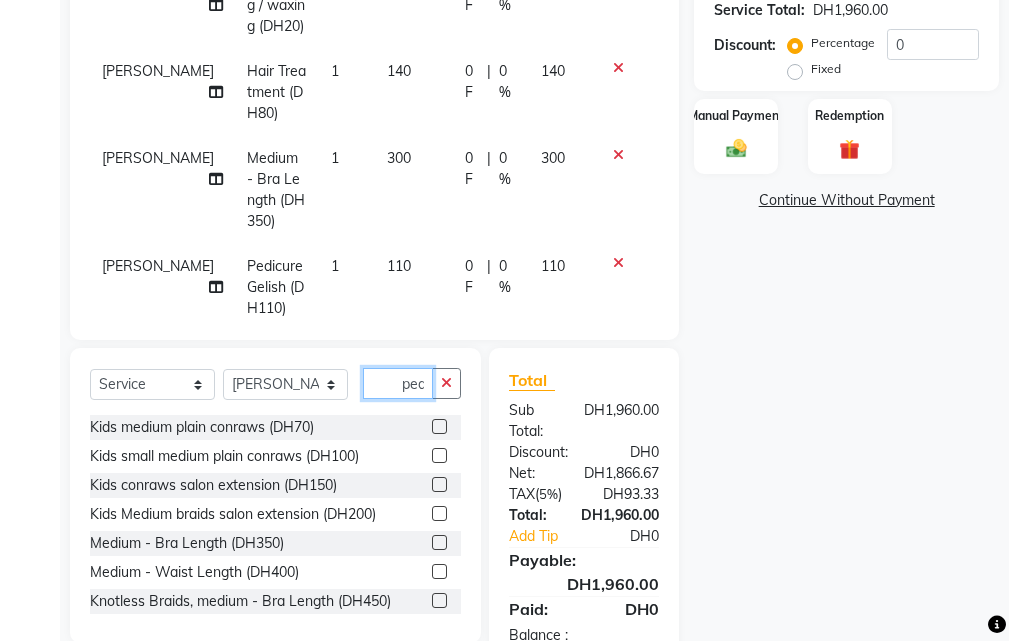 click on "ped" 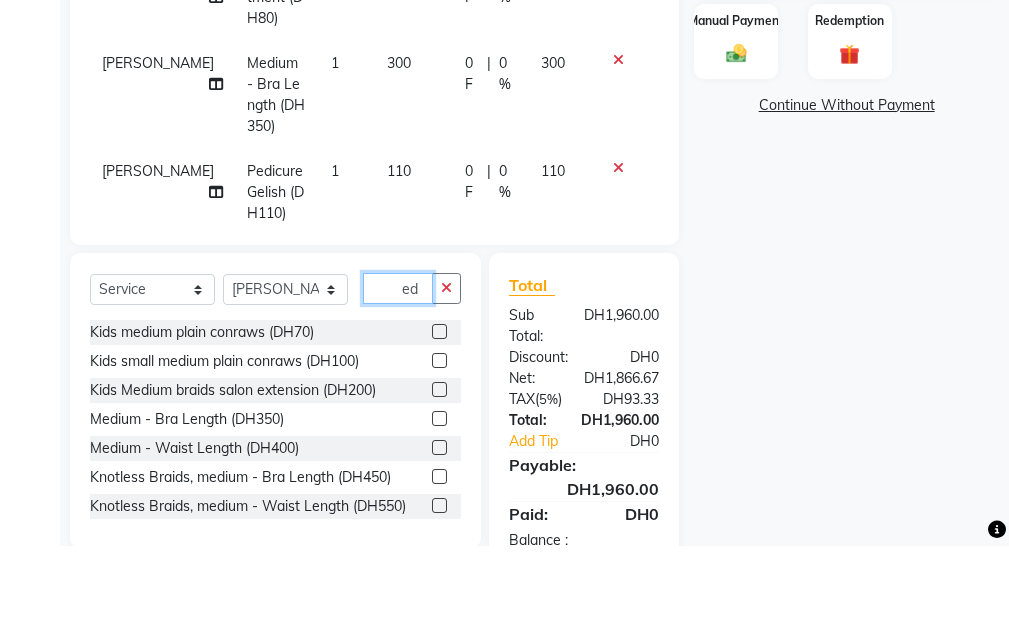 type on "d" 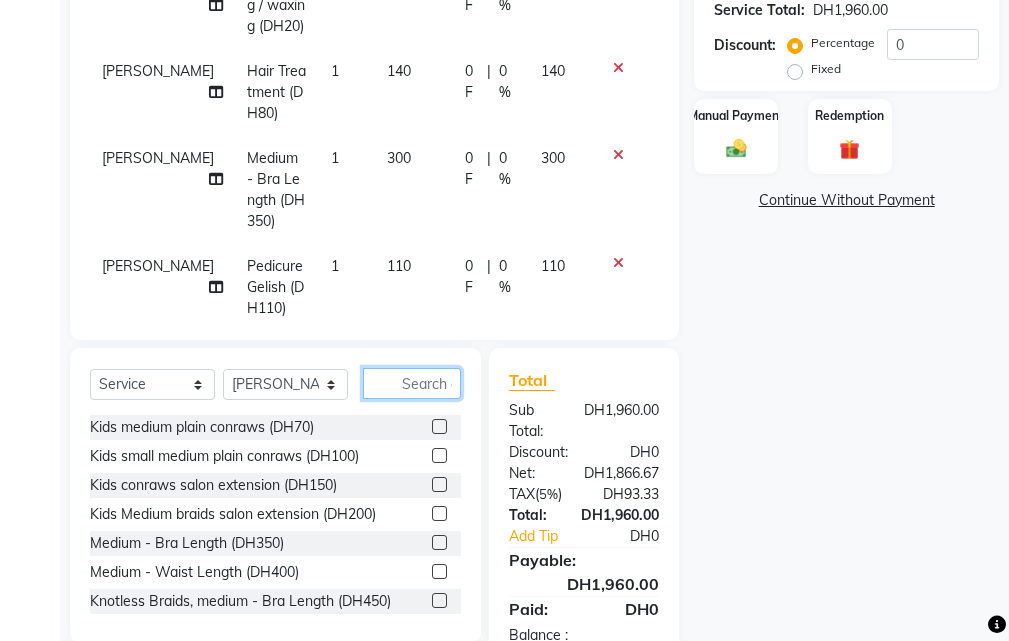 type 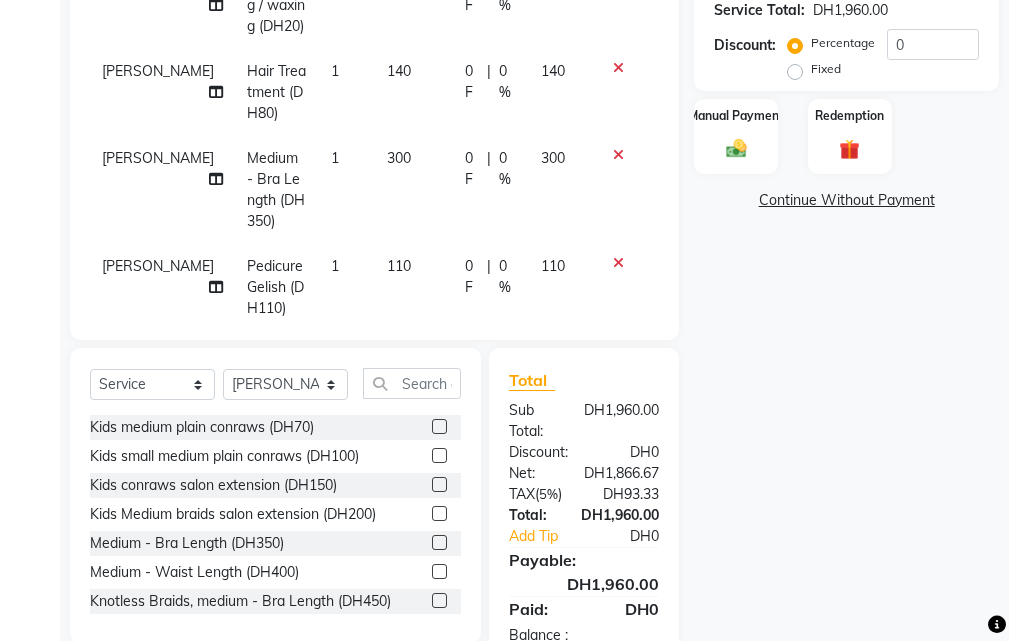 click 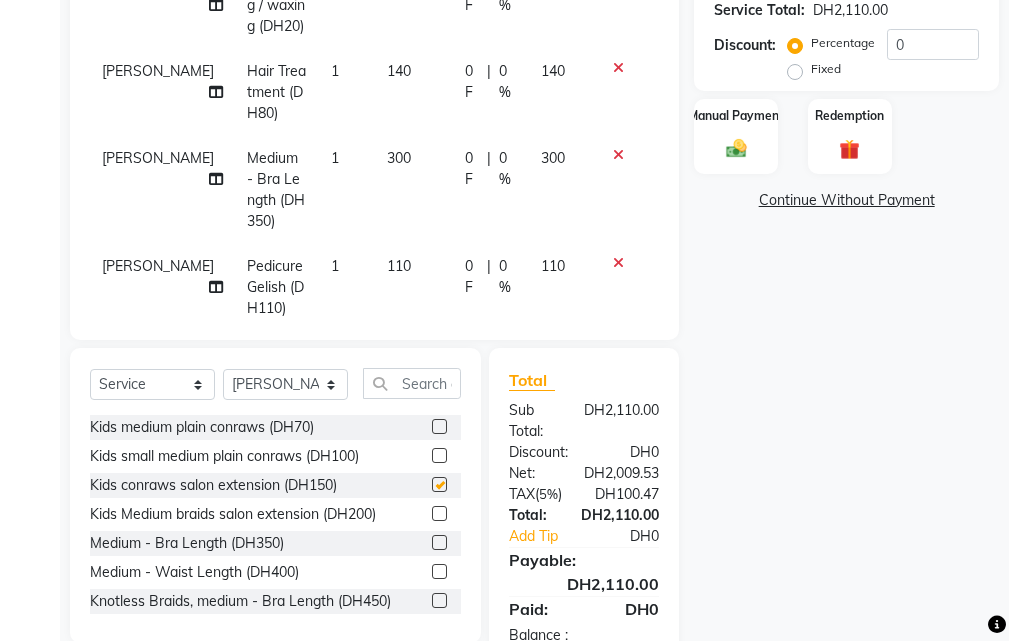 checkbox on "false" 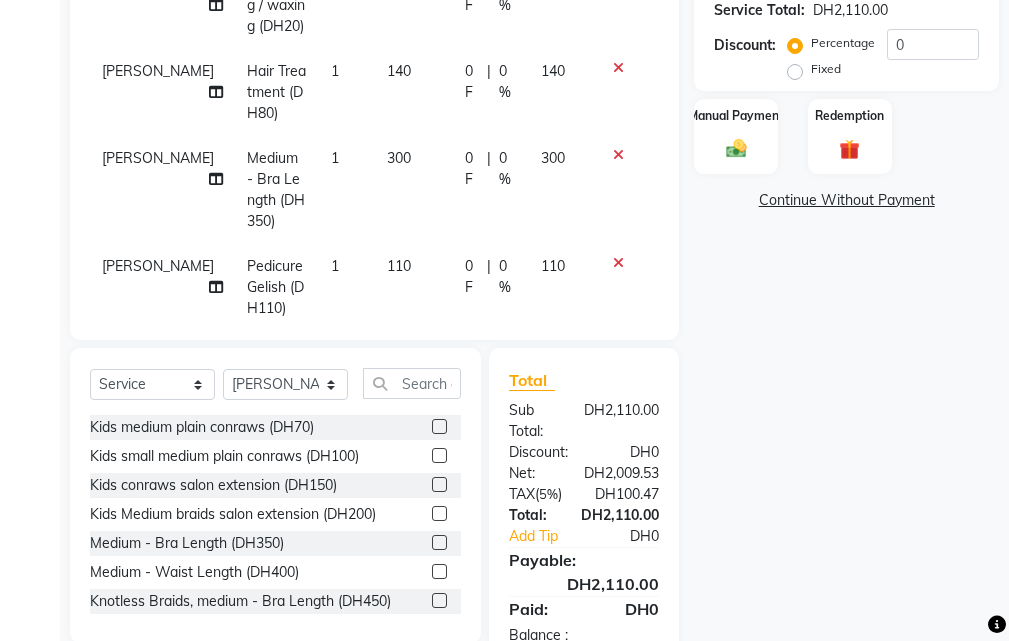 scroll, scrollTop: 1254, scrollLeft: 0, axis: vertical 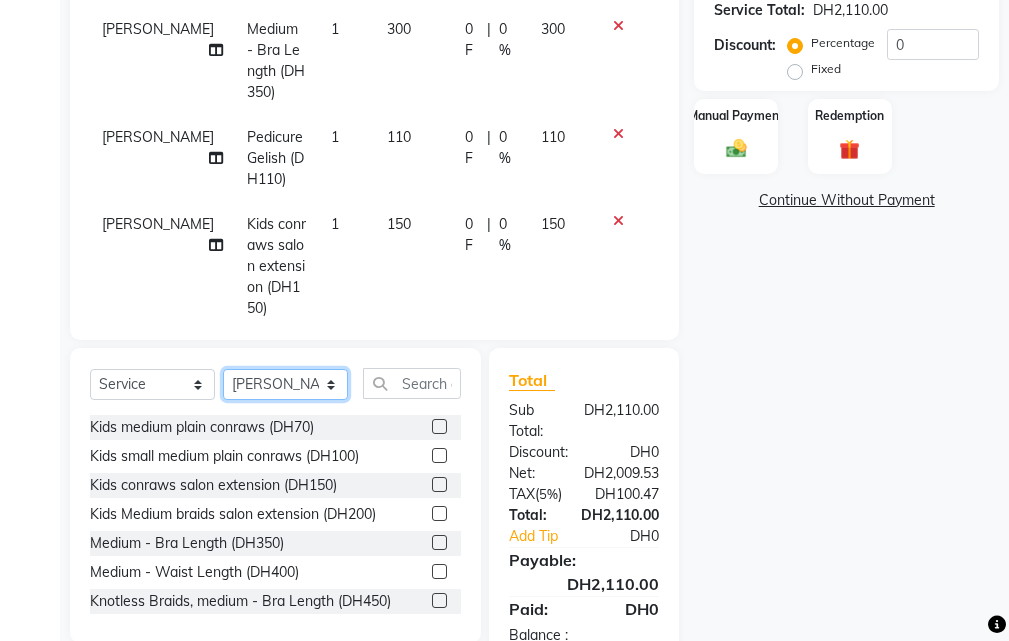 click on "Select Stylist [PERSON_NAME] Gift Enuneku [PERSON_NAME] [PERSON_NAME] [PERSON_NAME] [PERSON_NAME]" 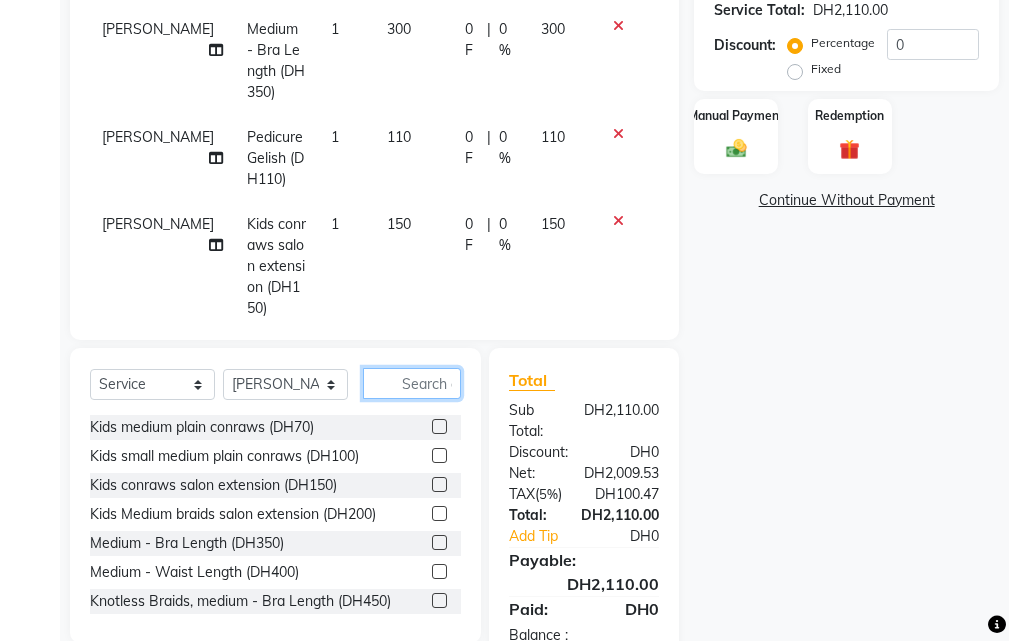 click 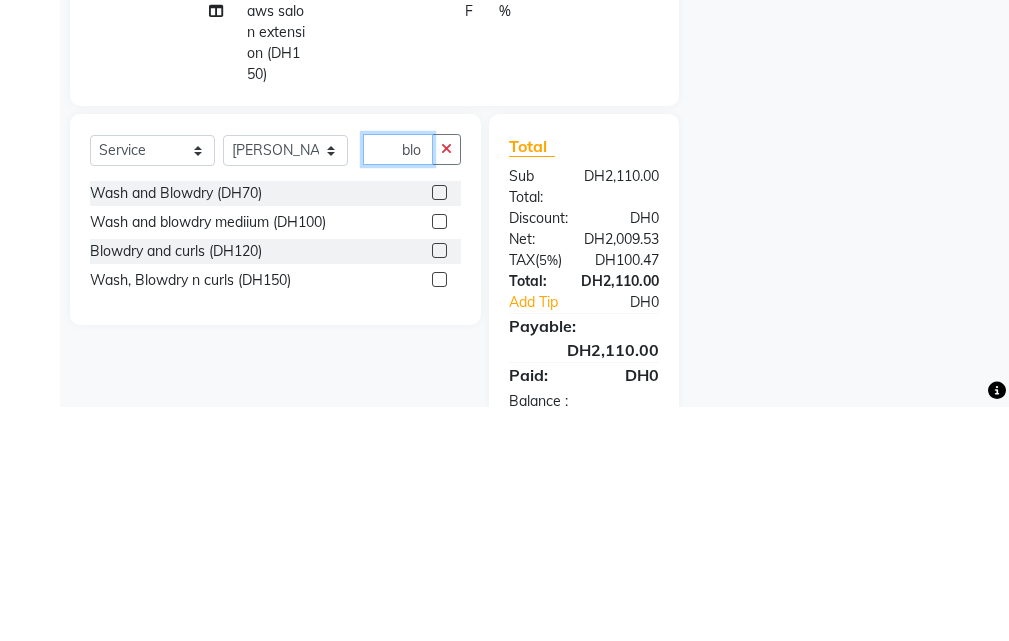type on "blo" 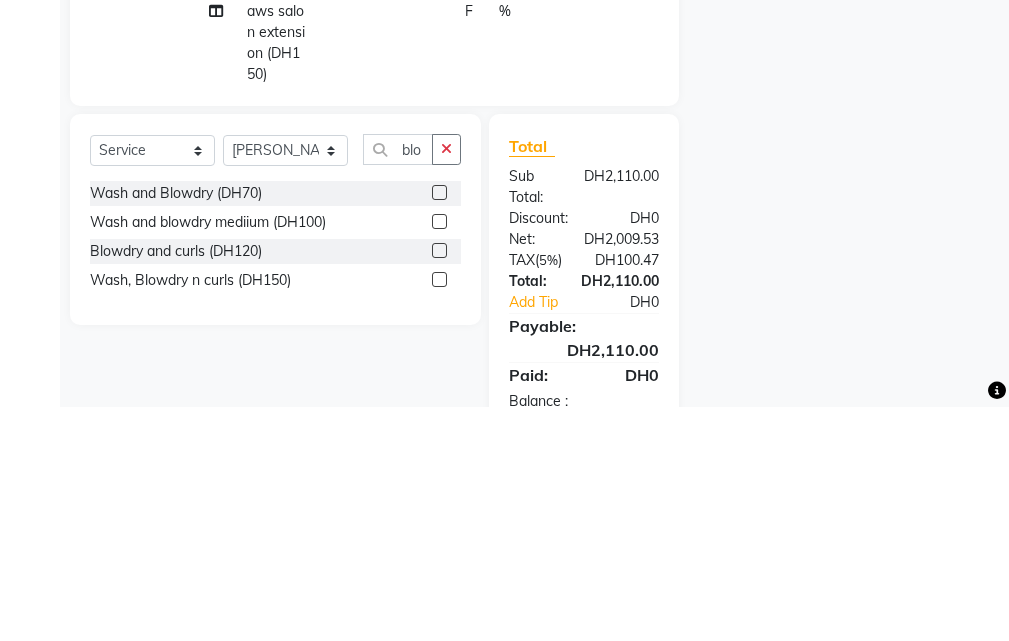 click 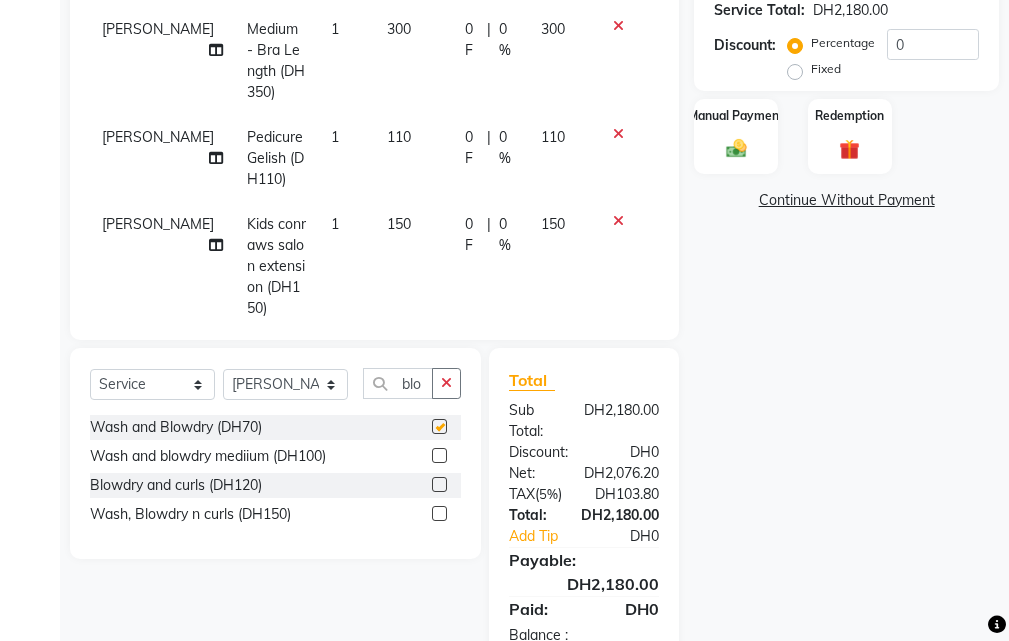 checkbox on "false" 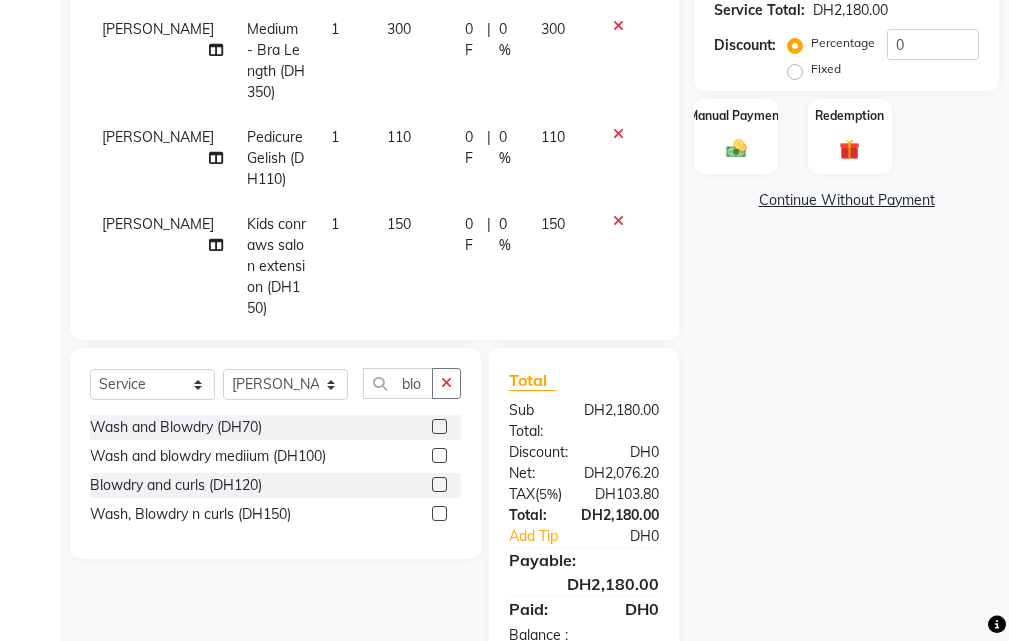 scroll, scrollTop: 1341, scrollLeft: 0, axis: vertical 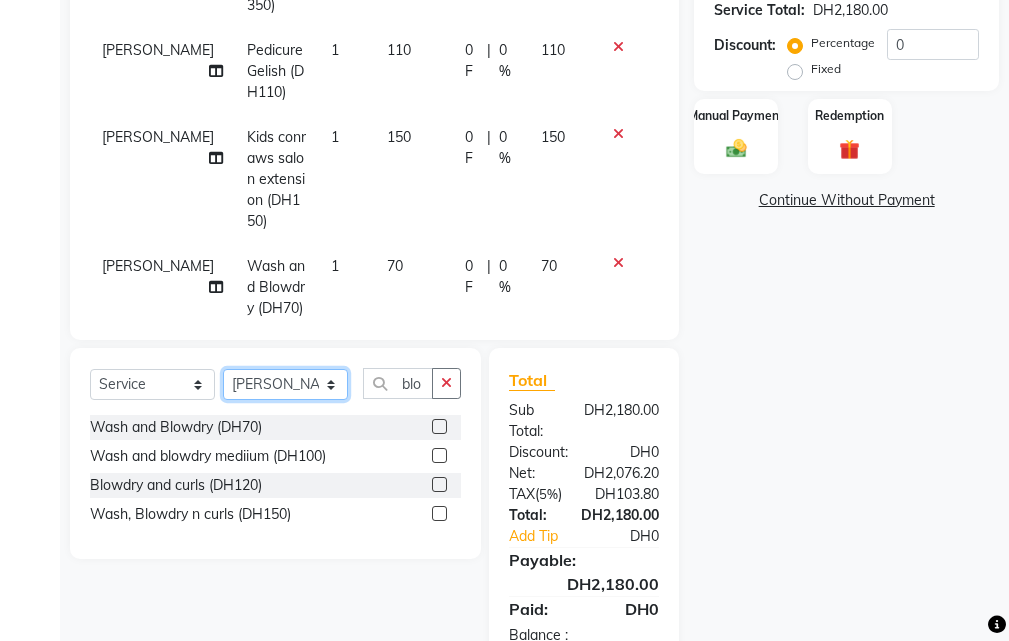 click on "Select Stylist [PERSON_NAME] Gift Enuneku [PERSON_NAME] [PERSON_NAME] [PERSON_NAME] [PERSON_NAME]" 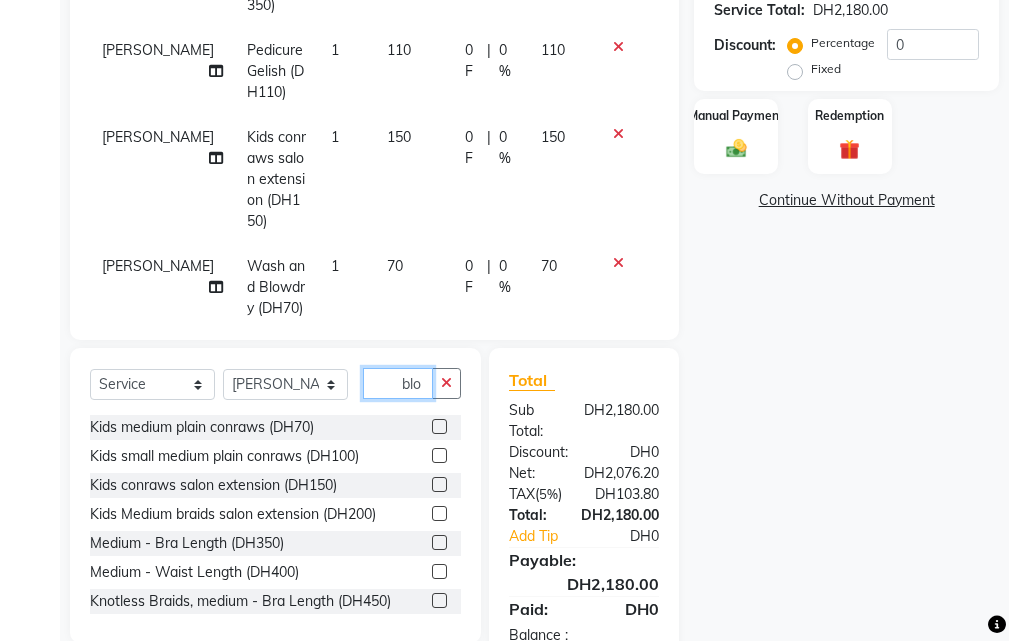 click on "blo" 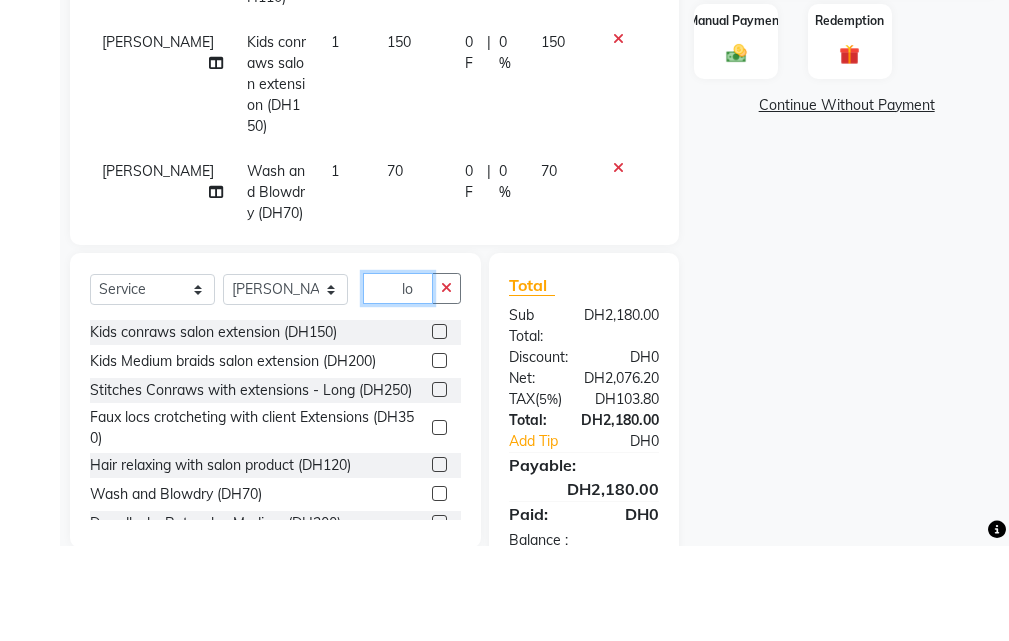 type on "o" 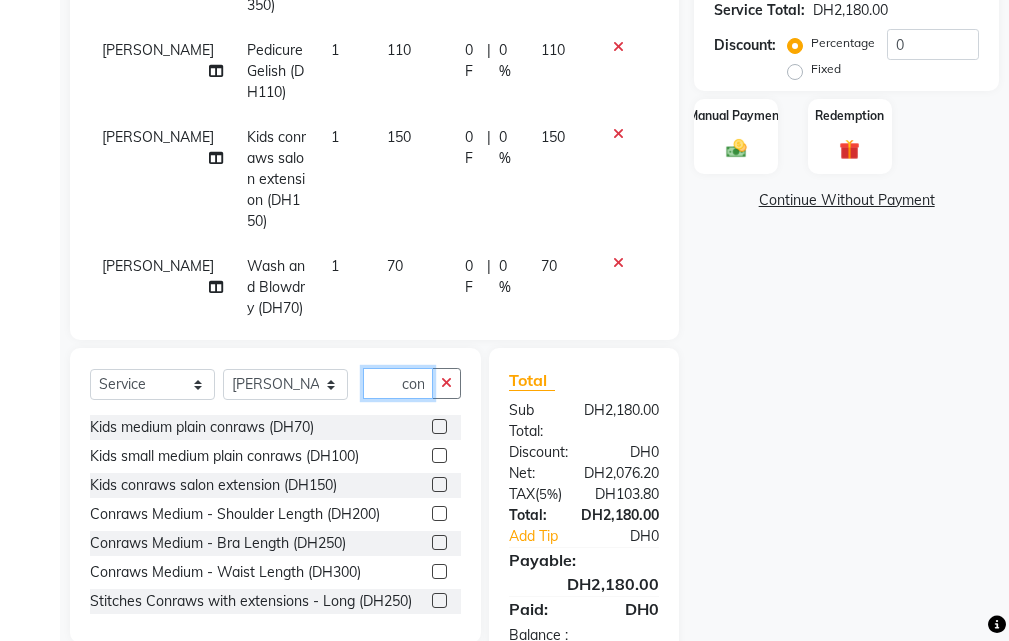 type on "con" 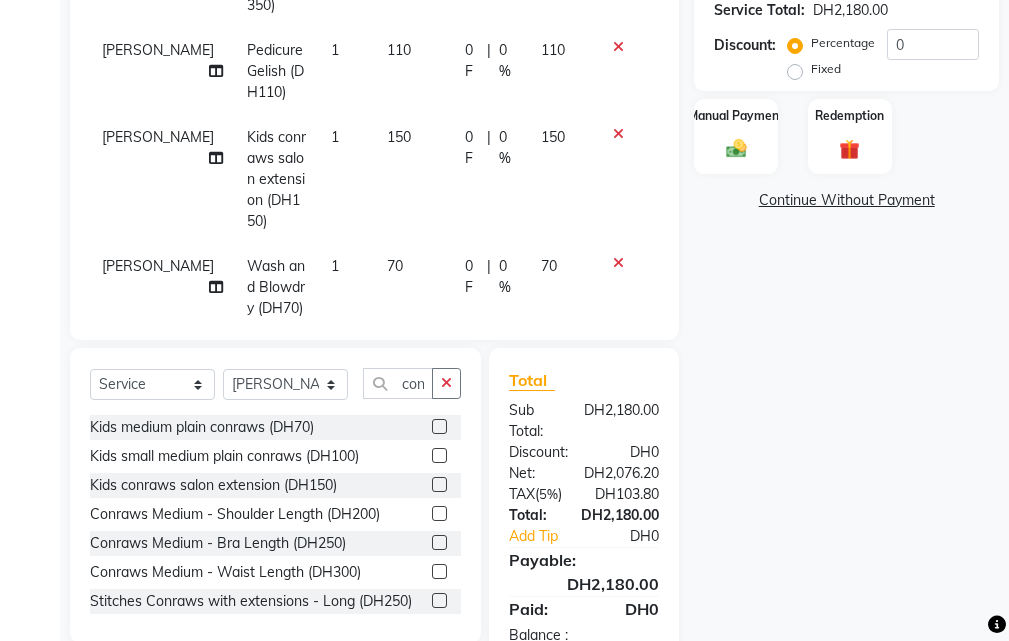 click 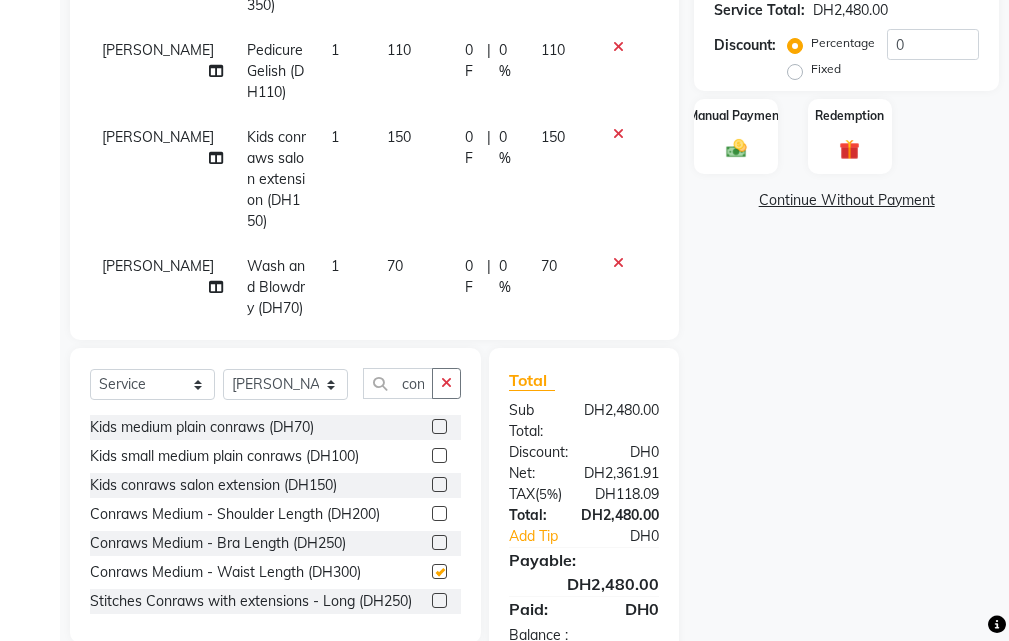 checkbox on "false" 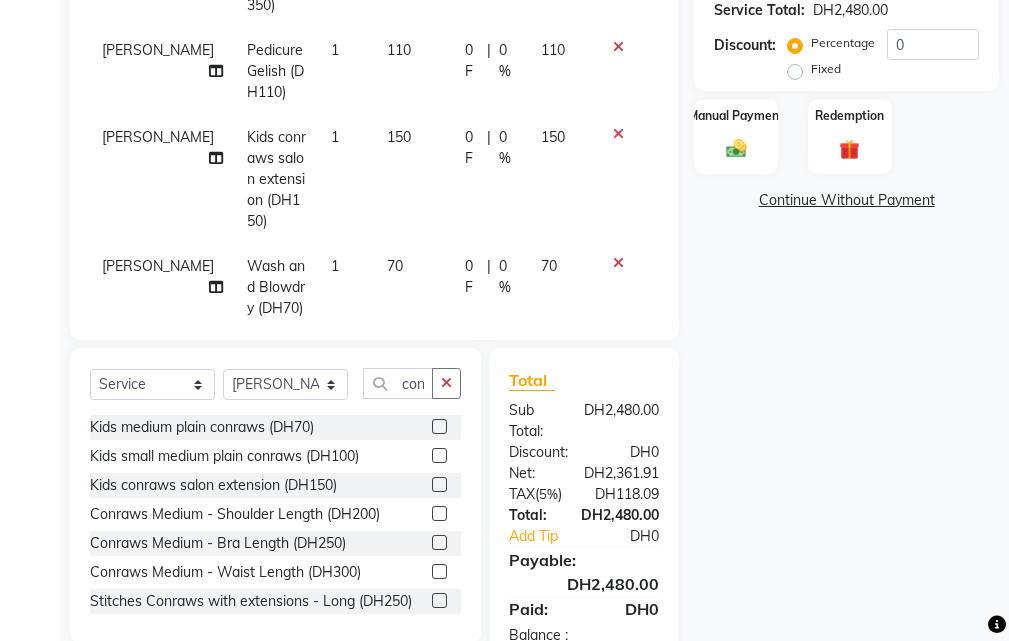 scroll, scrollTop: 1470, scrollLeft: 0, axis: vertical 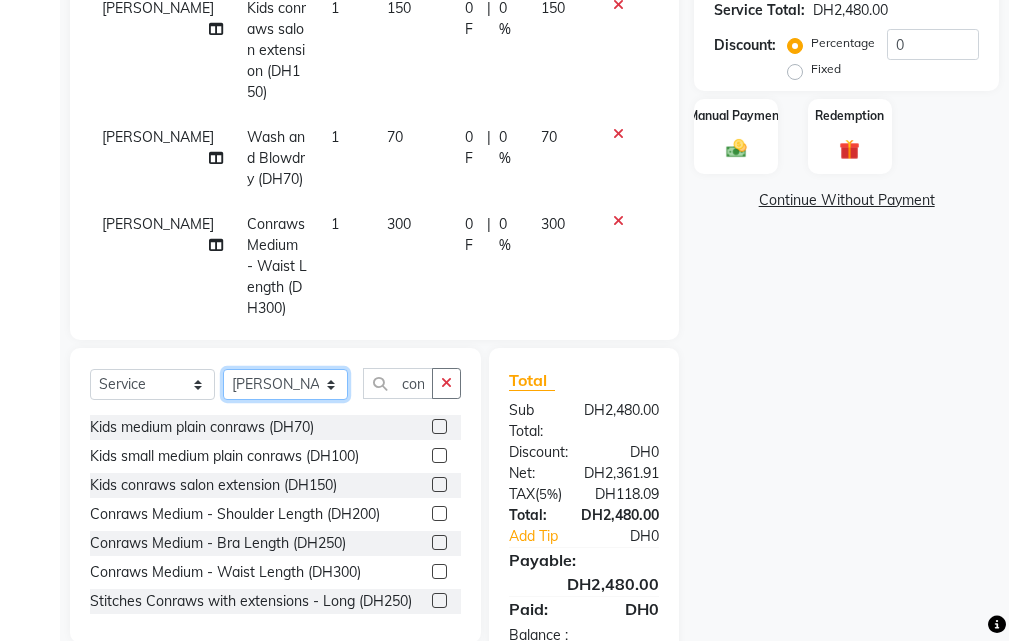 click on "Select Stylist [PERSON_NAME] Gift Enuneku [PERSON_NAME] [PERSON_NAME] [PERSON_NAME] [PERSON_NAME]" 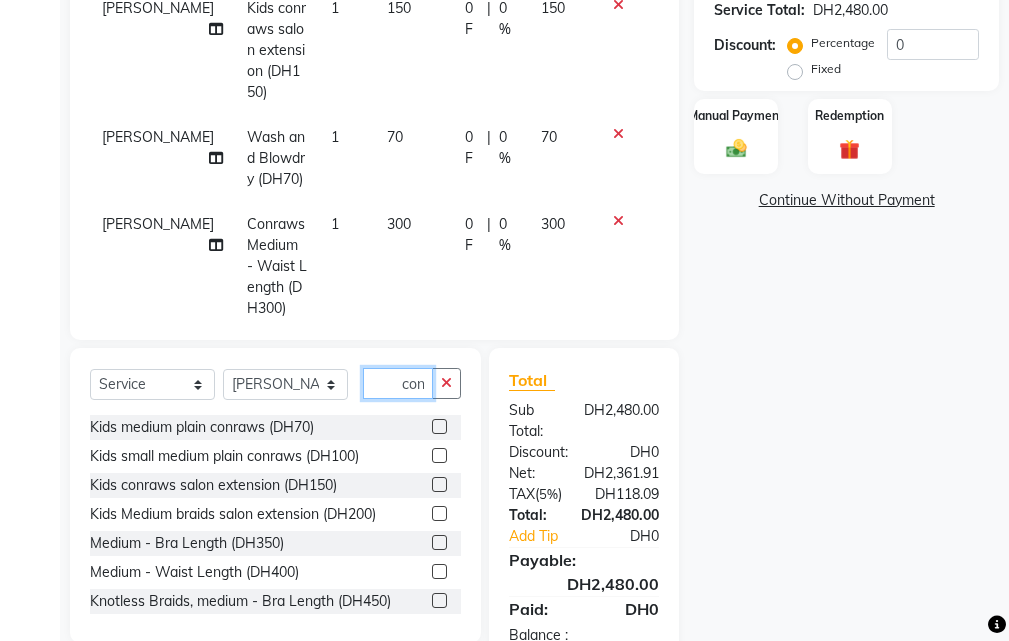 click on "con" 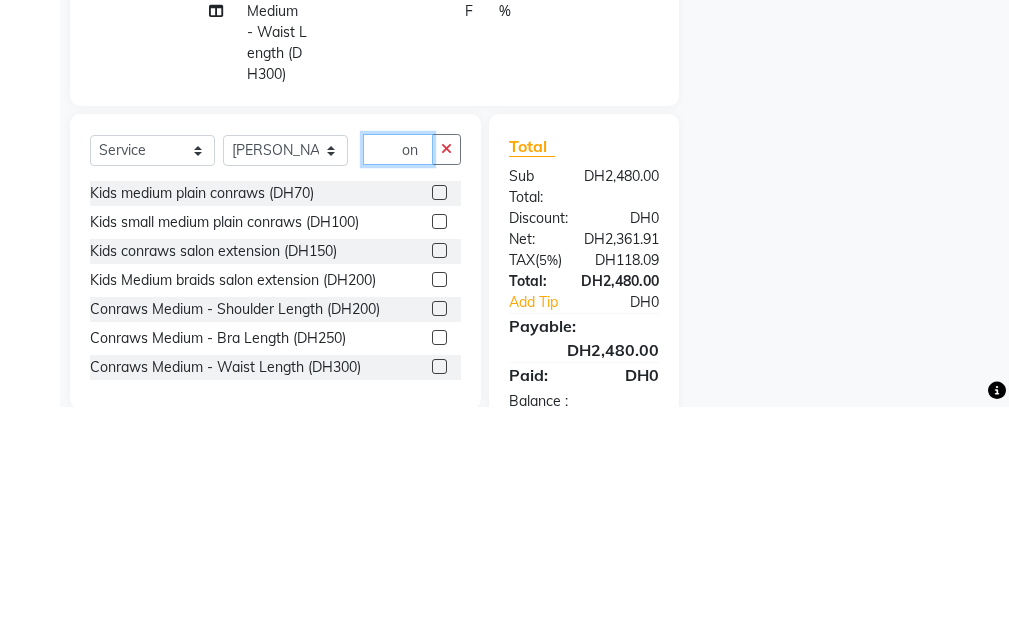 type on "n" 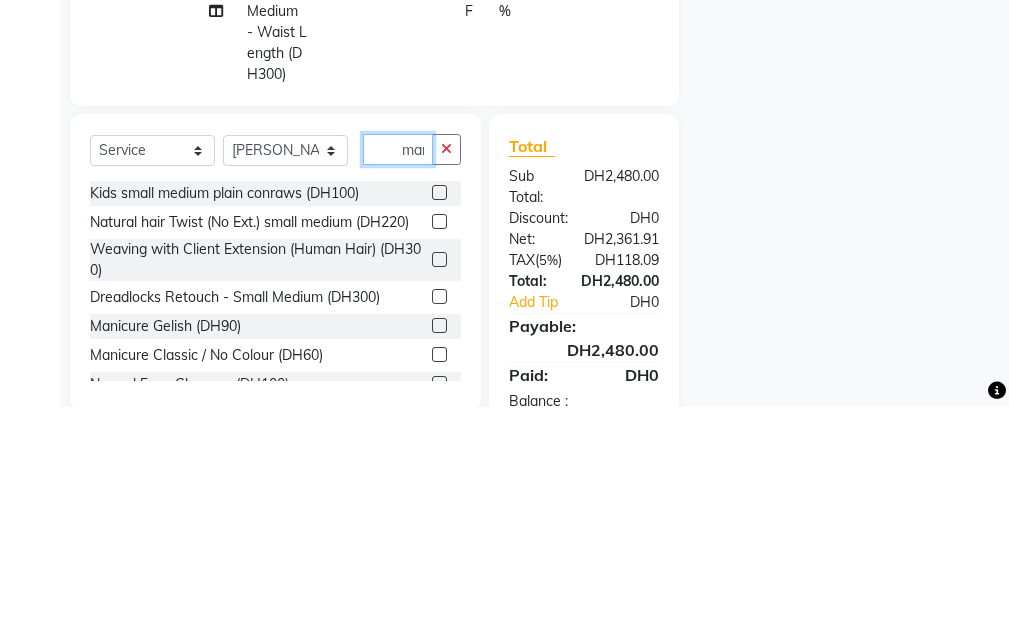 scroll, scrollTop: 0, scrollLeft: 5, axis: horizontal 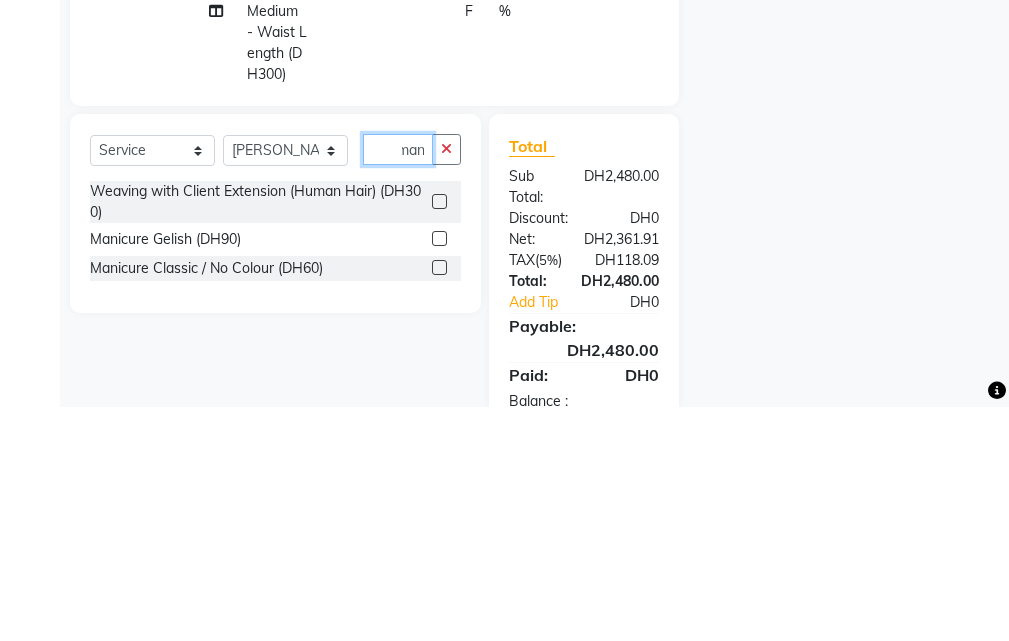 type on "man" 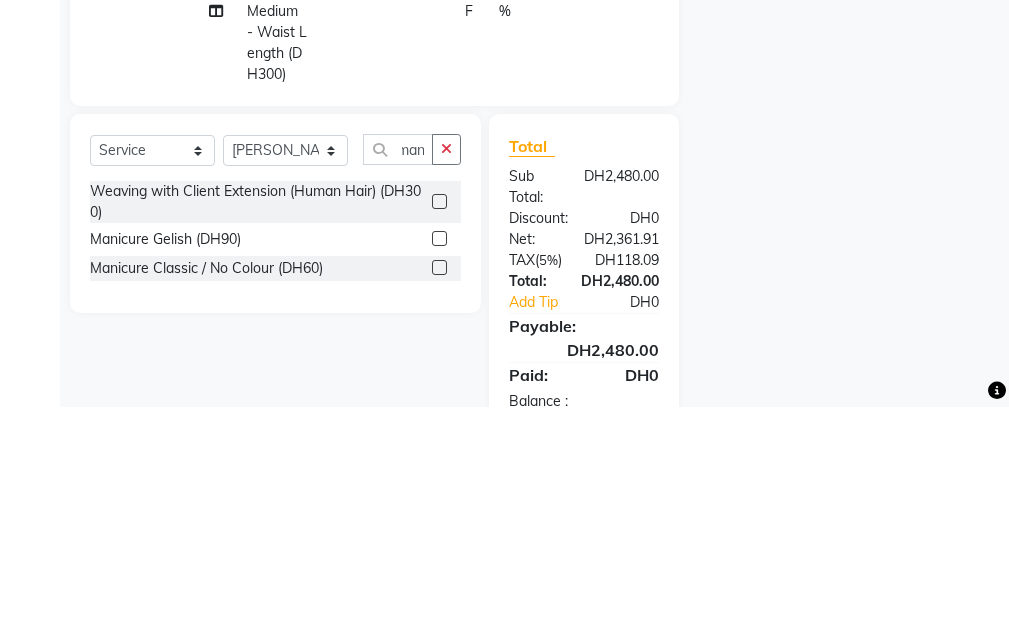 click 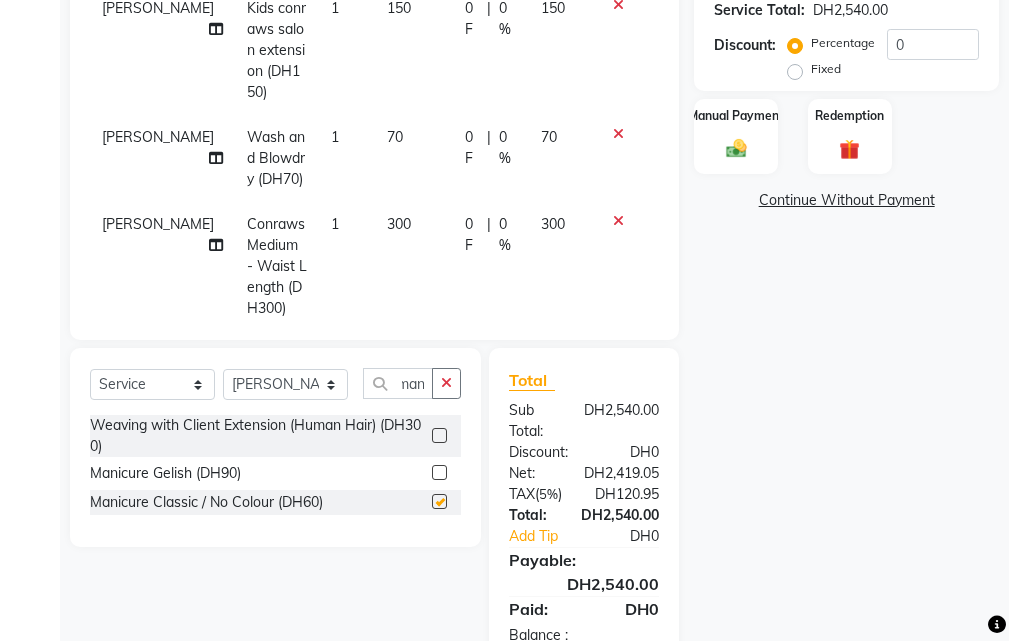 scroll, scrollTop: 0, scrollLeft: 0, axis: both 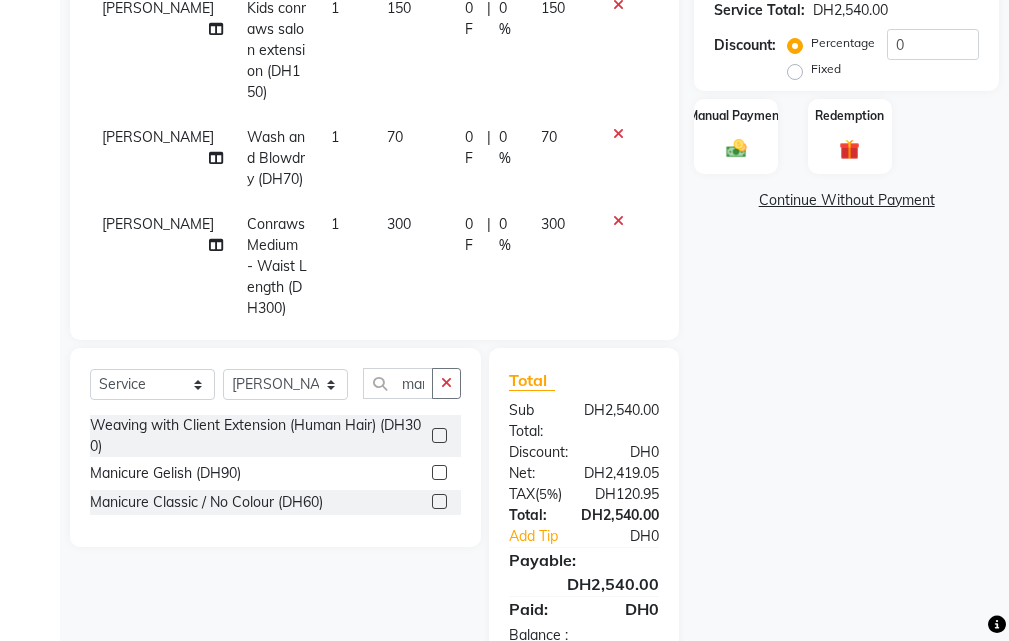 checkbox on "false" 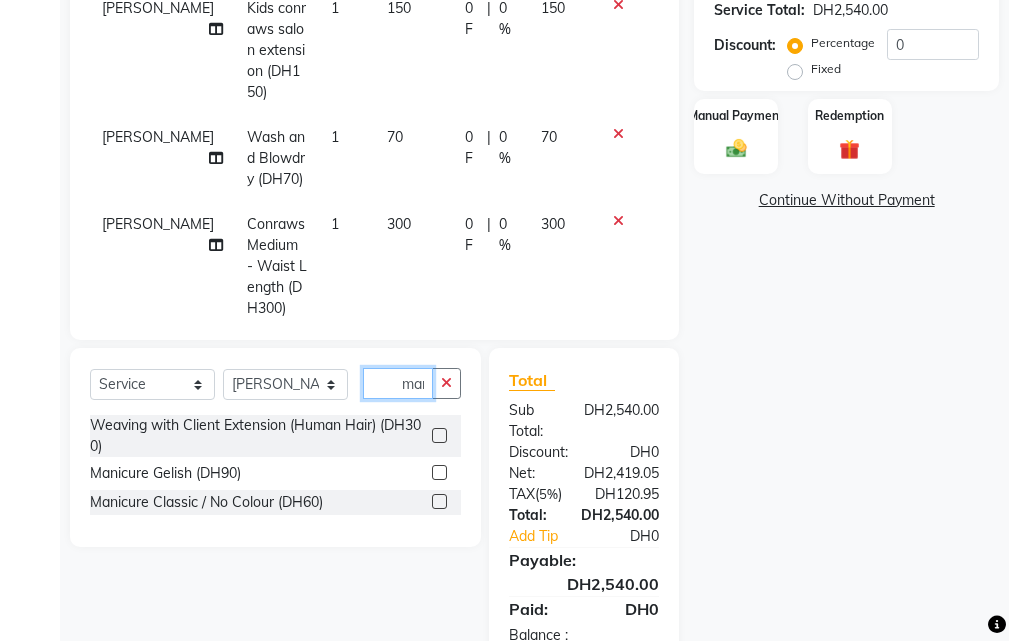 click on "man" 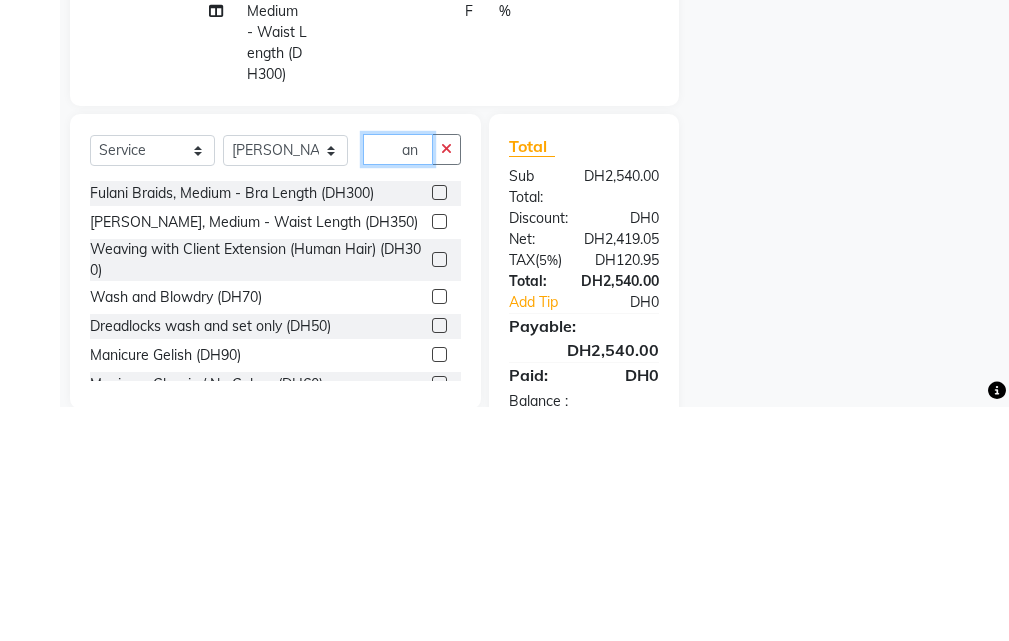 type on "n" 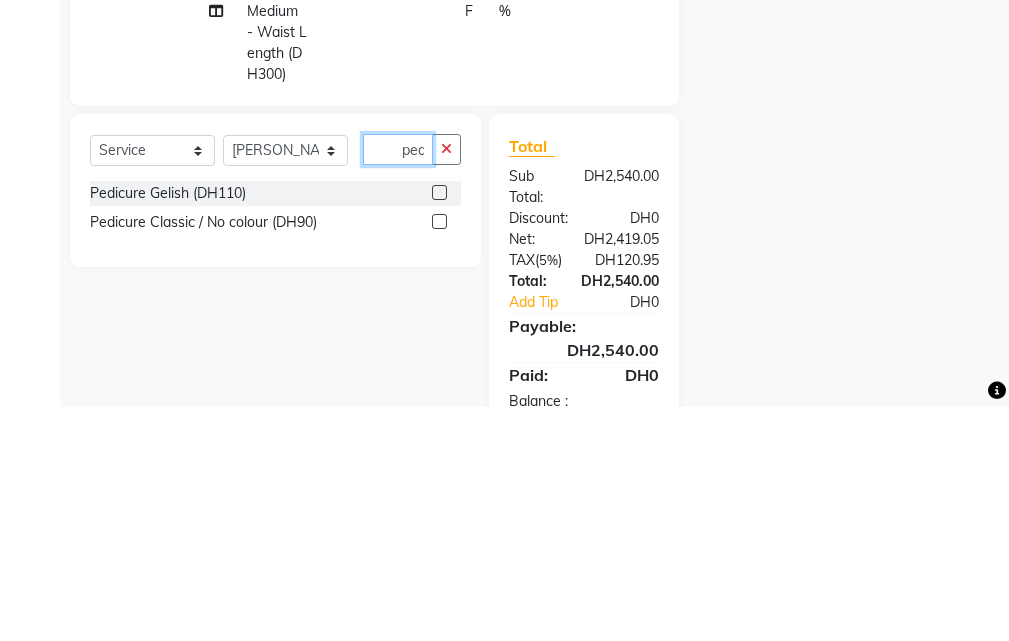 scroll, scrollTop: 0, scrollLeft: 1, axis: horizontal 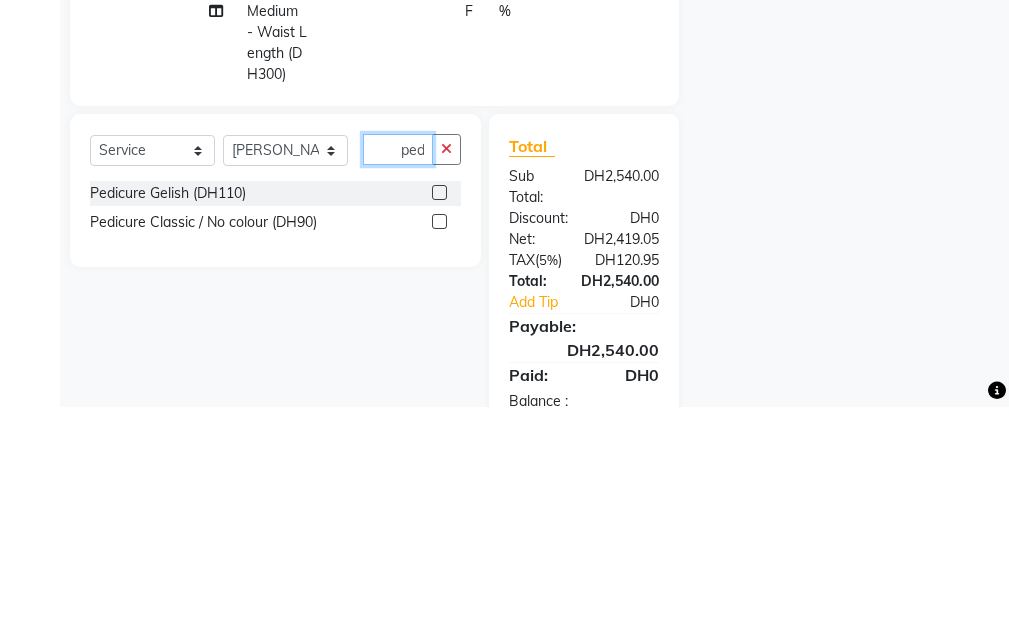 type on "ped" 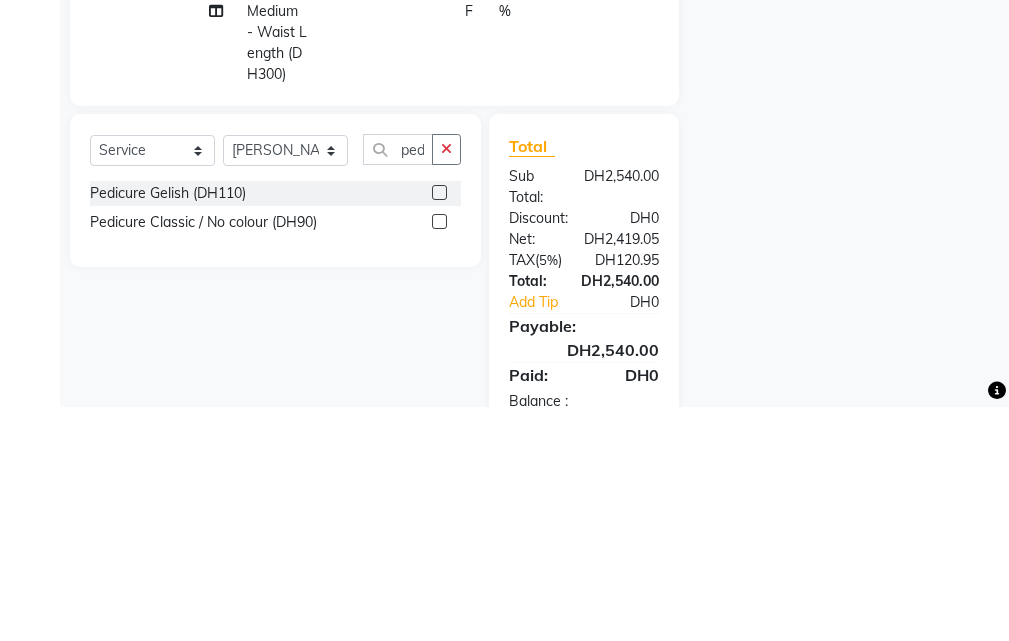 click 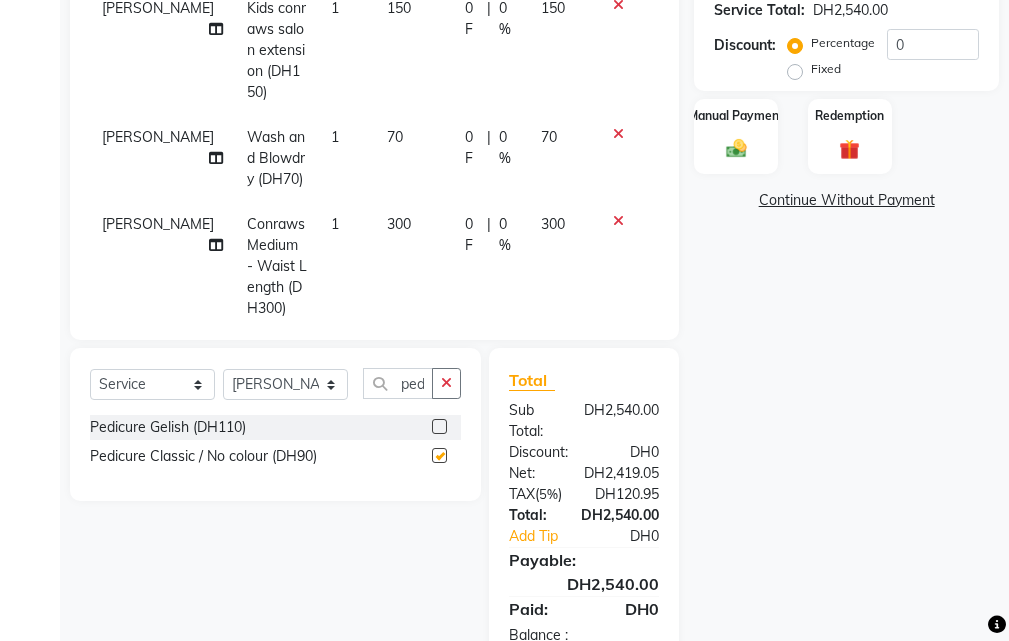 scroll, scrollTop: 0, scrollLeft: 0, axis: both 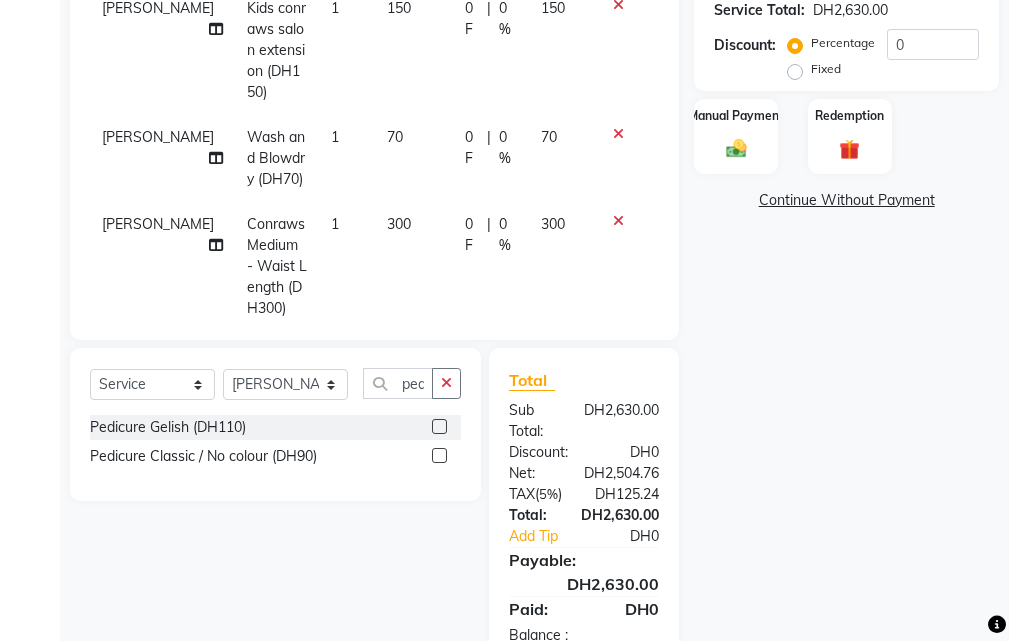 checkbox on "false" 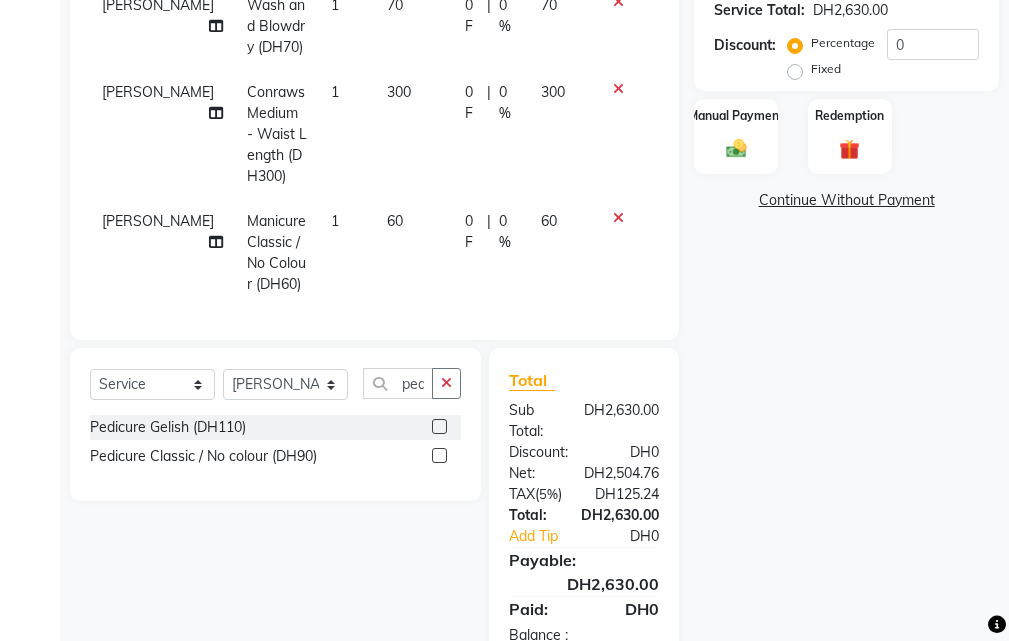 scroll, scrollTop: 1686, scrollLeft: 0, axis: vertical 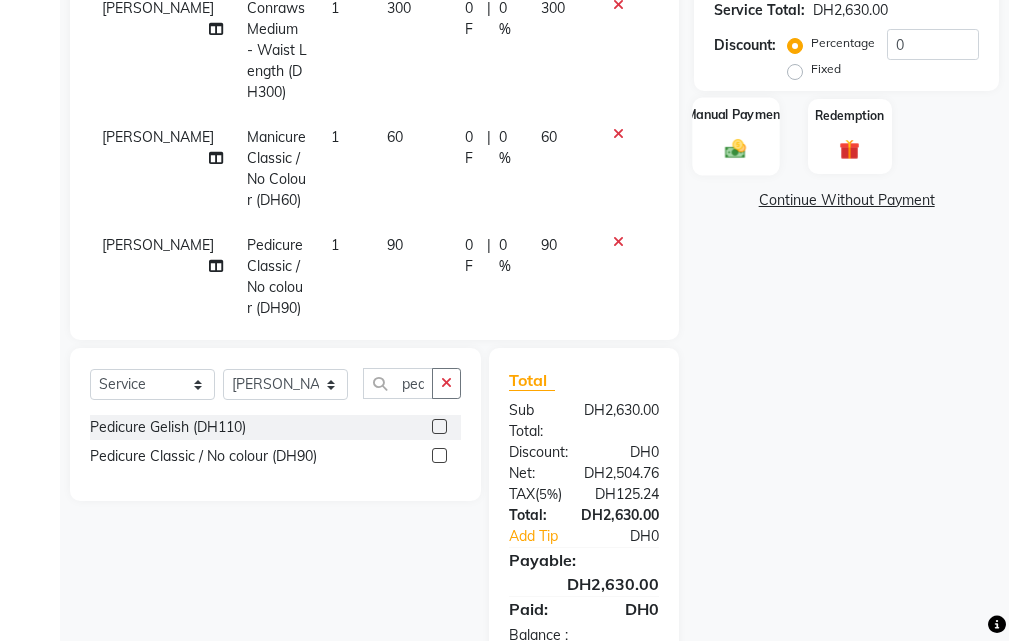 click on "Manual Payment" 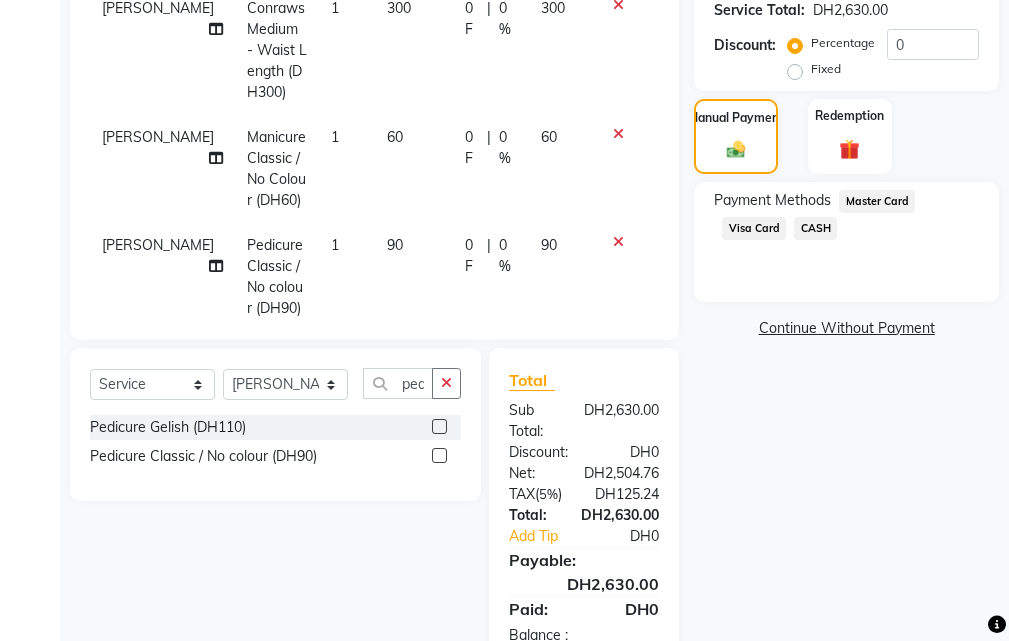 click on "Visa Card" 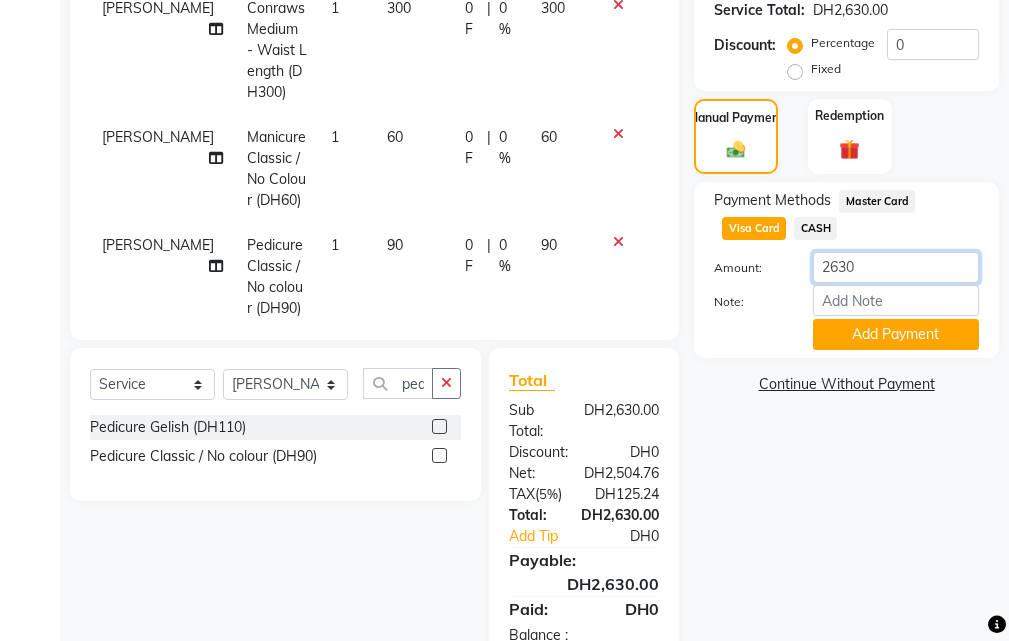 click on "2630" 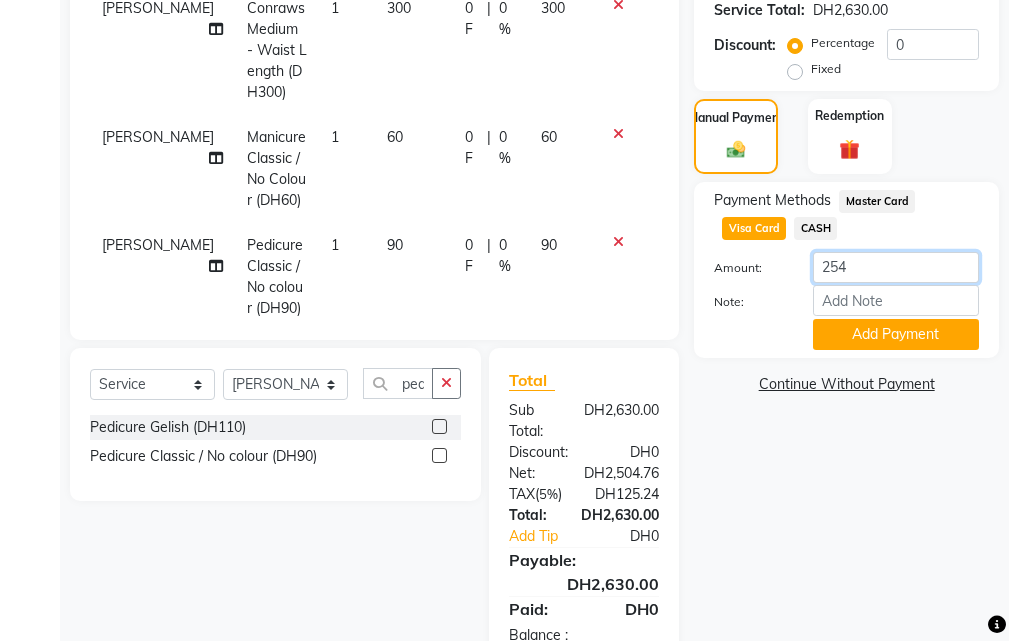 type on "2545" 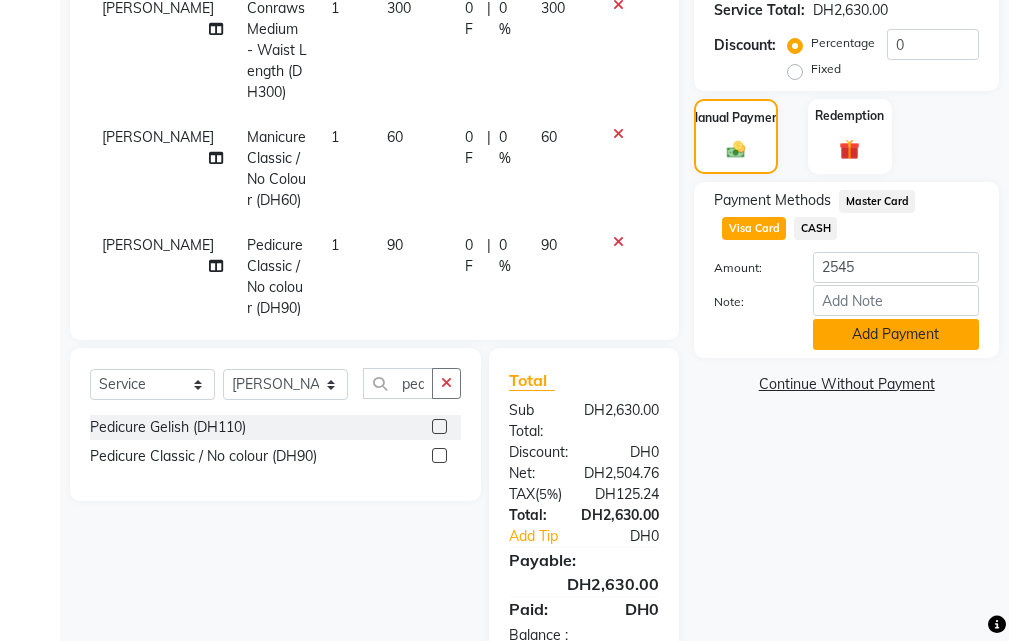 click on "Add Payment" 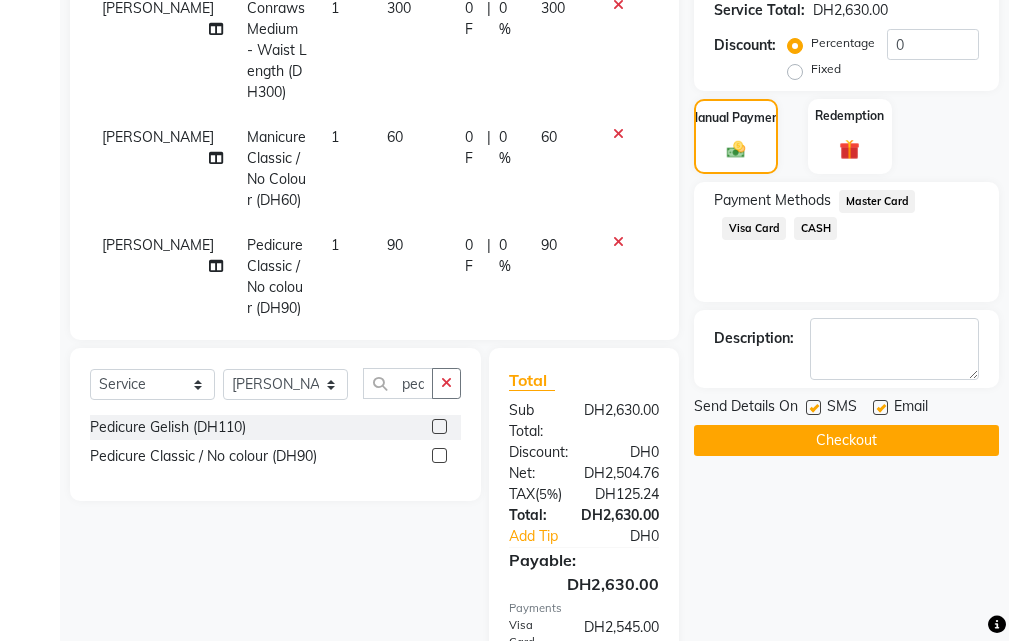 click 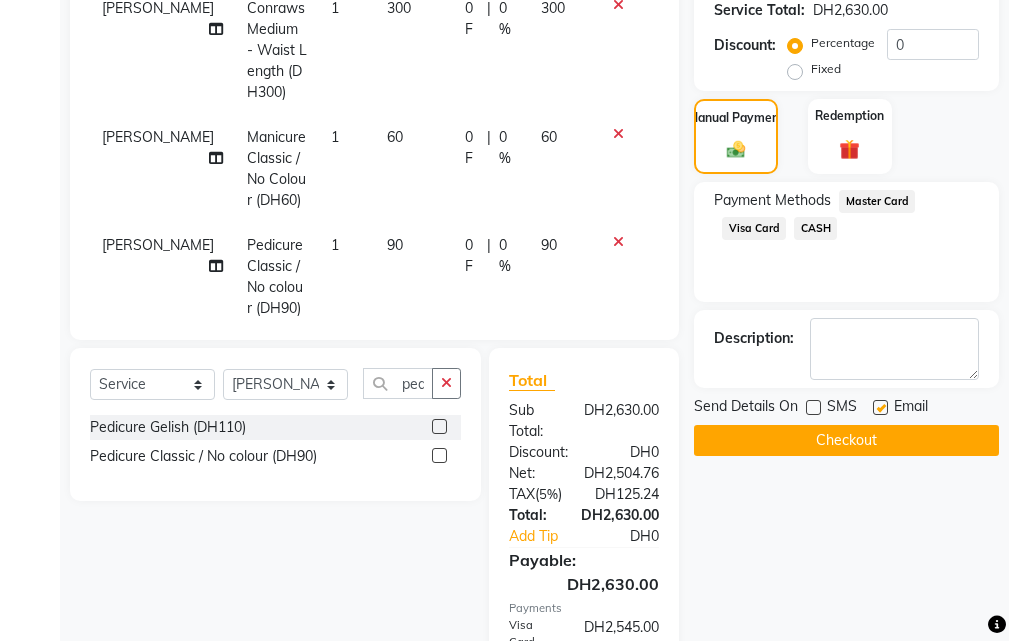 click 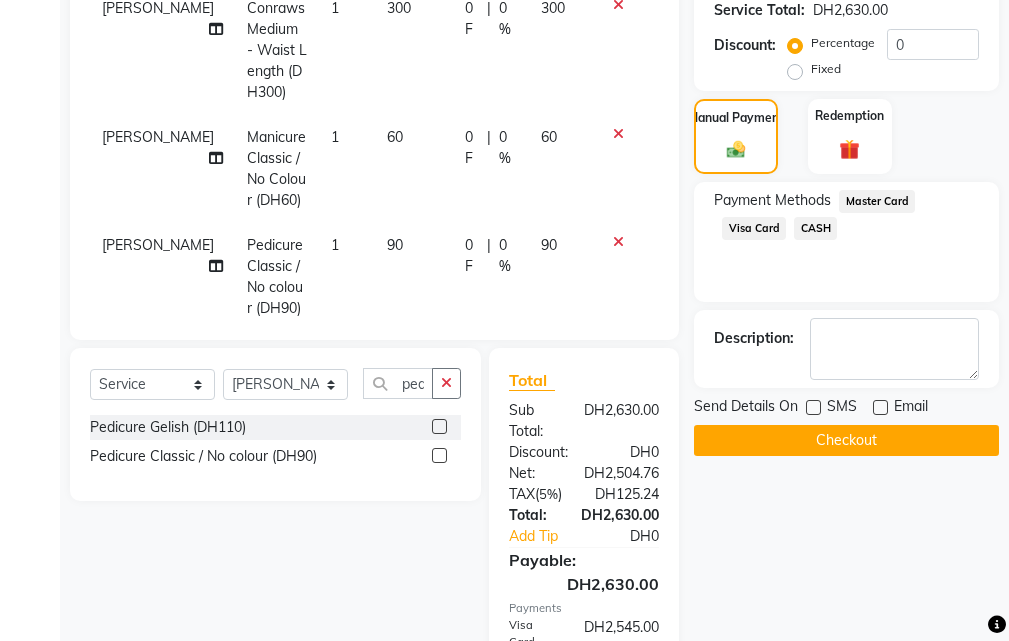 click on "CASH" 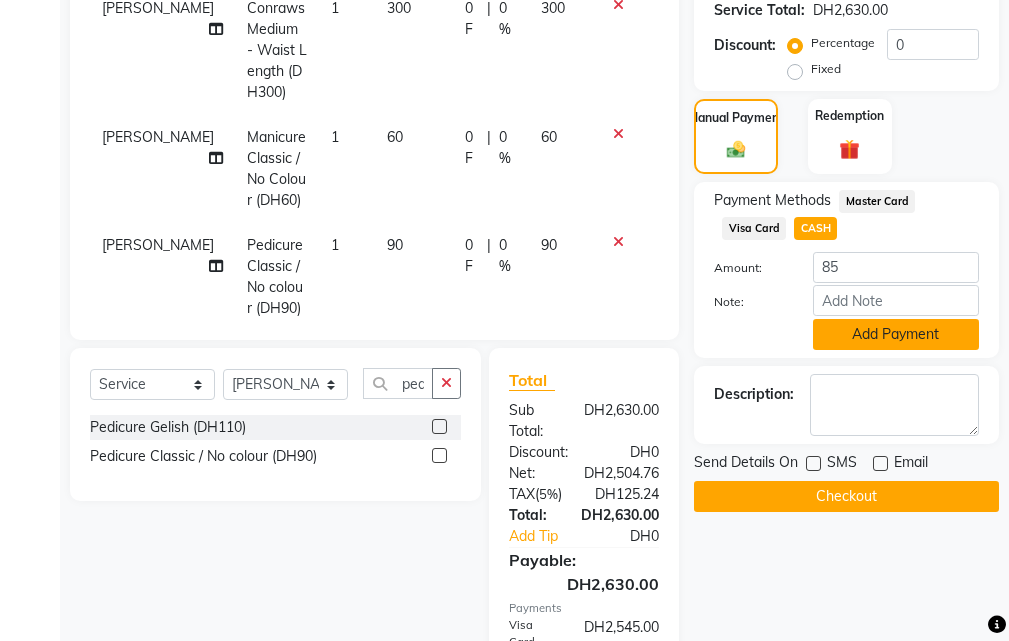 click on "Add Payment" 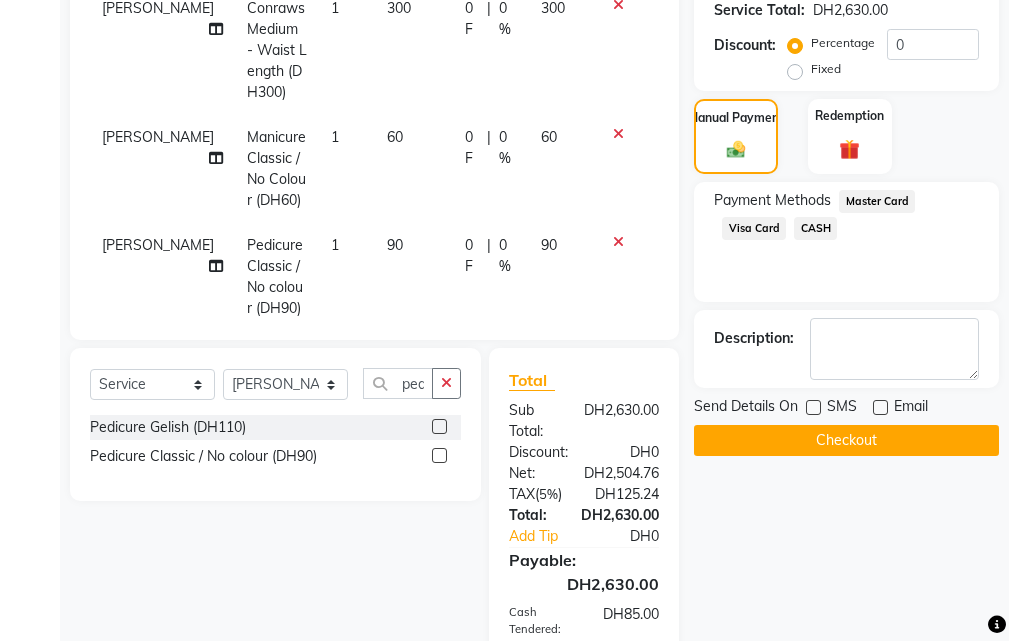 click on "Checkout" 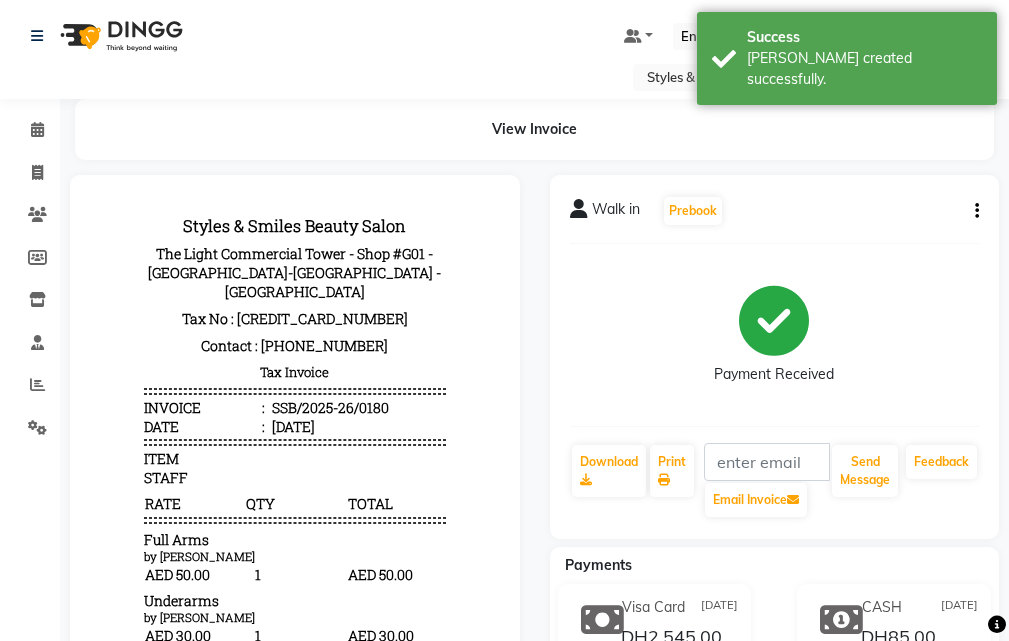 scroll, scrollTop: 0, scrollLeft: 0, axis: both 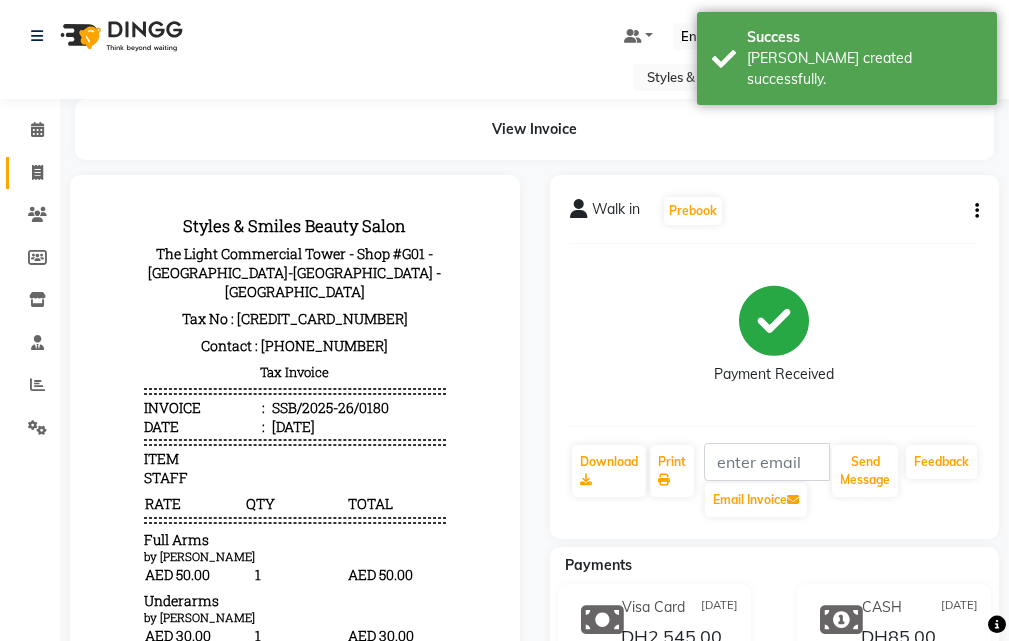 click 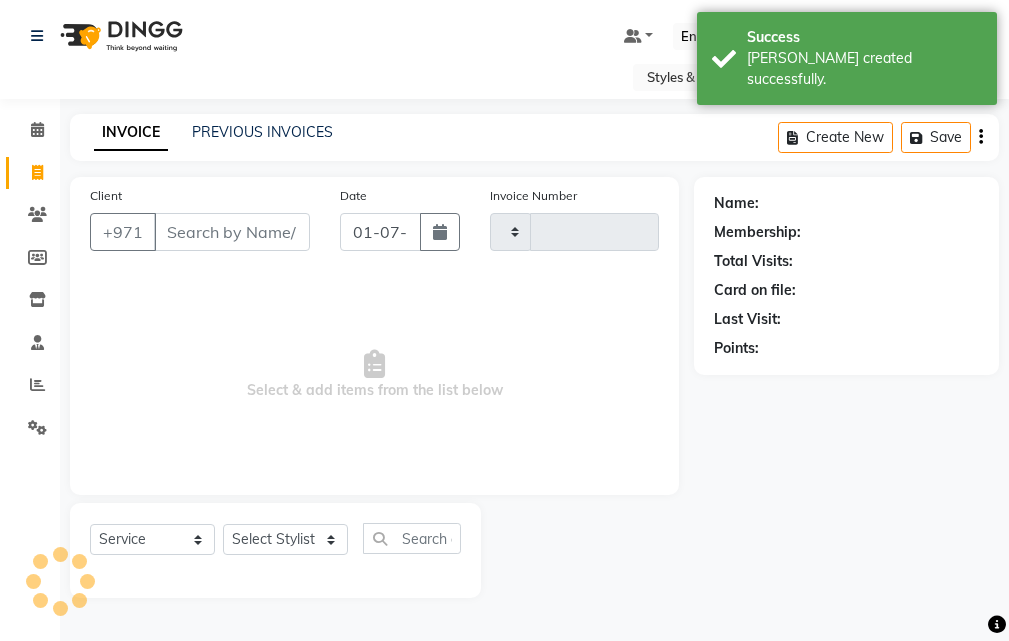 type on "0181" 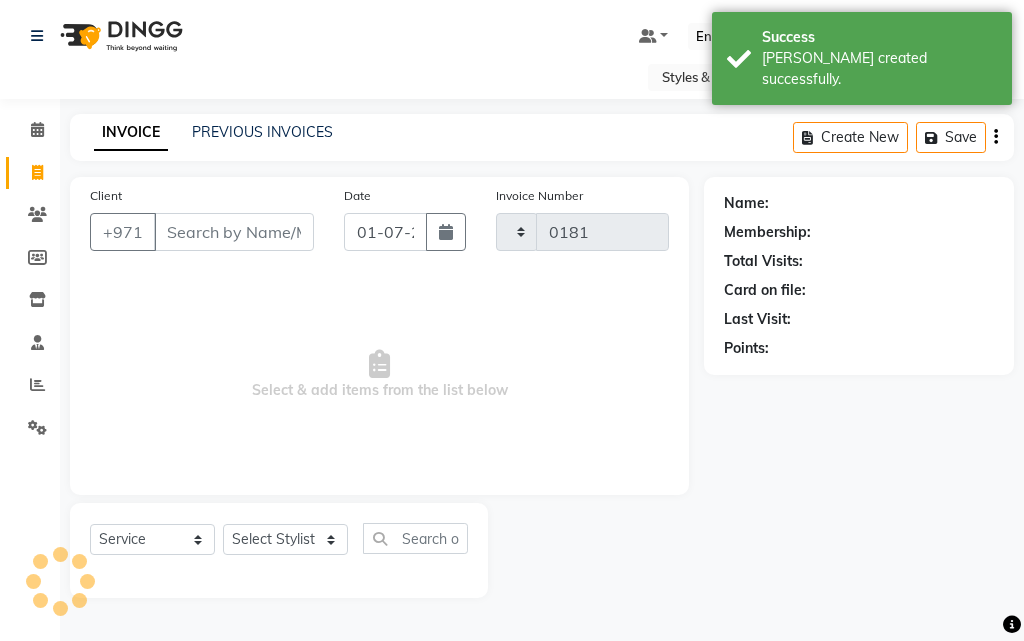 select on "4038" 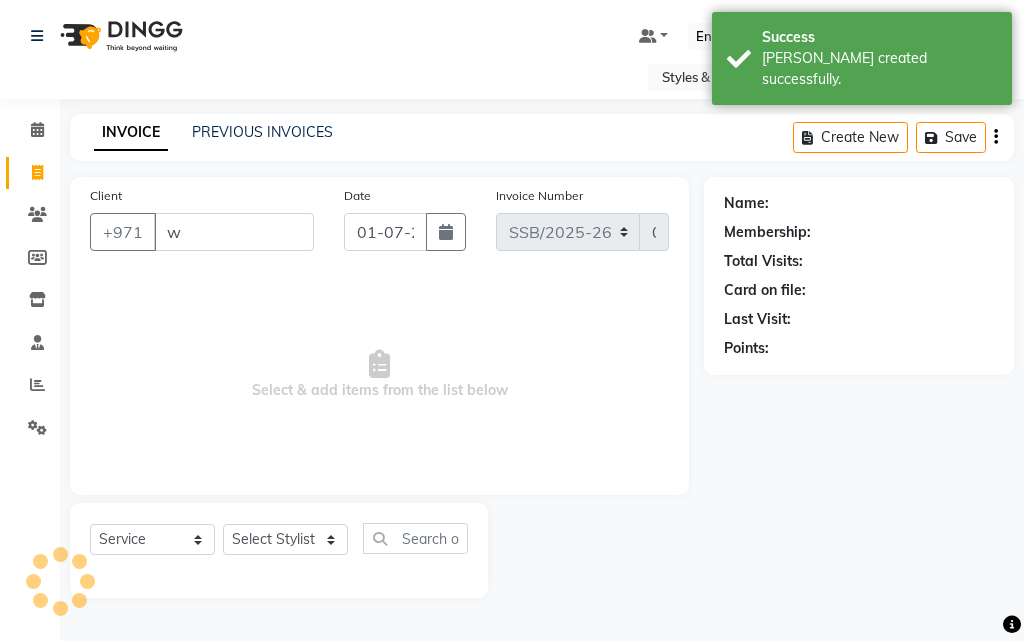 type on "wa" 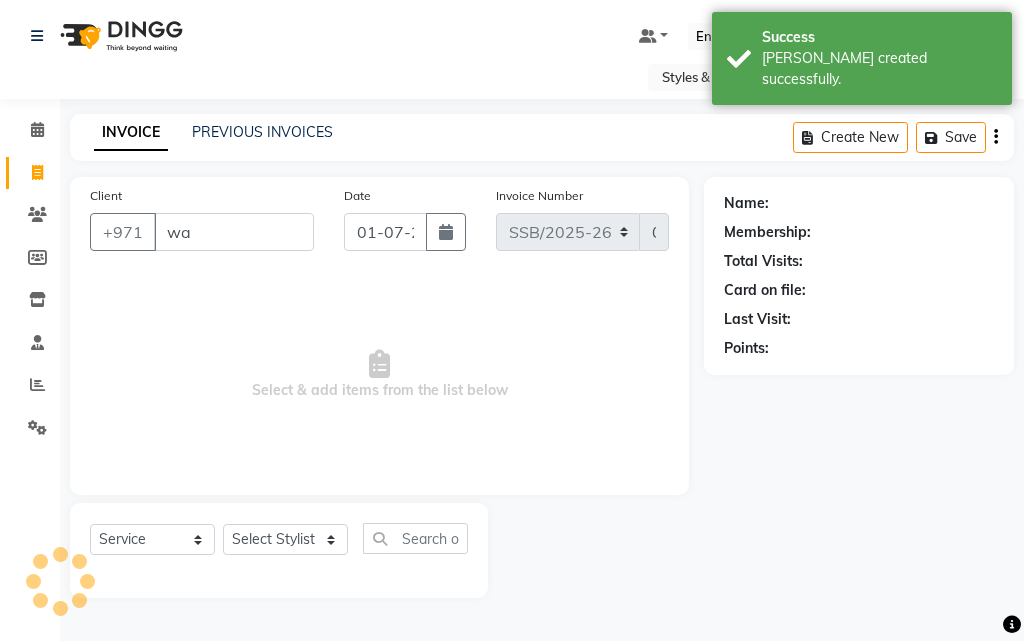 select on "product" 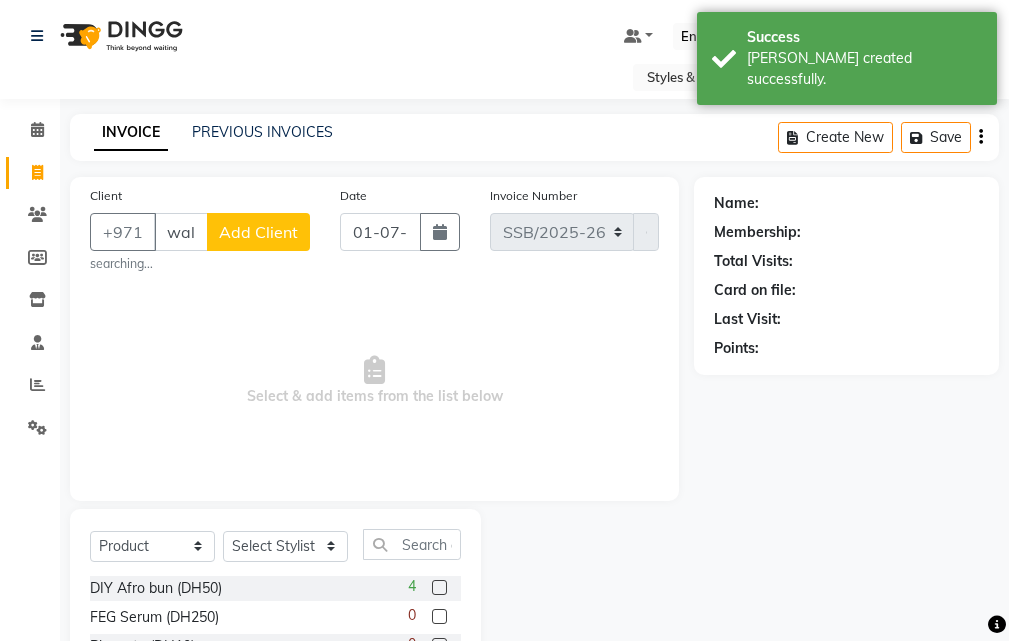scroll, scrollTop: 0, scrollLeft: 4, axis: horizontal 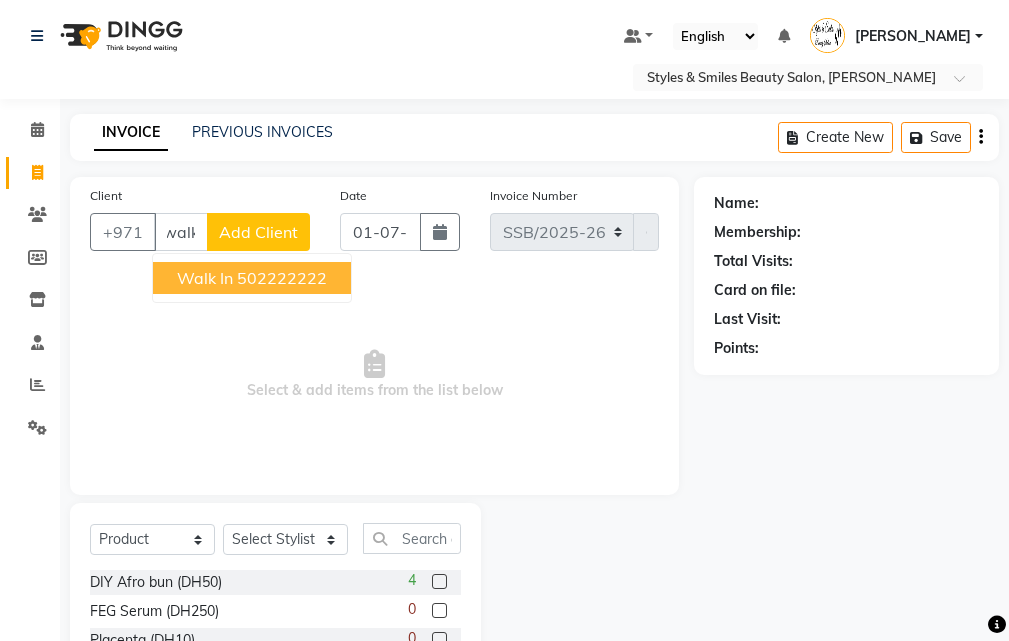 click on "502222222" at bounding box center (282, 278) 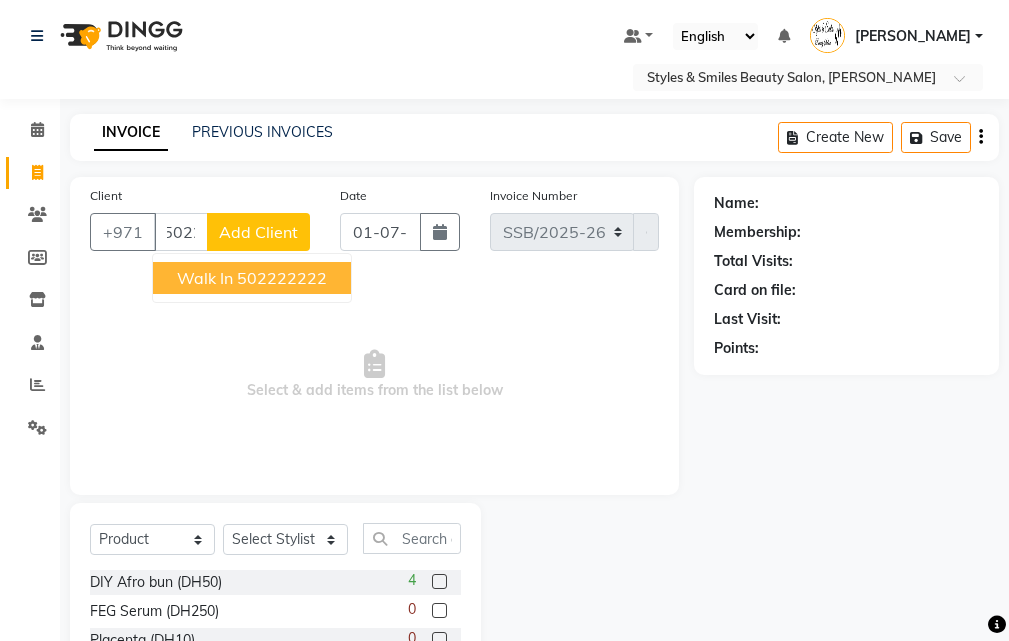 scroll, scrollTop: 0, scrollLeft: 0, axis: both 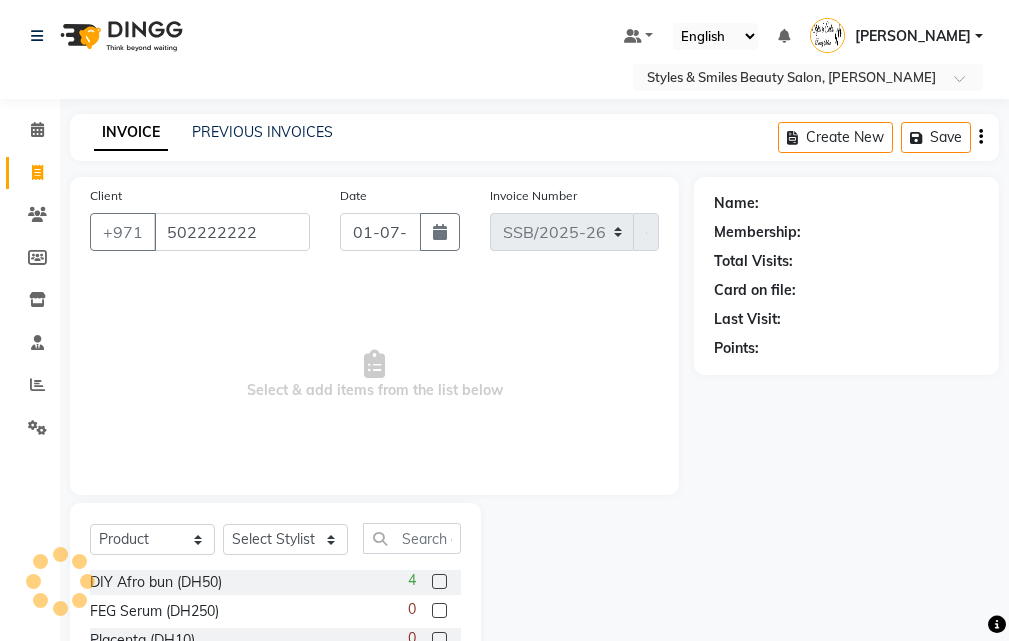 type on "502222222" 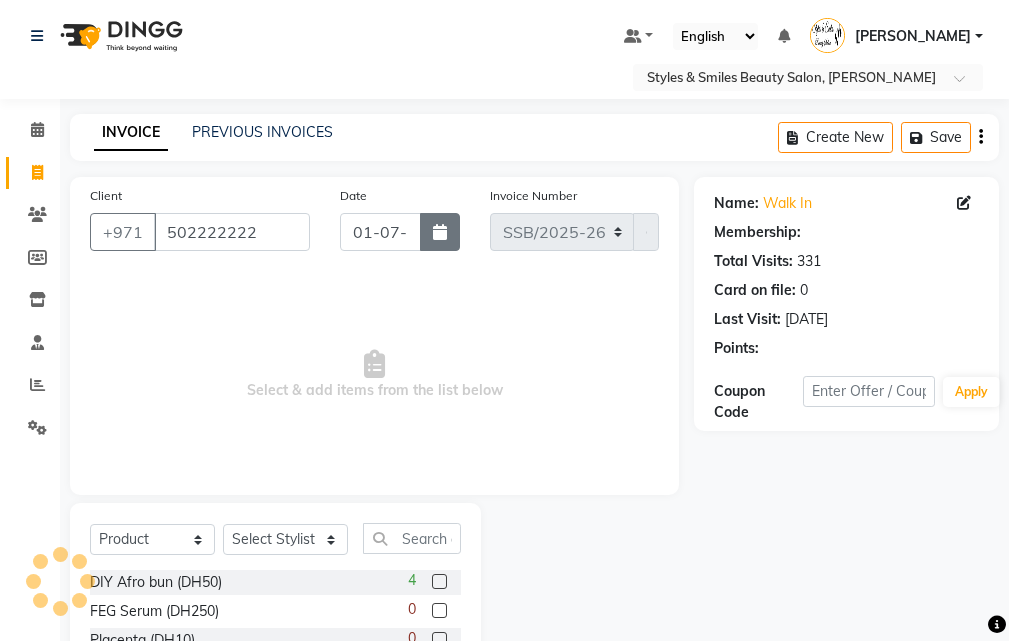 click 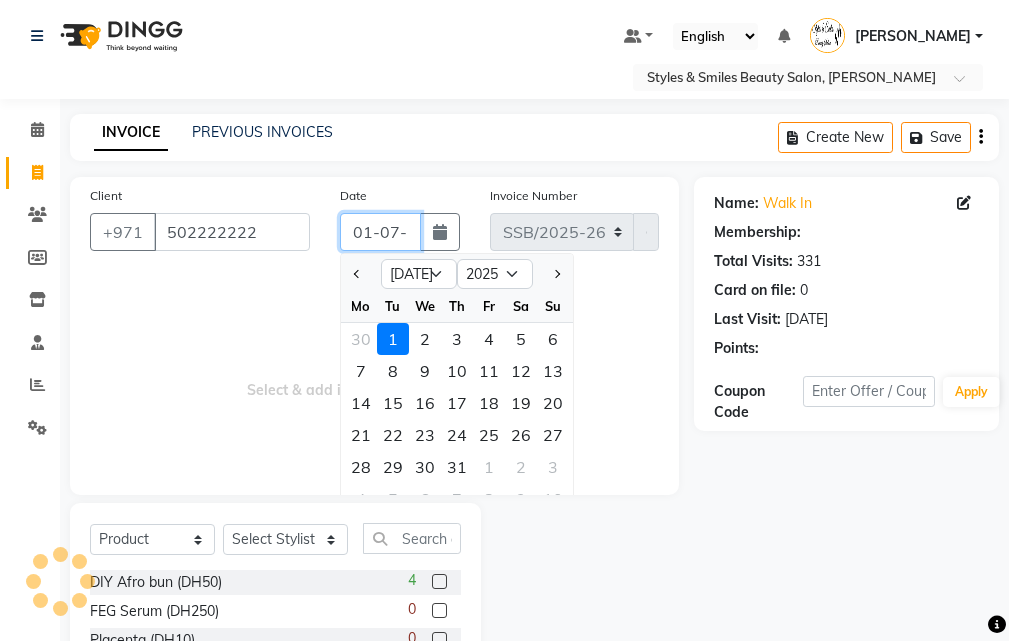 click on "01-07-2025" 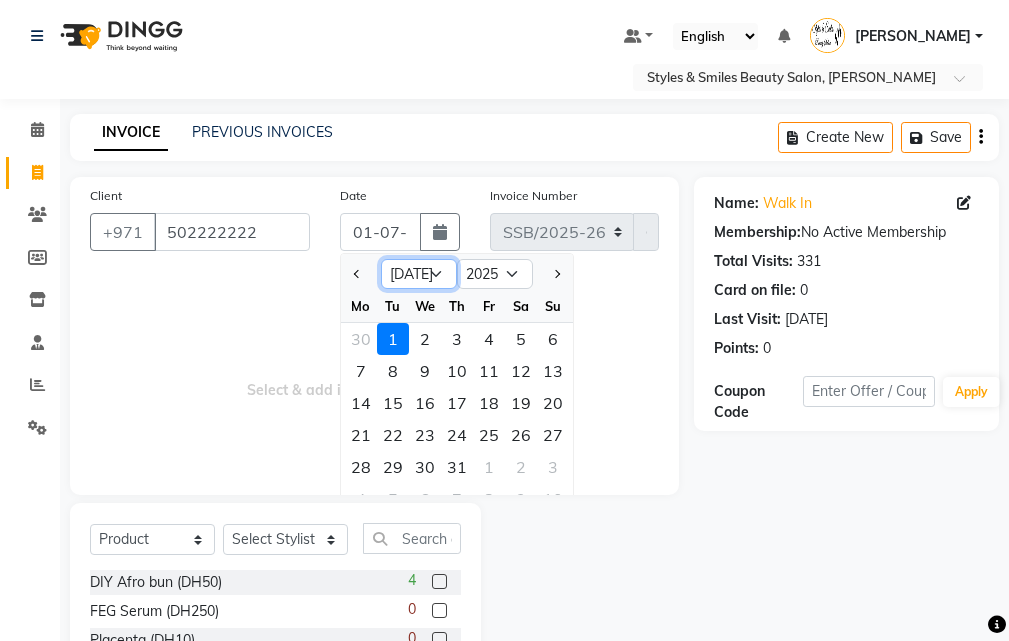 click on "Jan Feb Mar Apr May Jun [DATE] Aug Sep Oct Nov Dec" 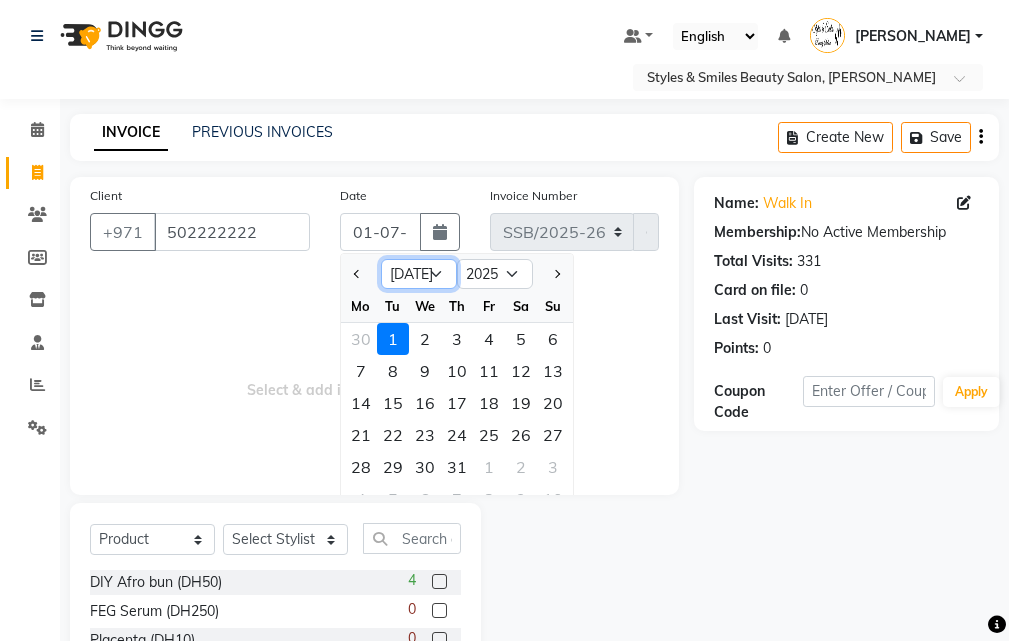 select on "6" 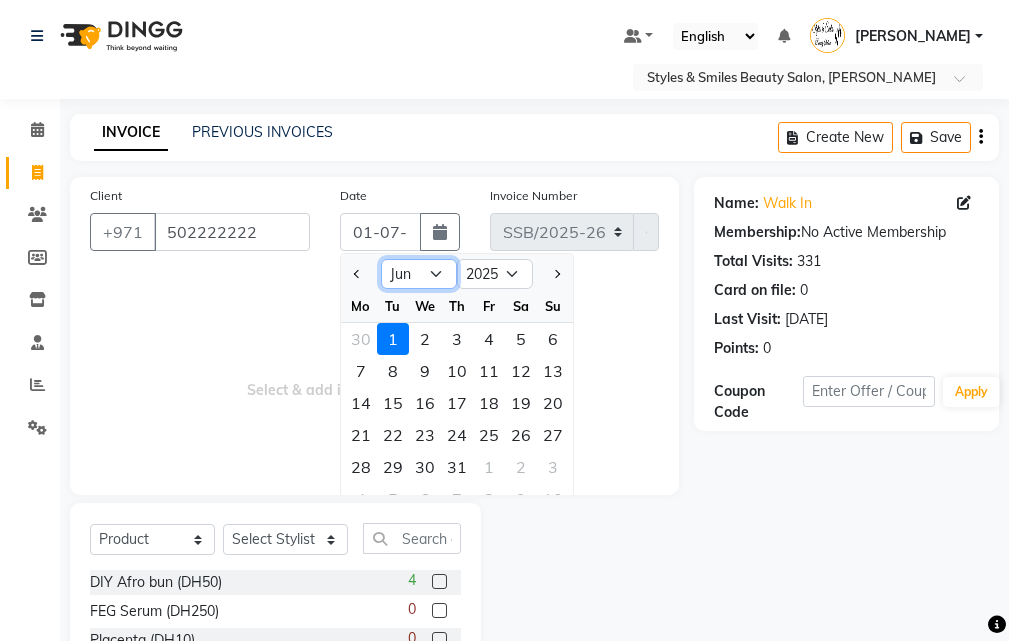 click on "Jan Feb Mar Apr May Jun [DATE] Aug Sep Oct Nov Dec" 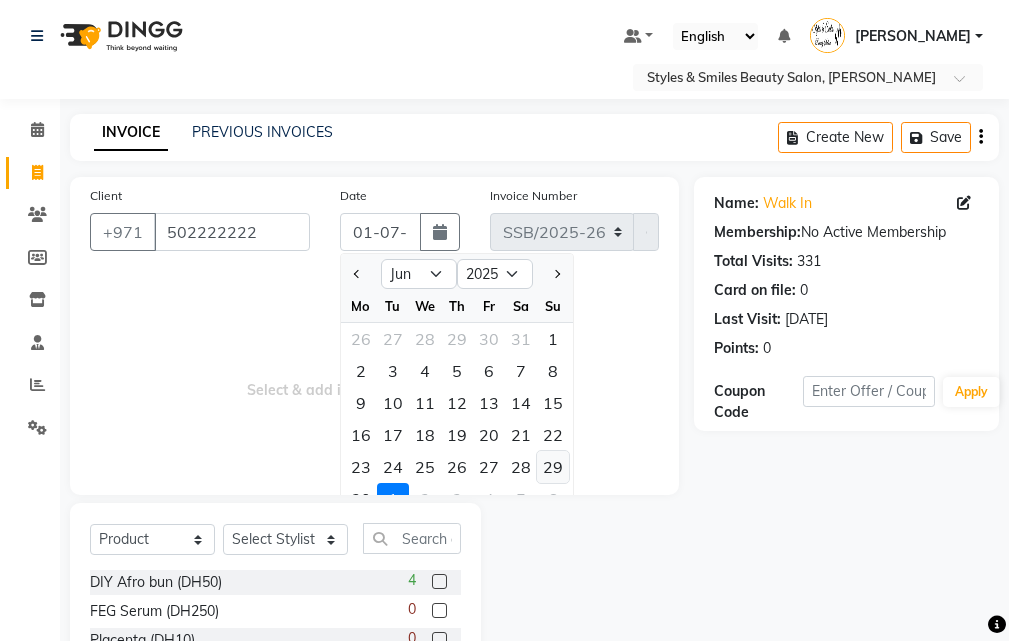 click on "29" 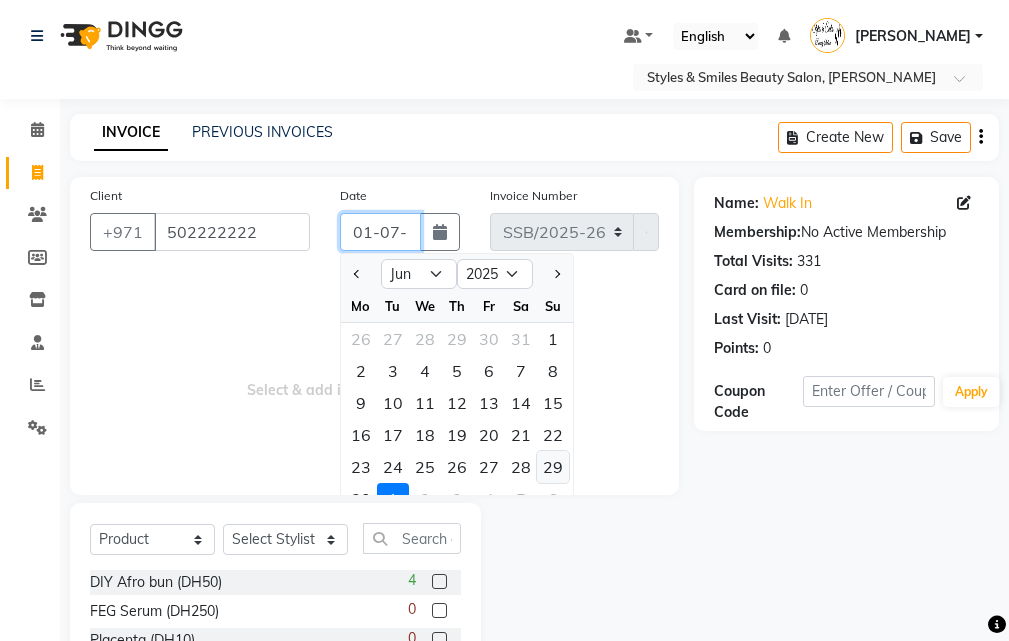 type on "29-06-2025" 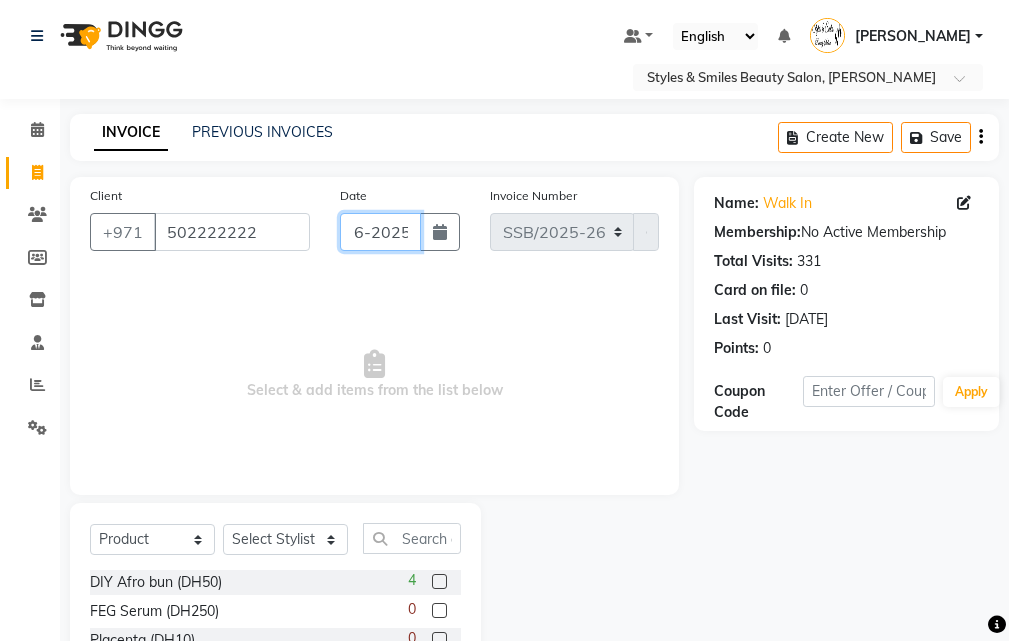scroll, scrollTop: 0, scrollLeft: 35, axis: horizontal 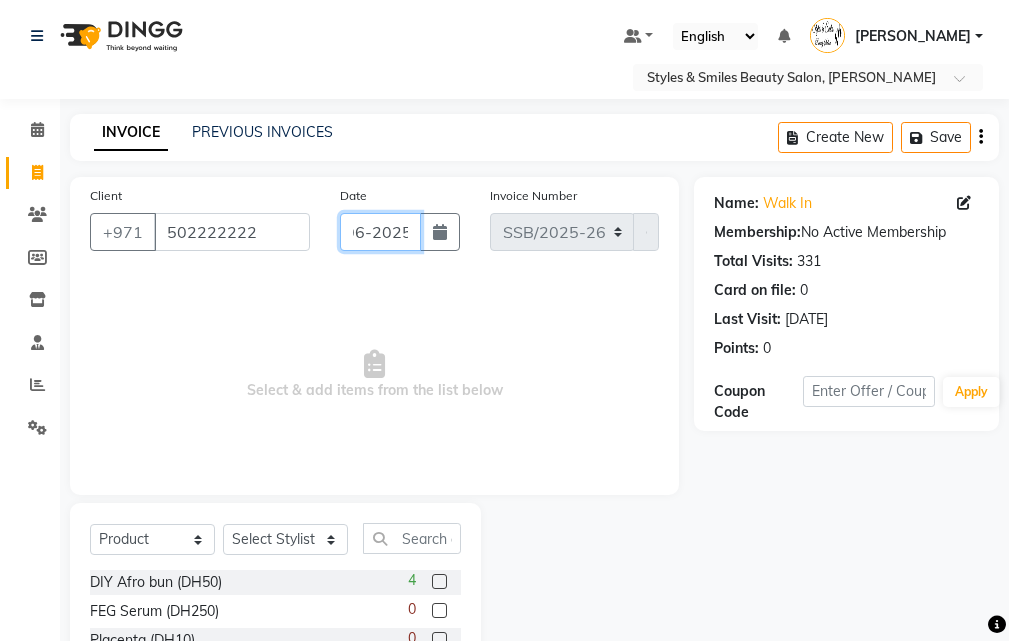 click on "29-06-2025" 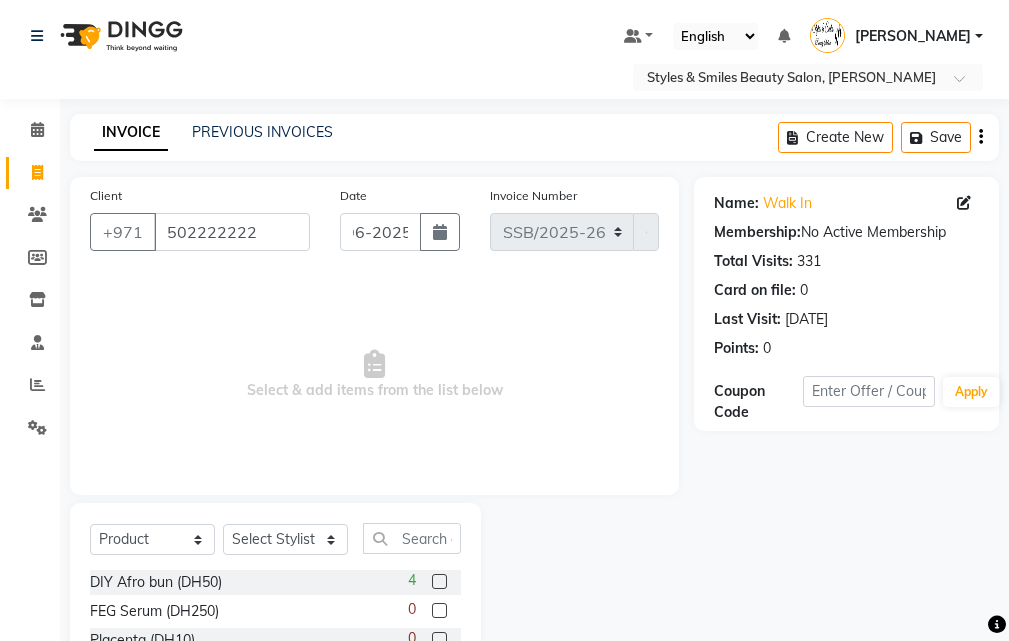 select on "6" 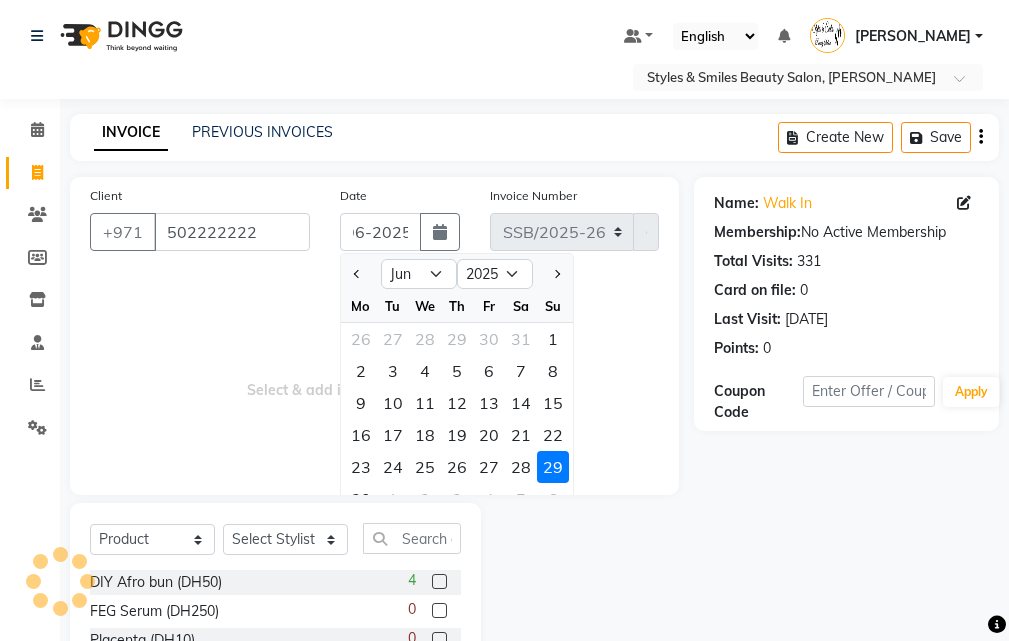 scroll, scrollTop: 0, scrollLeft: 0, axis: both 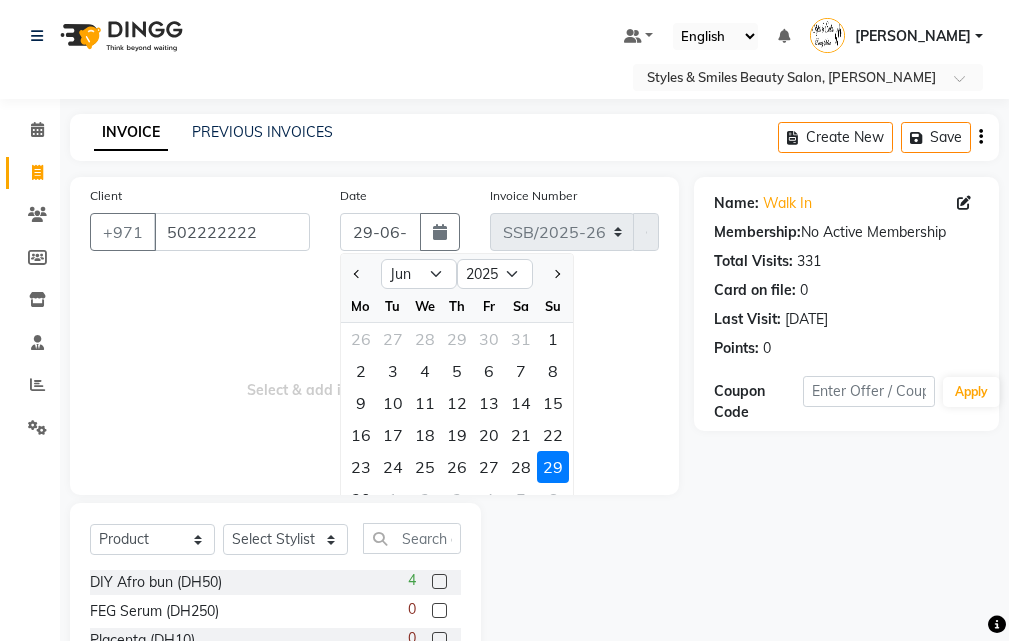 click on "29" 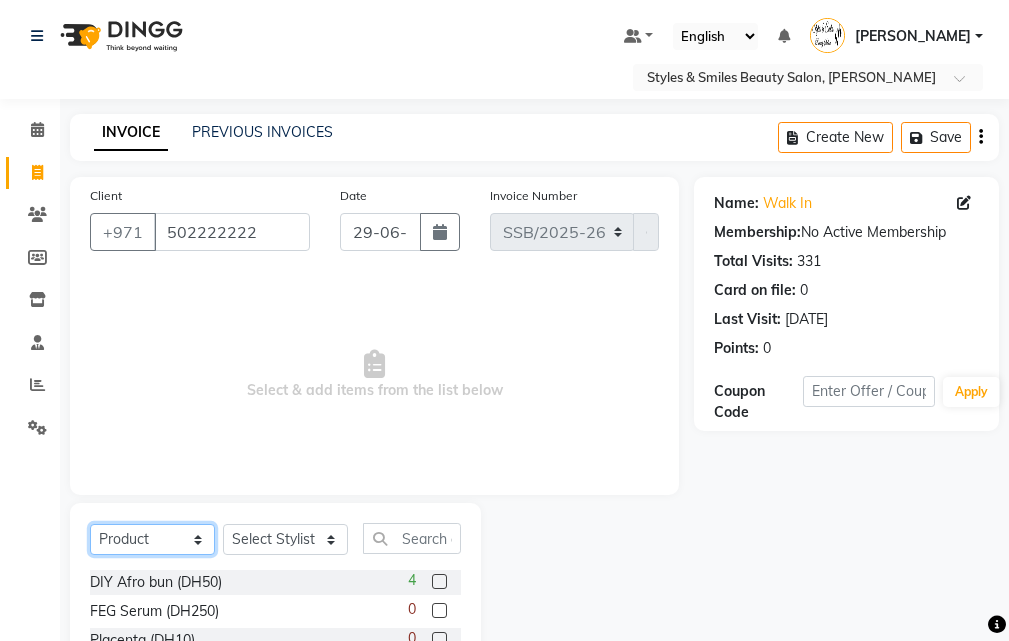 click on "Select  Service  Product  Membership  Package Voucher Prepaid Gift Card" 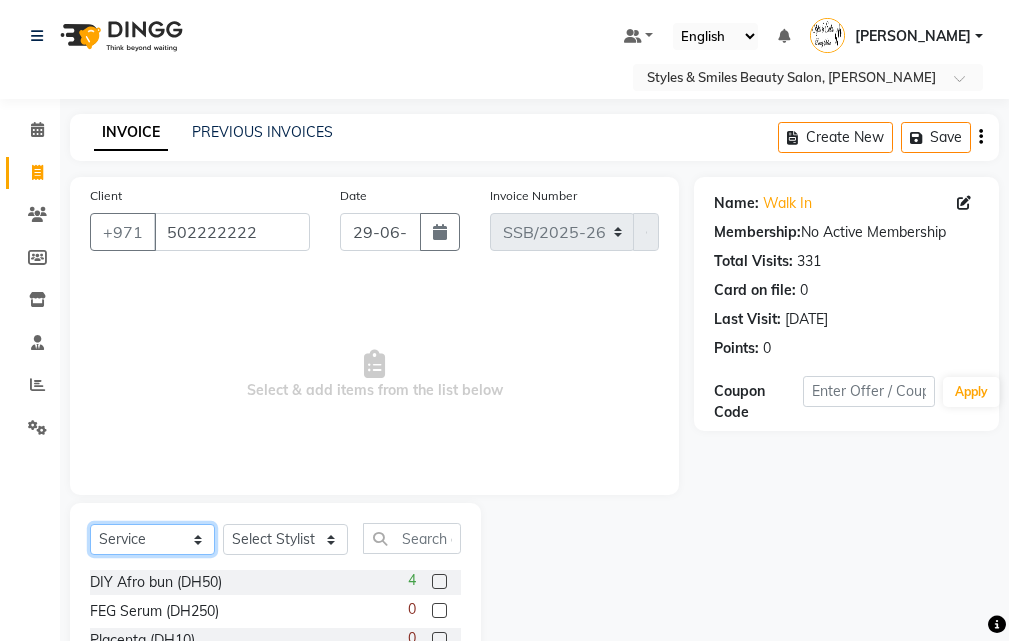 click on "Select  Service  Product  Membership  Package Voucher Prepaid Gift Card" 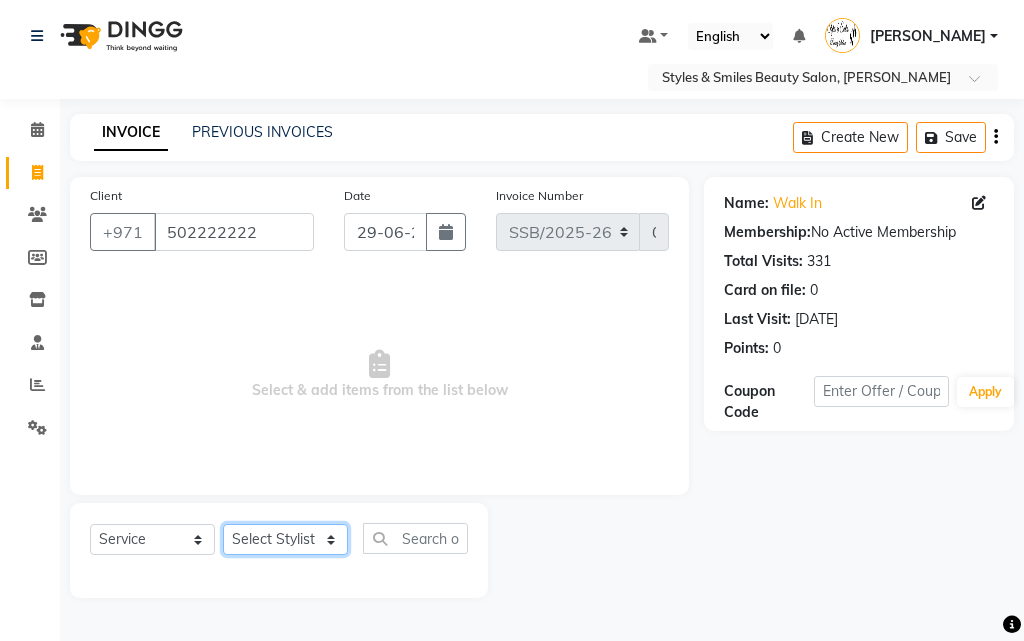 click on "Select Stylist [PERSON_NAME] Gift Enuneku [PERSON_NAME] [PERSON_NAME] [PERSON_NAME] [PERSON_NAME]" 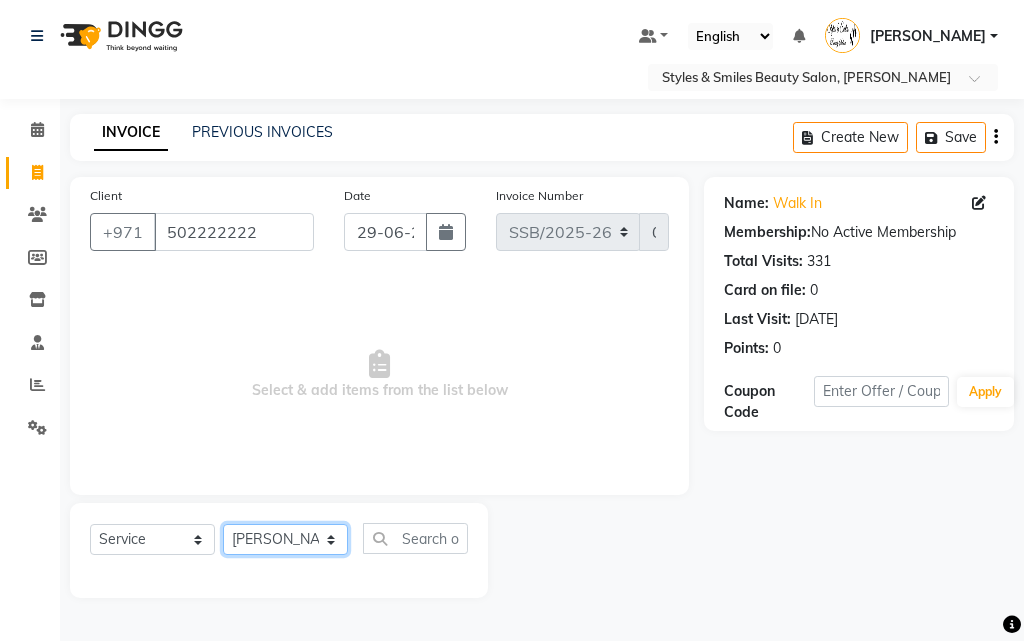 click on "Select Stylist [PERSON_NAME] Gift Enuneku [PERSON_NAME] [PERSON_NAME] [PERSON_NAME] [PERSON_NAME]" 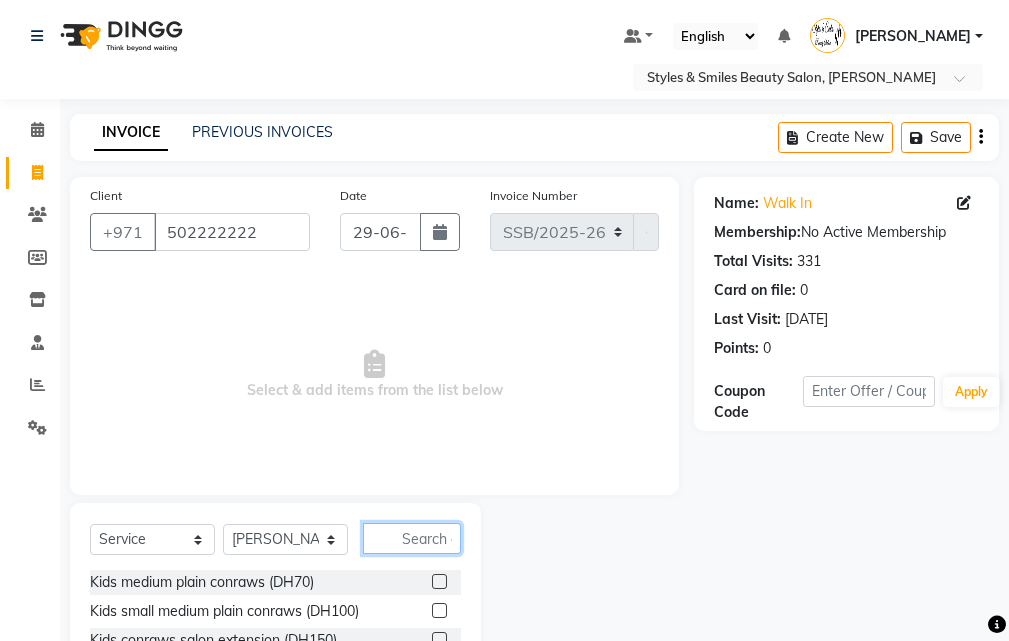 click 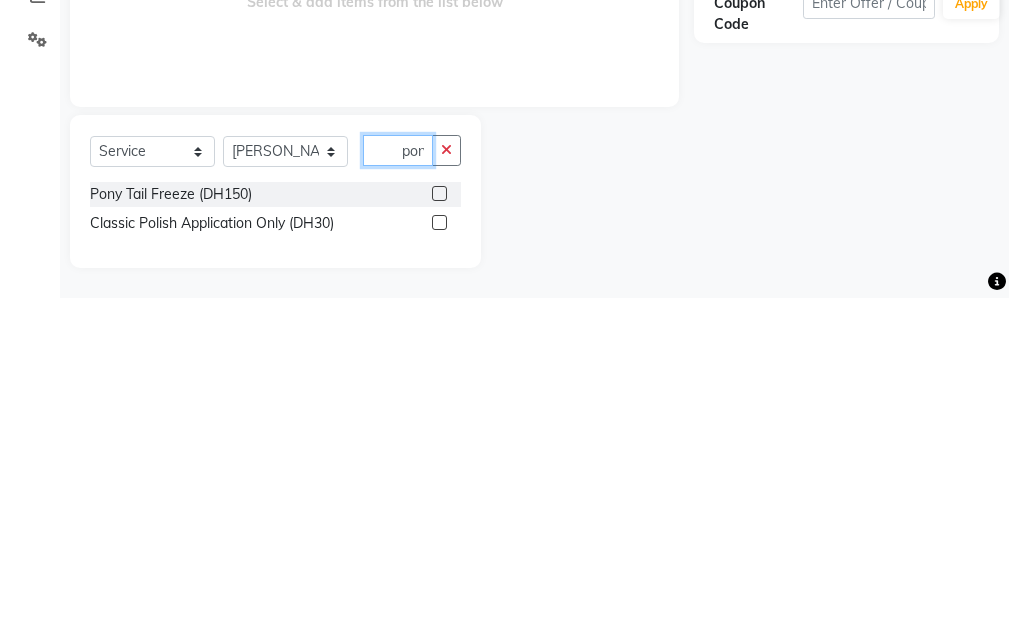 scroll, scrollTop: 16, scrollLeft: 0, axis: vertical 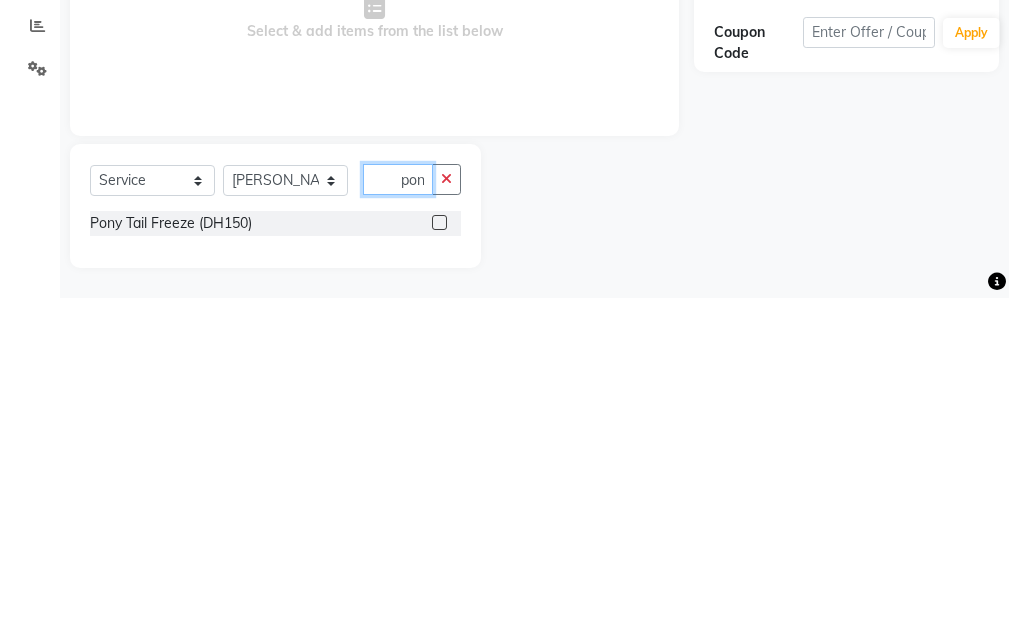 type on "pon" 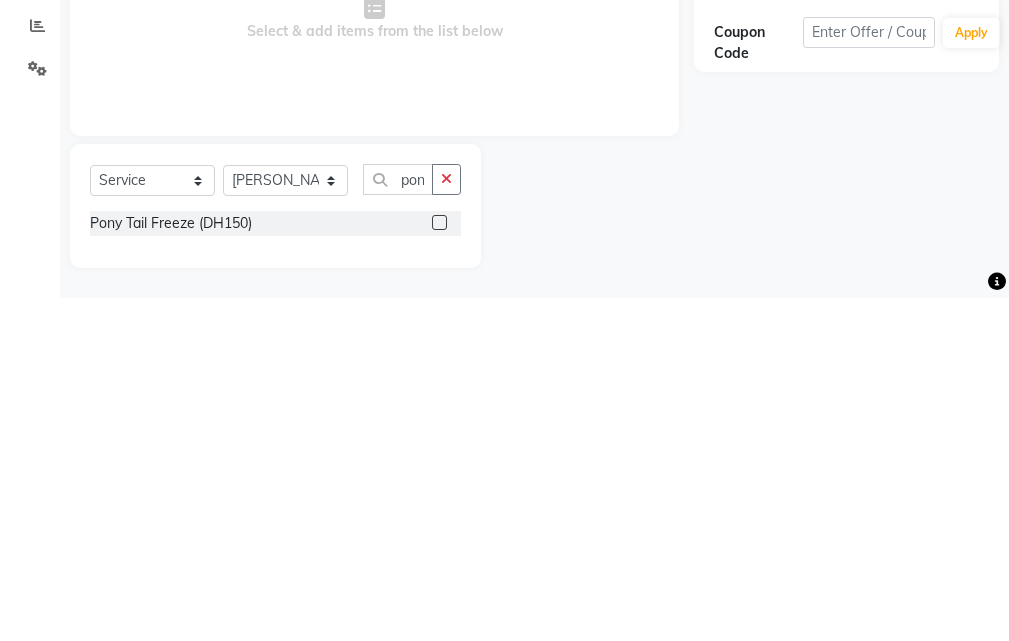 click 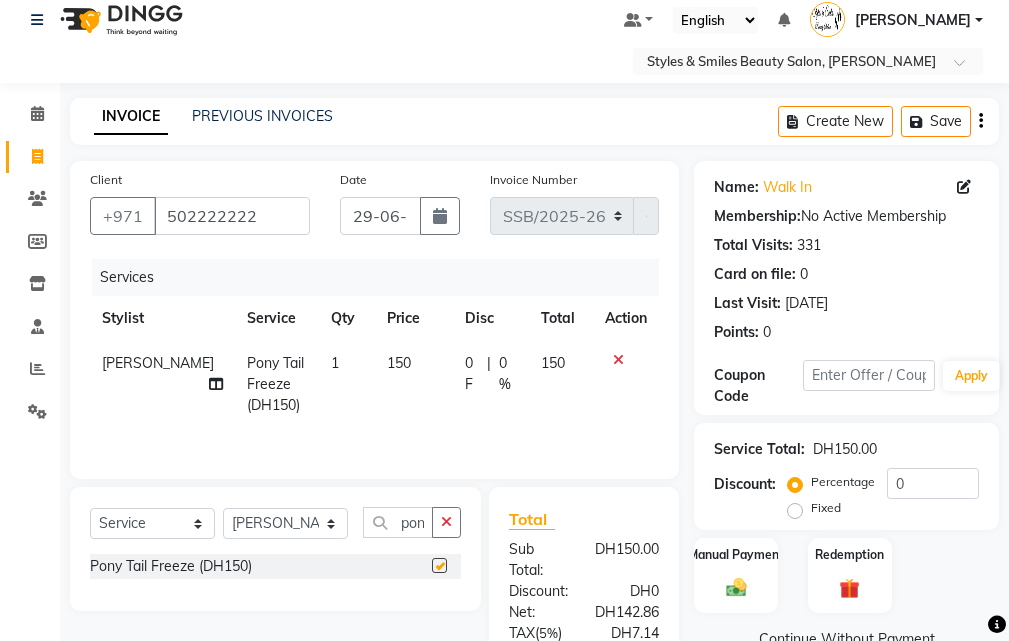 scroll, scrollTop: 0, scrollLeft: 0, axis: both 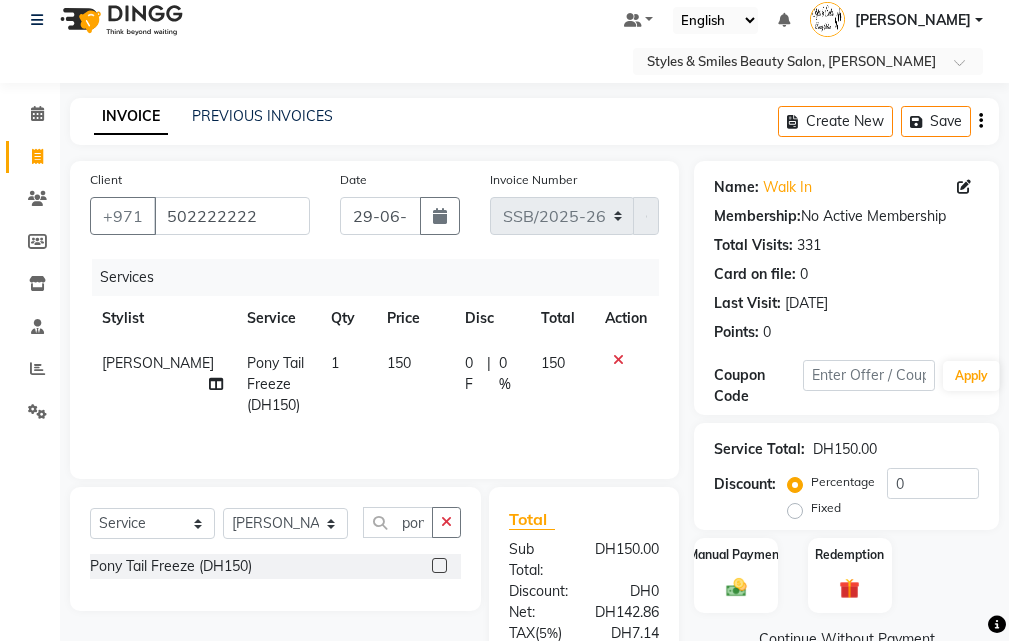 checkbox on "false" 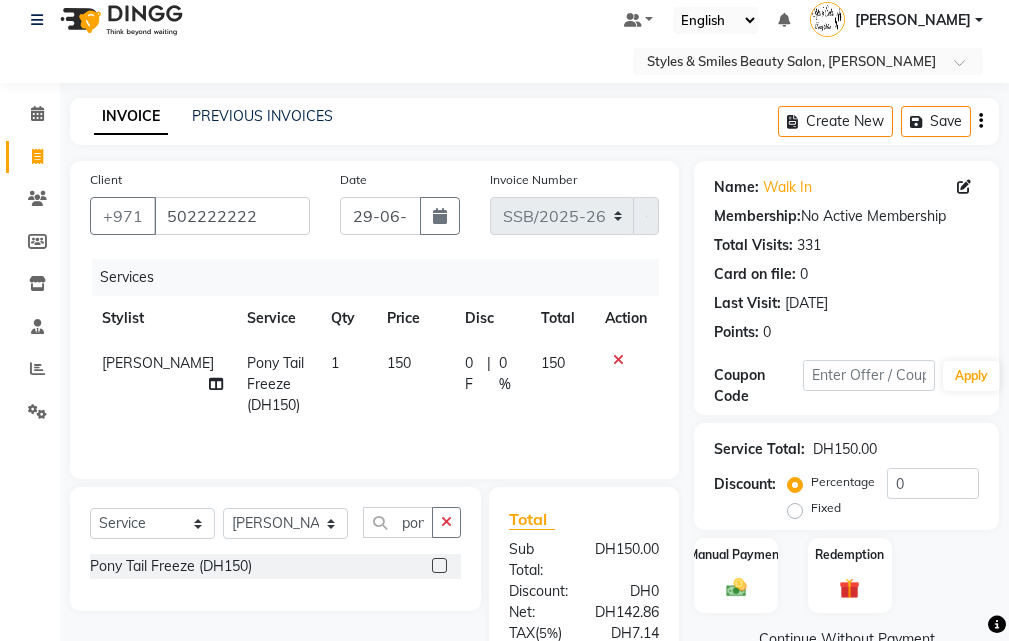 click on "150" 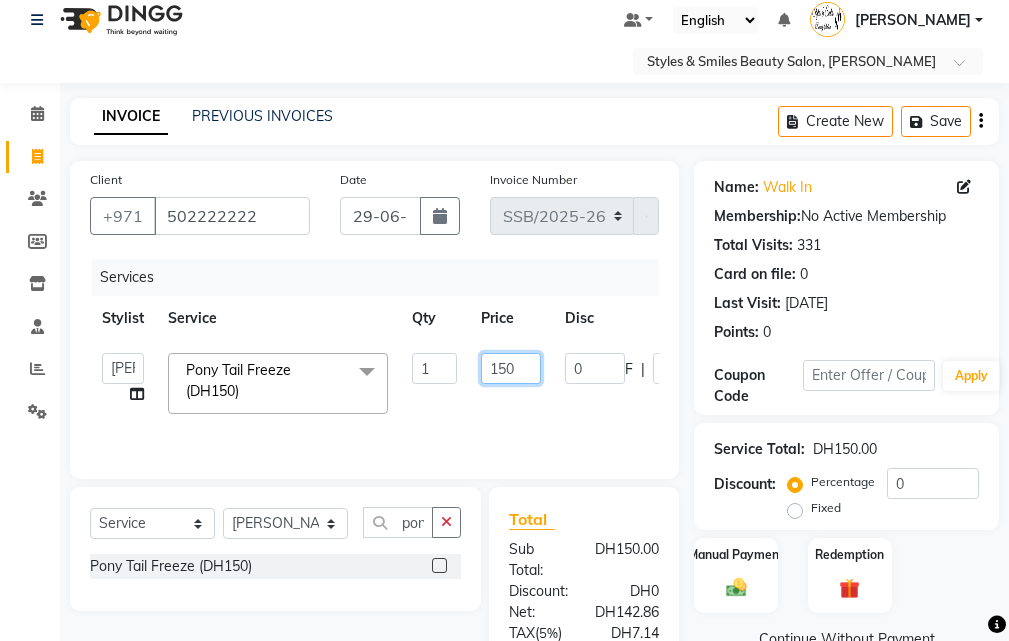 click on "150" 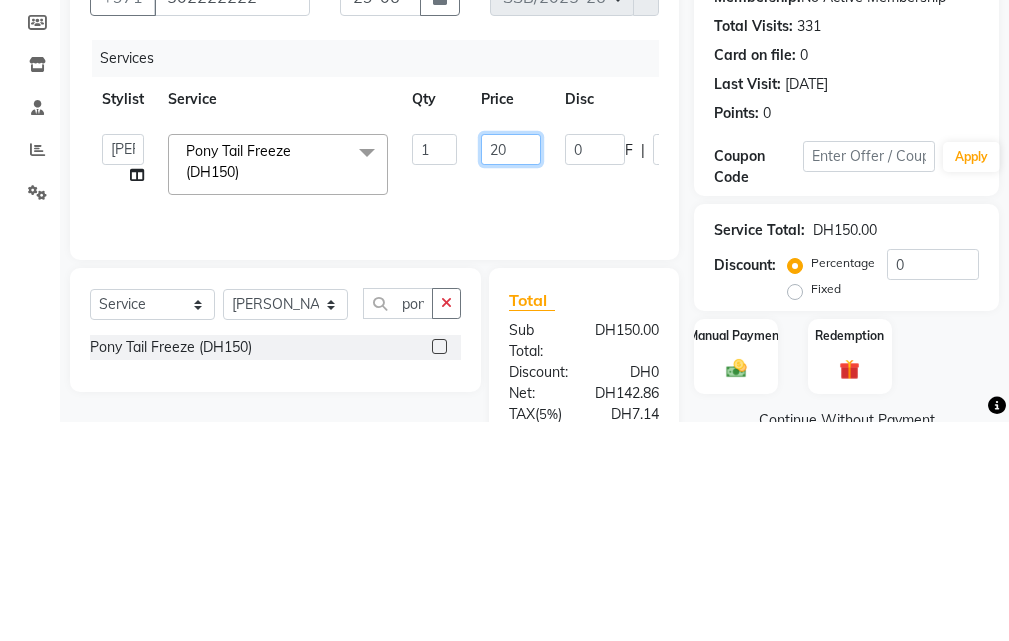 type on "200" 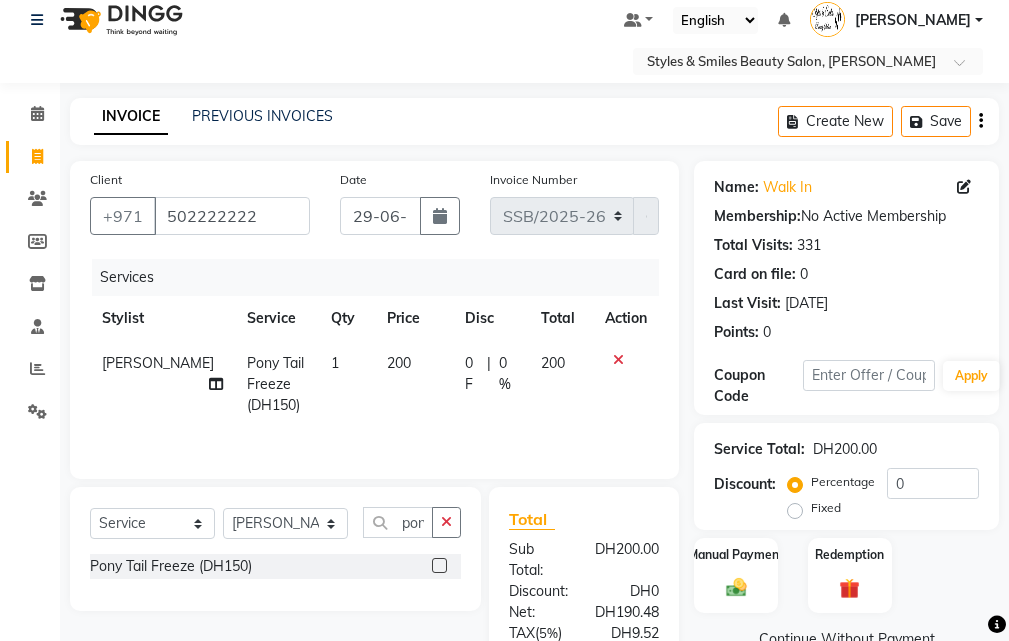 click 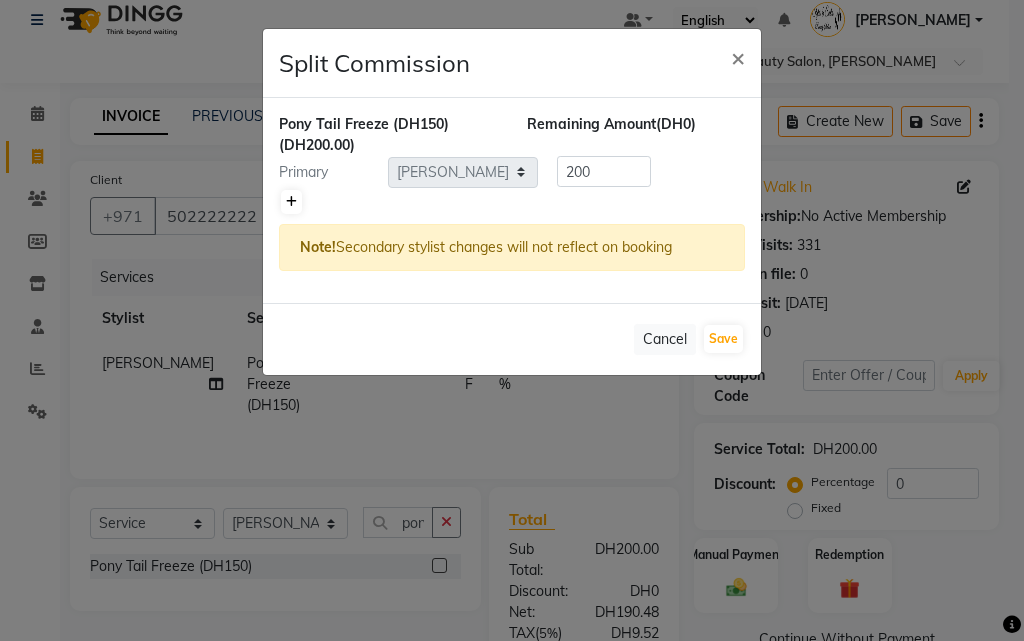 click 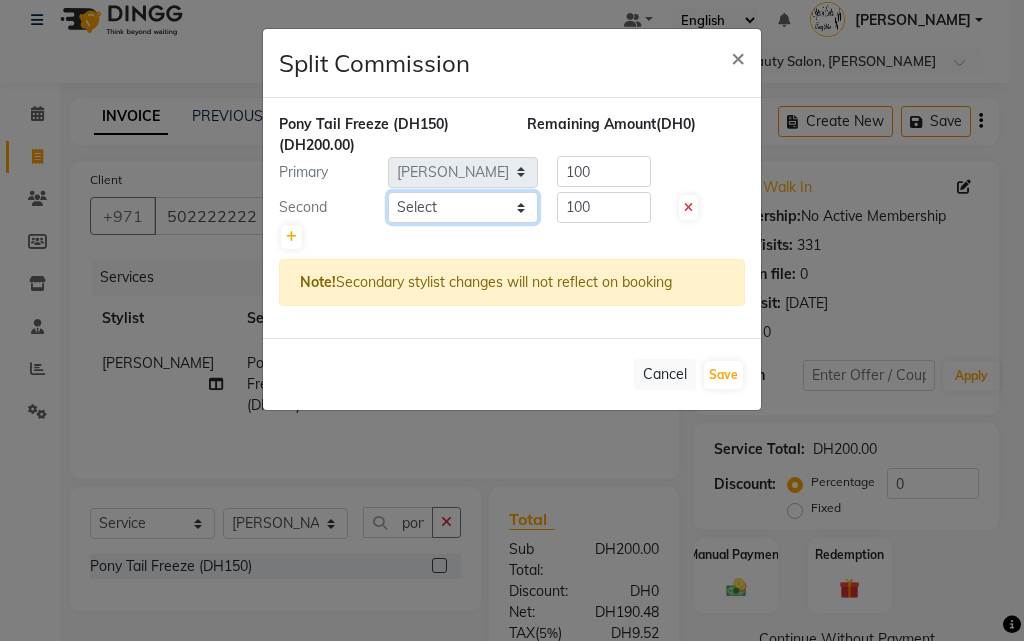 click on "Select  [PERSON_NAME]   Gift Enuneku   [PERSON_NAME]   [PERSON_NAME]   [PERSON_NAME]   [PERSON_NAME]" 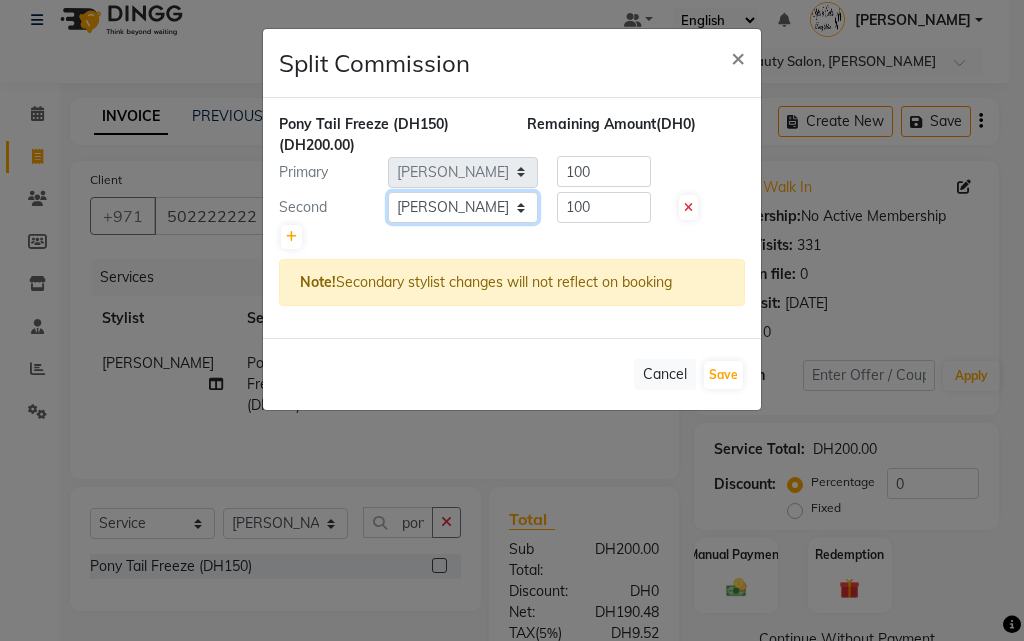 click on "Select  [PERSON_NAME]   Gift Enuneku   [PERSON_NAME]   [PERSON_NAME]   [PERSON_NAME]   [PERSON_NAME]" 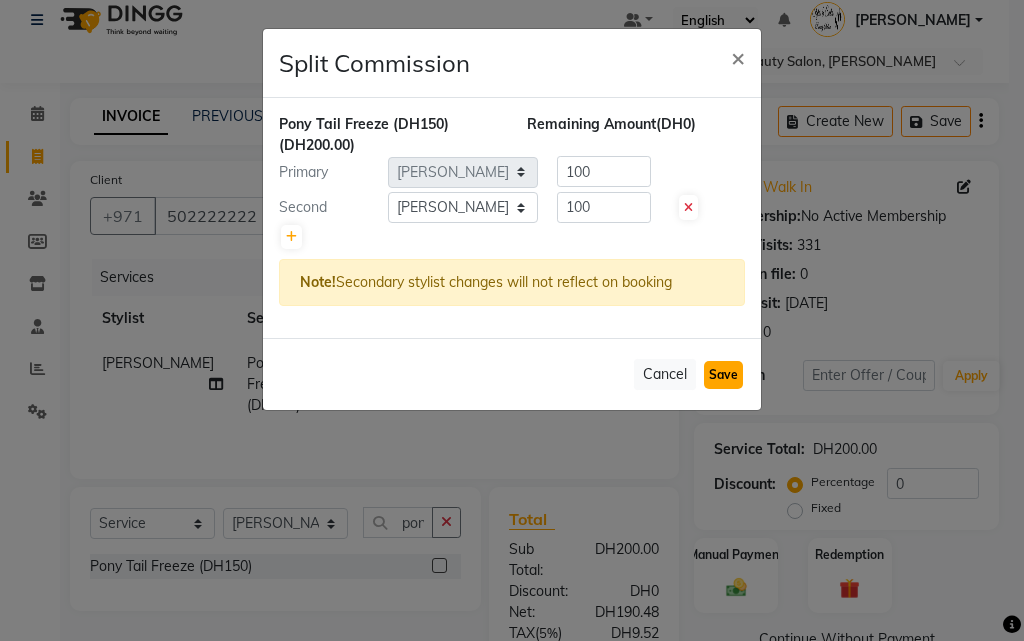 click on "Save" 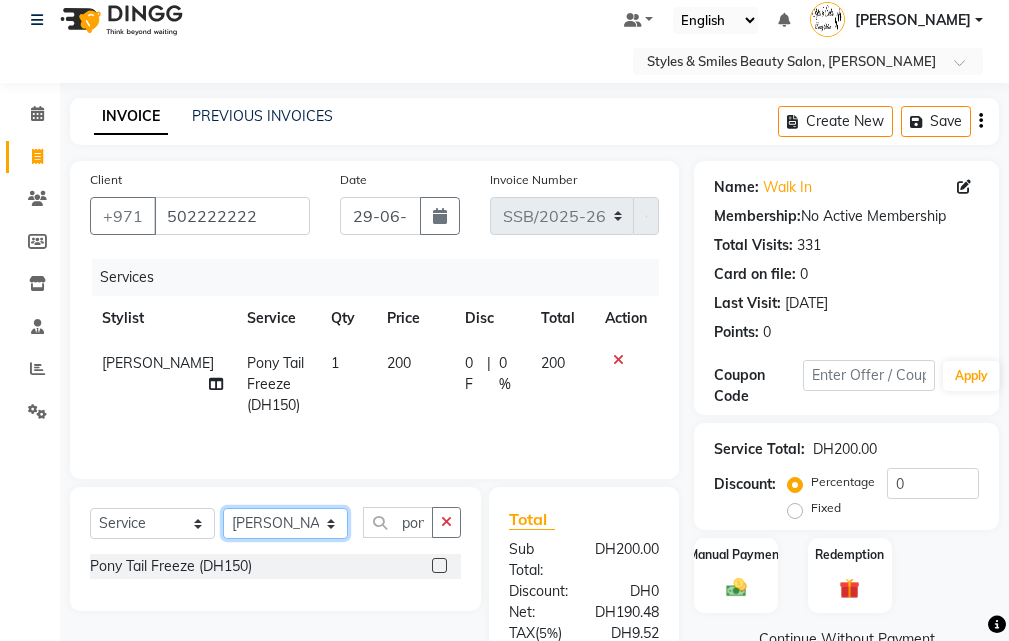 click on "Select Stylist [PERSON_NAME] Gift Enuneku [PERSON_NAME] [PERSON_NAME] [PERSON_NAME] [PERSON_NAME]" 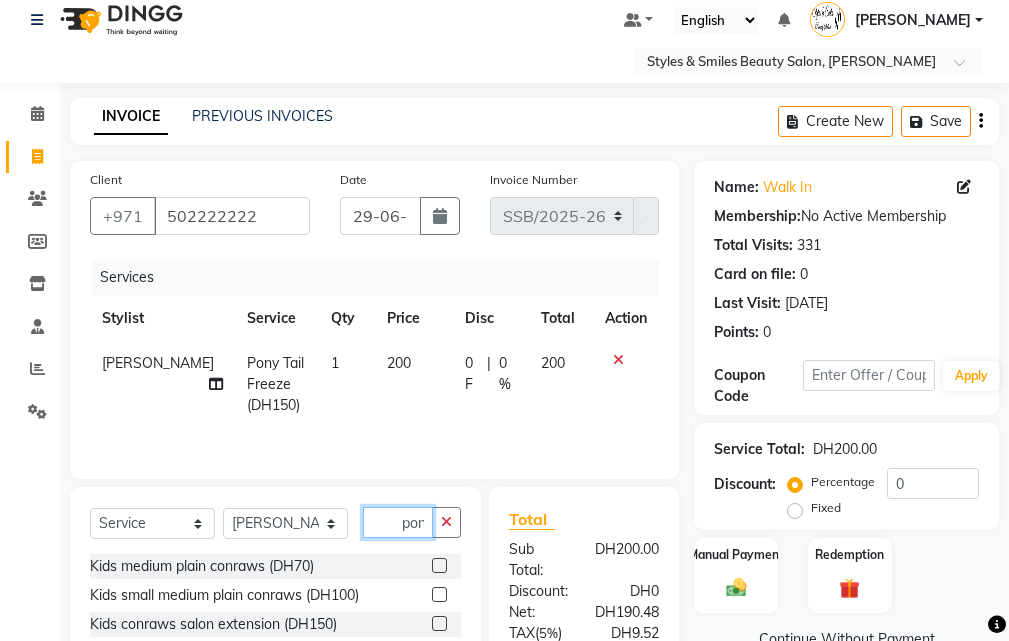 click on "pon" 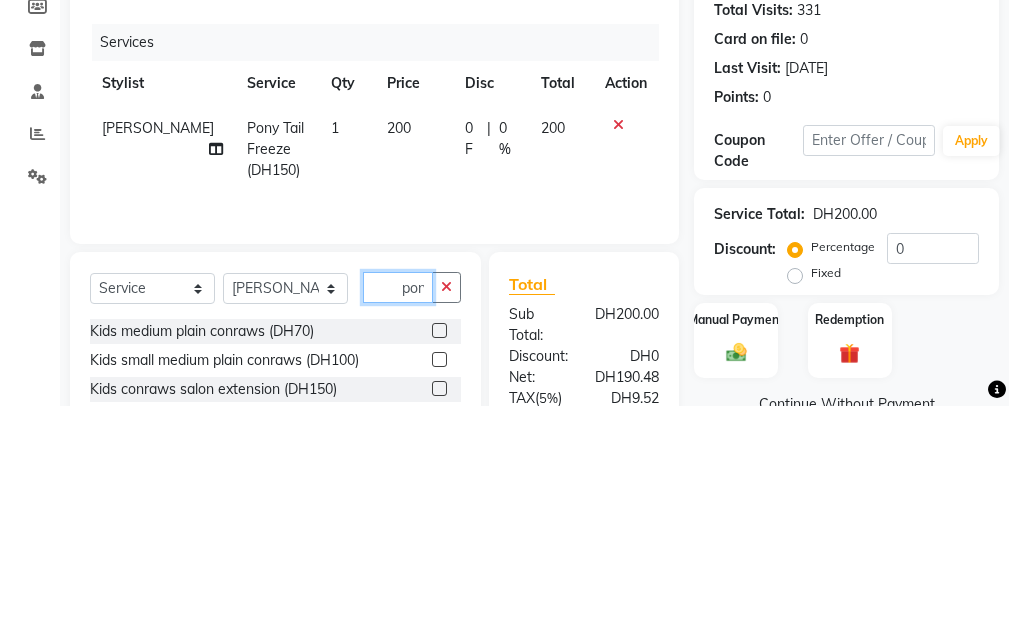 scroll, scrollTop: 46, scrollLeft: 0, axis: vertical 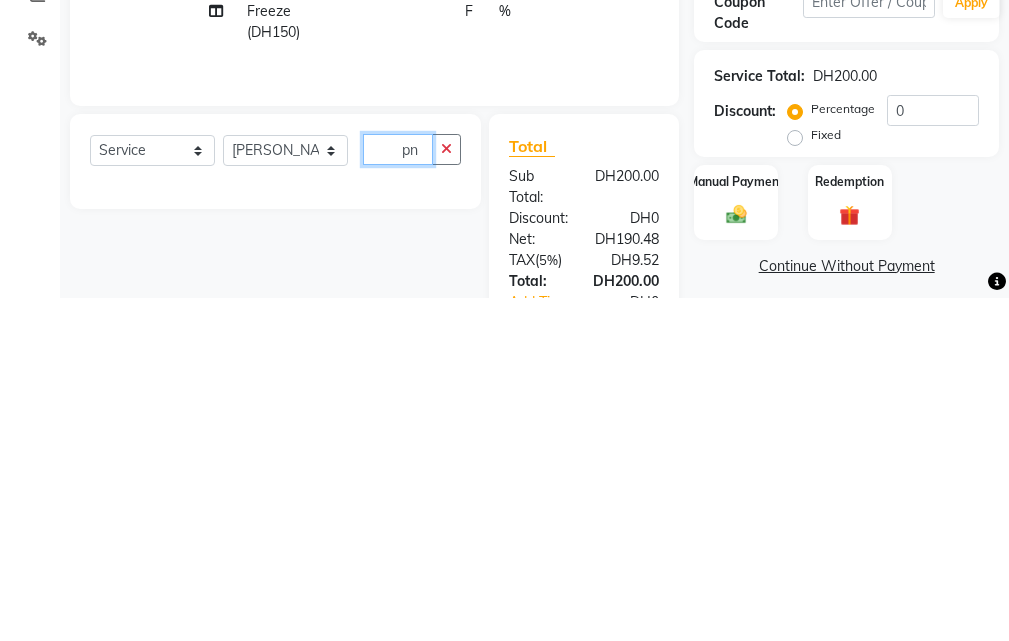 type on "p" 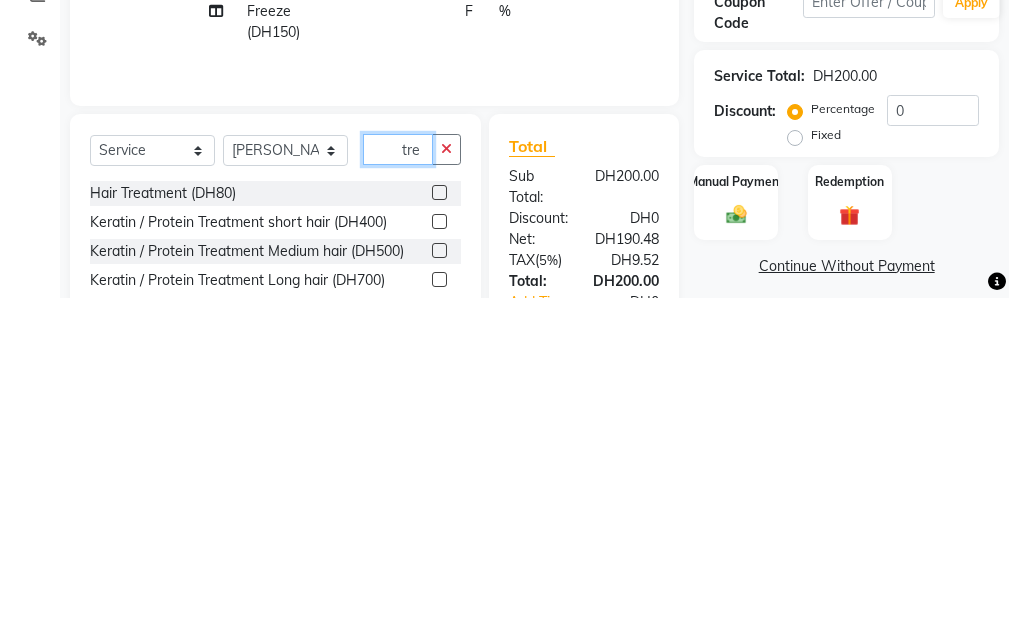 type on "tre" 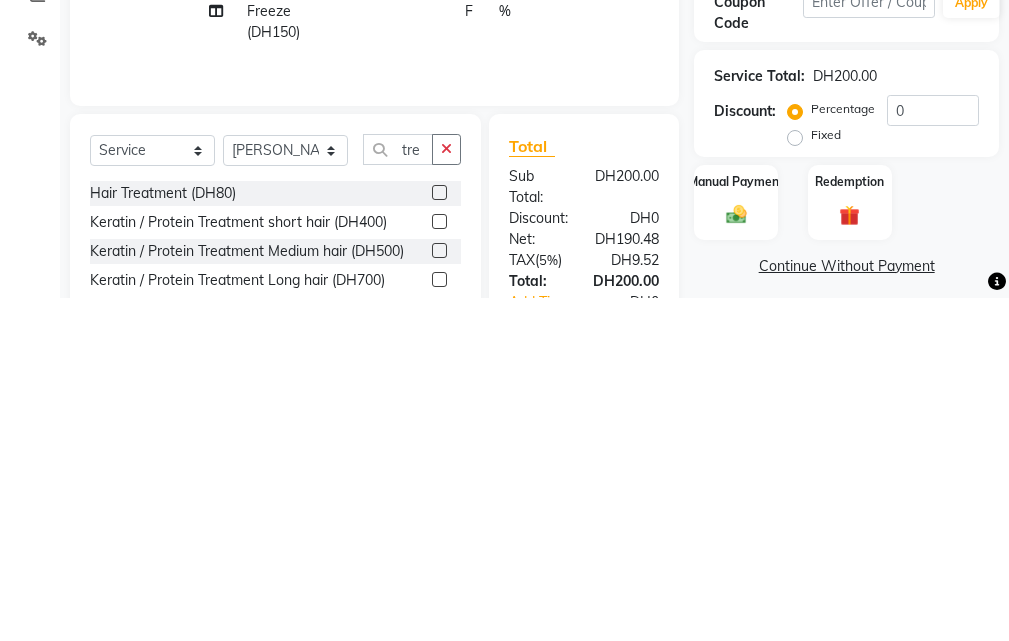 click 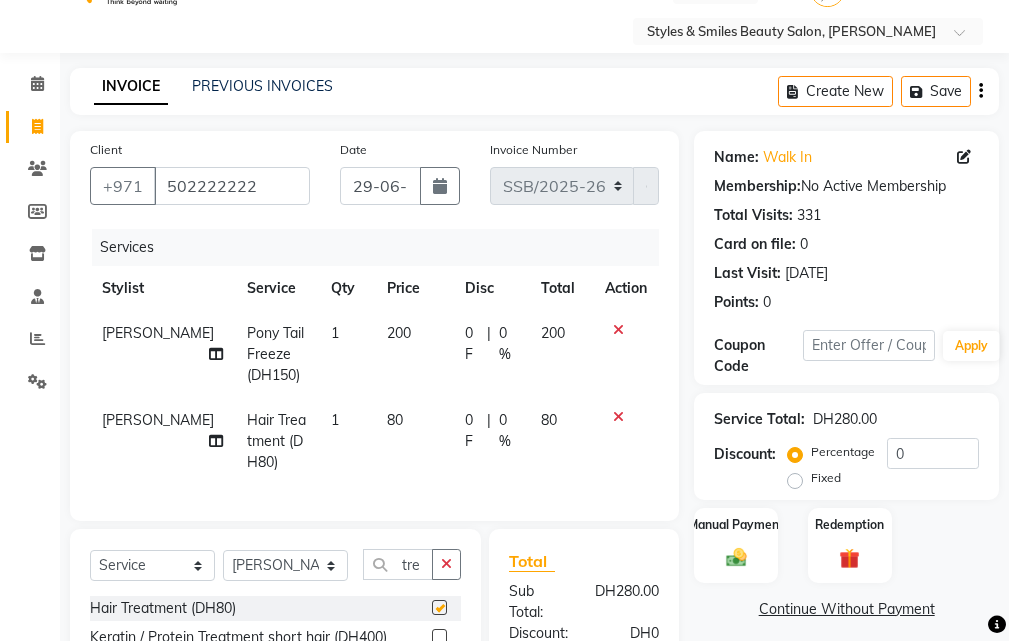 checkbox on "false" 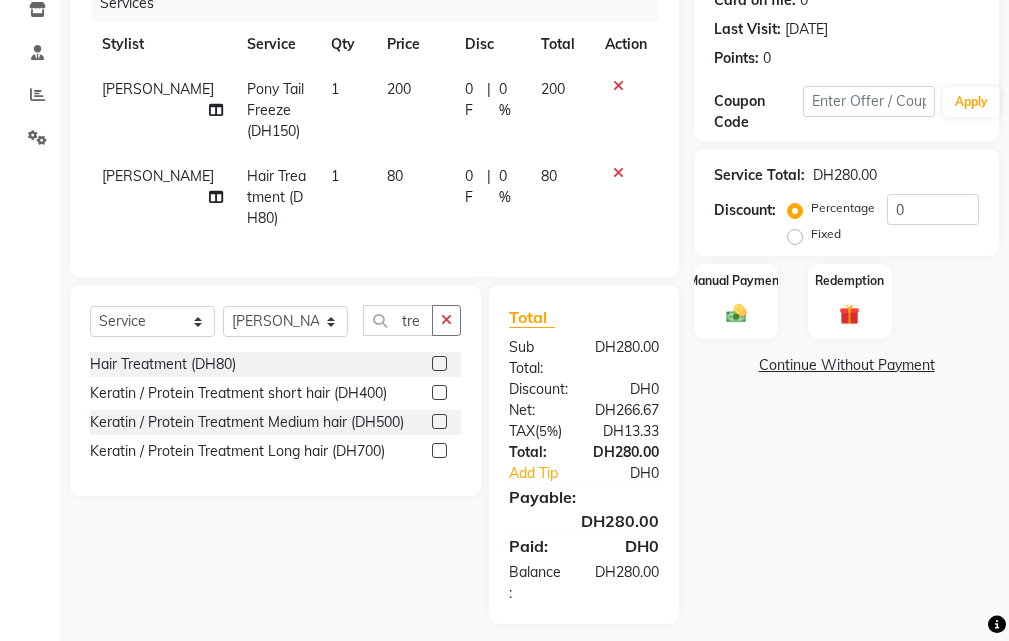 scroll, scrollTop: 318, scrollLeft: 0, axis: vertical 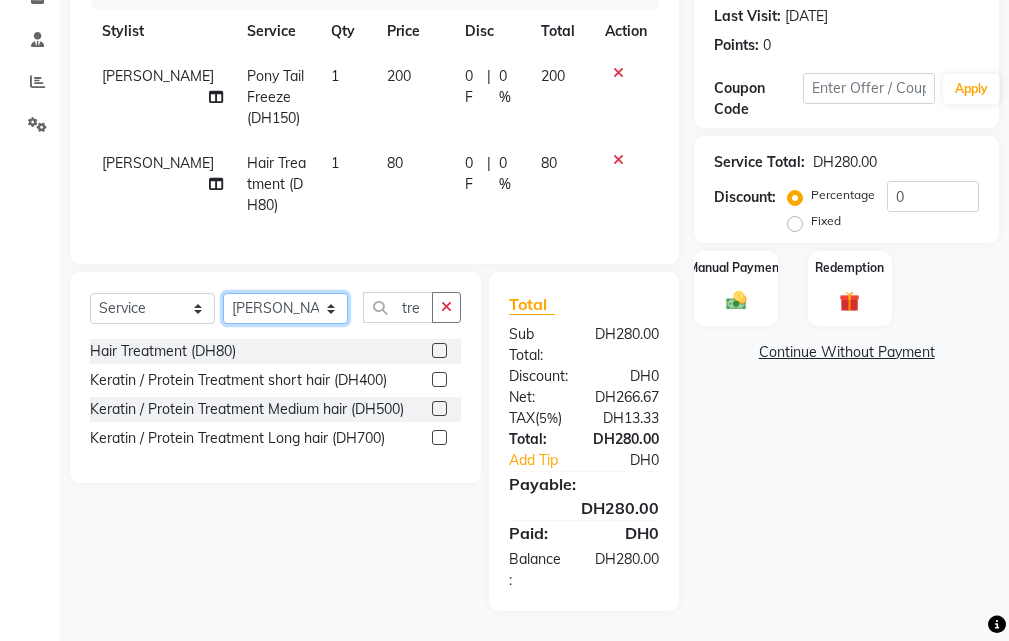 click on "Select Stylist [PERSON_NAME] Gift Enuneku [PERSON_NAME] [PERSON_NAME] [PERSON_NAME] [PERSON_NAME]" 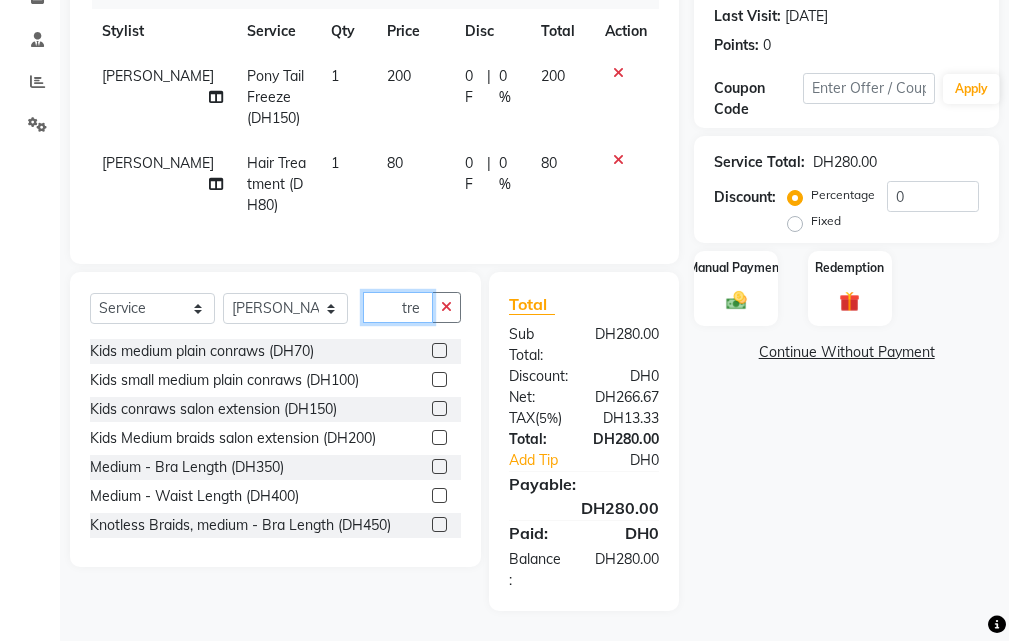 click on "tre" 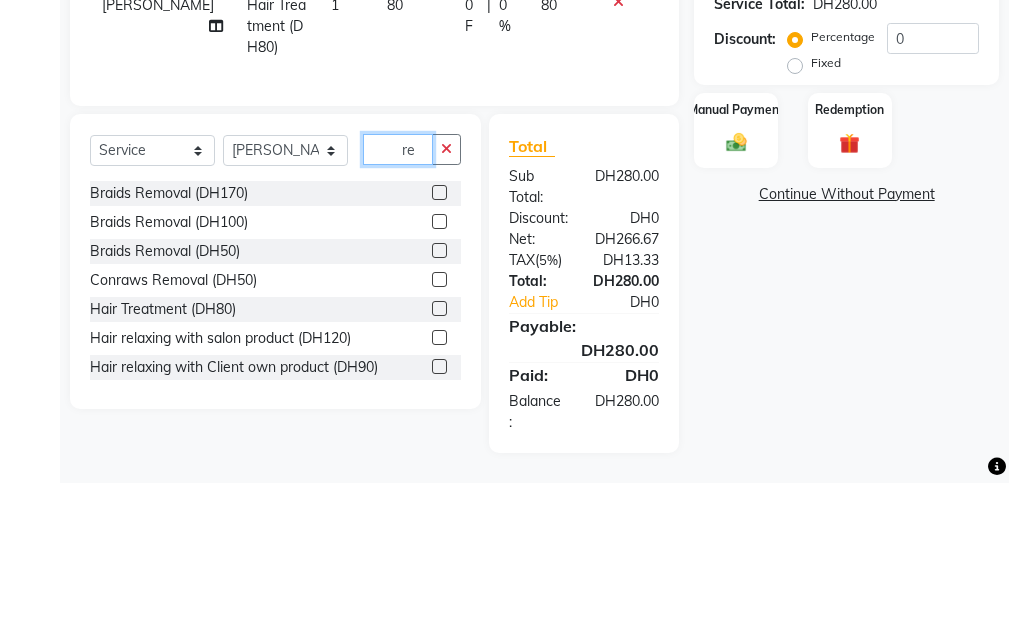 type on "e" 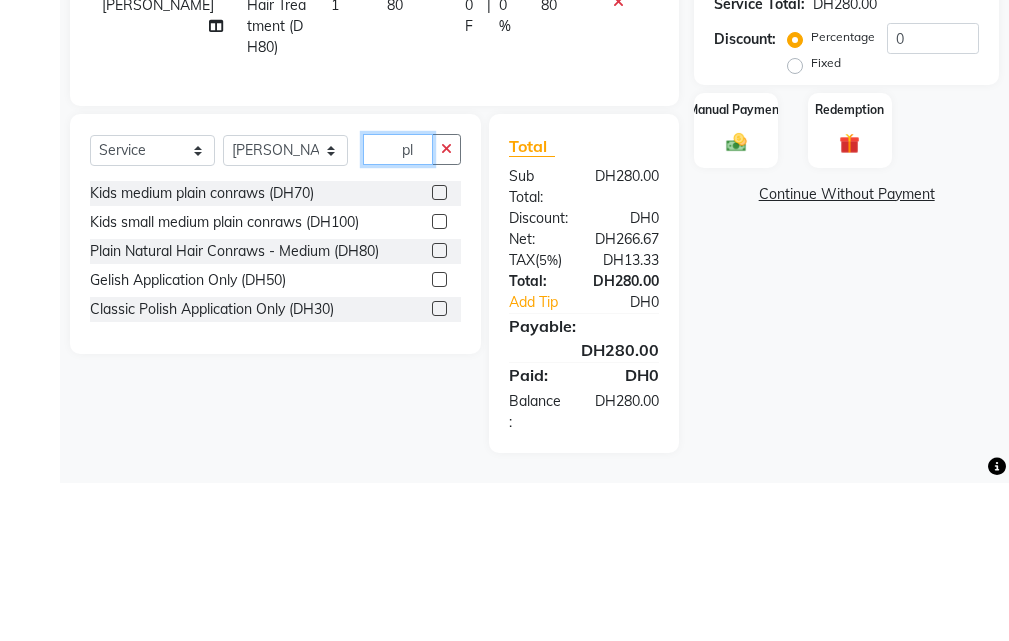 type on "pl" 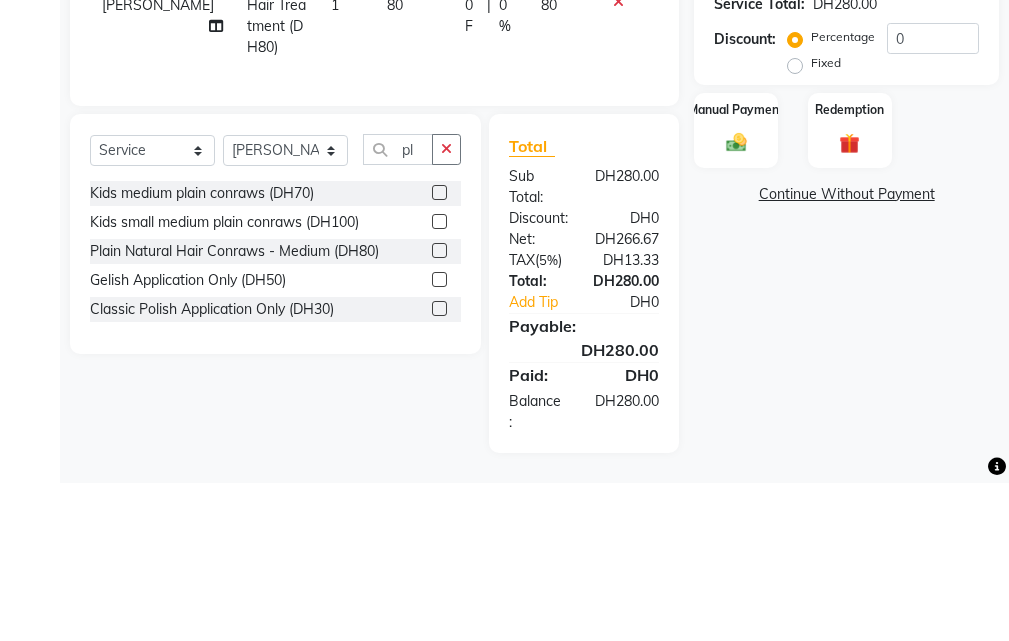 click 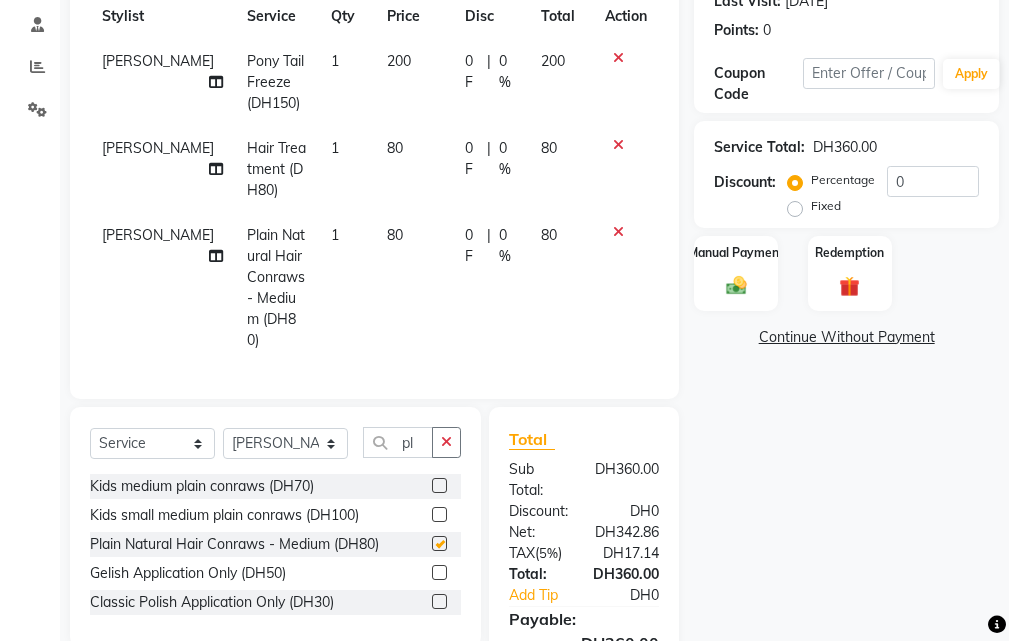 checkbox on "false" 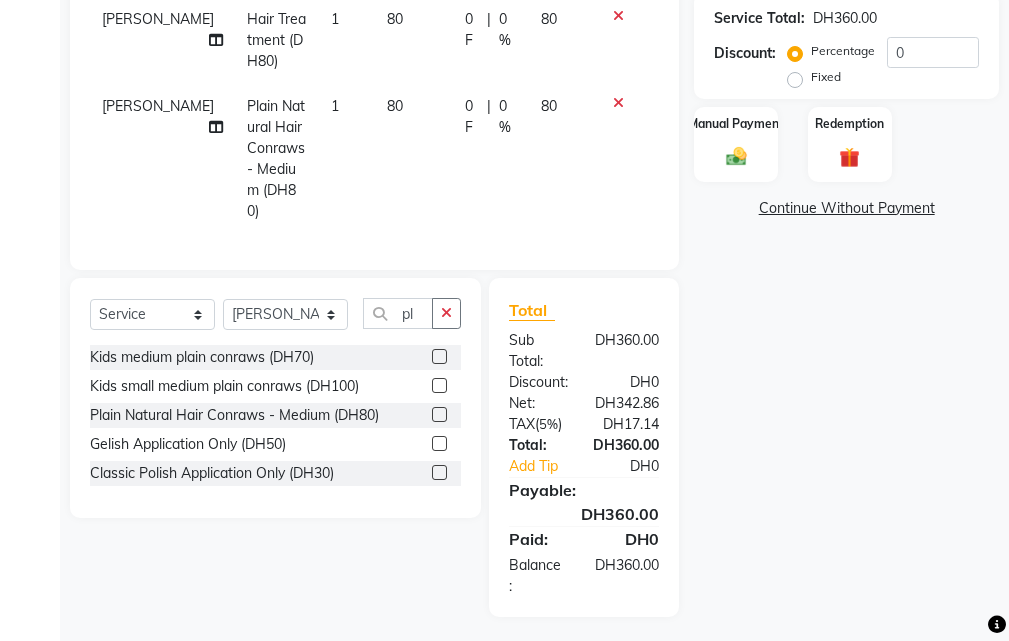 click on "80" 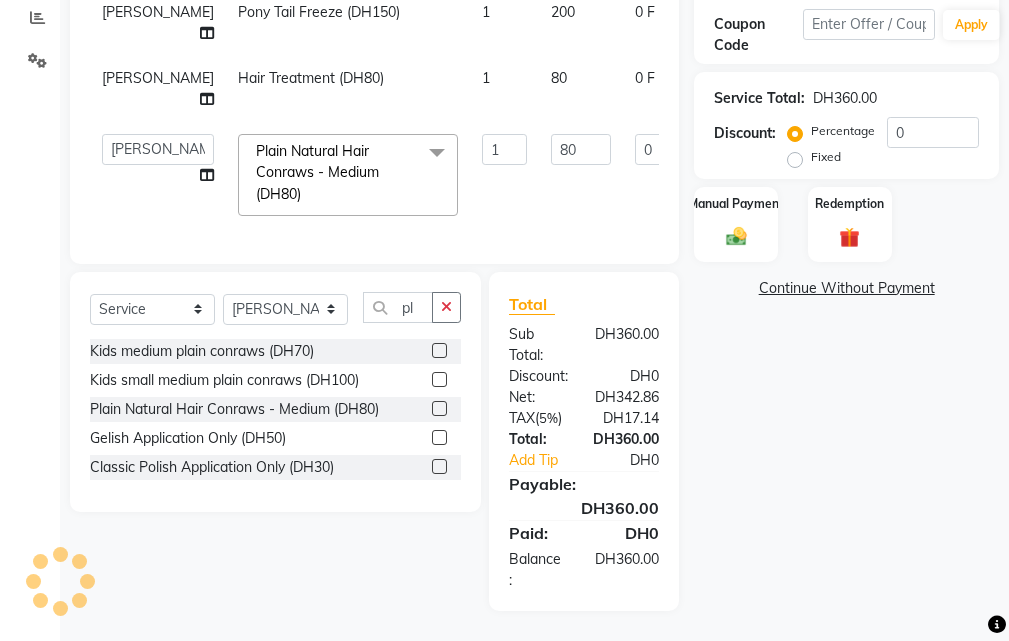 scroll, scrollTop: 403, scrollLeft: 0, axis: vertical 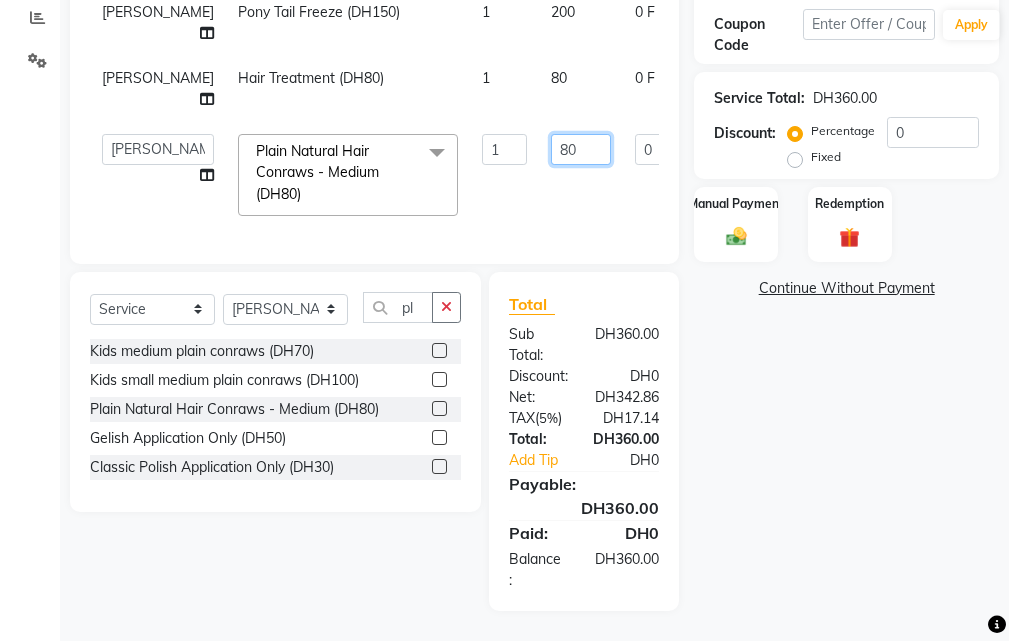 click on "80" 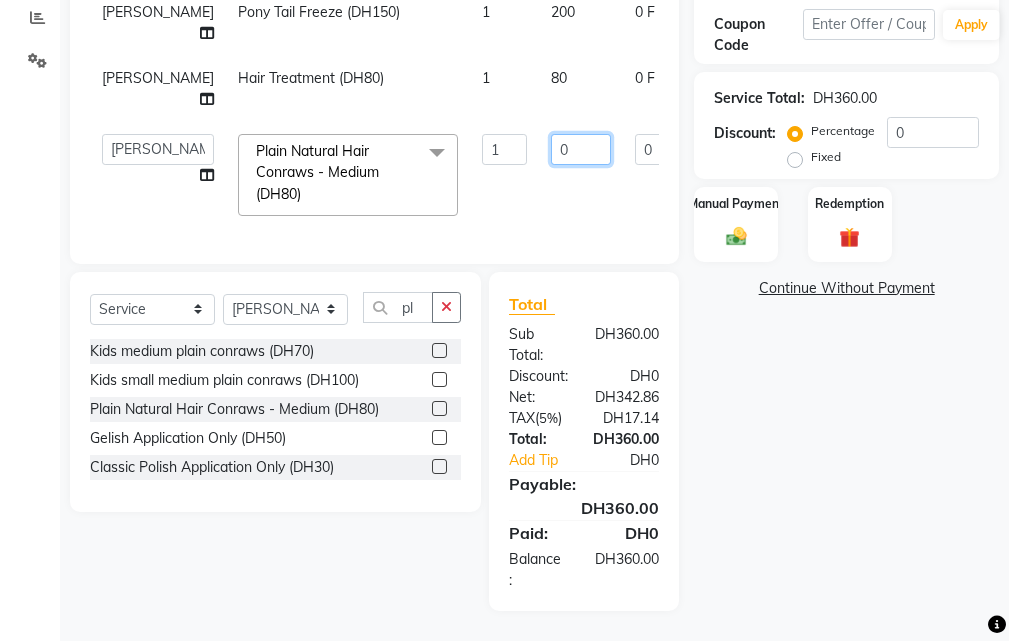 type on "70" 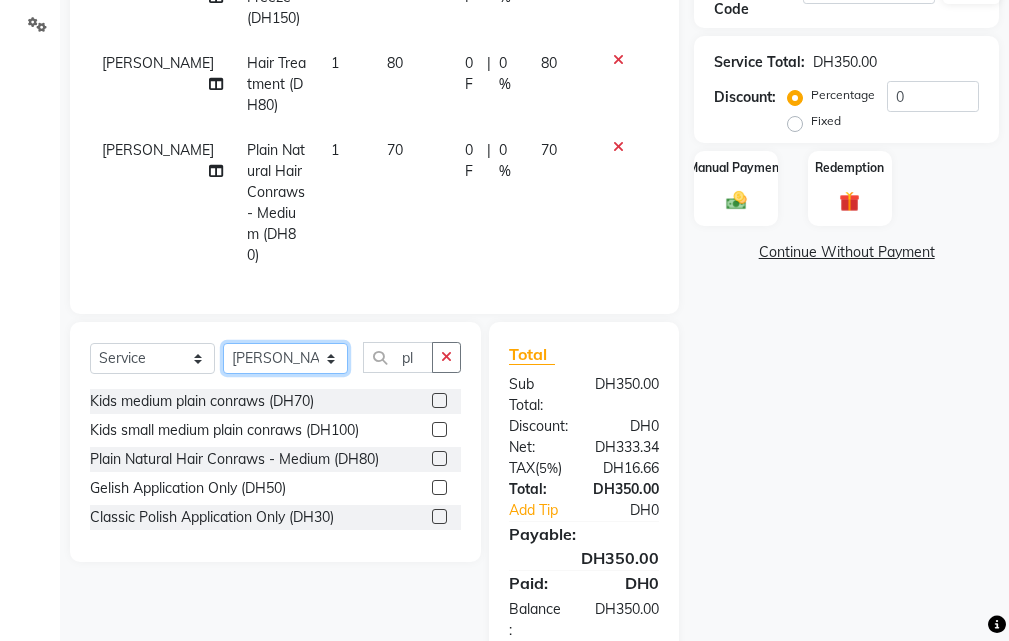 click on "Select Stylist [PERSON_NAME] Gift Enuneku [PERSON_NAME] [PERSON_NAME] [PERSON_NAME] [PERSON_NAME]" 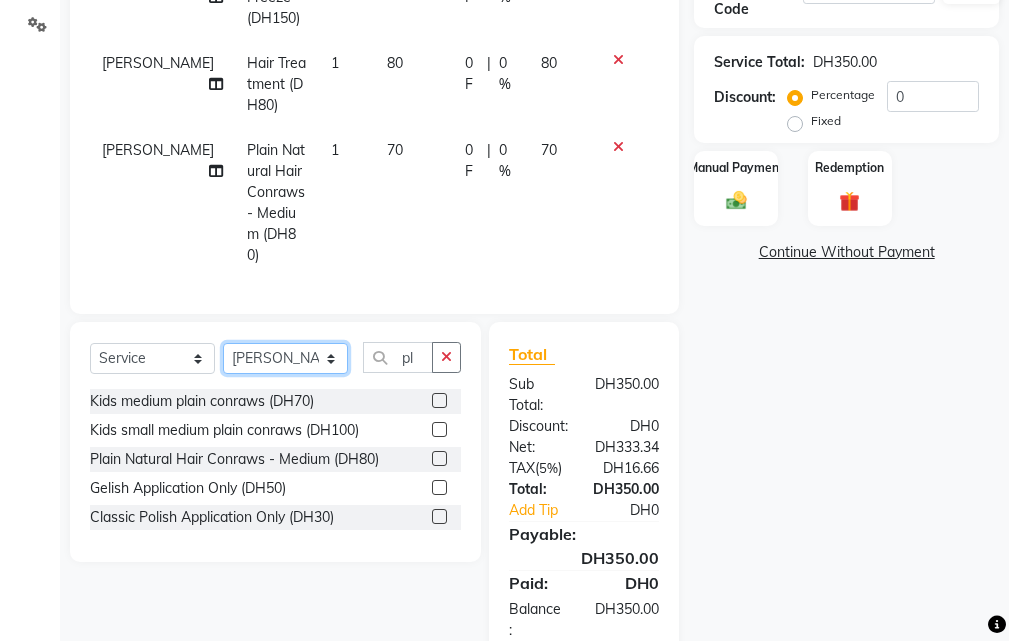 select on "63278" 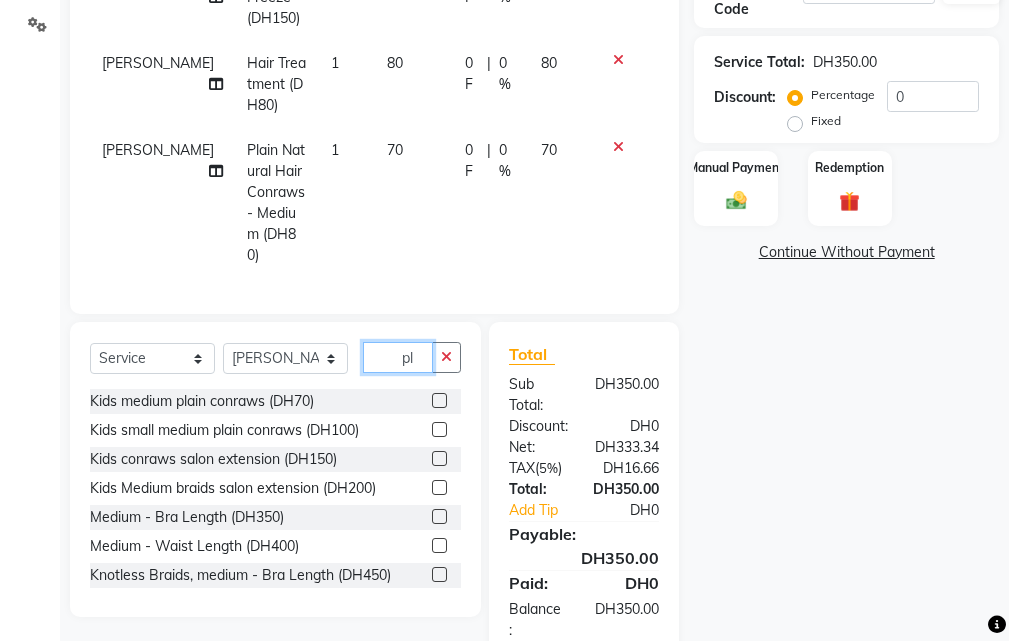 click on "pl" 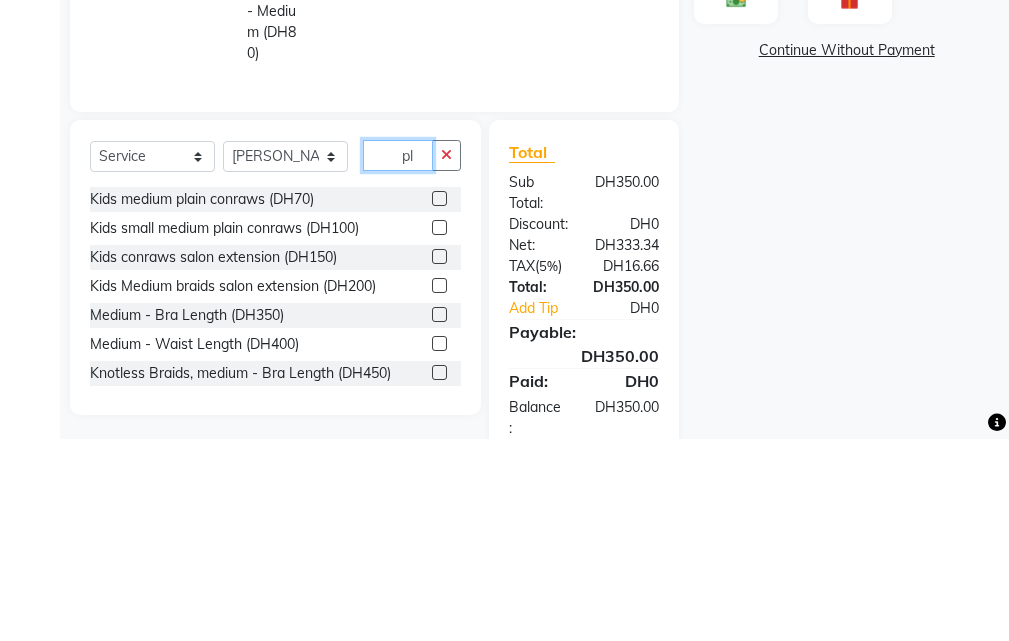 type on "l" 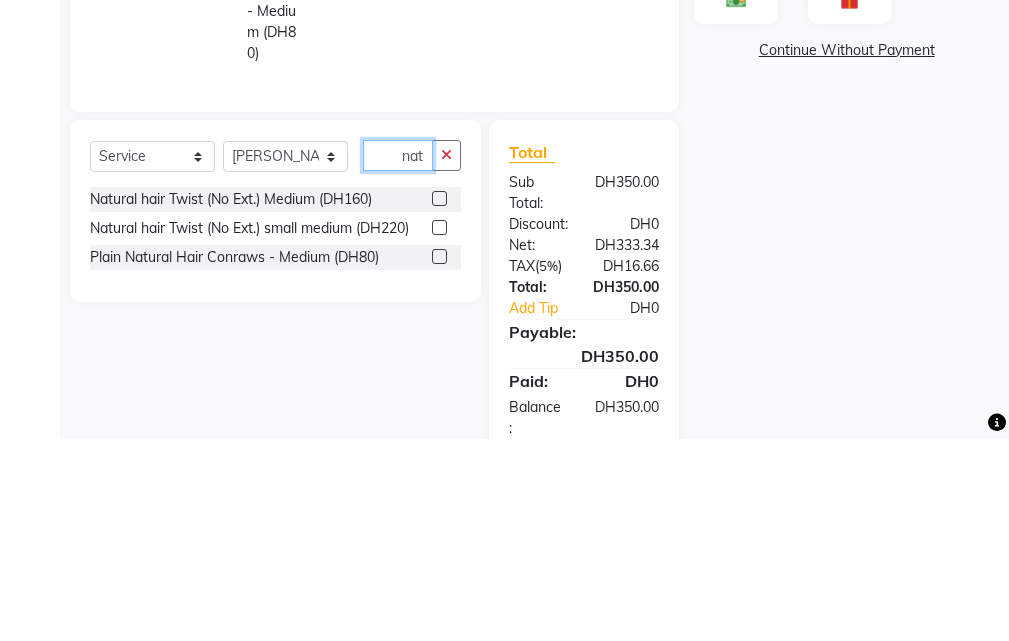 type on "nat" 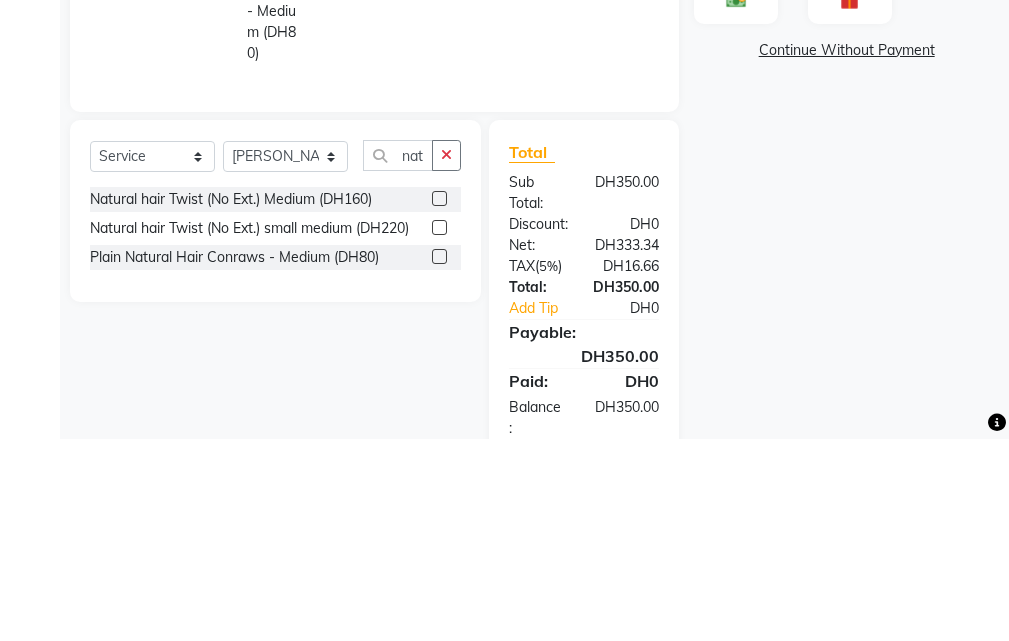 click 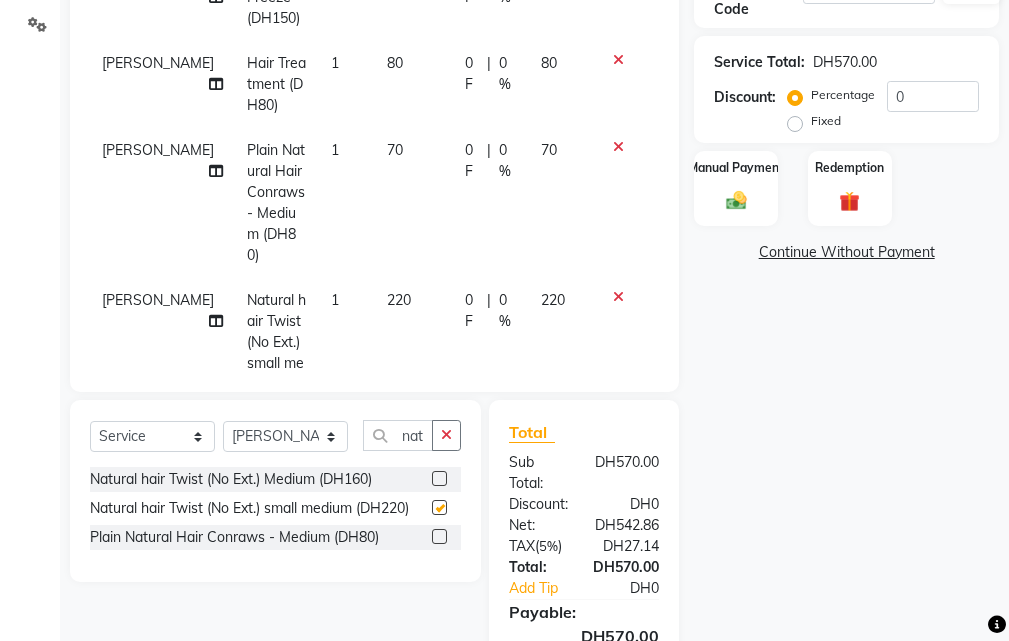checkbox on "false" 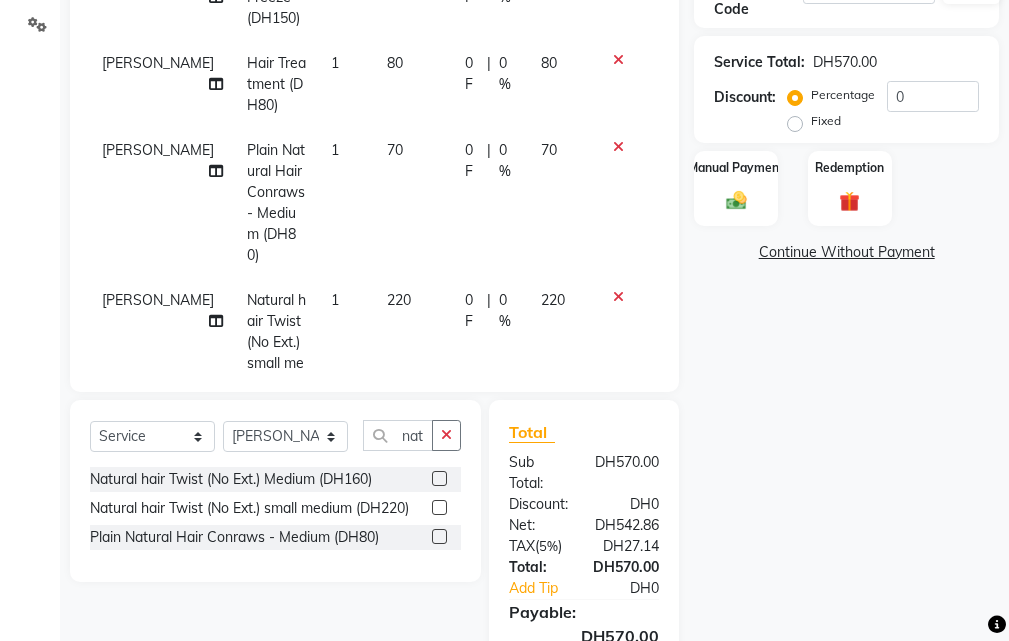 scroll, scrollTop: 66, scrollLeft: 0, axis: vertical 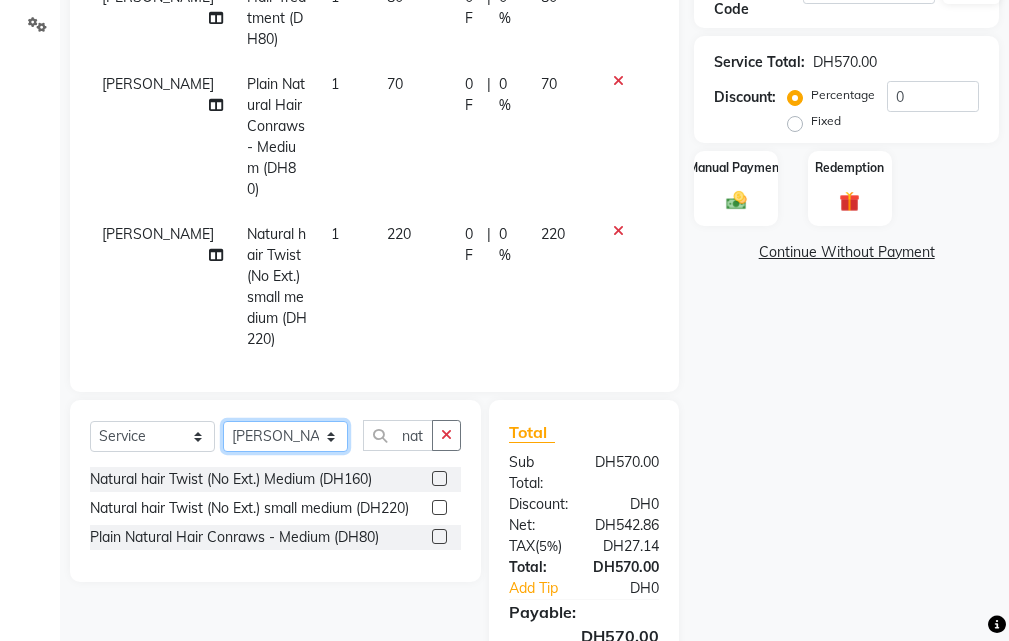 click on "Select Stylist [PERSON_NAME] Gift Enuneku [PERSON_NAME] [PERSON_NAME] [PERSON_NAME] [PERSON_NAME]" 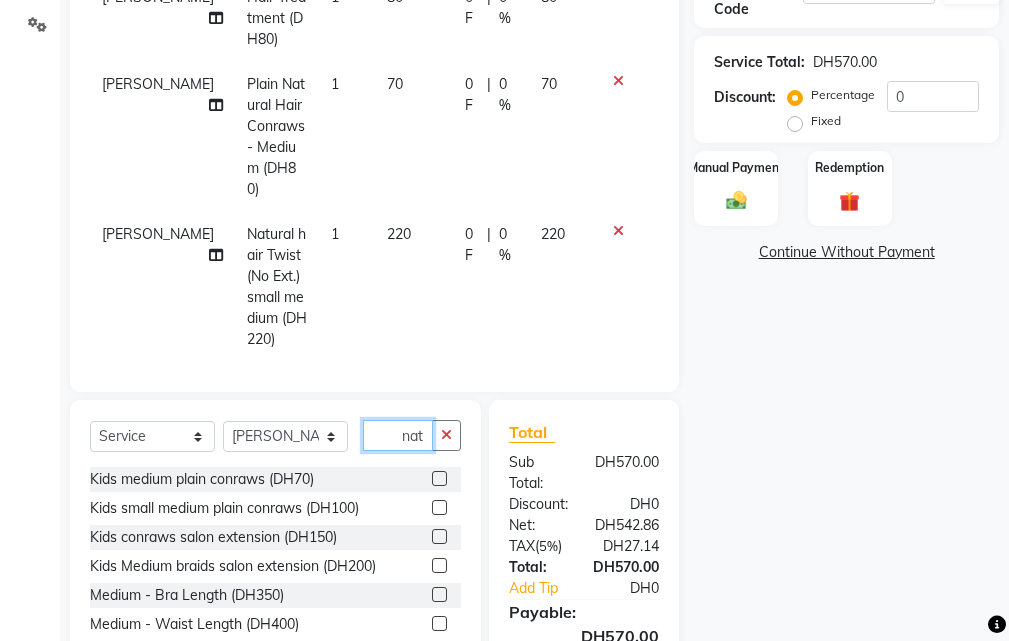 click on "nat" 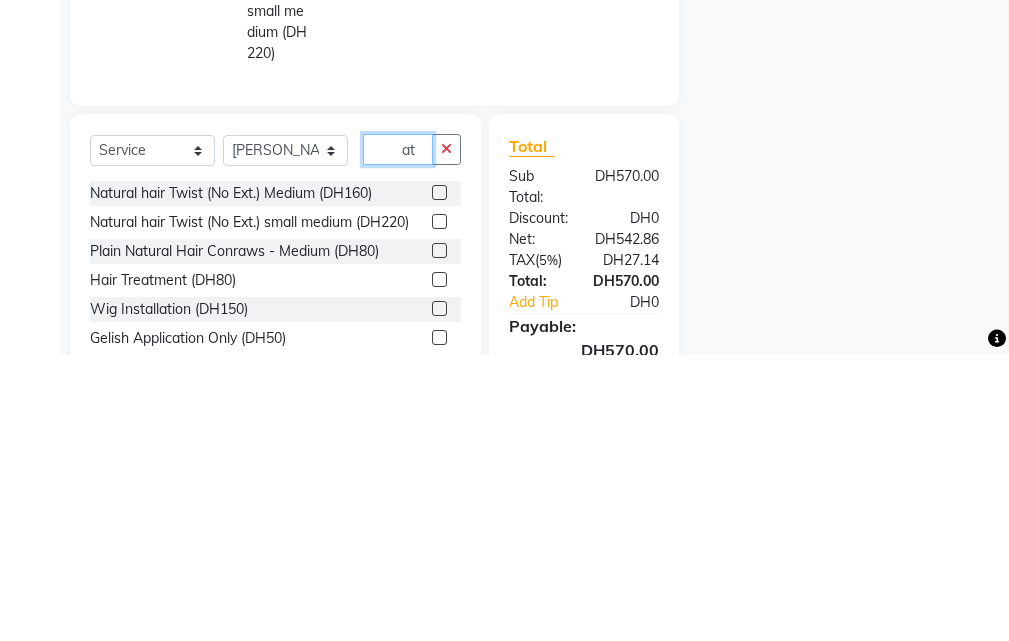 type on "t" 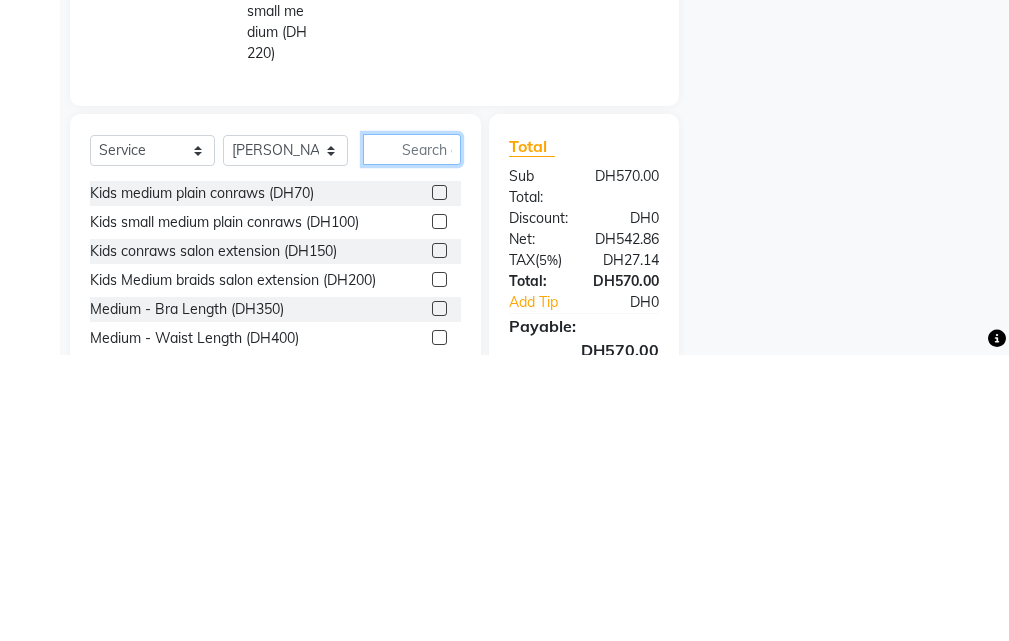 type 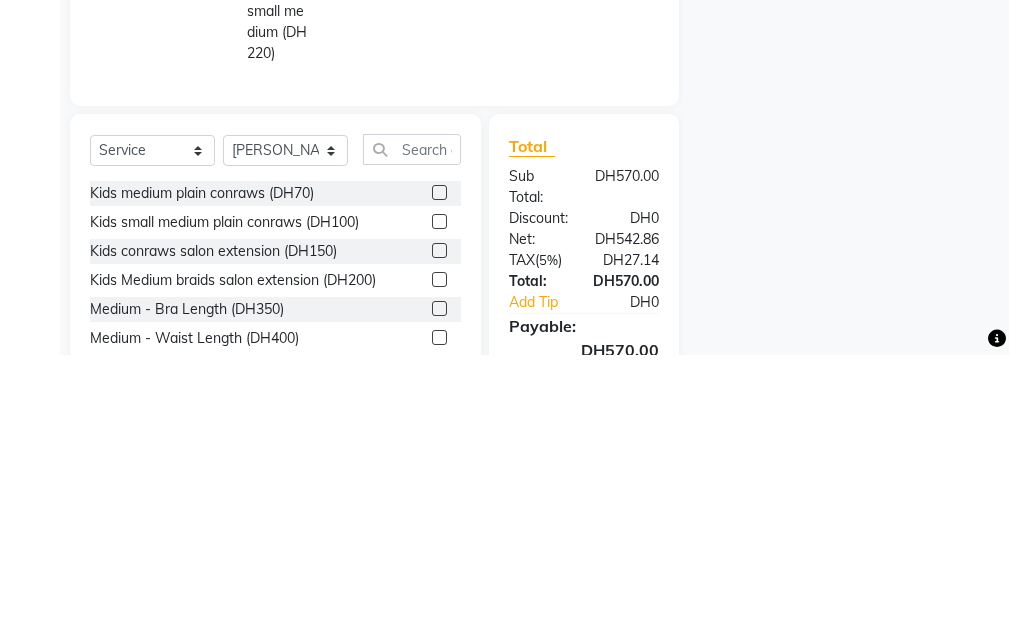 click 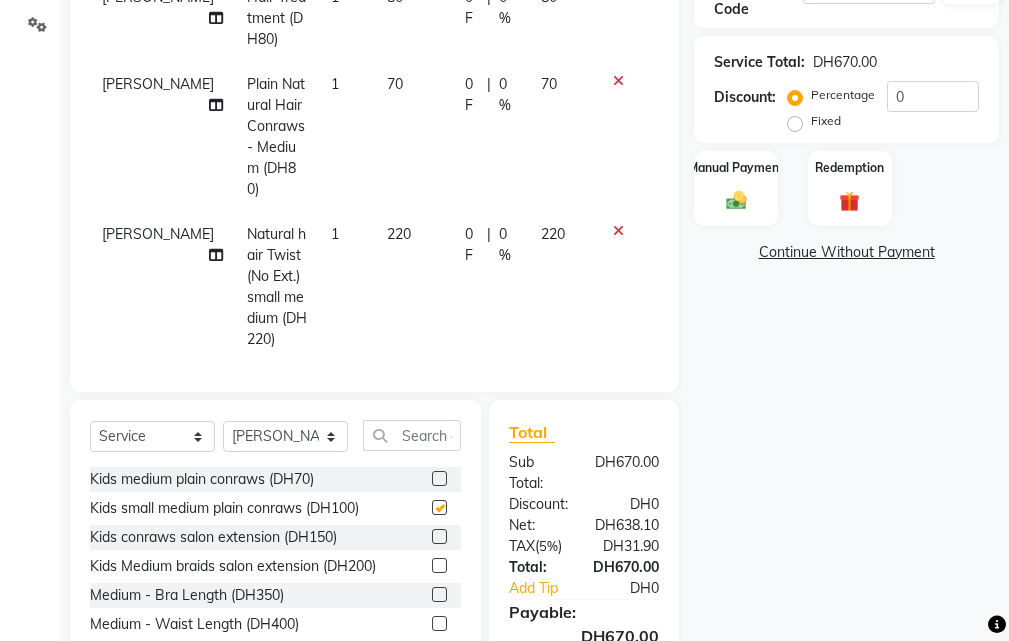 checkbox on "false" 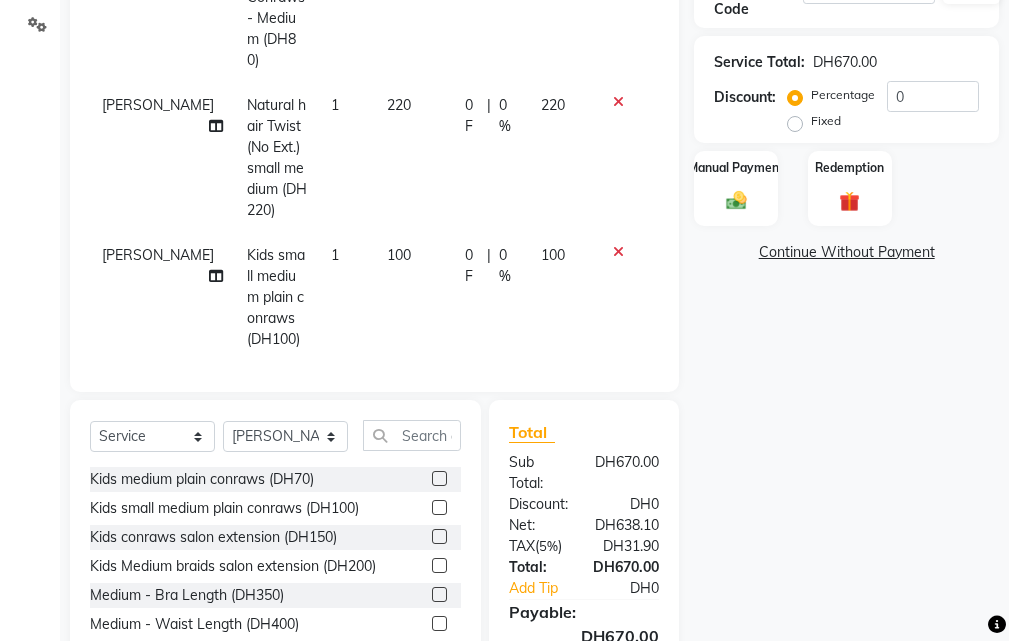 click on "100" 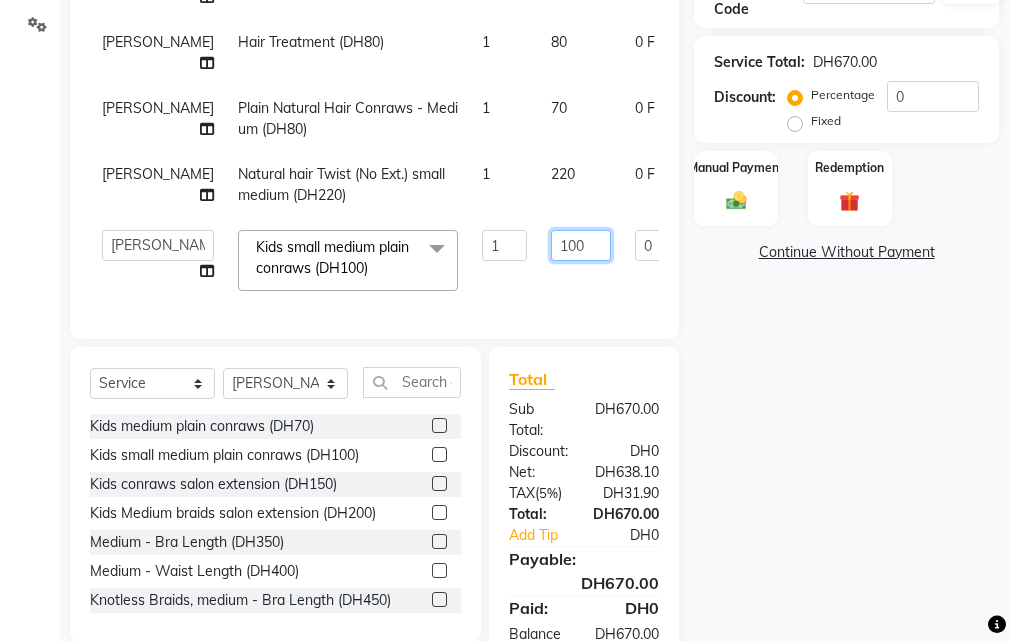 click on "100" 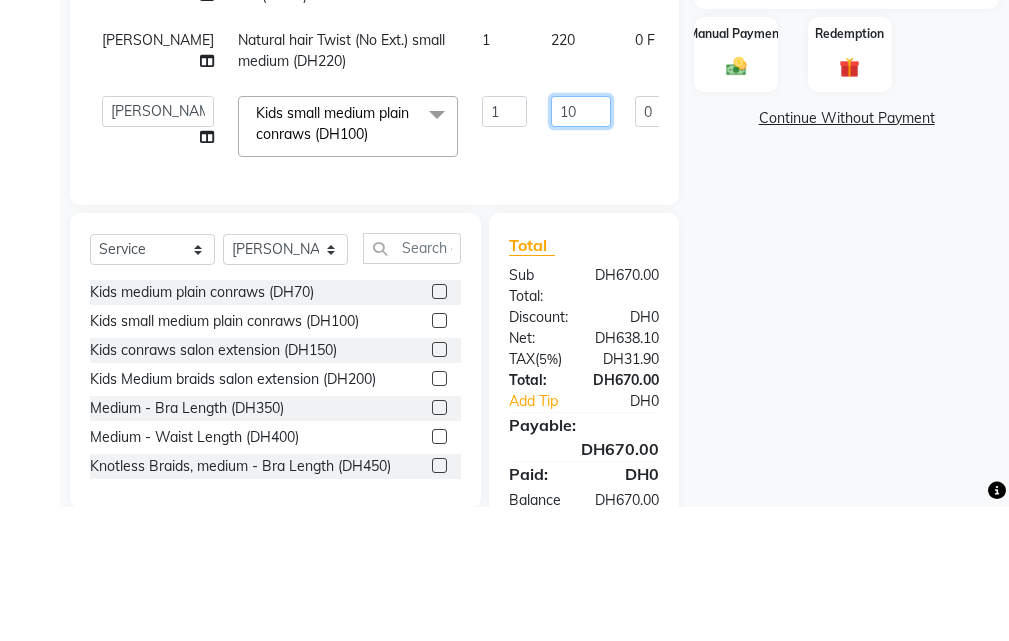 type on "120" 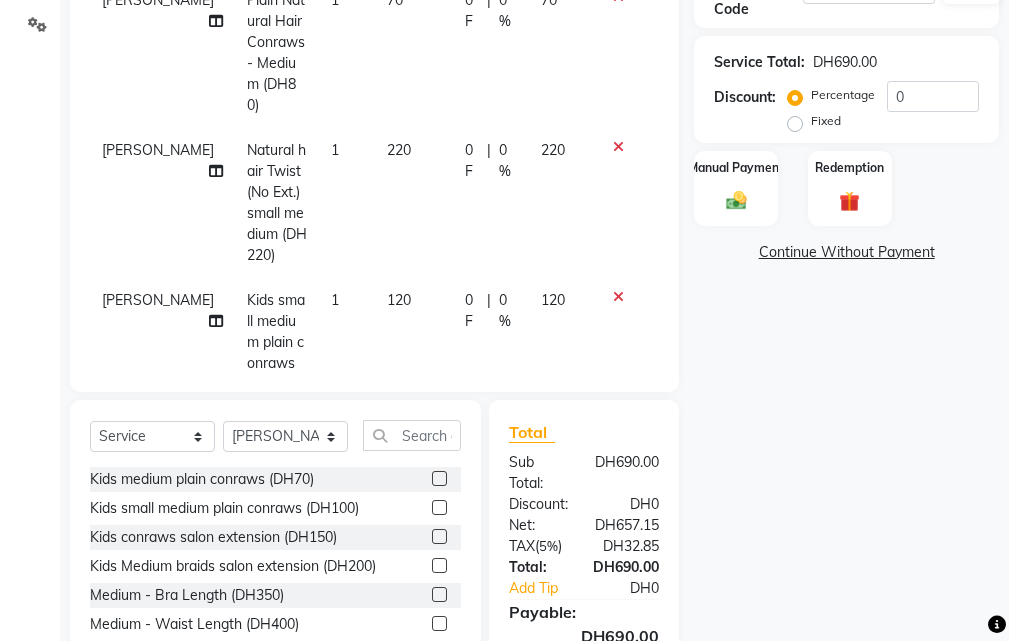 scroll, scrollTop: 151, scrollLeft: 0, axis: vertical 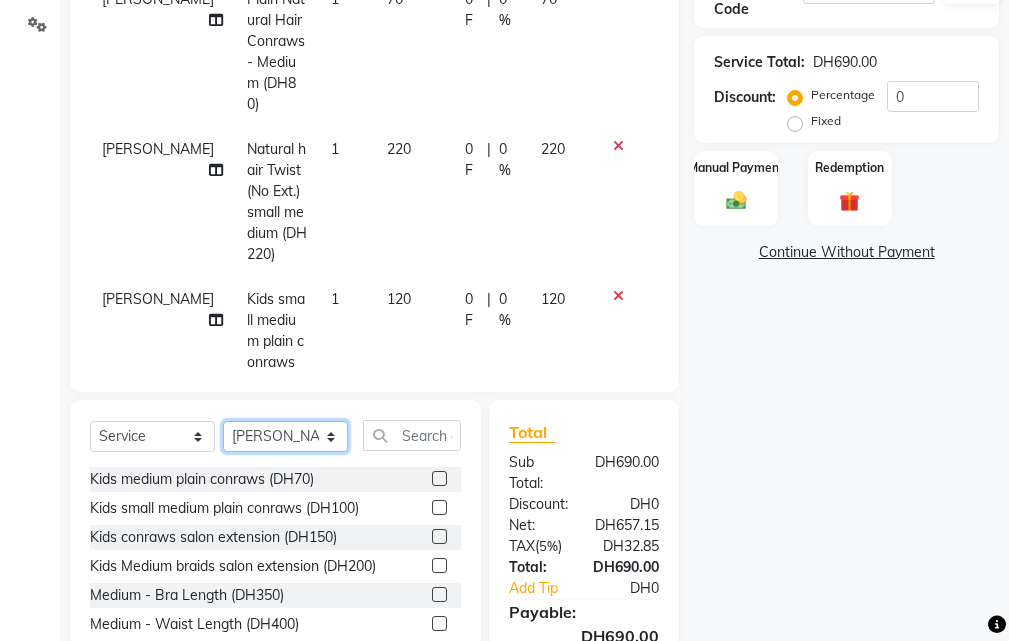 click on "Select Stylist [PERSON_NAME] Gift Enuneku [PERSON_NAME] [PERSON_NAME] [PERSON_NAME] [PERSON_NAME]" 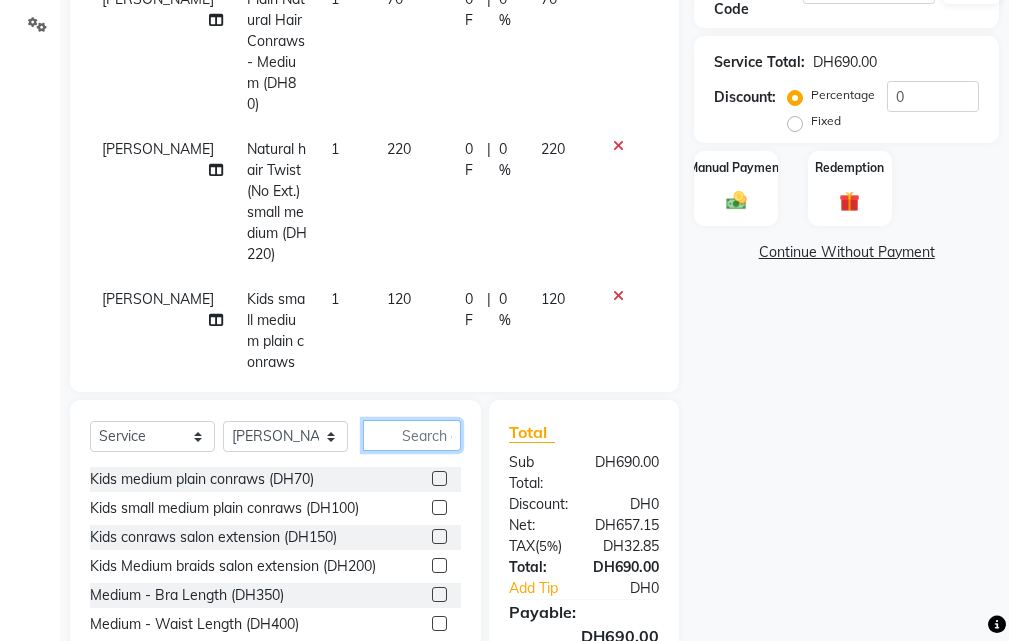 click 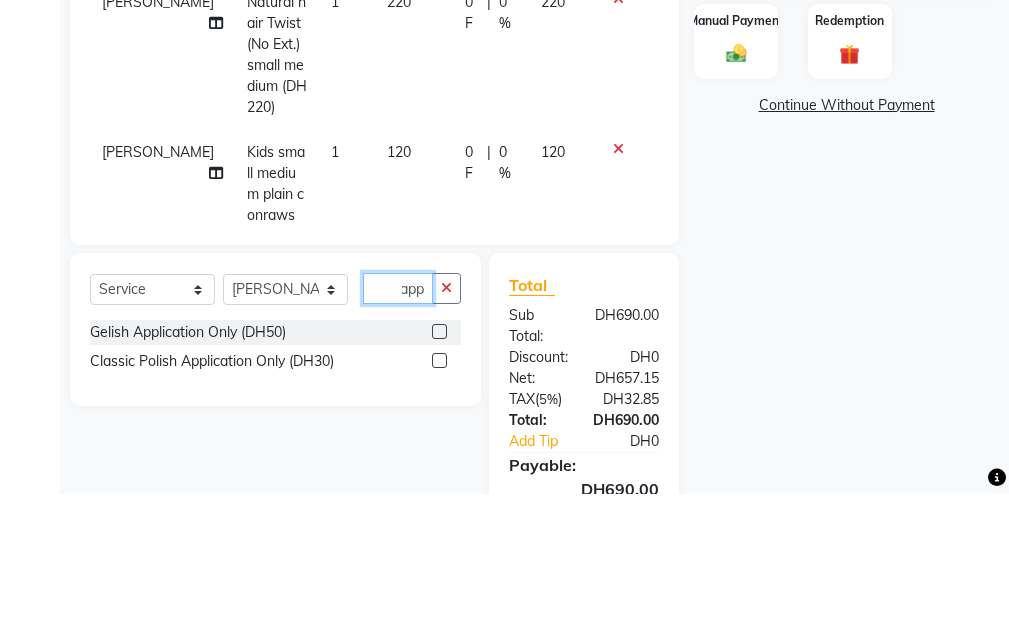 scroll, scrollTop: 0, scrollLeft: 5, axis: horizontal 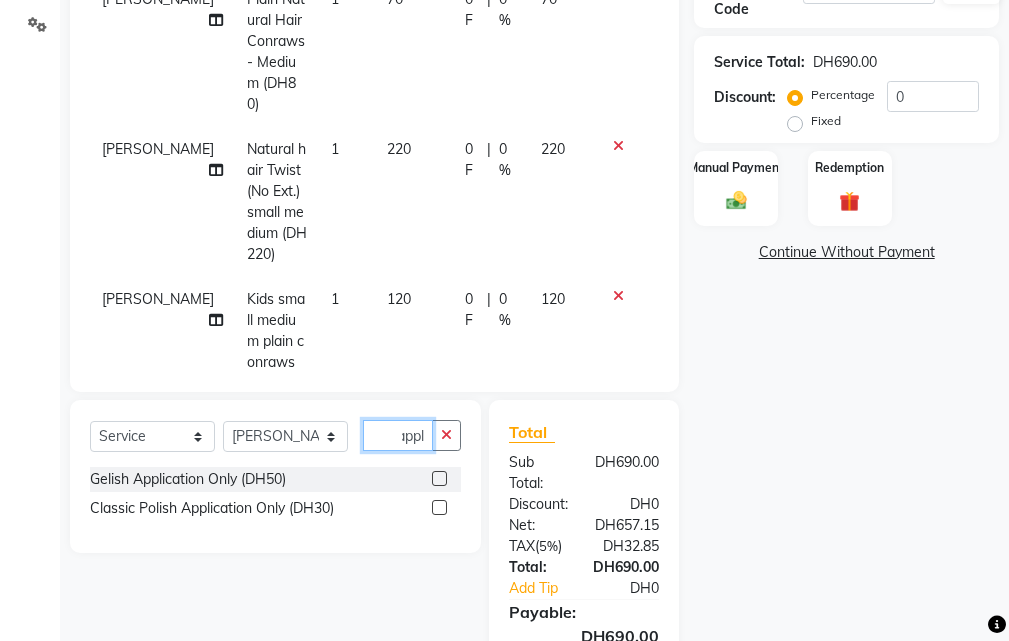 type on "appl" 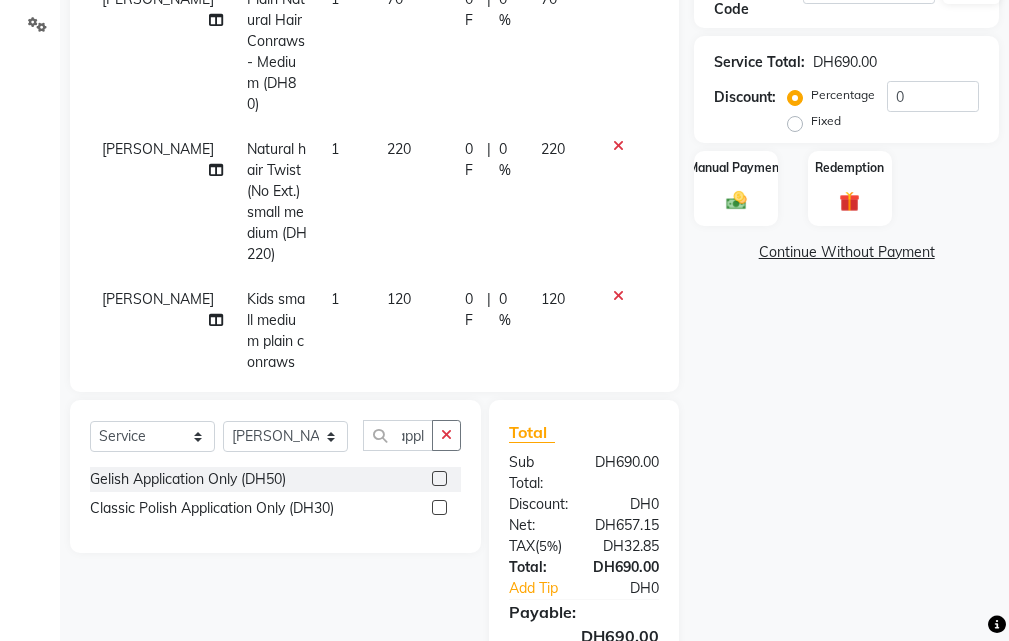click 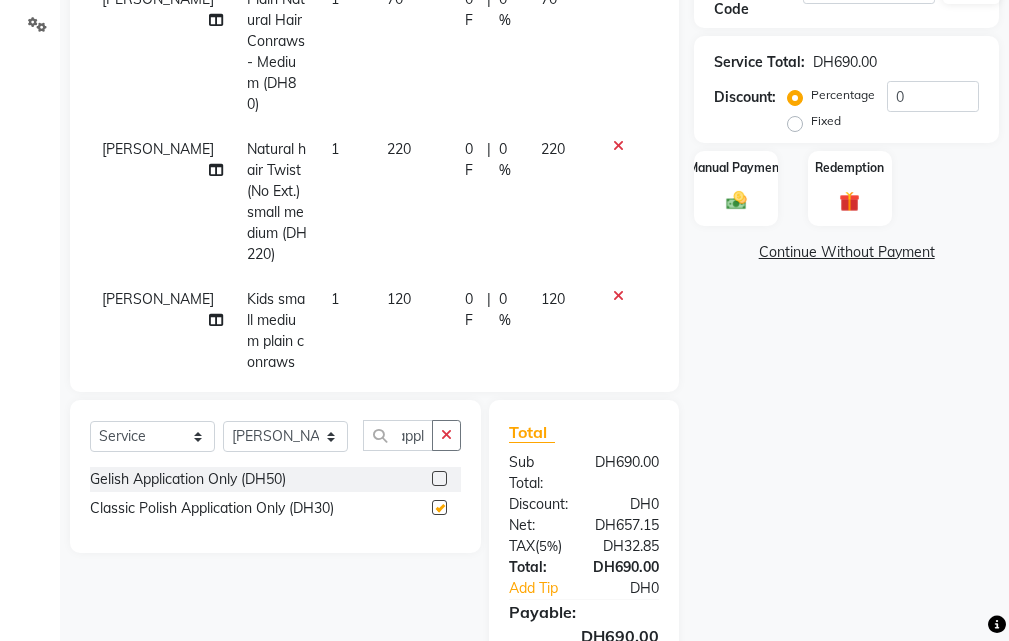 scroll, scrollTop: 0, scrollLeft: 0, axis: both 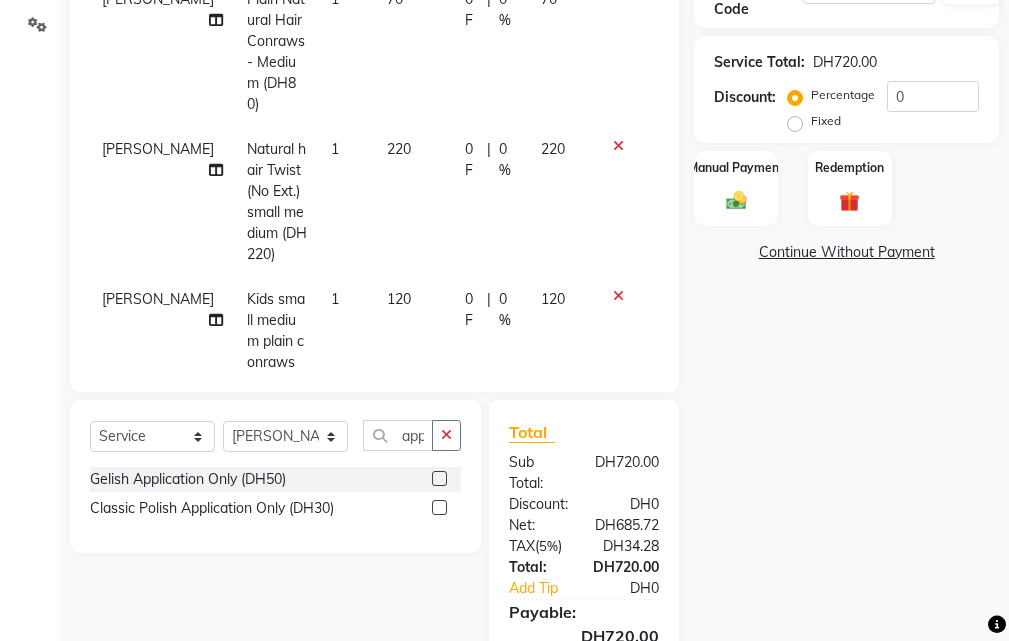 checkbox on "false" 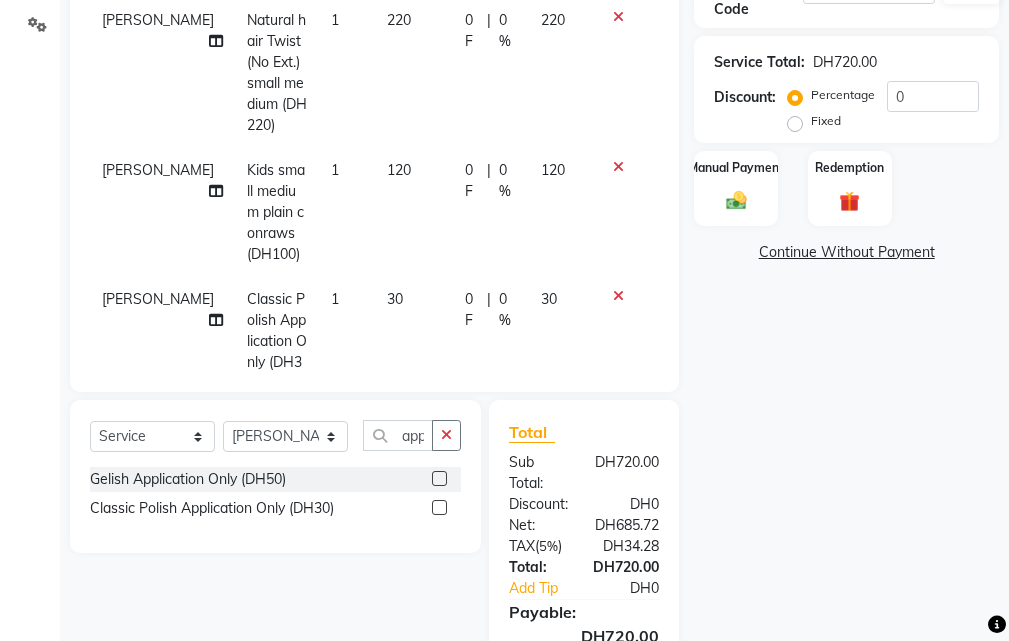 scroll, scrollTop: 324, scrollLeft: 0, axis: vertical 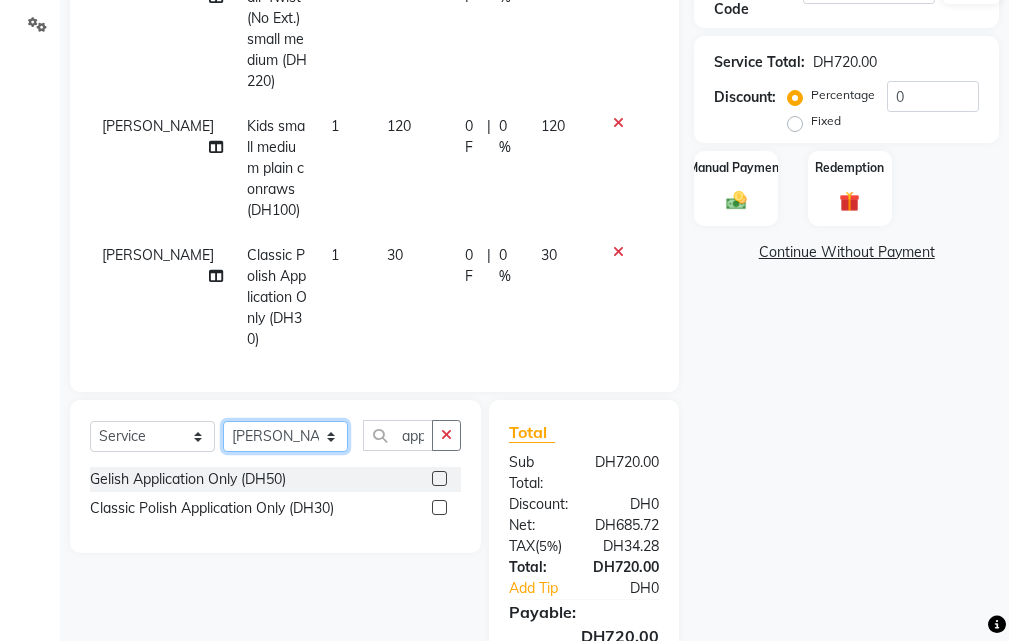 click on "Select Stylist [PERSON_NAME] Gift Enuneku [PERSON_NAME] [PERSON_NAME] [PERSON_NAME] [PERSON_NAME]" 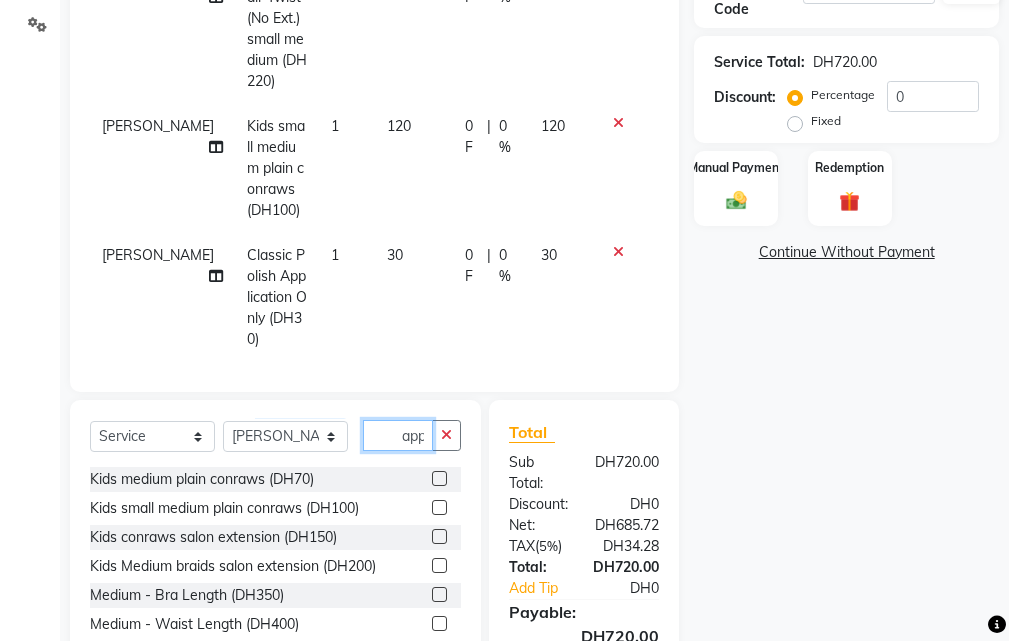 click on "appl" 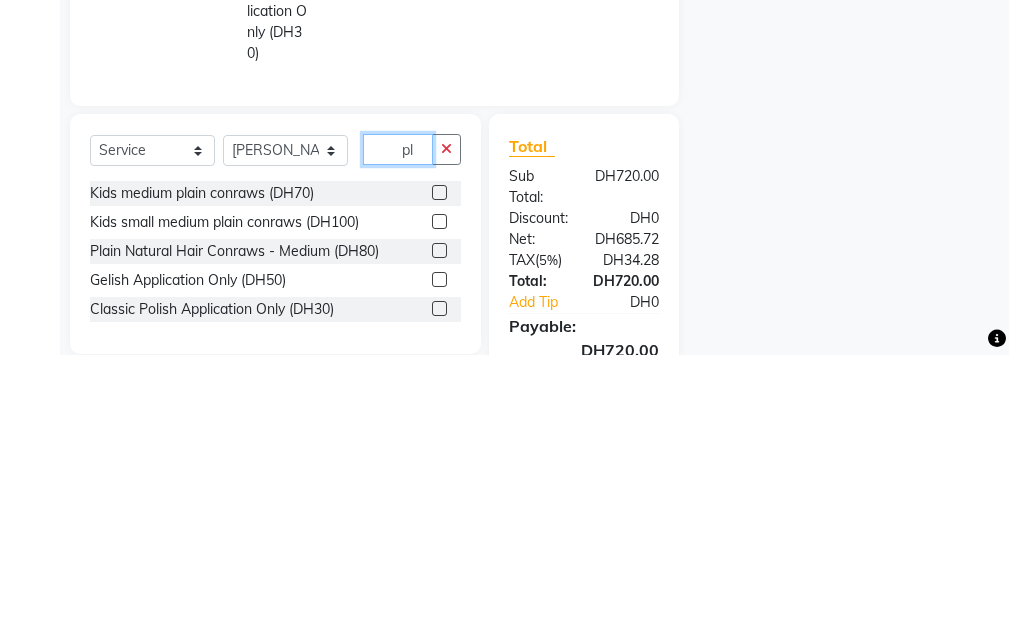 type on "l" 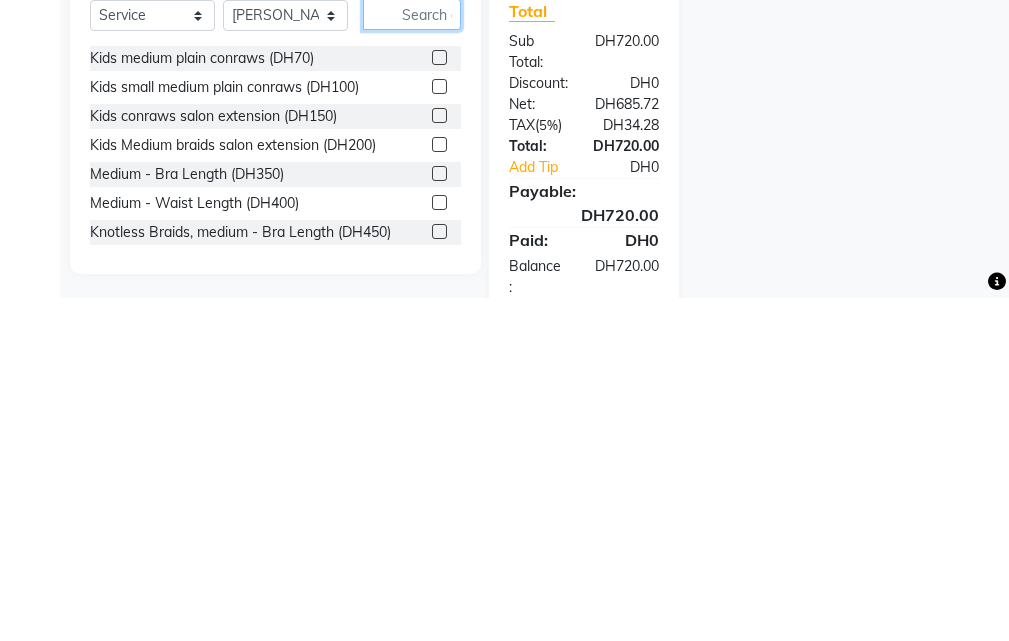 scroll, scrollTop: 482, scrollLeft: 0, axis: vertical 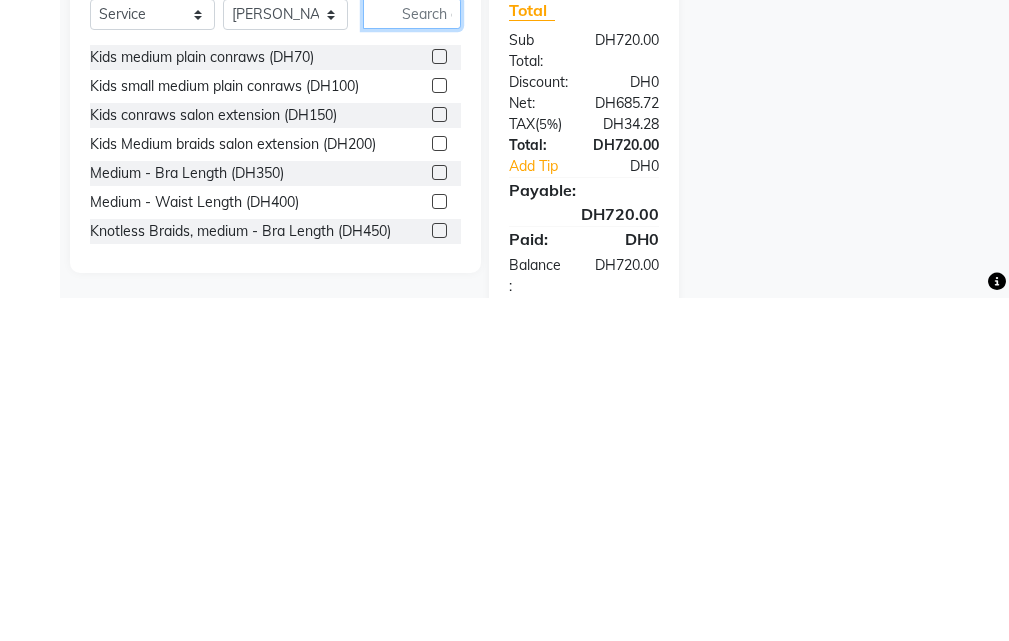 type 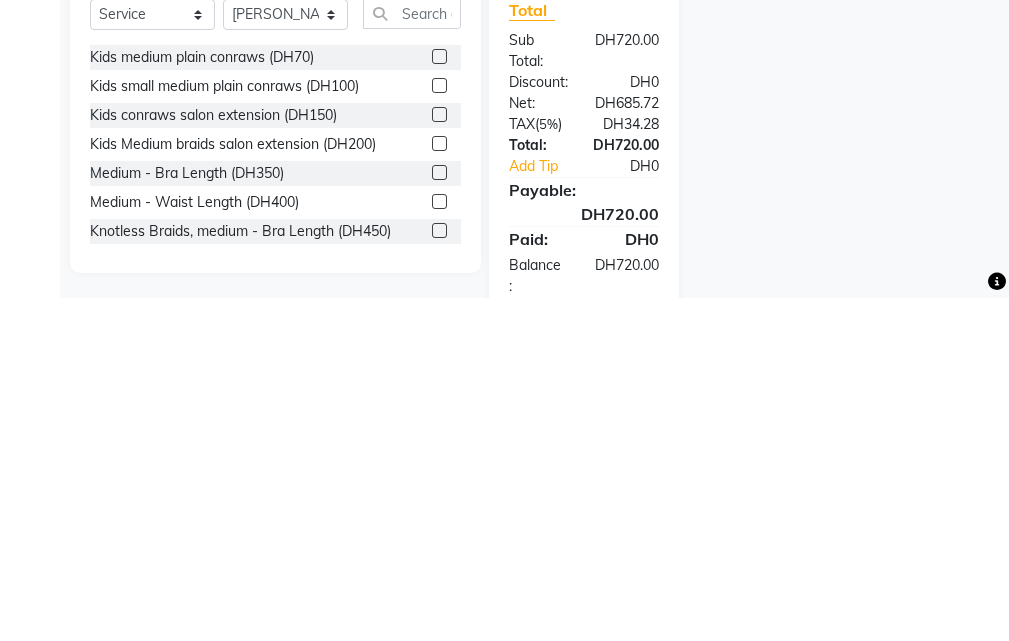 click 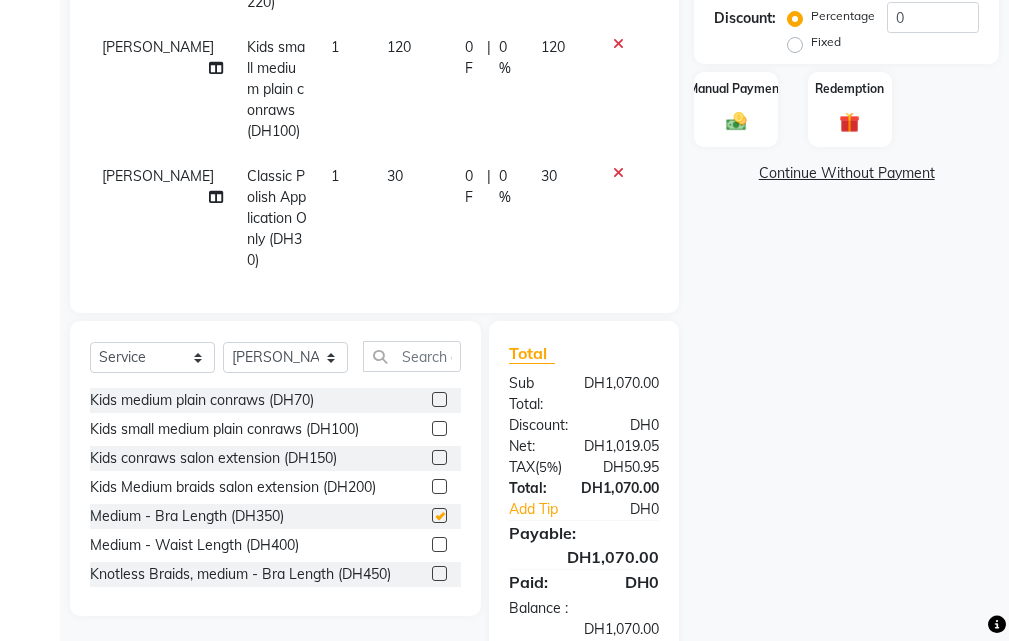 checkbox on "false" 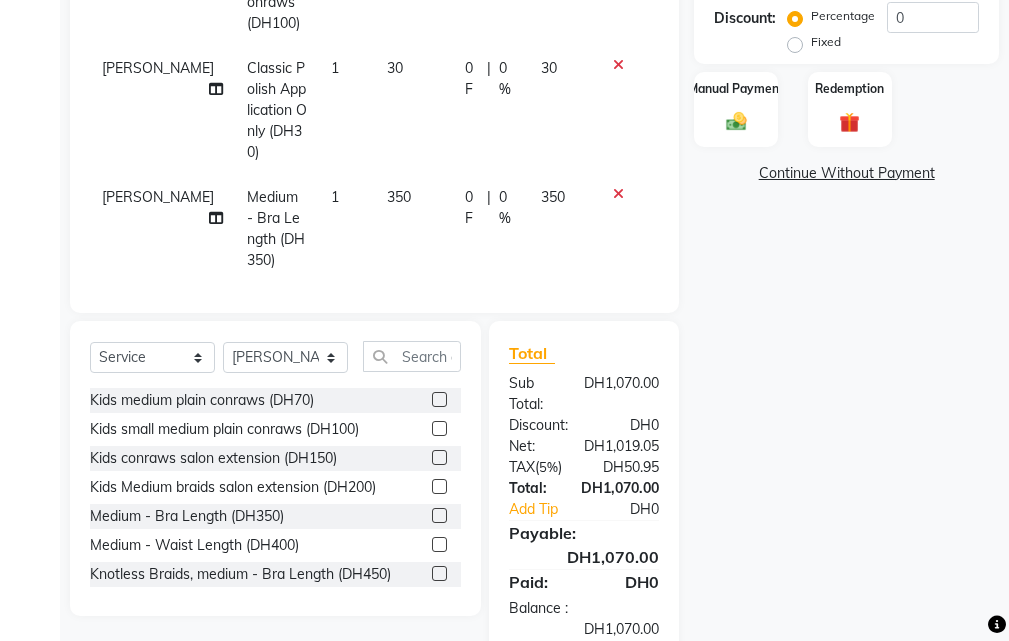 click on "350" 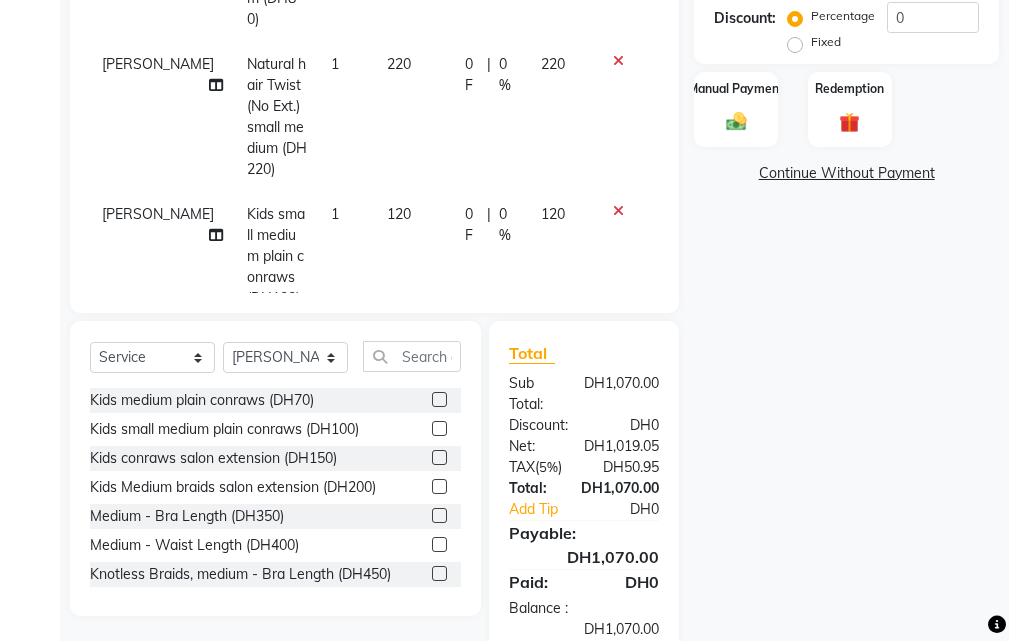 select on "20463" 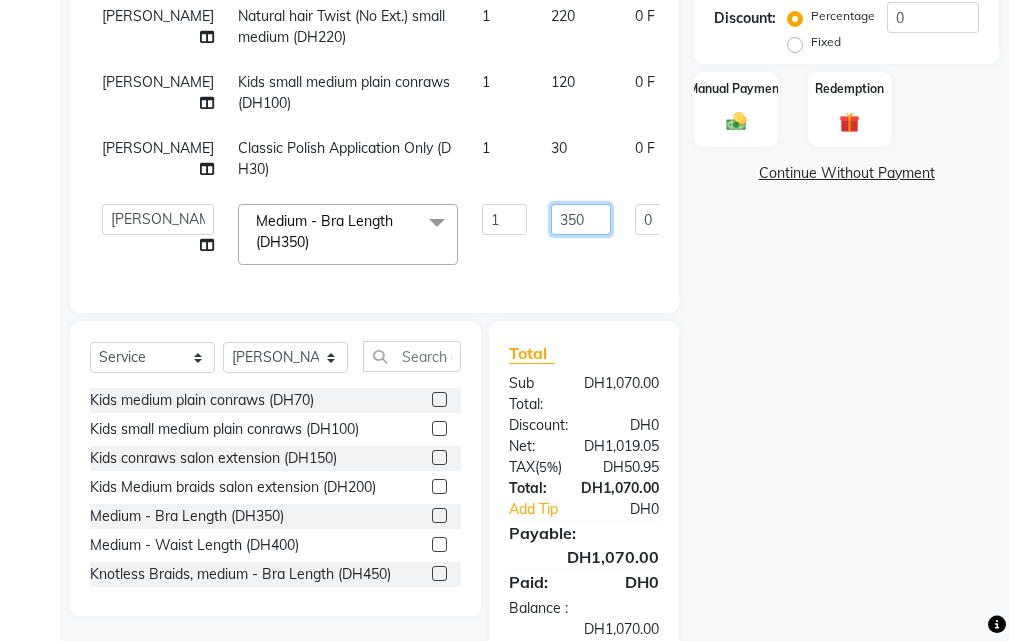 click on "350" 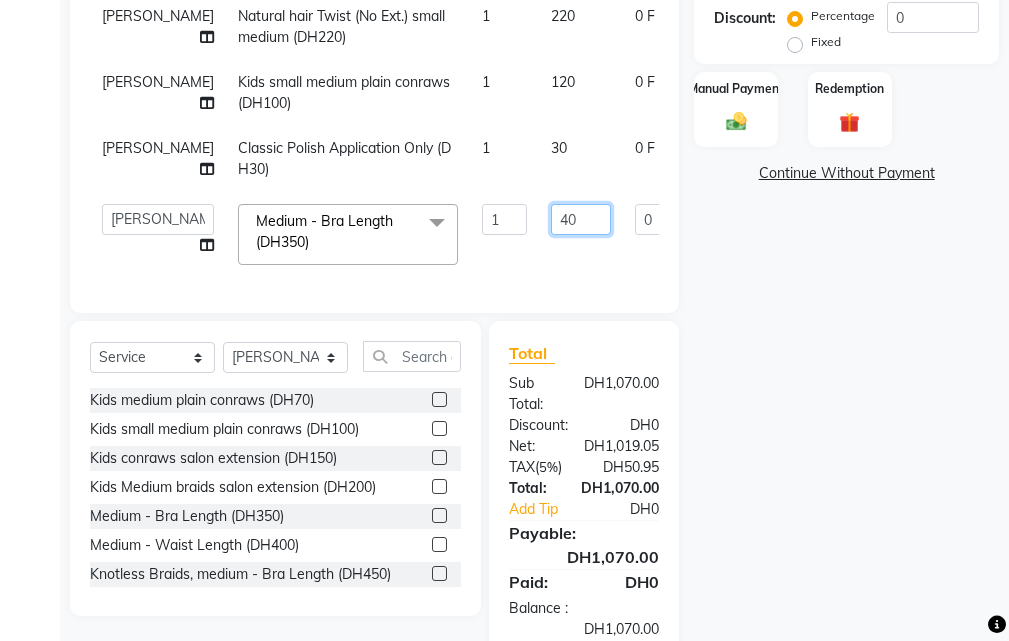 type on "400" 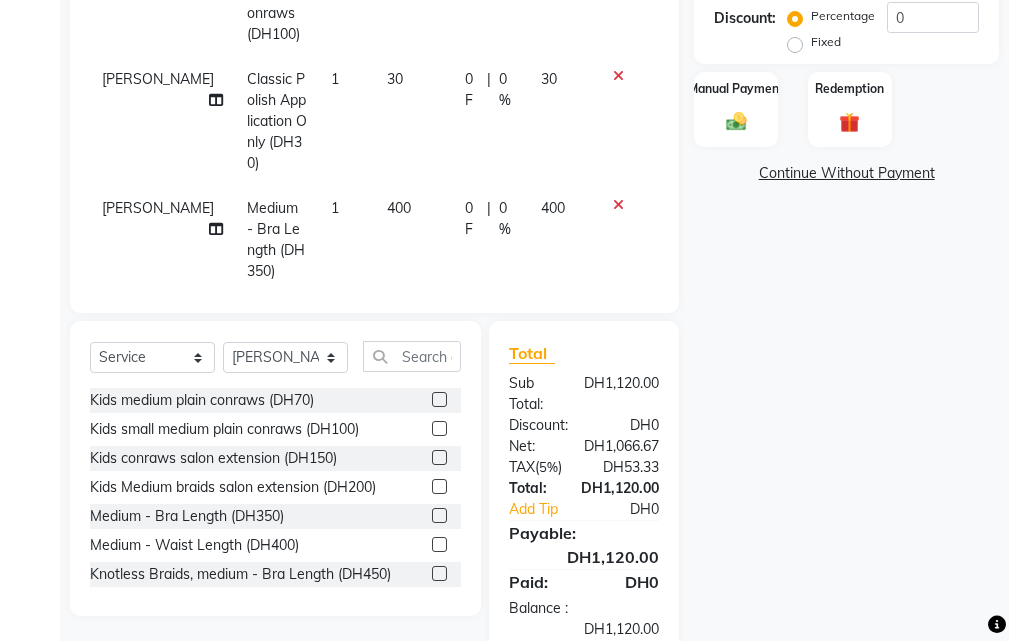 scroll, scrollTop: 432, scrollLeft: 0, axis: vertical 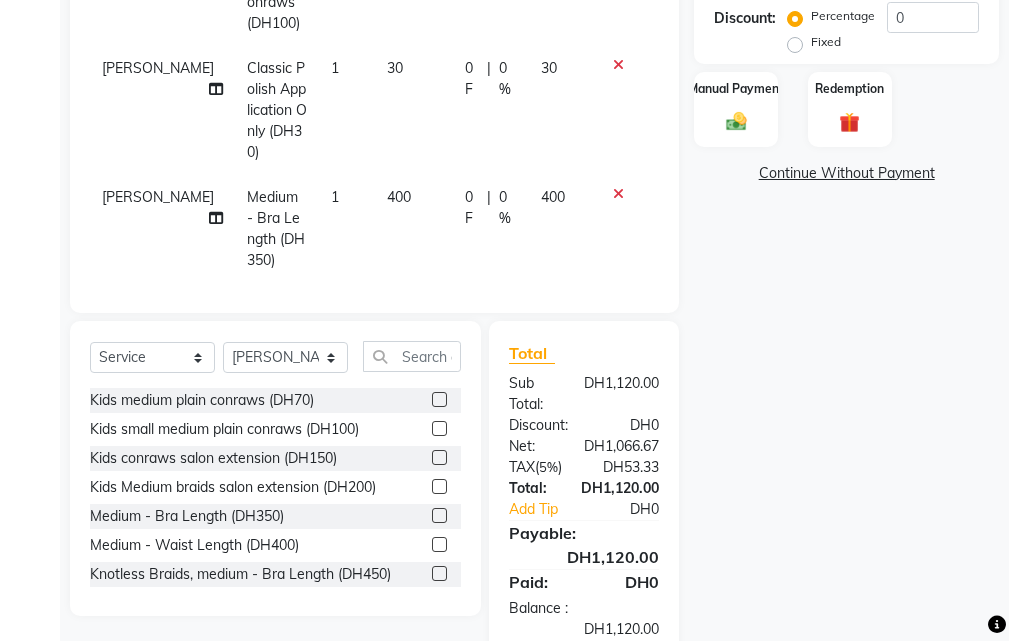 click 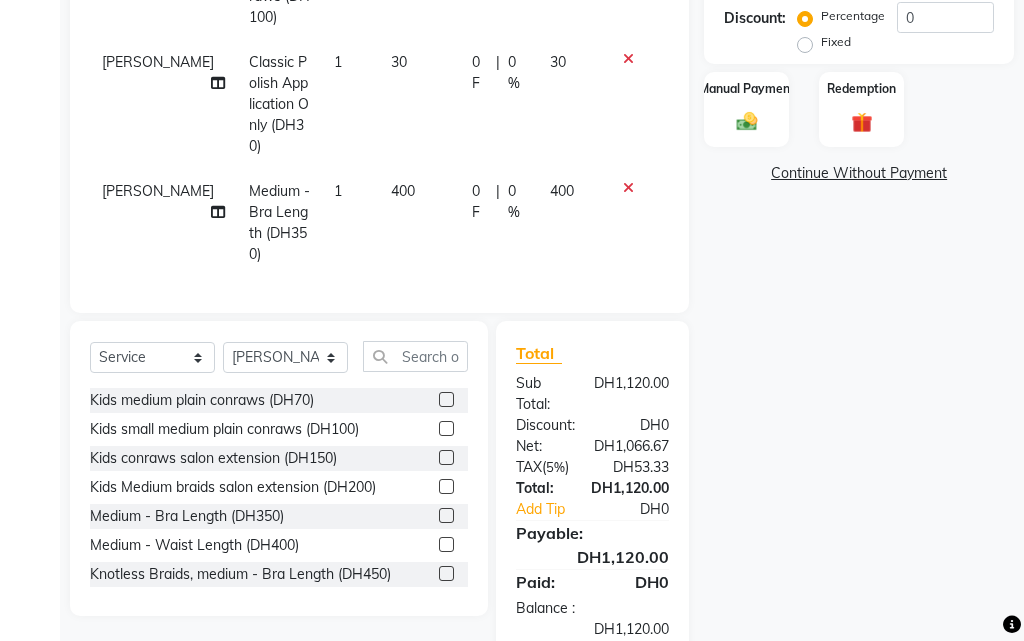 select on "20463" 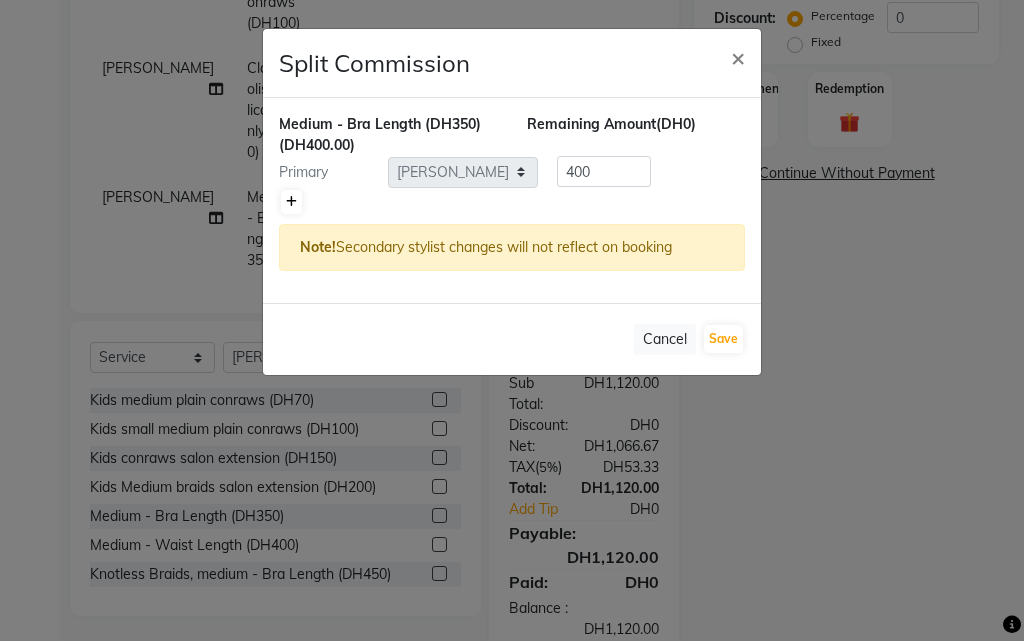 click 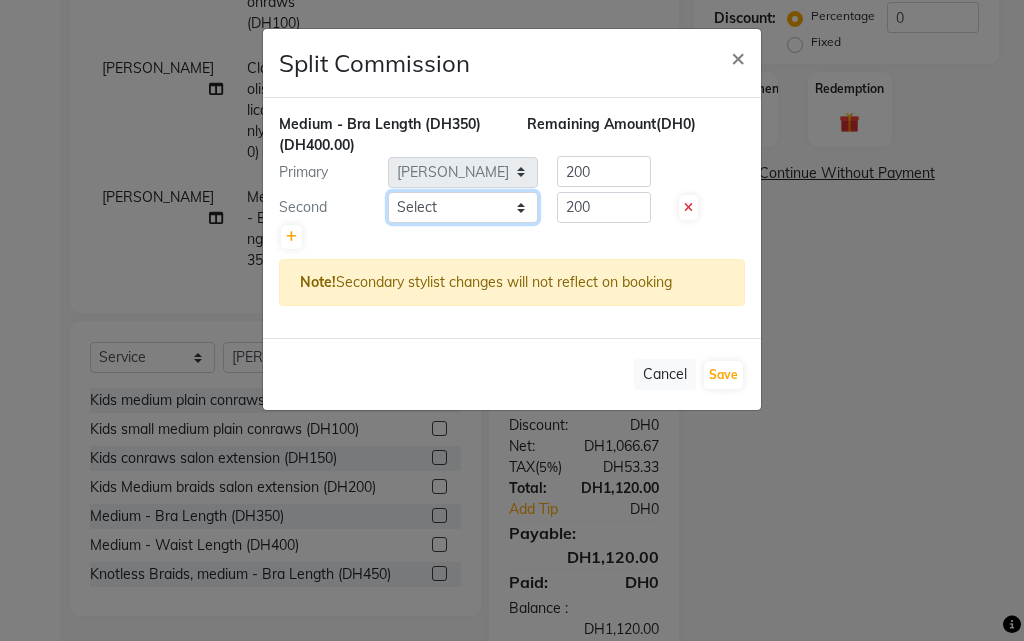 click on "Select  [PERSON_NAME]   Gift Enuneku   [PERSON_NAME]   [PERSON_NAME]   [PERSON_NAME]   [PERSON_NAME]" 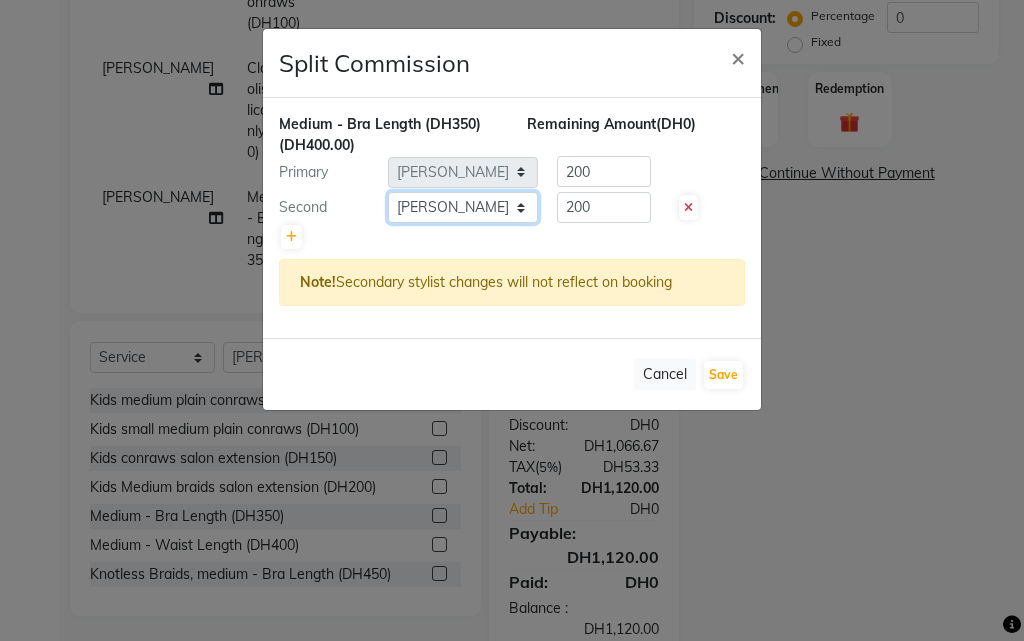 click on "Select  [PERSON_NAME]   Gift Enuneku   [PERSON_NAME]   [PERSON_NAME]   [PERSON_NAME]   [PERSON_NAME]" 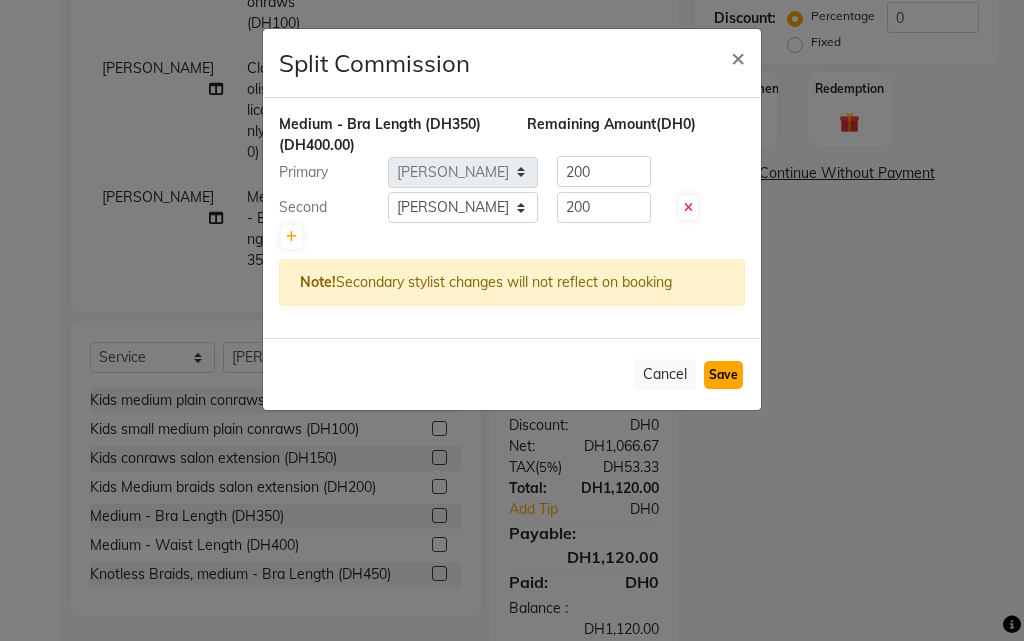 click on "Save" 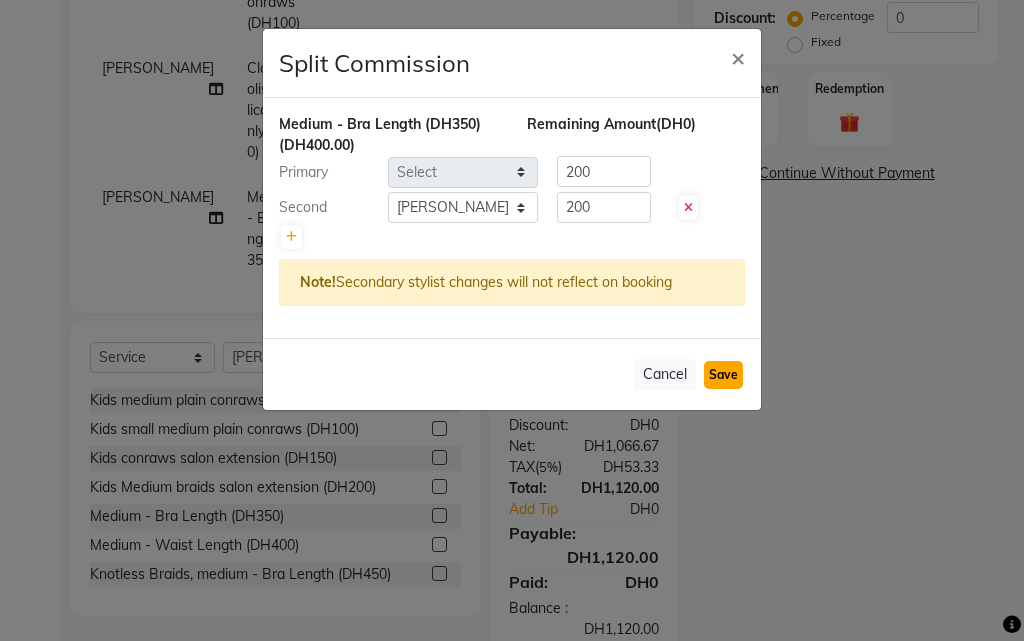 type 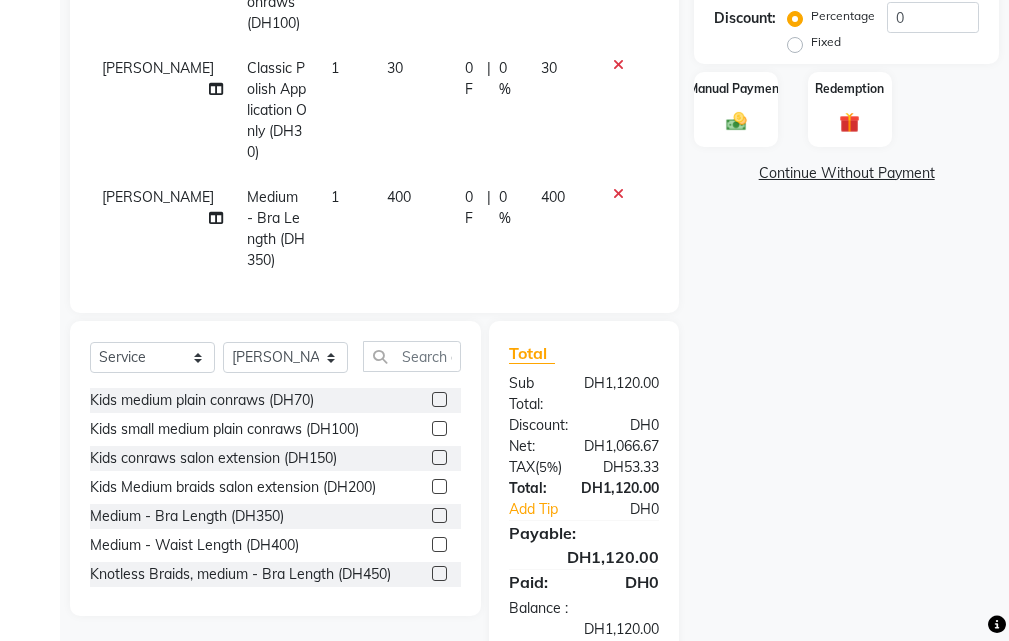 scroll, scrollTop: 531, scrollLeft: 0, axis: vertical 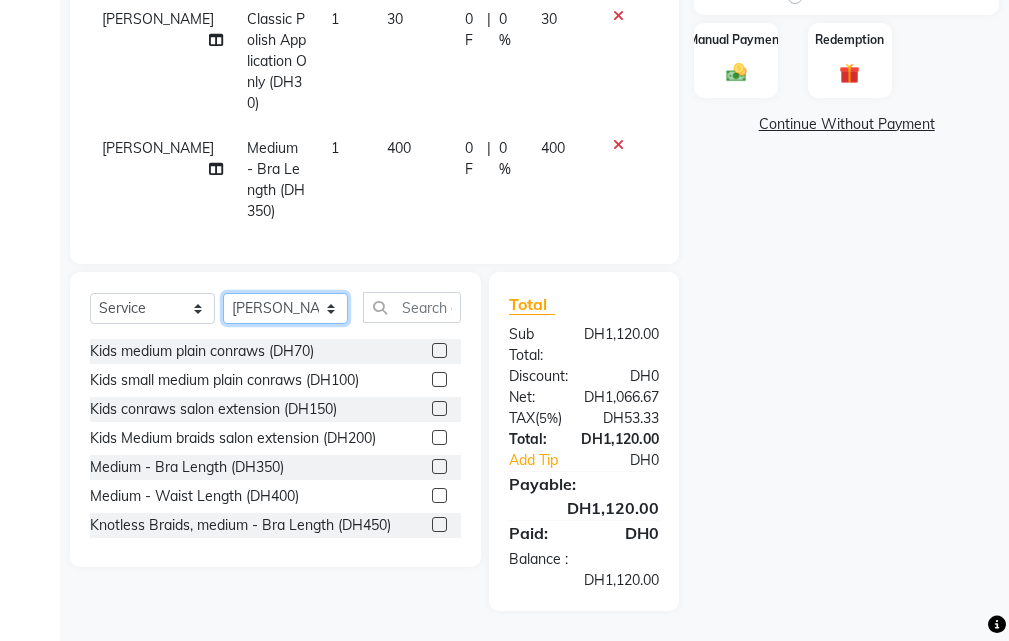 click on "Select Stylist [PERSON_NAME] Gift Enuneku [PERSON_NAME] [PERSON_NAME] [PERSON_NAME] [PERSON_NAME]" 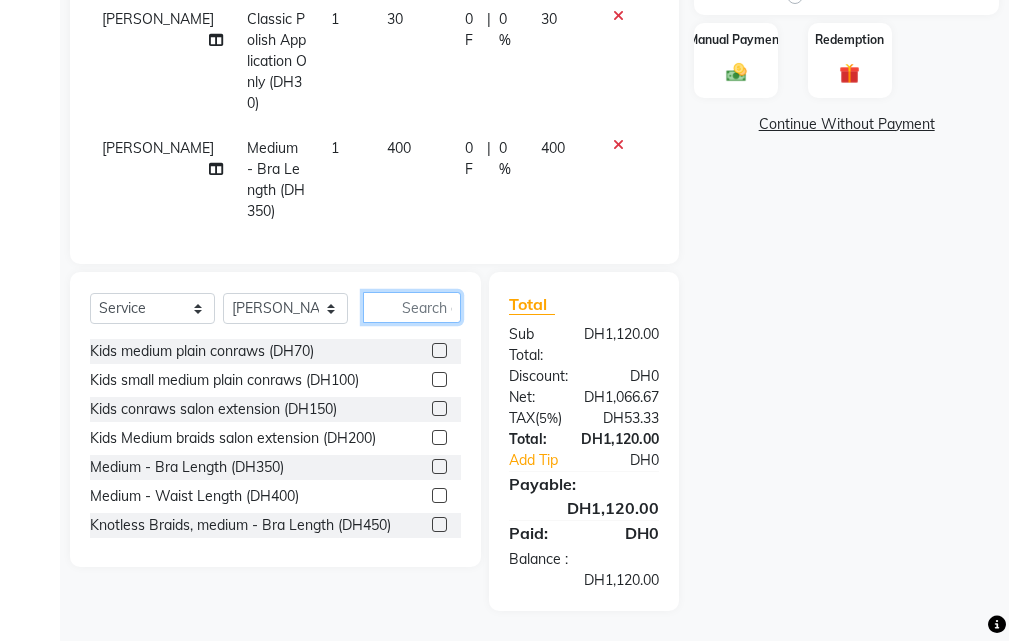 click 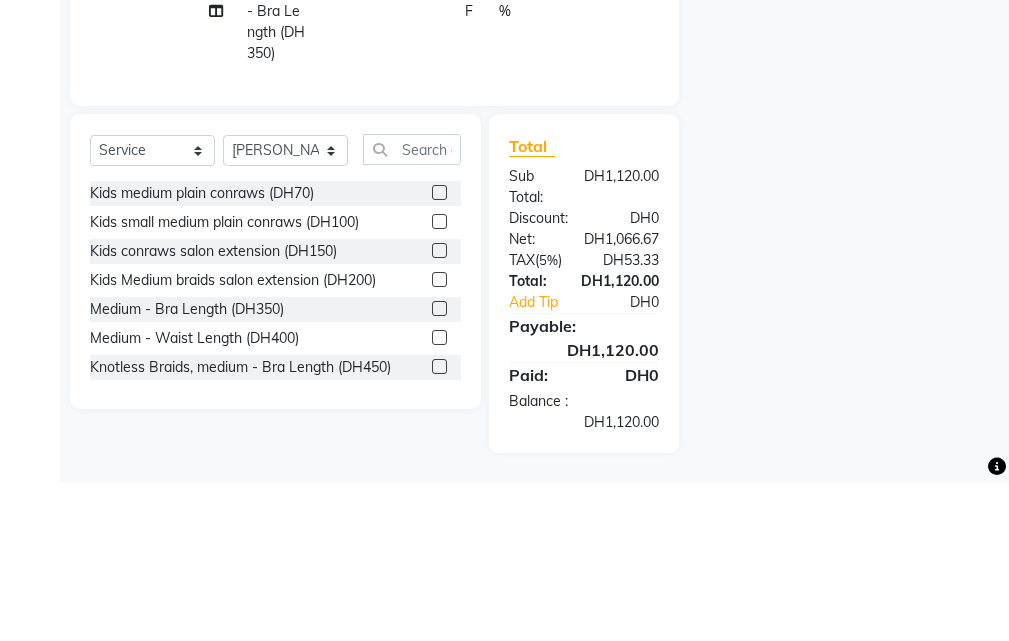 click 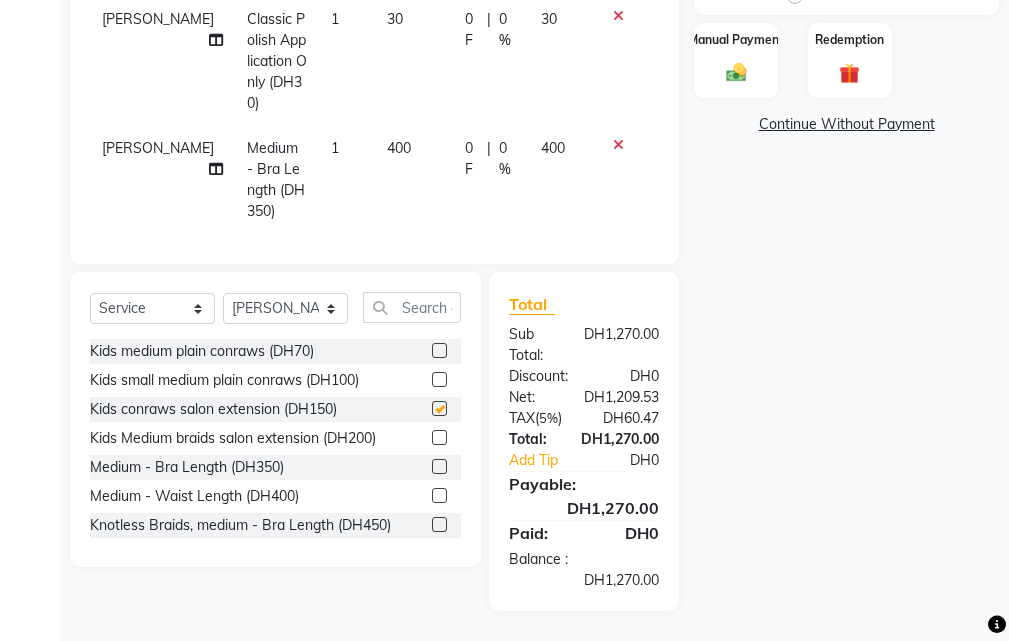 checkbox on "false" 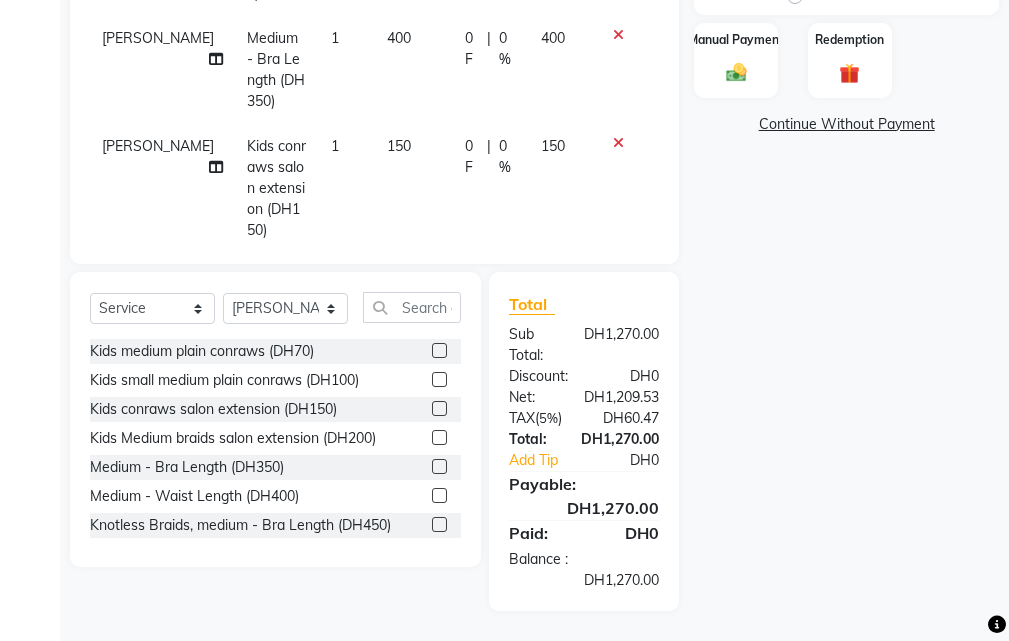 scroll, scrollTop: 543, scrollLeft: 0, axis: vertical 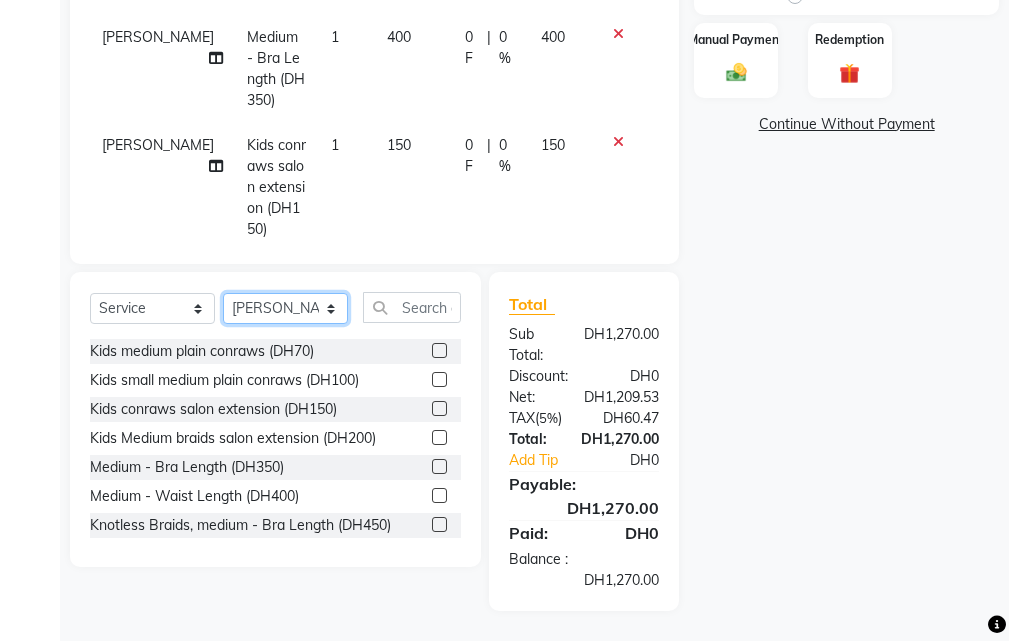click on "Select Stylist [PERSON_NAME] Gift Enuneku [PERSON_NAME] [PERSON_NAME] [PERSON_NAME] [PERSON_NAME]" 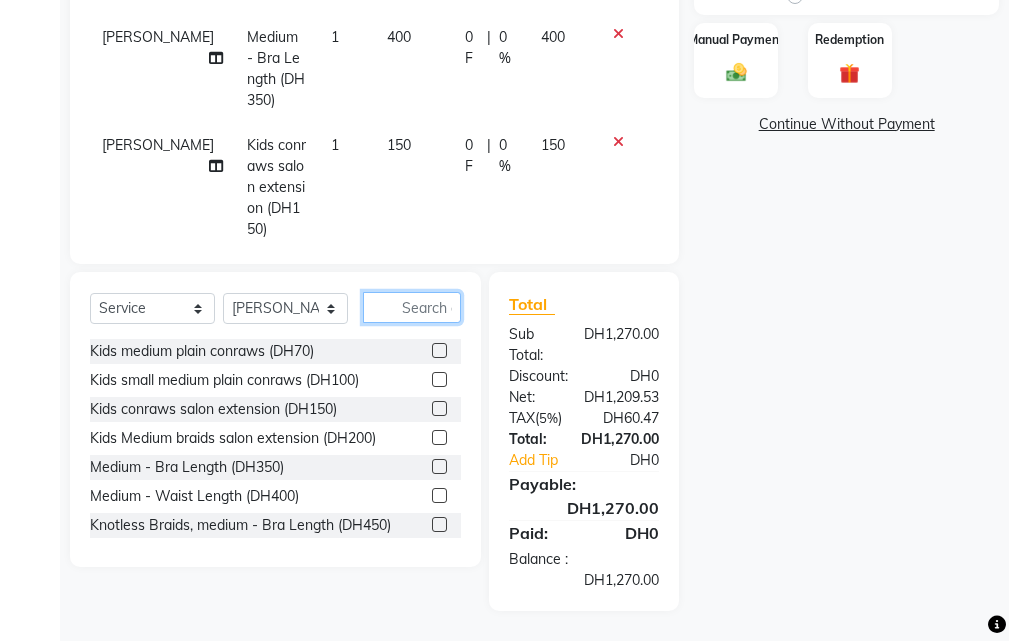 click 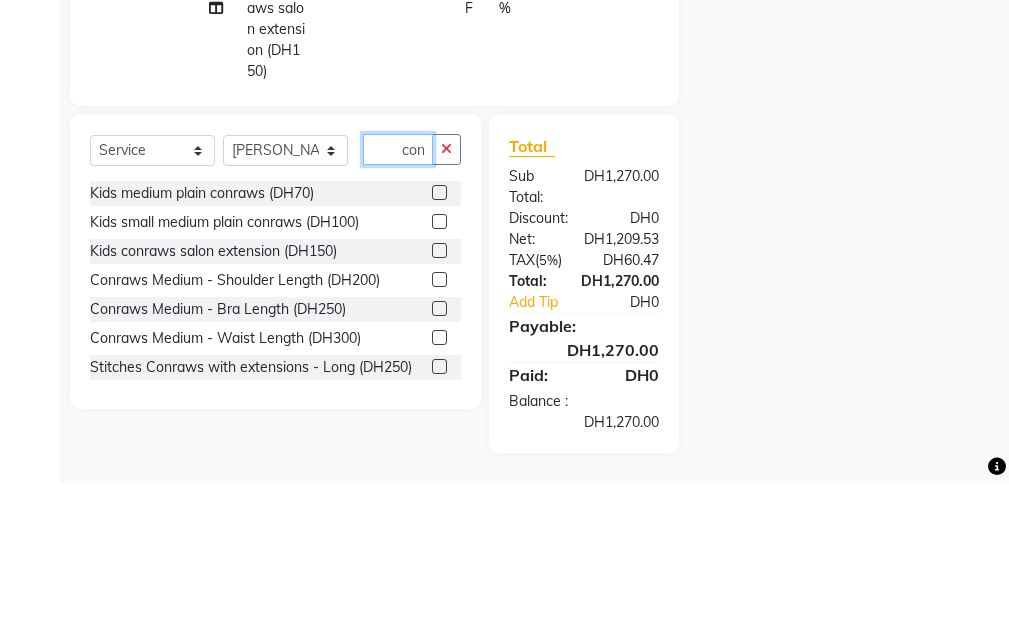 type on "con" 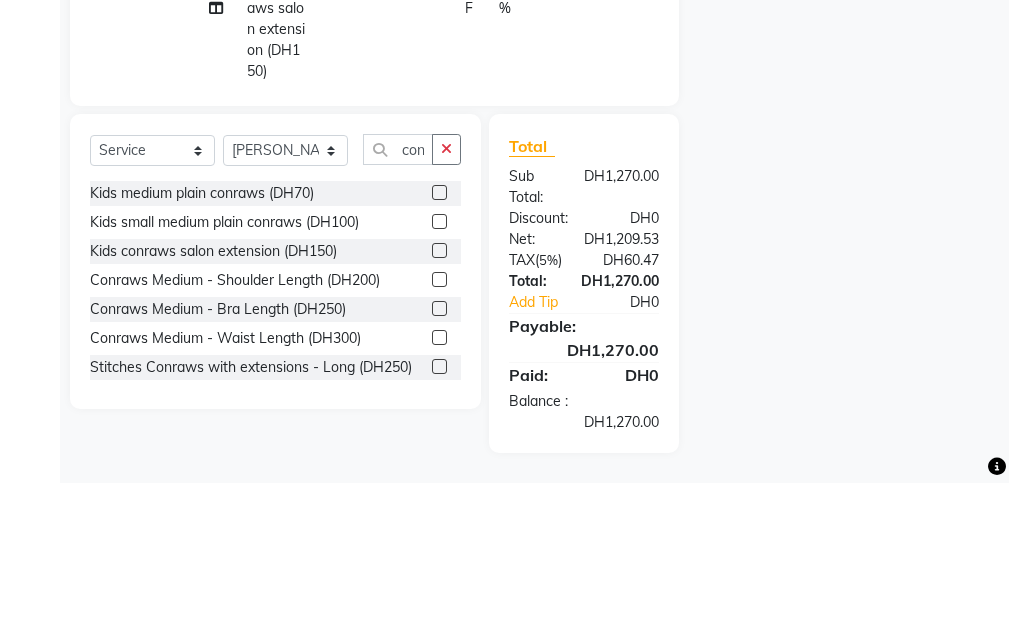 click 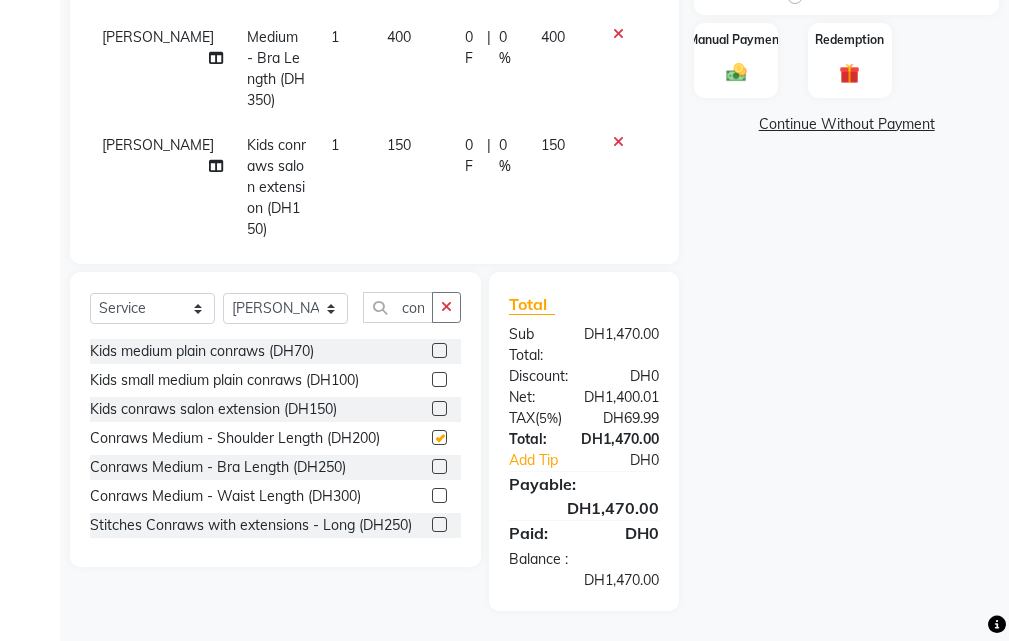 checkbox on "false" 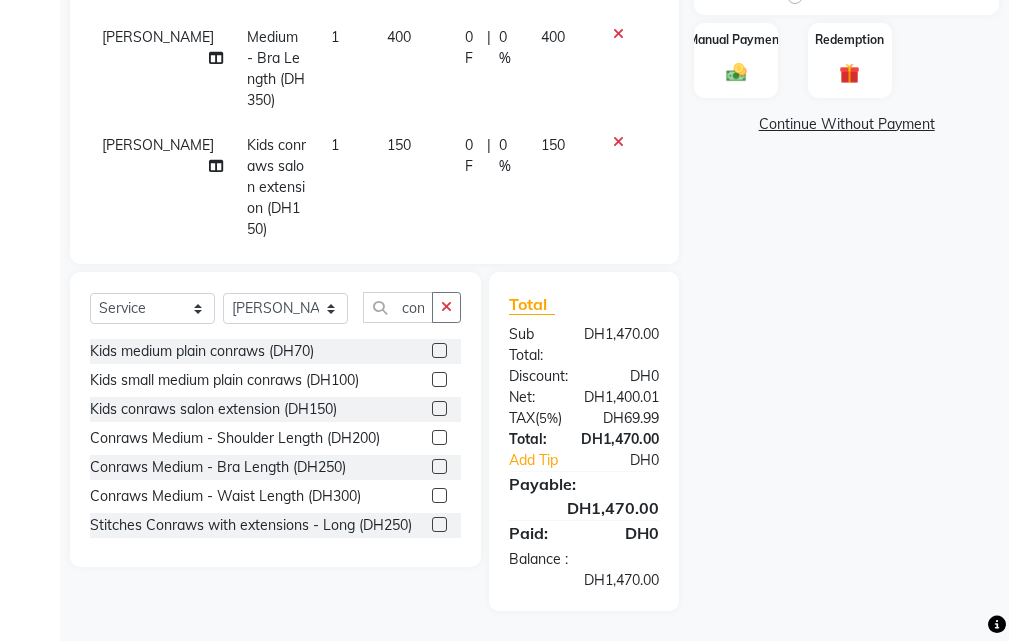 scroll, scrollTop: 690, scrollLeft: 0, axis: vertical 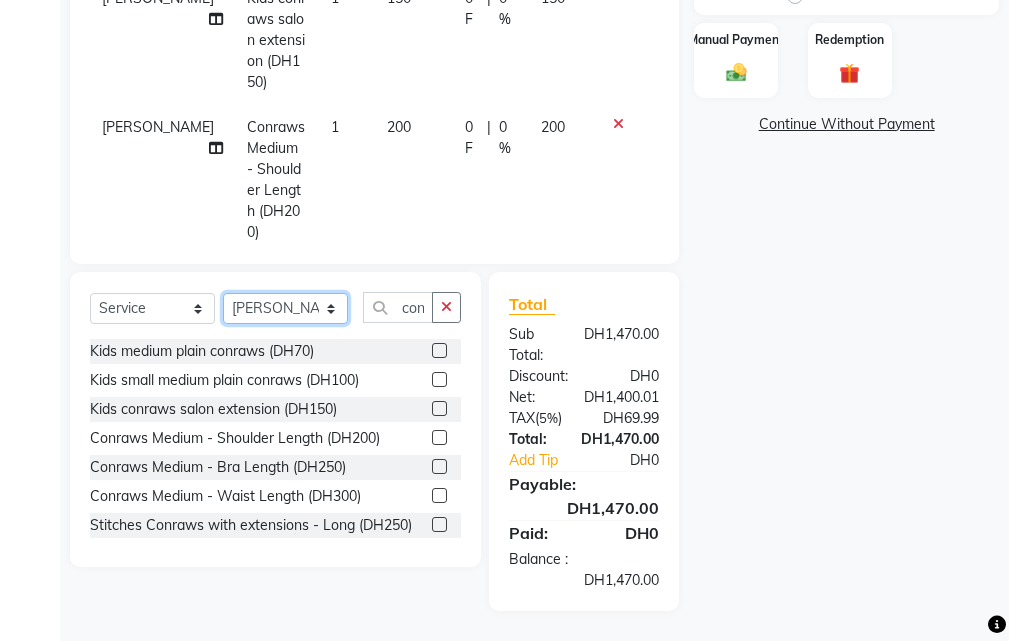 click on "Select Stylist [PERSON_NAME] Gift Enuneku [PERSON_NAME] [PERSON_NAME] [PERSON_NAME] [PERSON_NAME]" 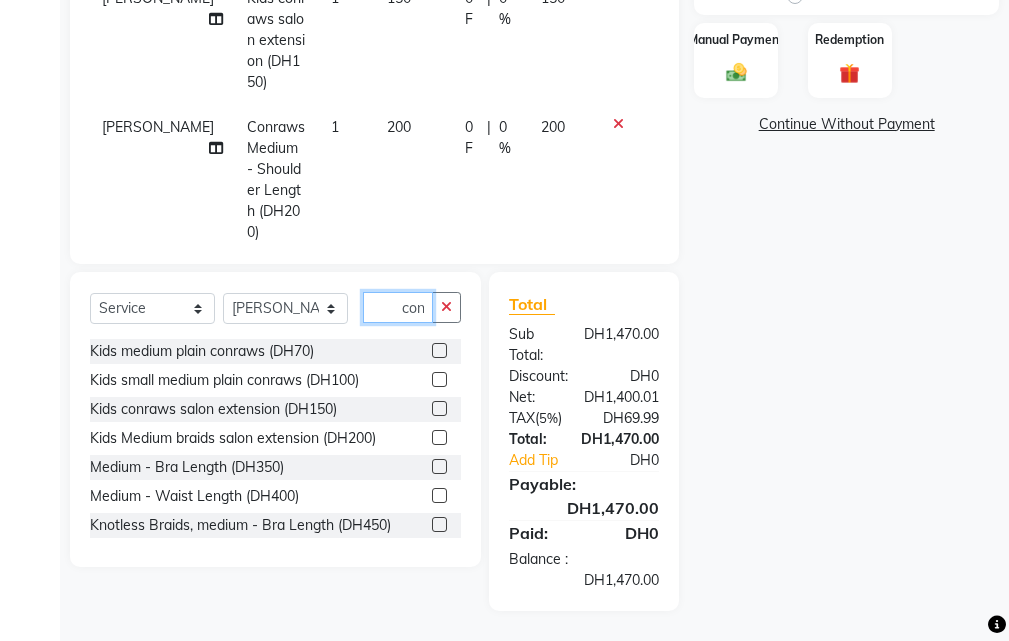 click on "con" 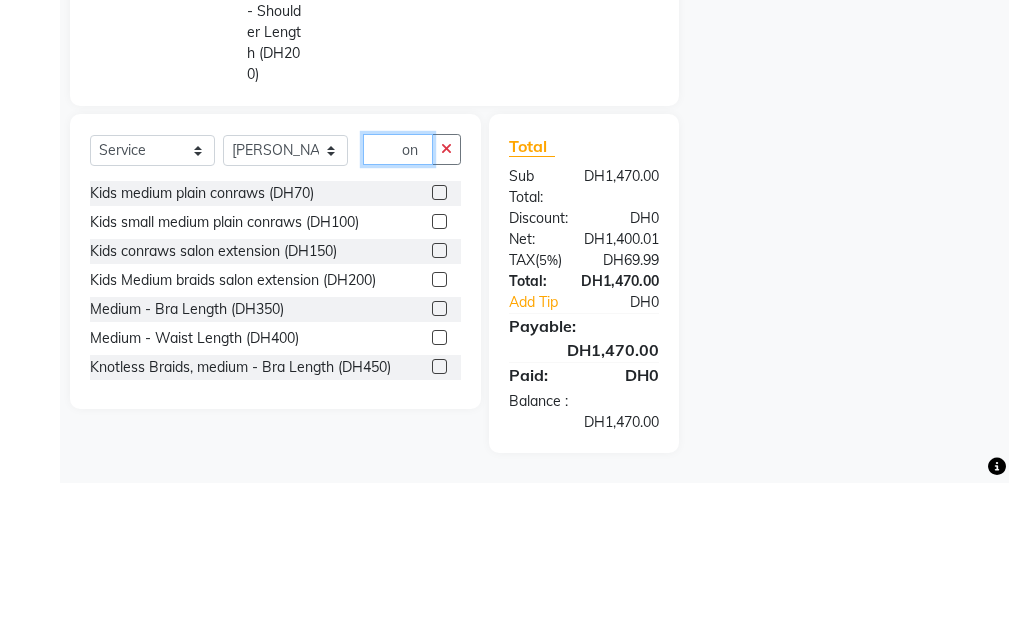 type on "n" 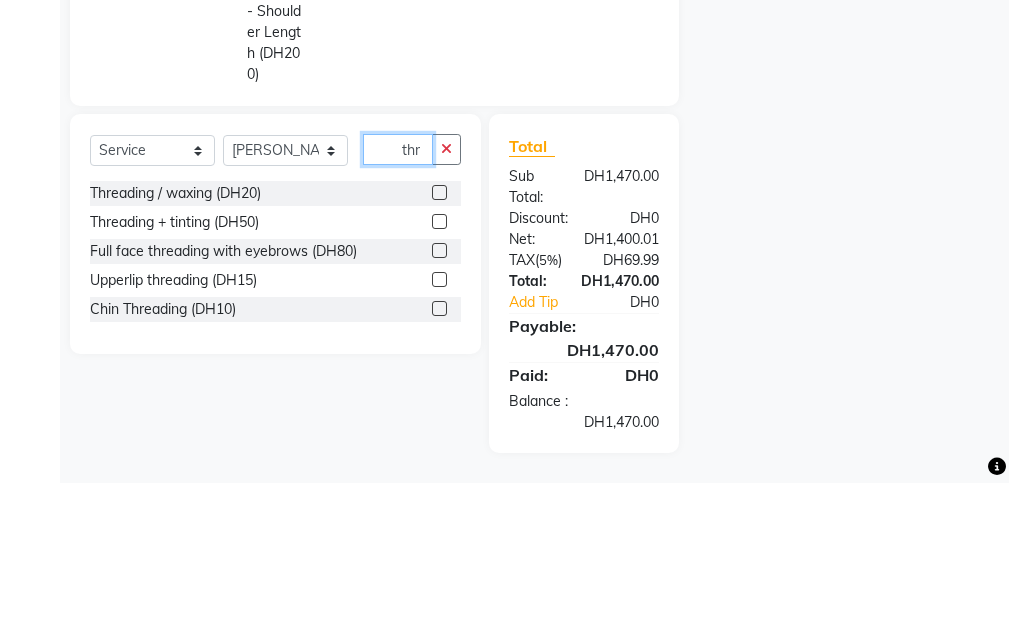 type on "thr" 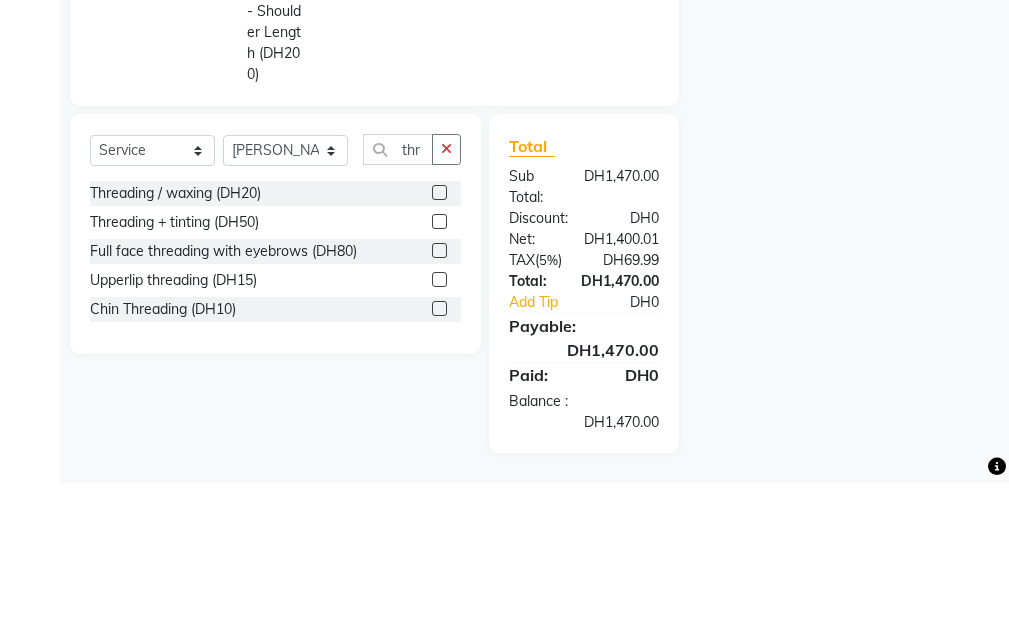 click 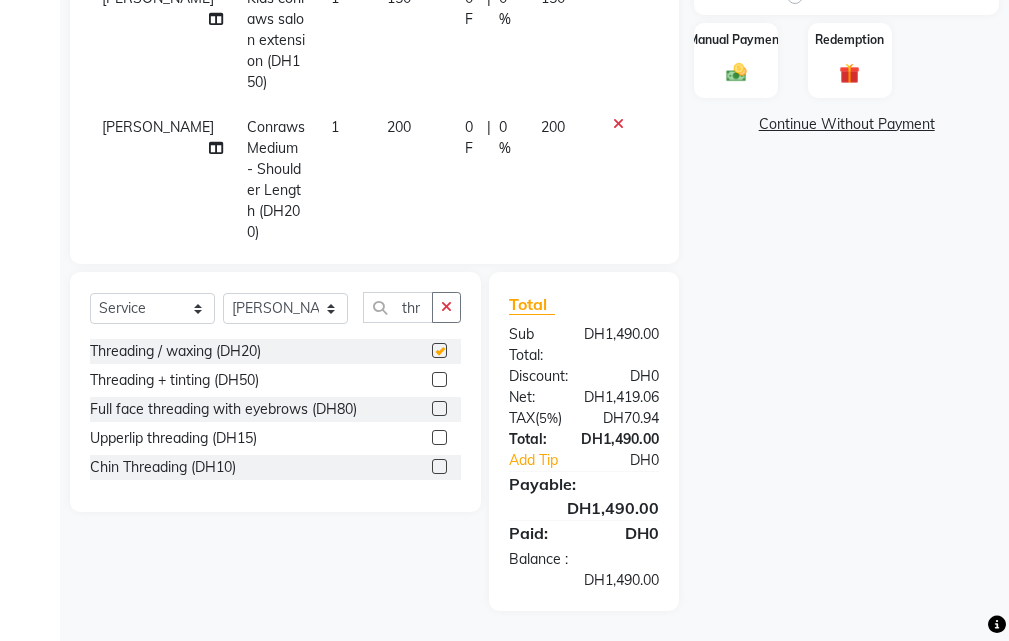 checkbox on "false" 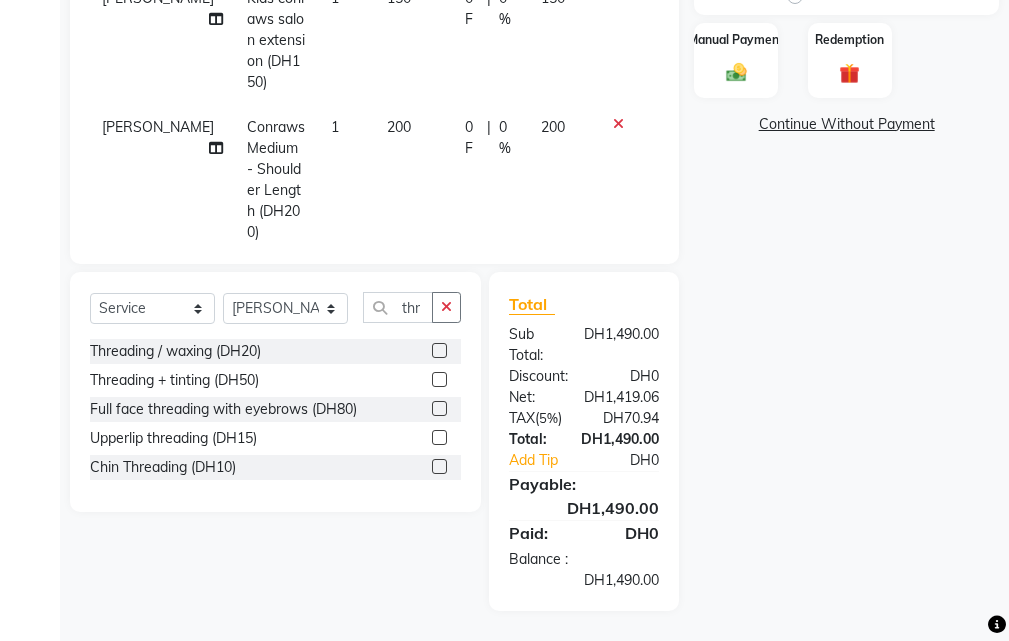 scroll, scrollTop: 777, scrollLeft: 0, axis: vertical 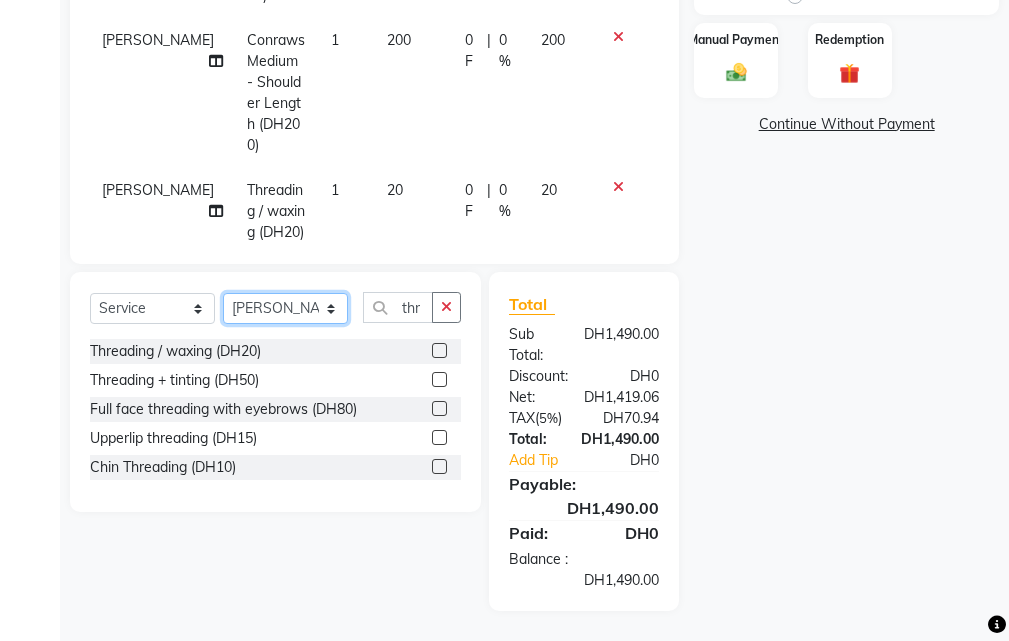 click on "Select Stylist [PERSON_NAME] Gift Enuneku [PERSON_NAME] [PERSON_NAME] [PERSON_NAME] [PERSON_NAME]" 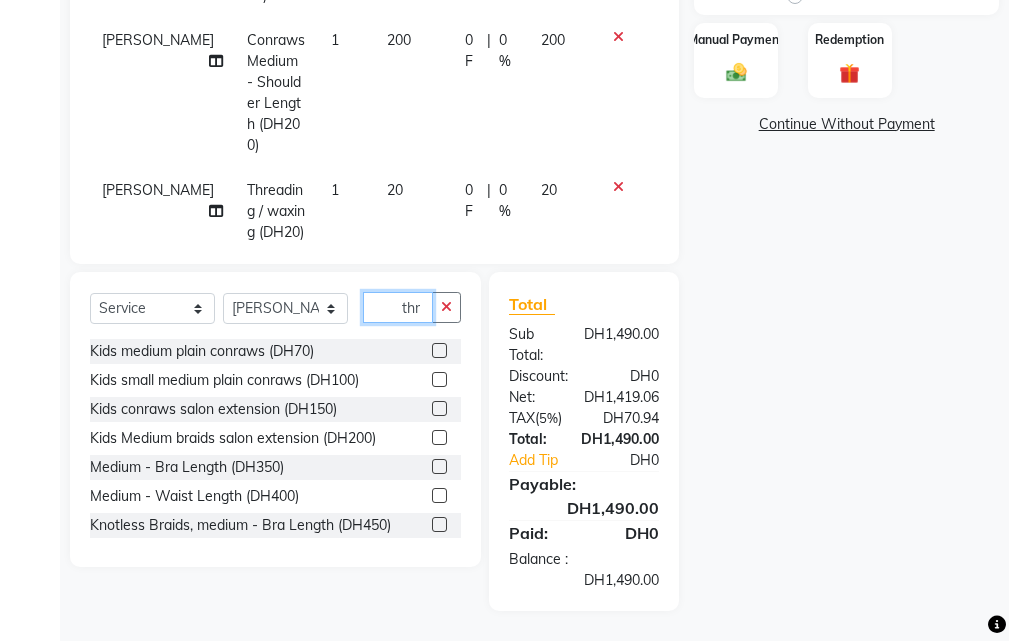 click on "thr" 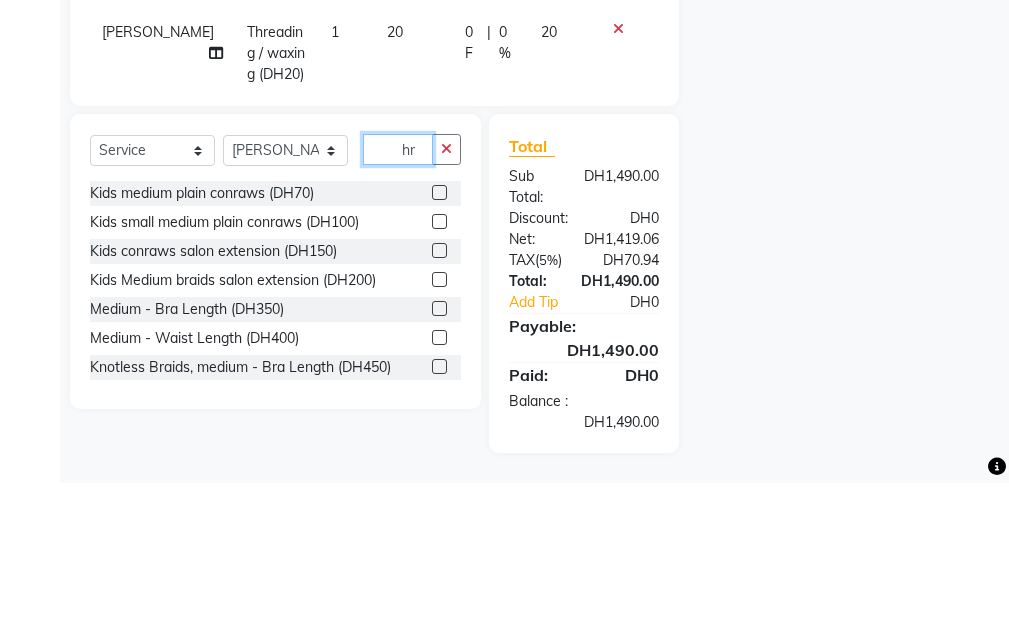 type on "r" 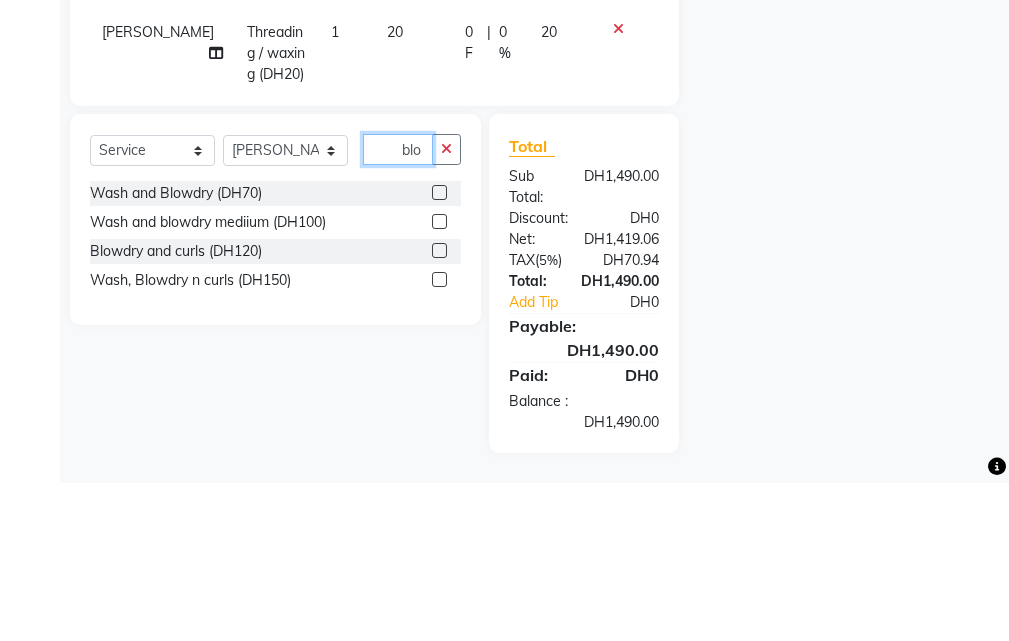 type on "blo" 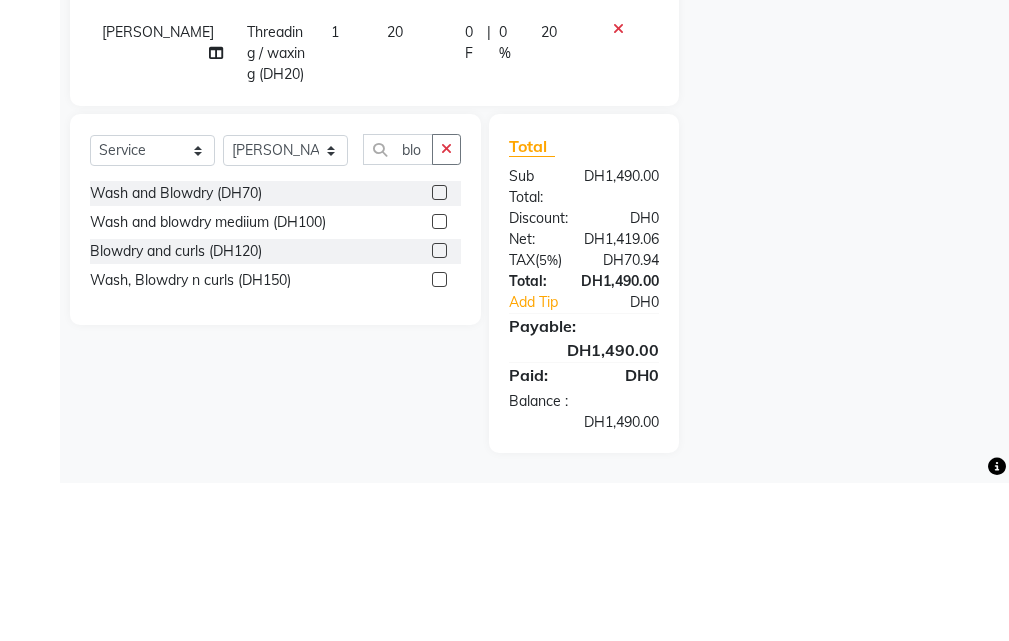 click 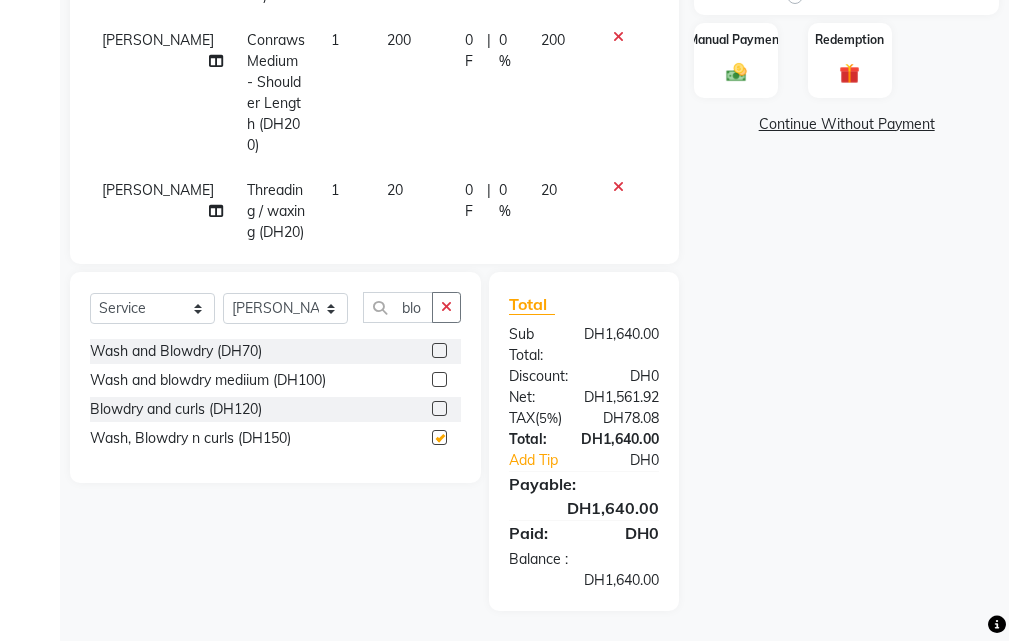 checkbox on "false" 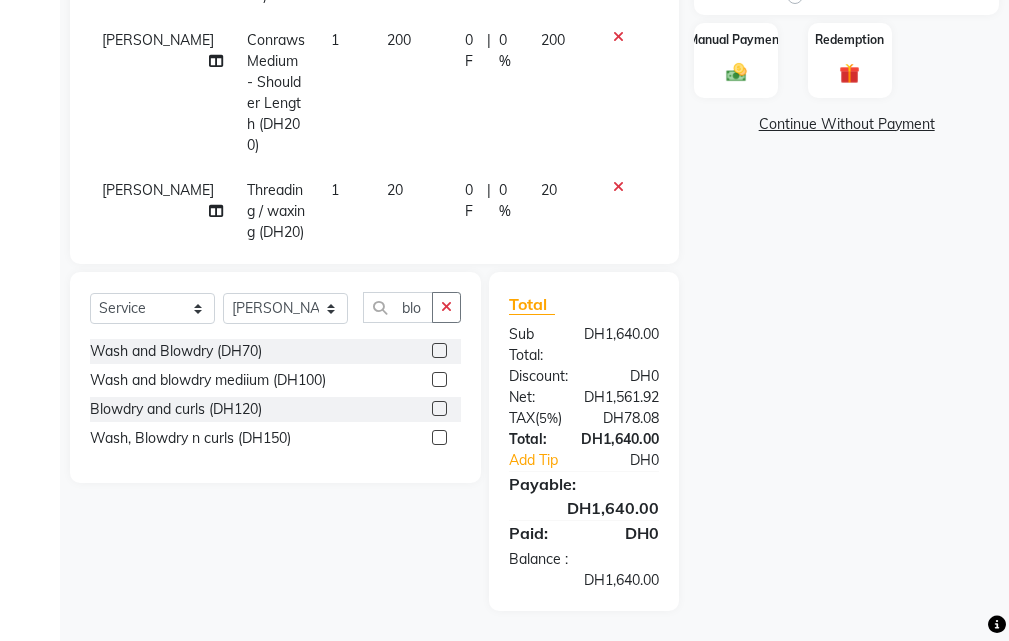 scroll, scrollTop: 885, scrollLeft: 0, axis: vertical 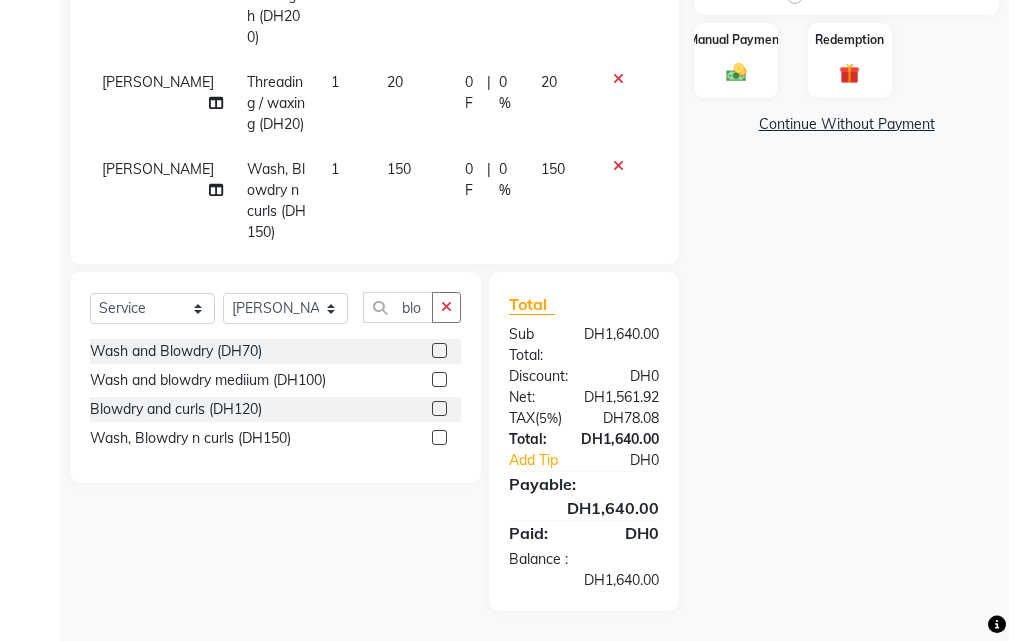 click 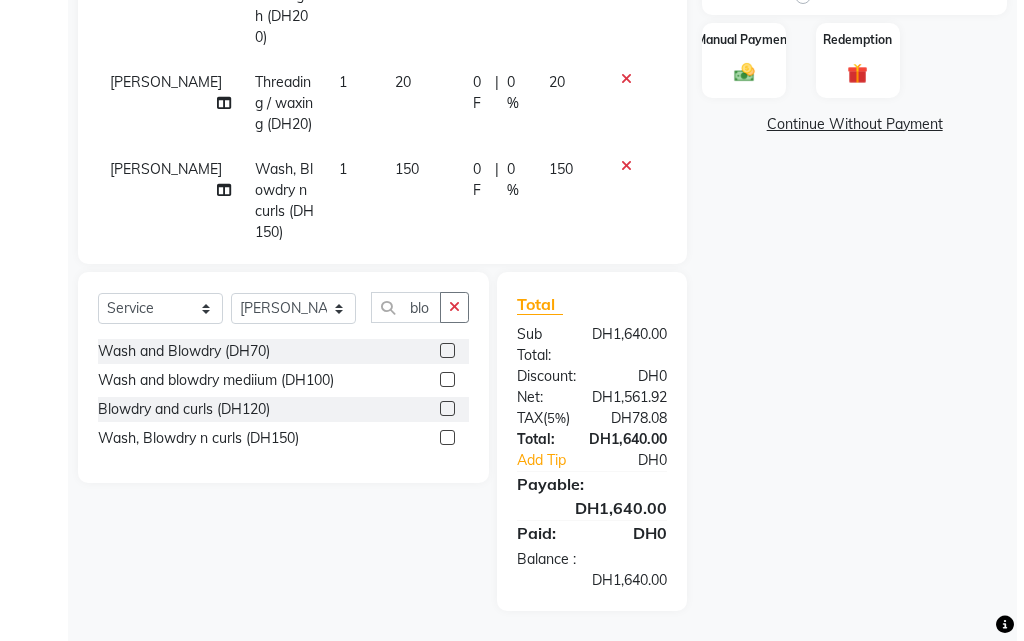 select on "63278" 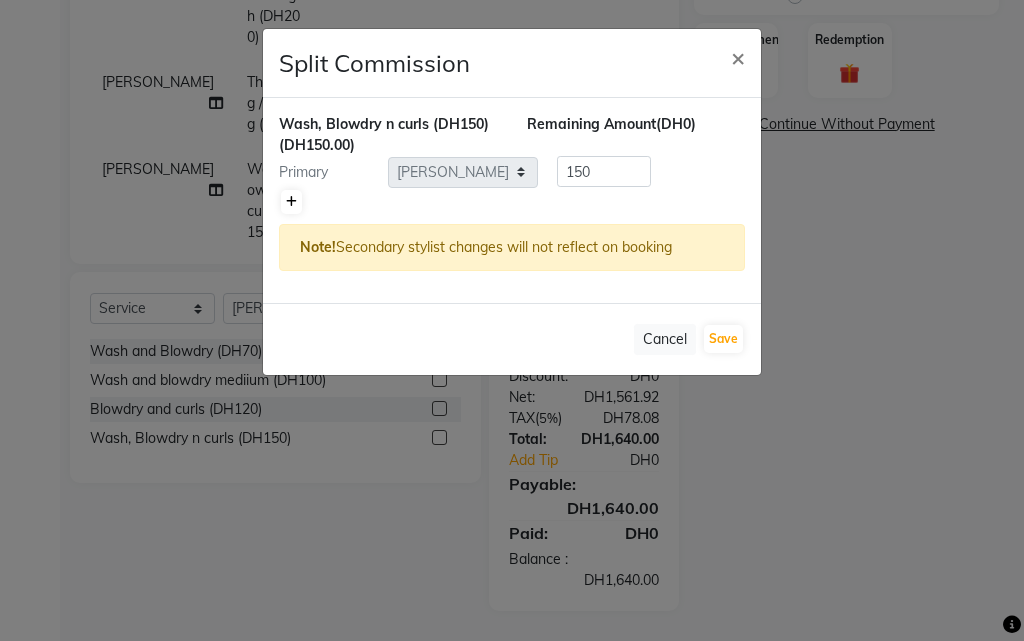 click 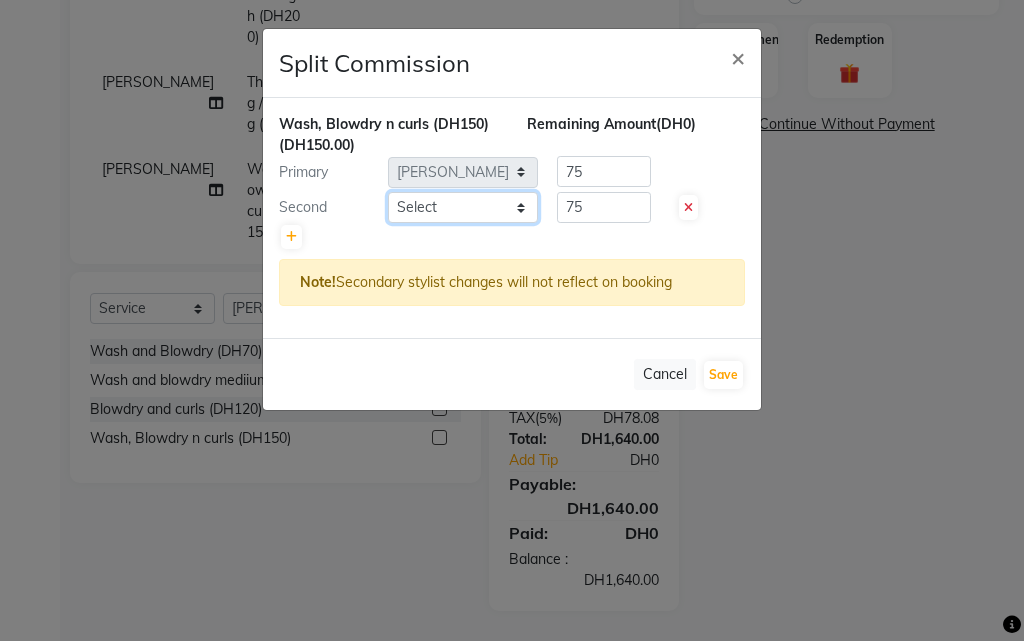 click on "Select  [PERSON_NAME]   Gift Enuneku   [PERSON_NAME]   [PERSON_NAME]   [PERSON_NAME]   [PERSON_NAME]" 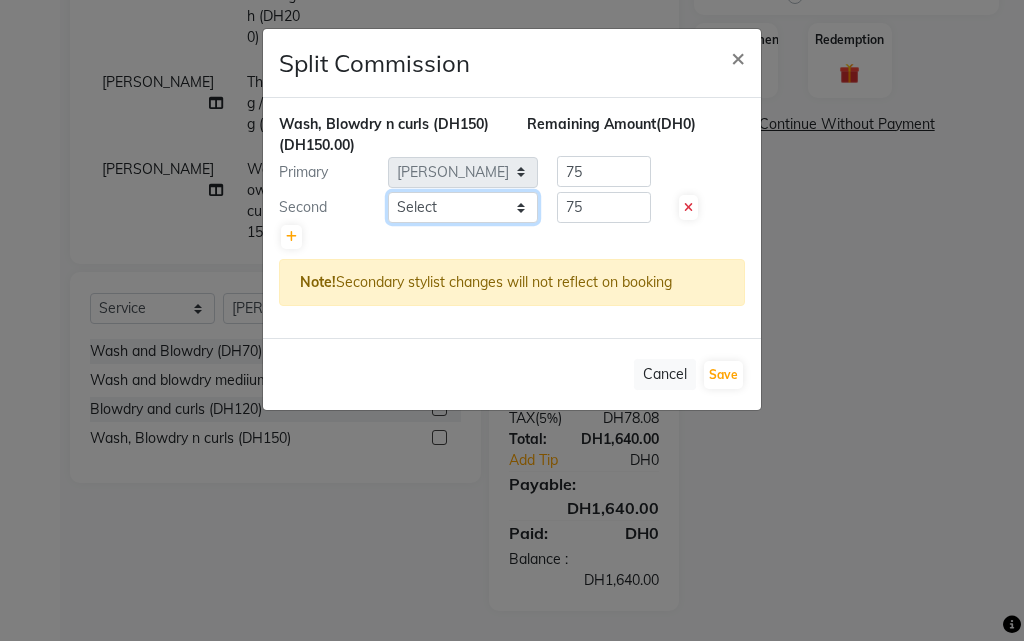 select on "20463" 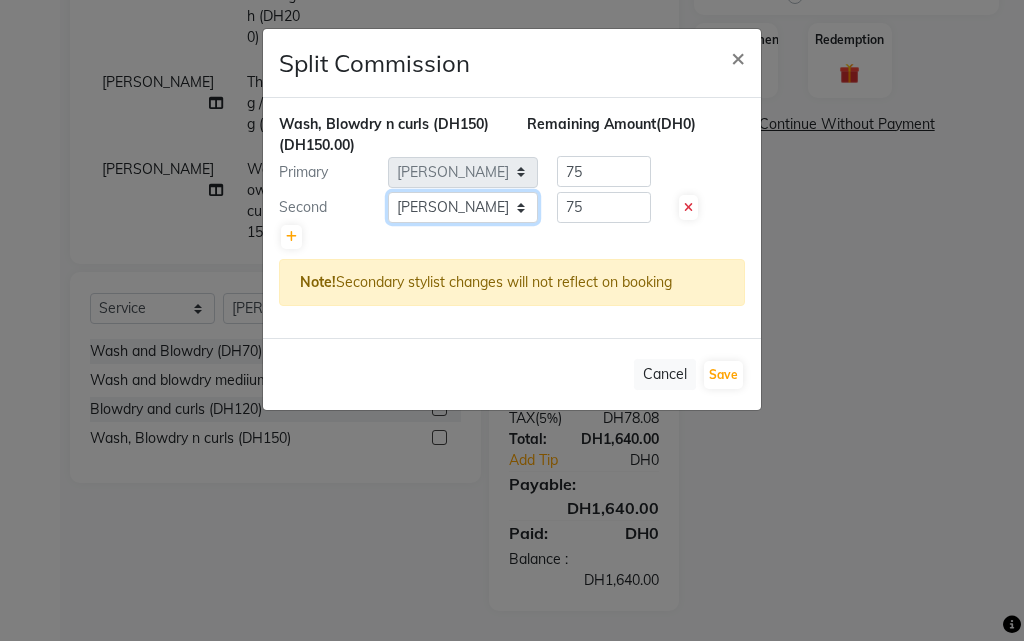 click on "Select  [PERSON_NAME]   Gift Enuneku   [PERSON_NAME]   [PERSON_NAME]   [PERSON_NAME]   [PERSON_NAME]" 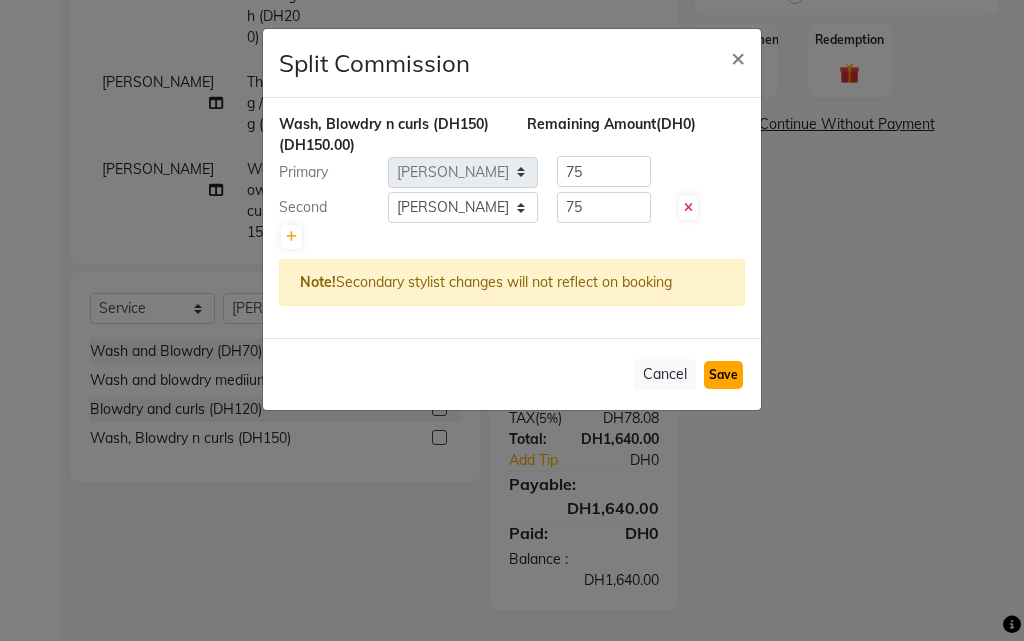 click on "Save" 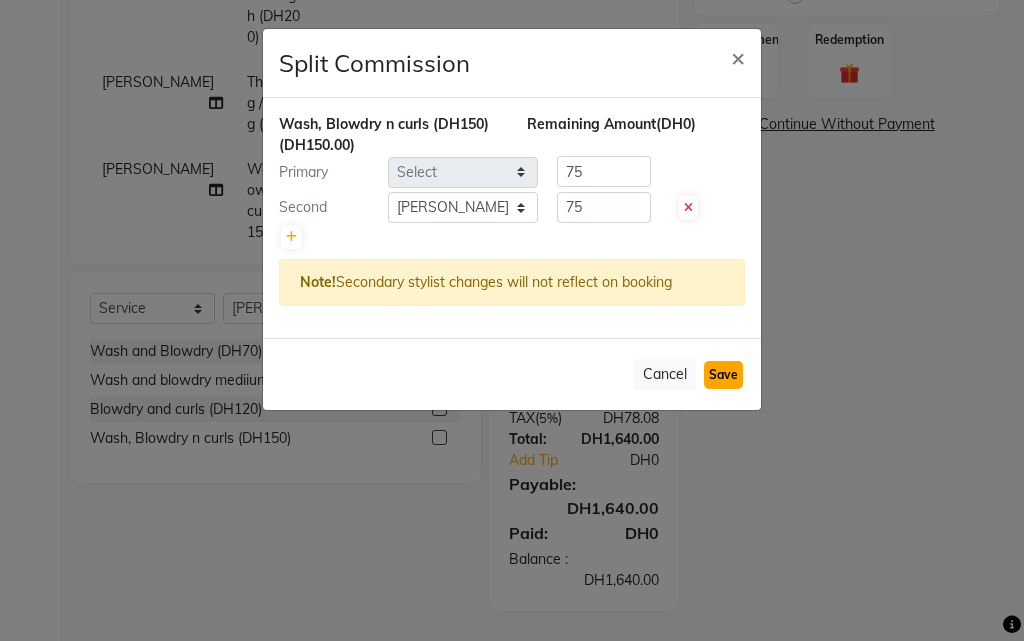 type 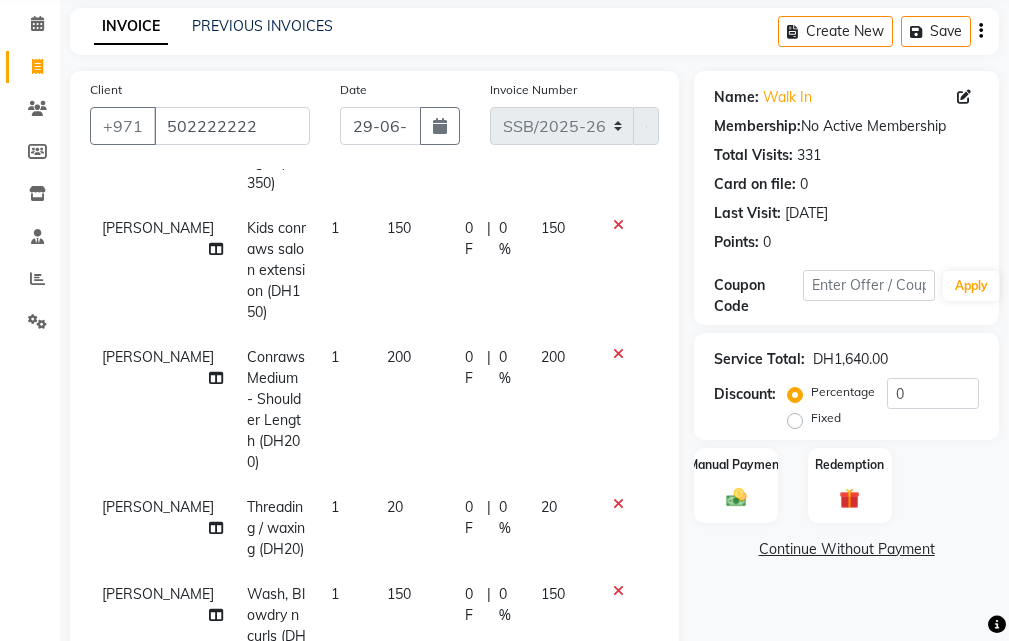 scroll, scrollTop: 108, scrollLeft: 0, axis: vertical 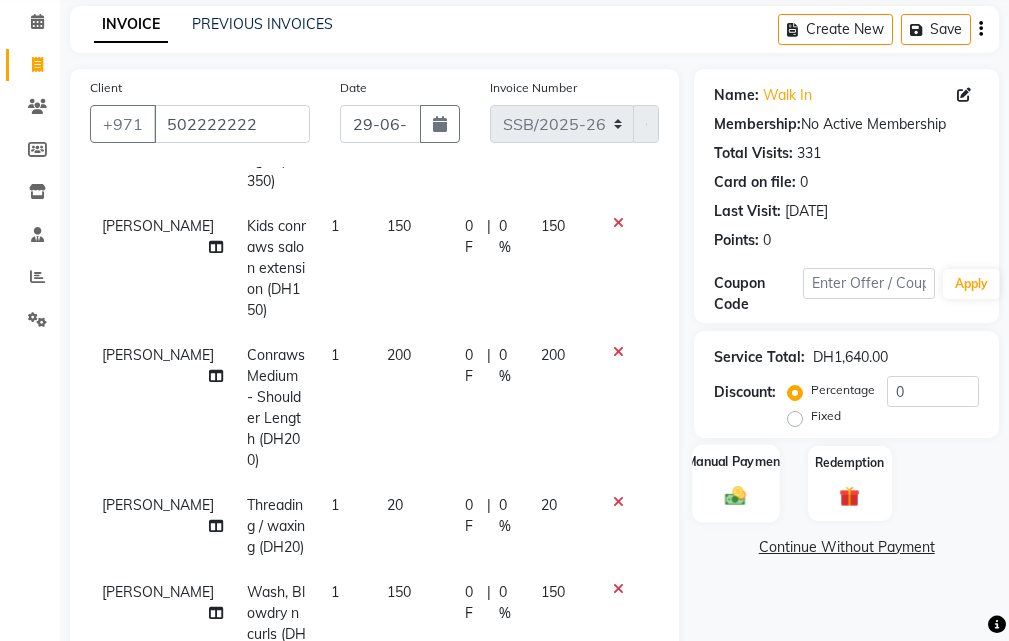 click 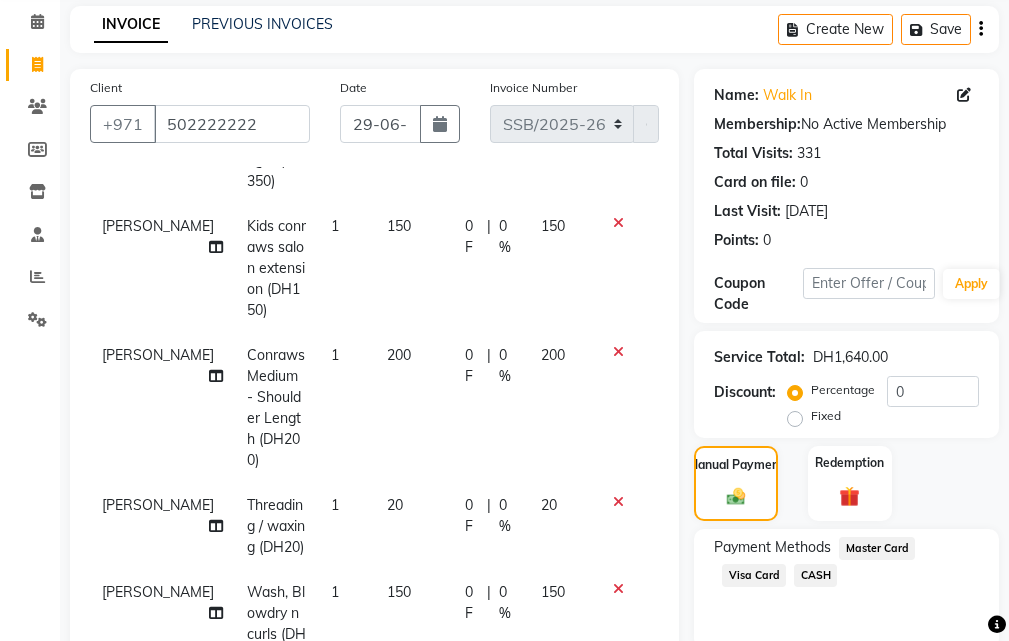 click on "Visa Card" 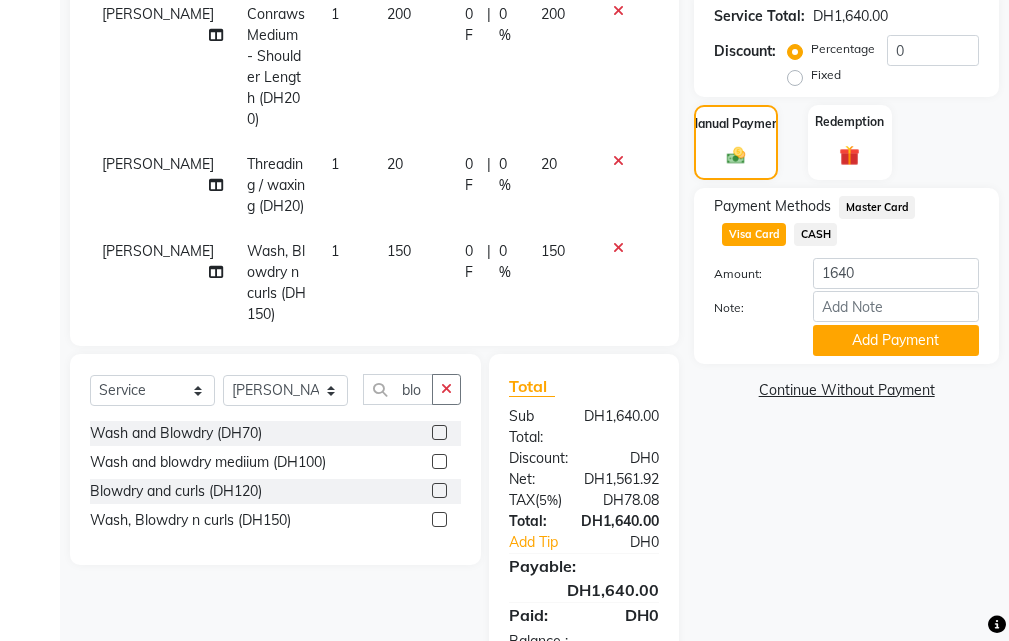 scroll, scrollTop: 531, scrollLeft: 0, axis: vertical 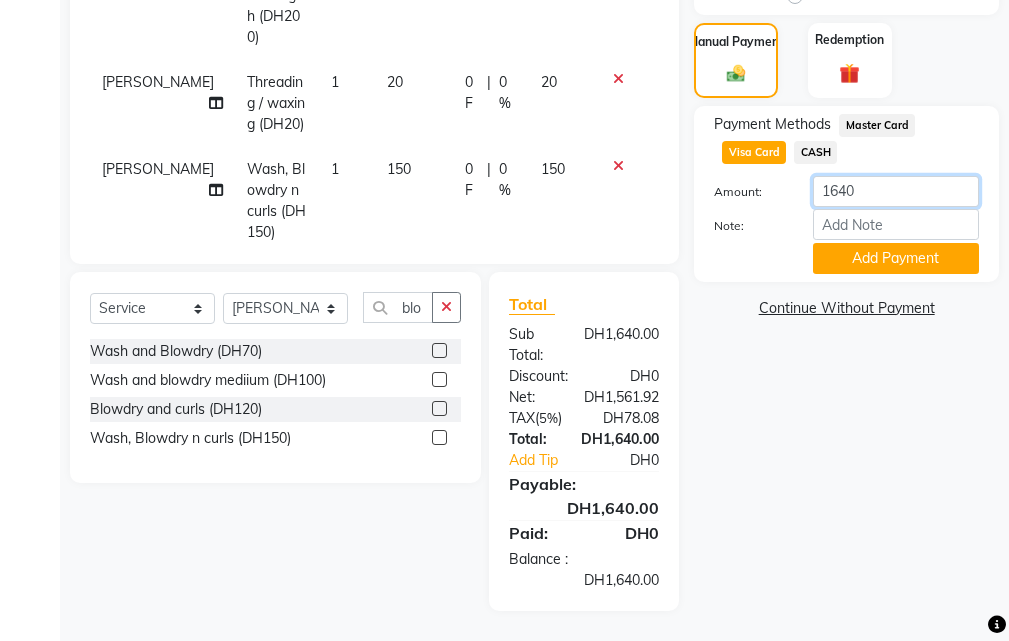 click on "1640" 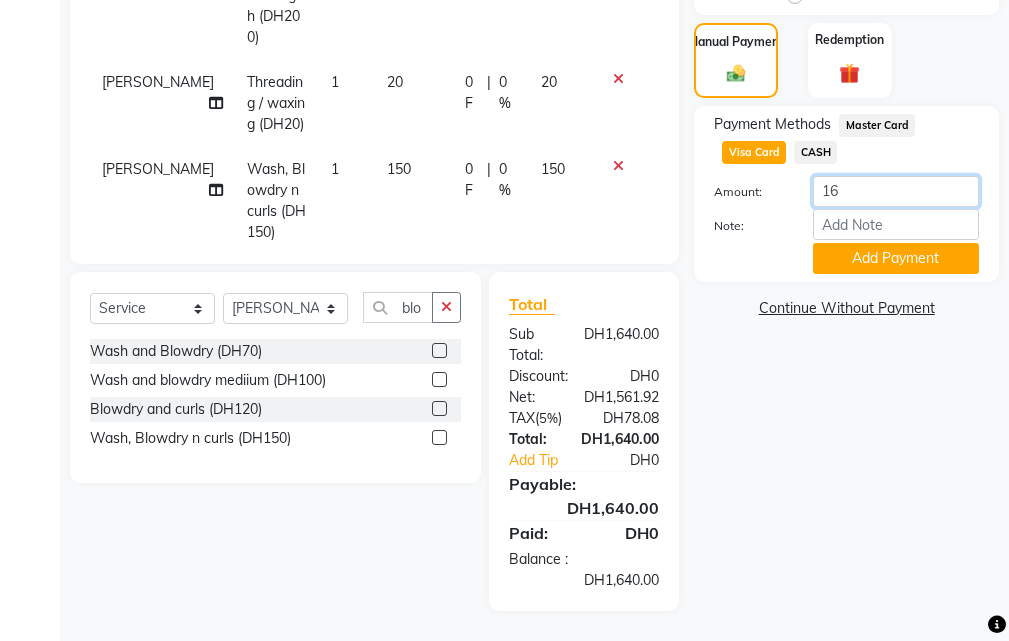 type on "1" 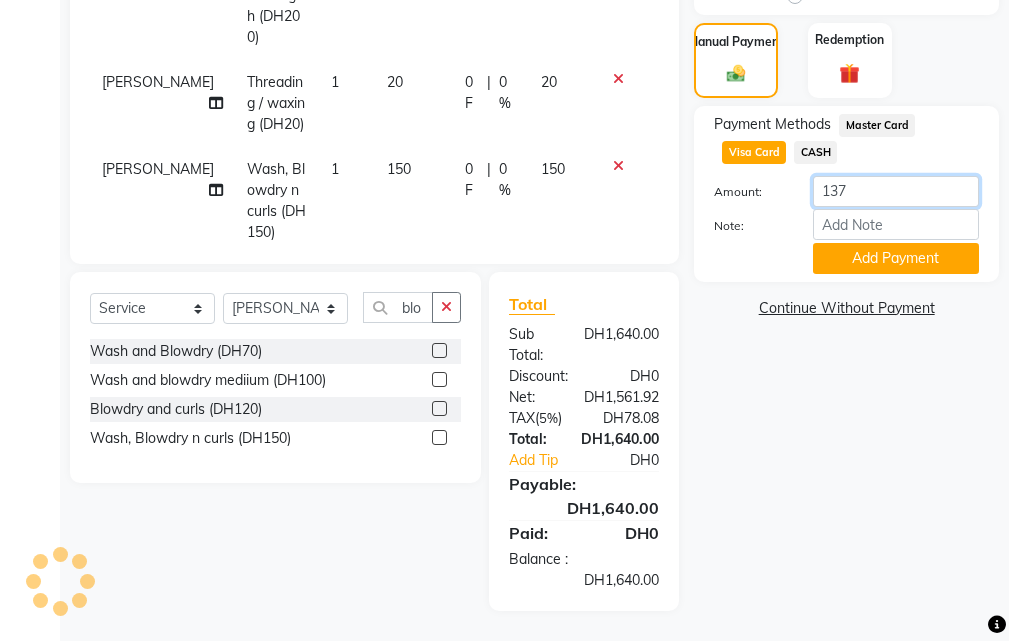 type on "1370" 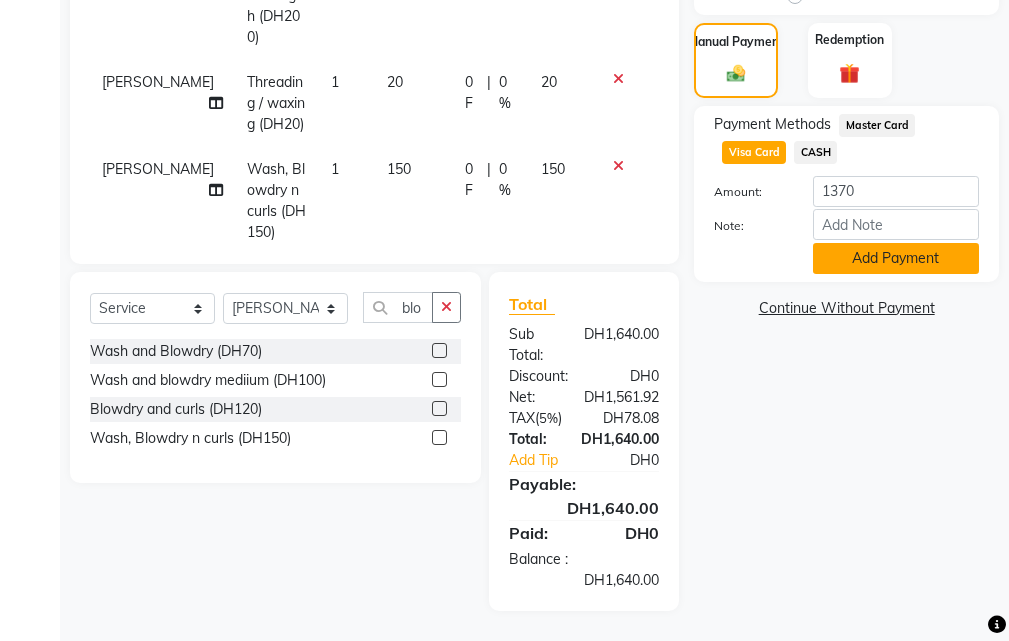 click on "Add Payment" 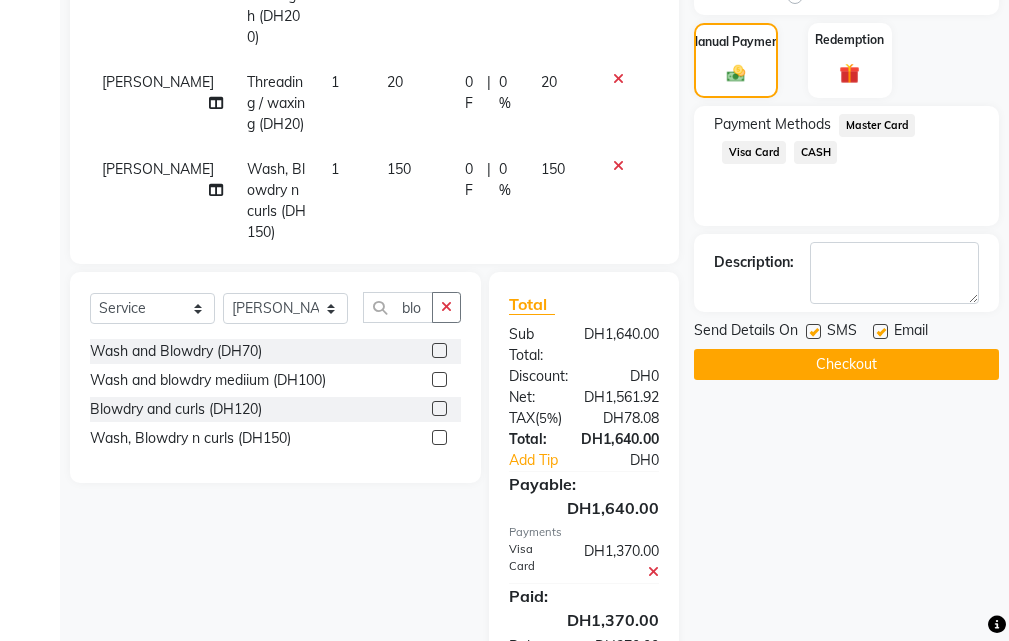 click 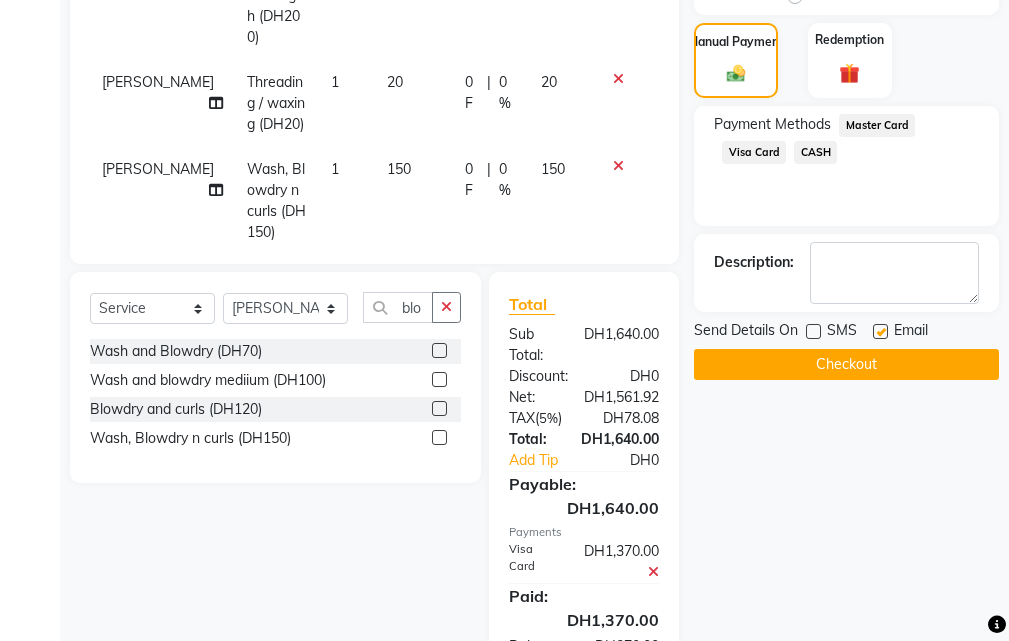 click on "Checkout" 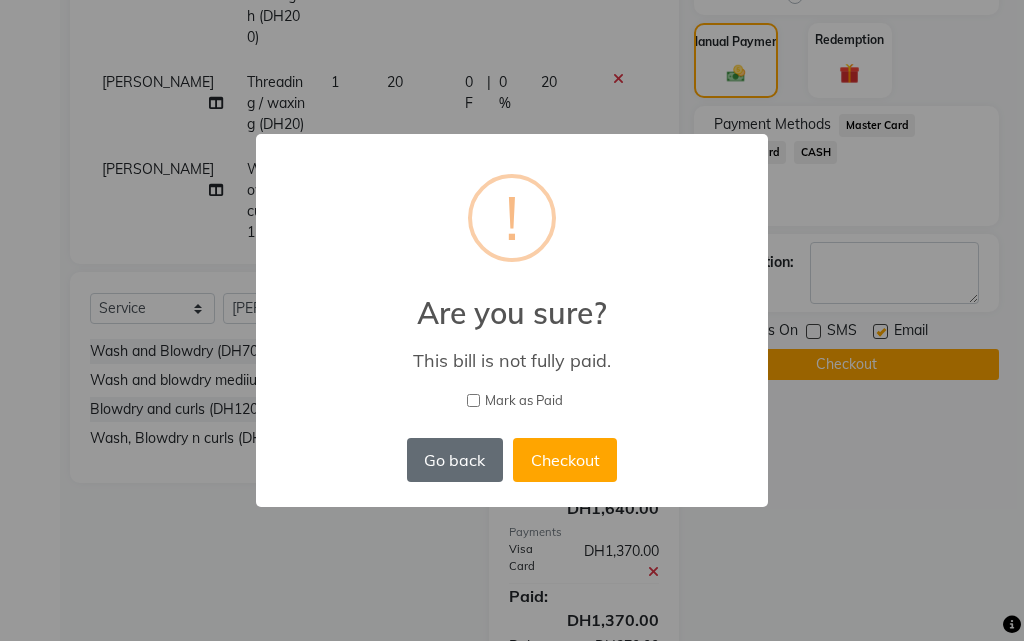 click on "Go back" at bounding box center [455, 460] 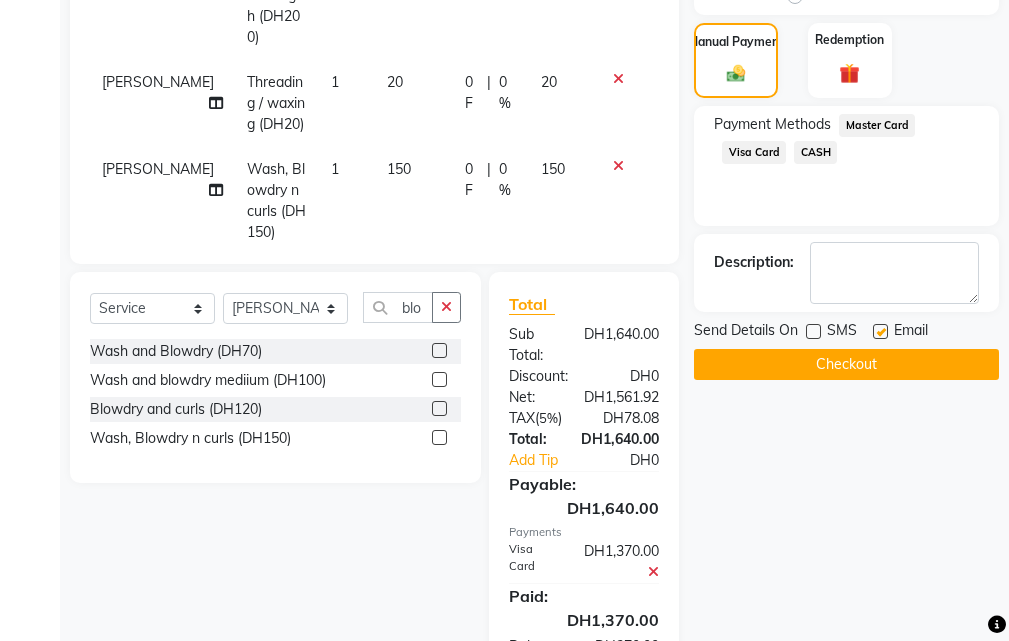 click on "CASH" 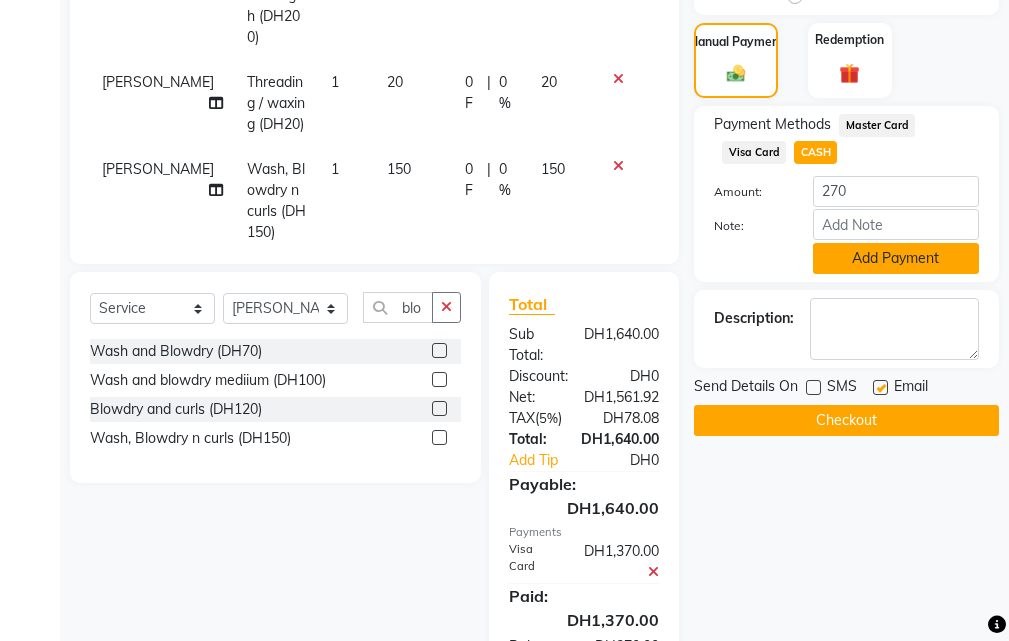 click on "Add Payment" 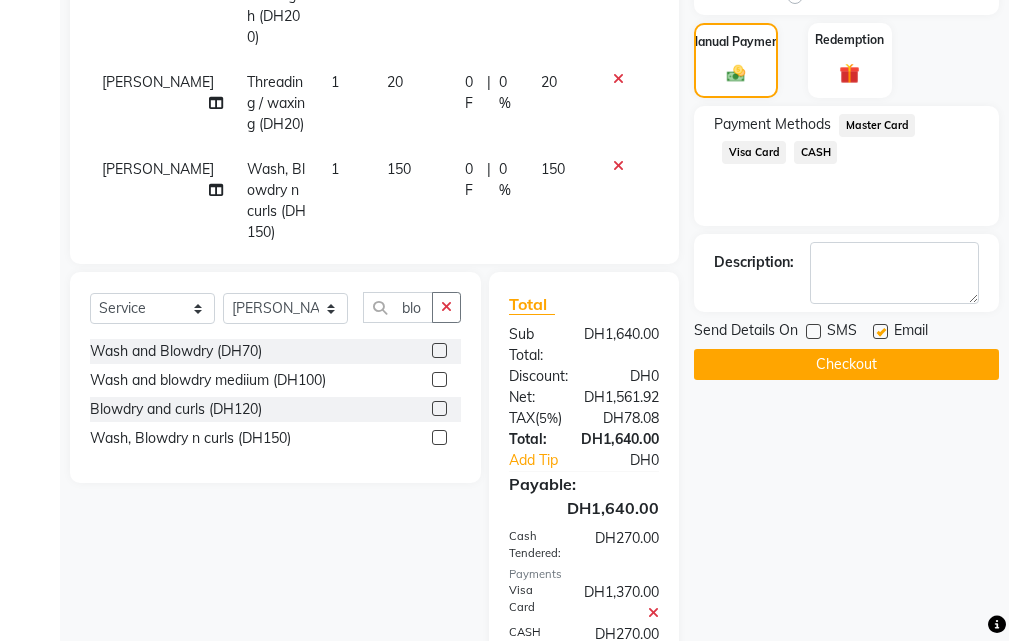 click 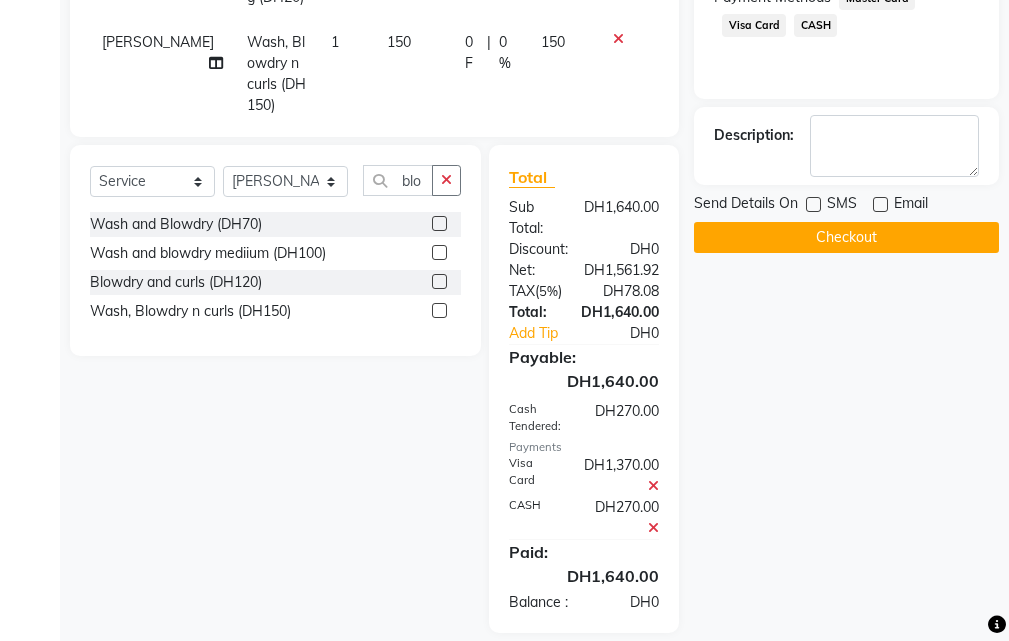 scroll, scrollTop: 663, scrollLeft: 0, axis: vertical 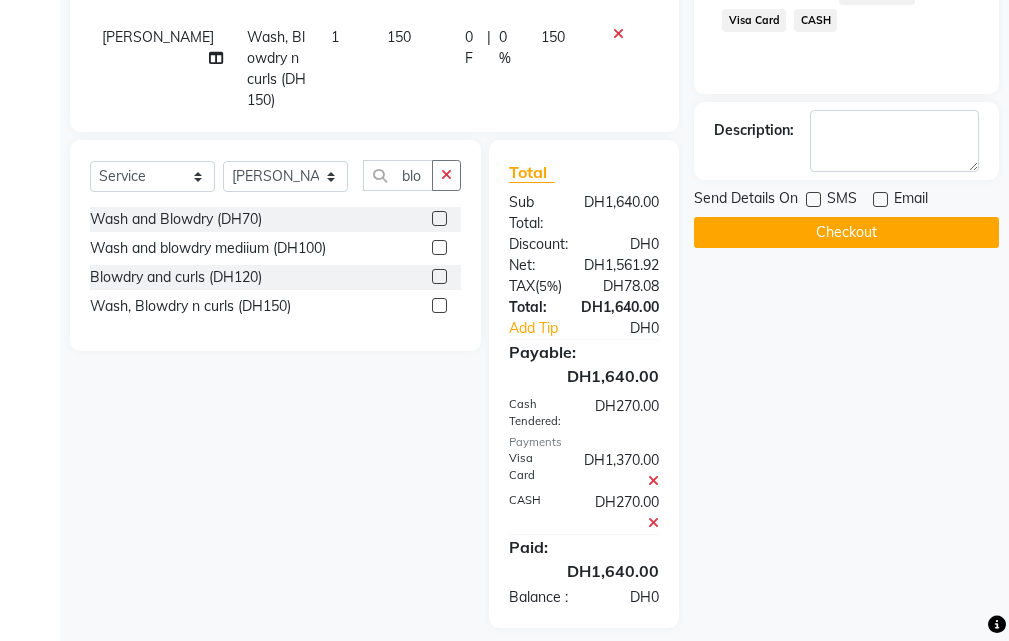 click on "Checkout" 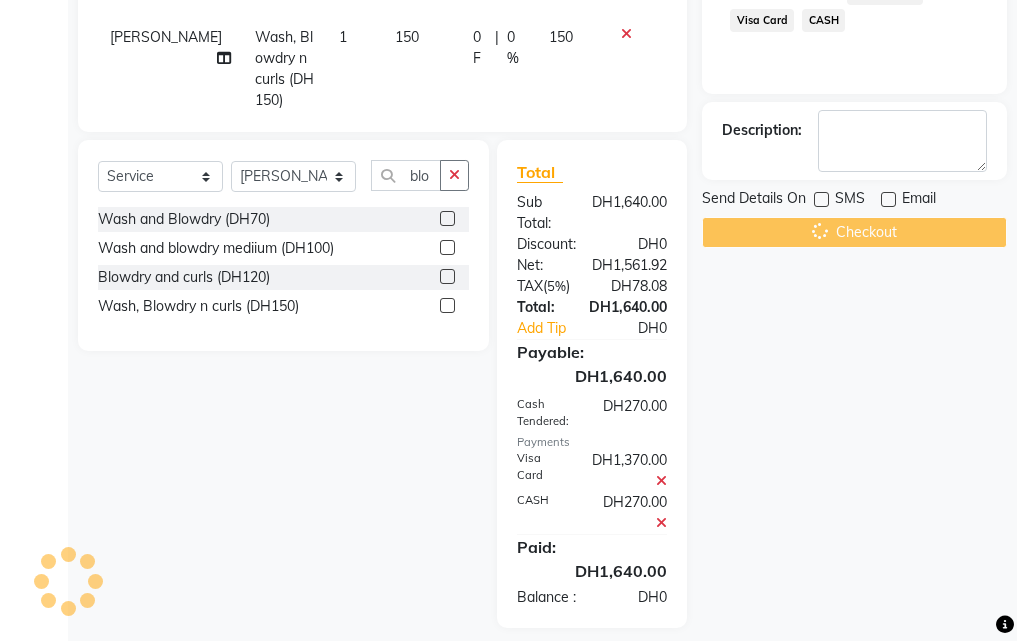 scroll, scrollTop: 0, scrollLeft: 0, axis: both 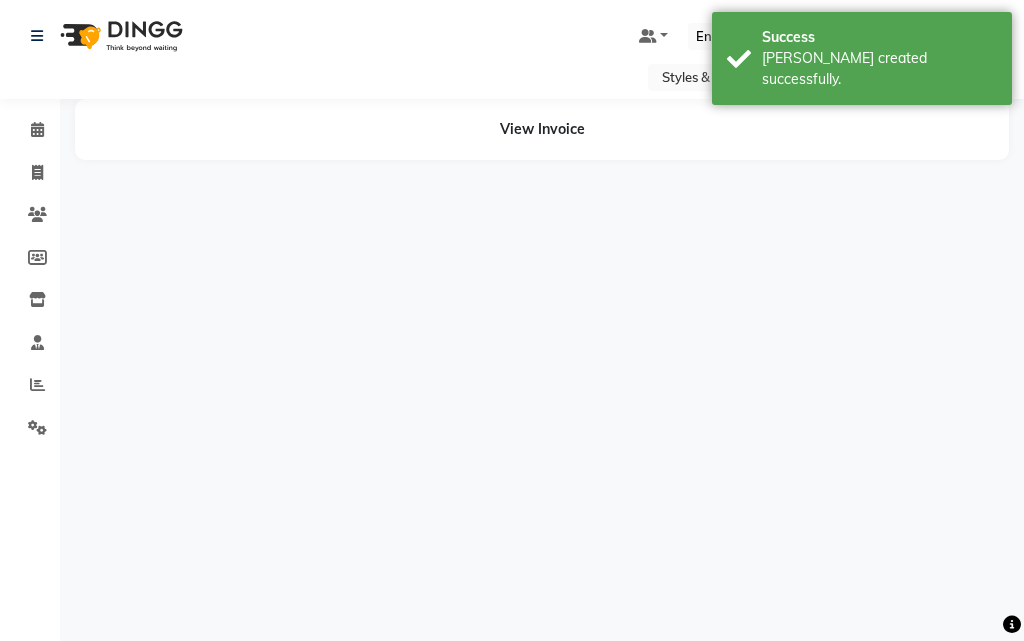 select on "20463" 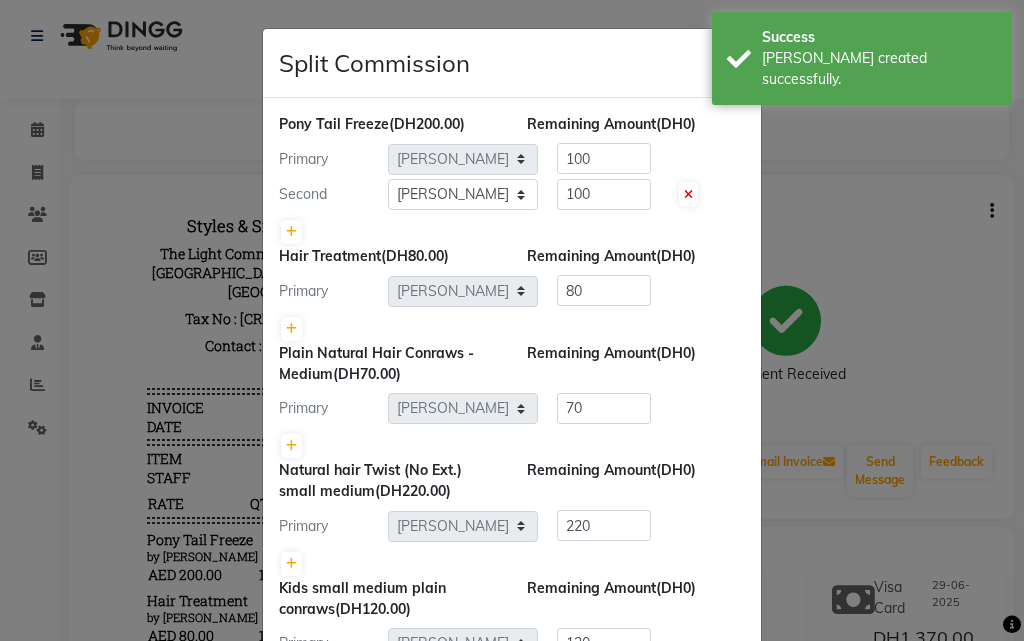 scroll, scrollTop: 0, scrollLeft: 0, axis: both 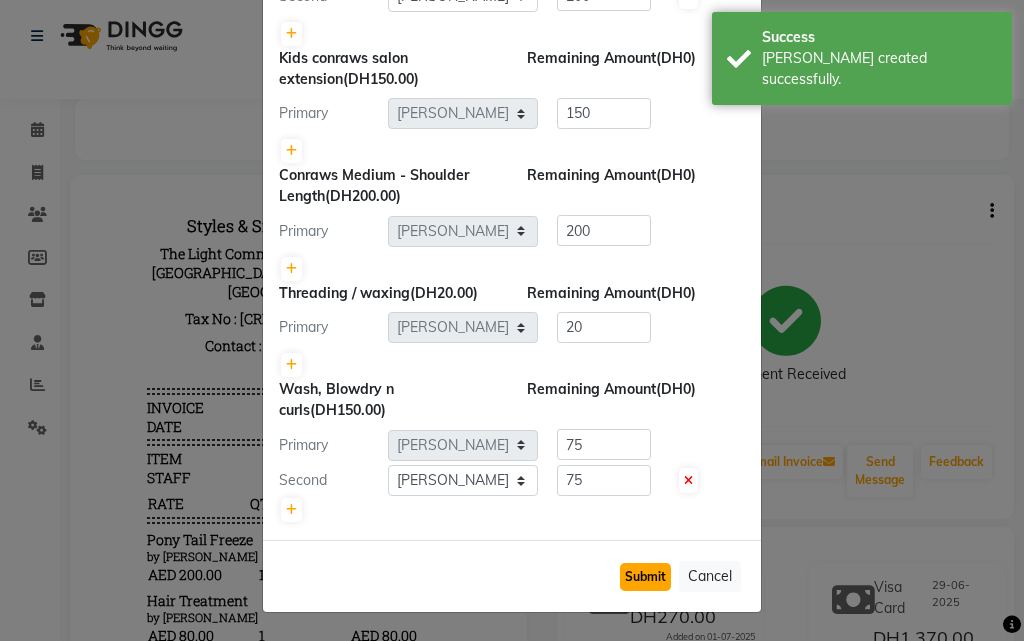 click on "Submit" 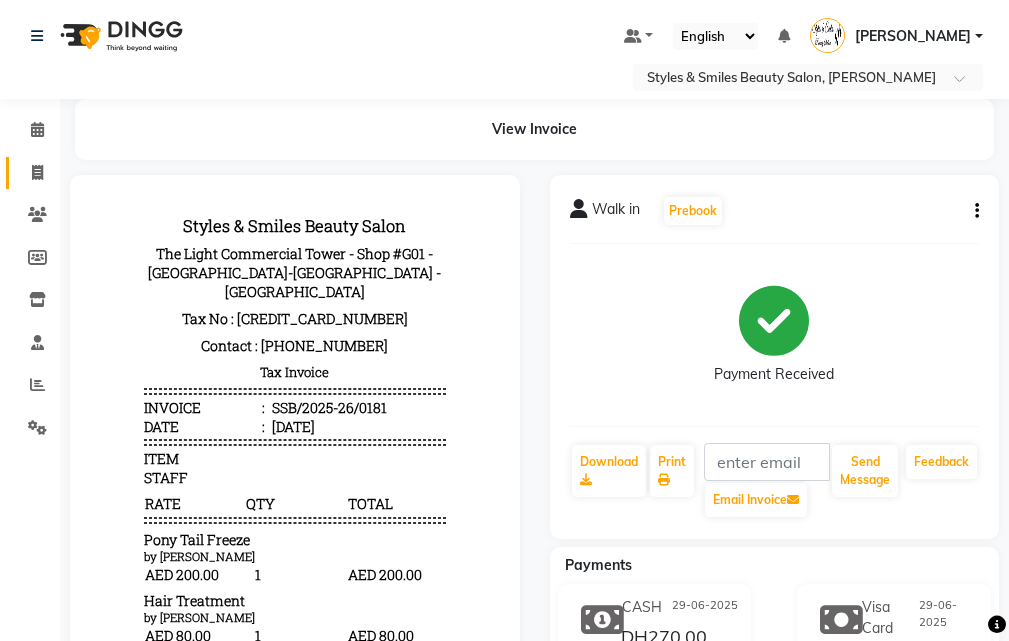 click 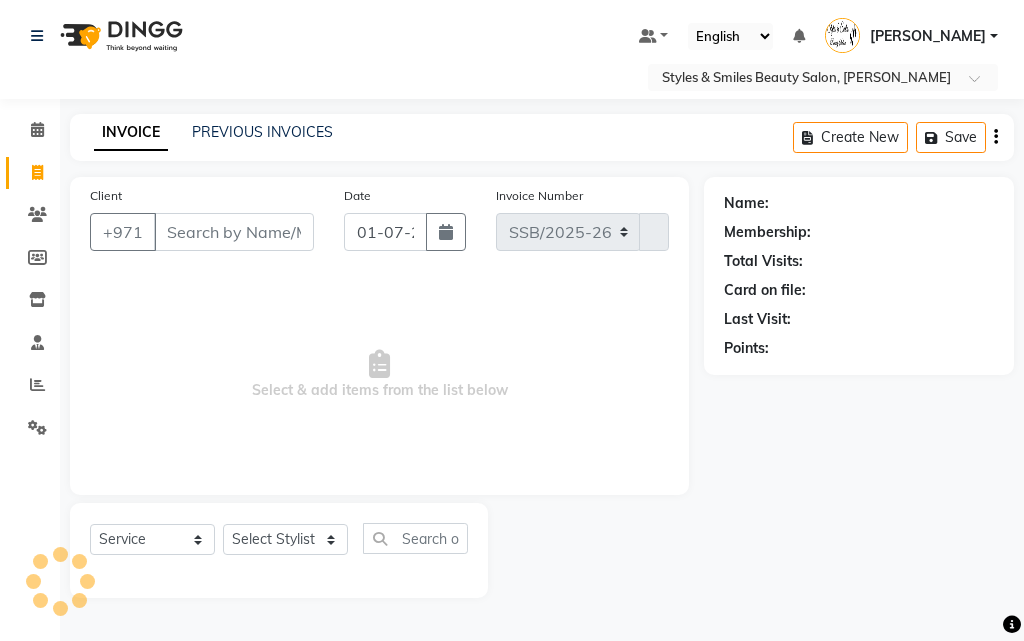 select on "4038" 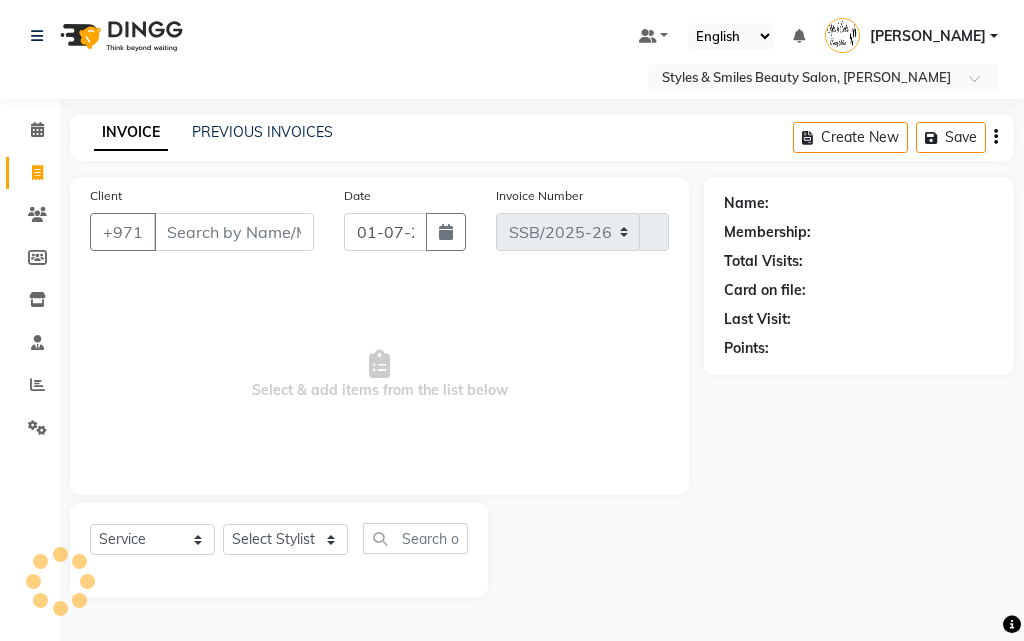 type on "0182" 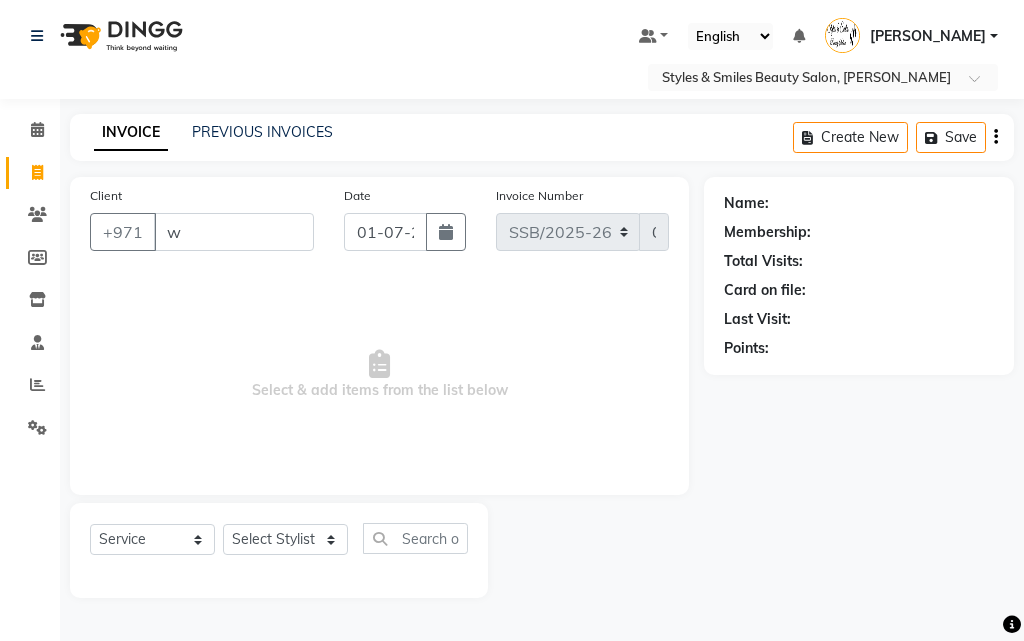 type on "wa" 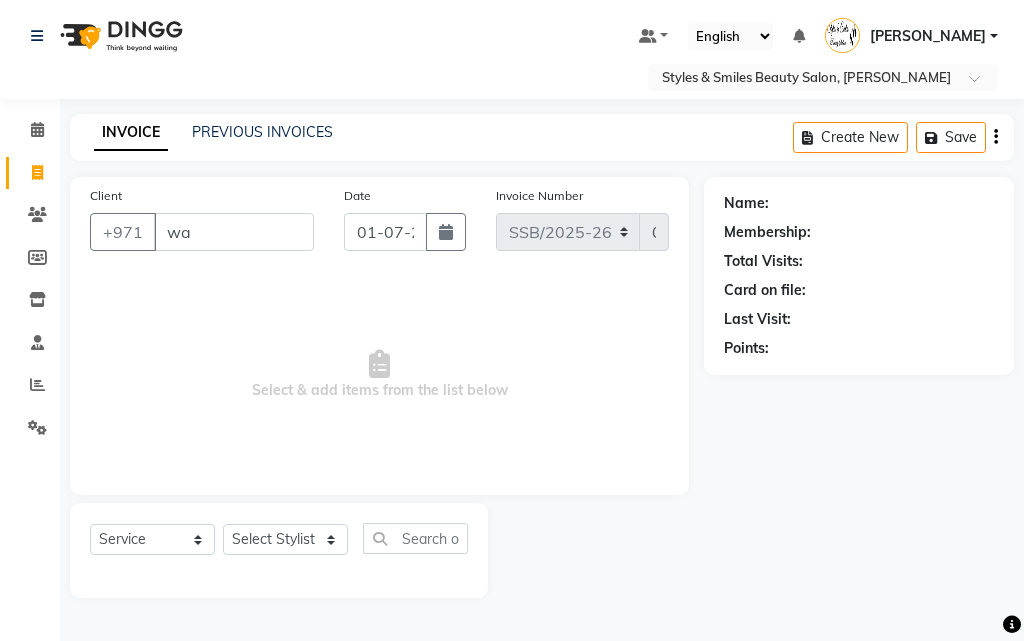 select on "product" 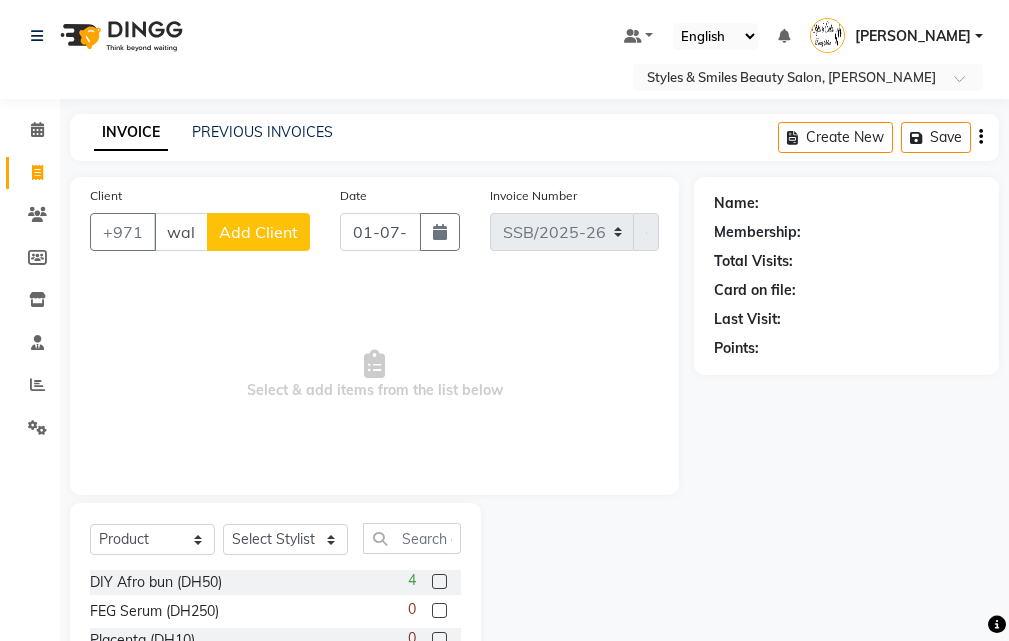 scroll, scrollTop: 0, scrollLeft: 4, axis: horizontal 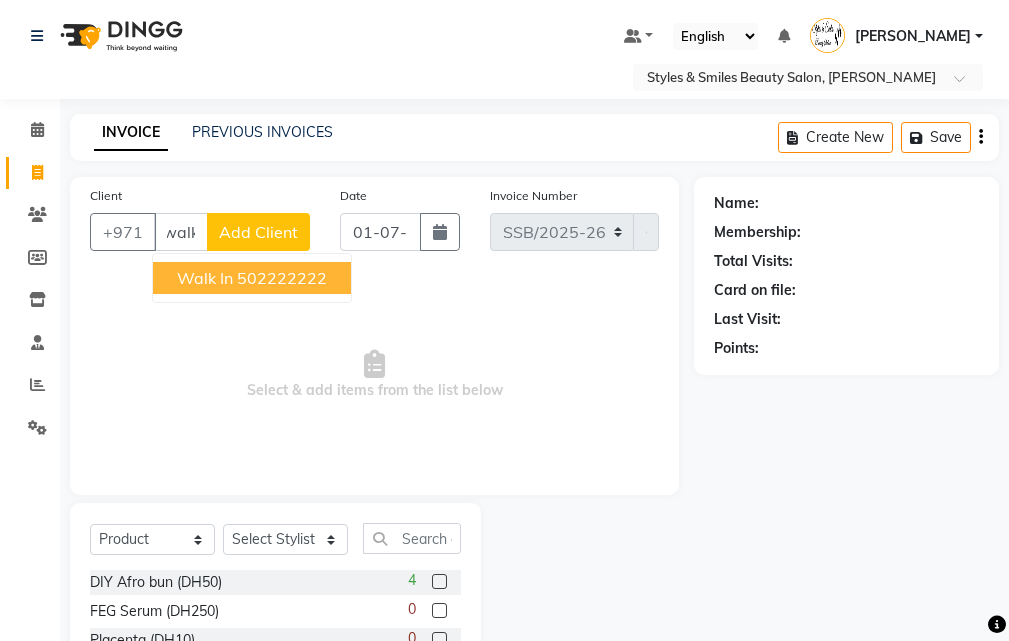 click on "502222222" at bounding box center [282, 278] 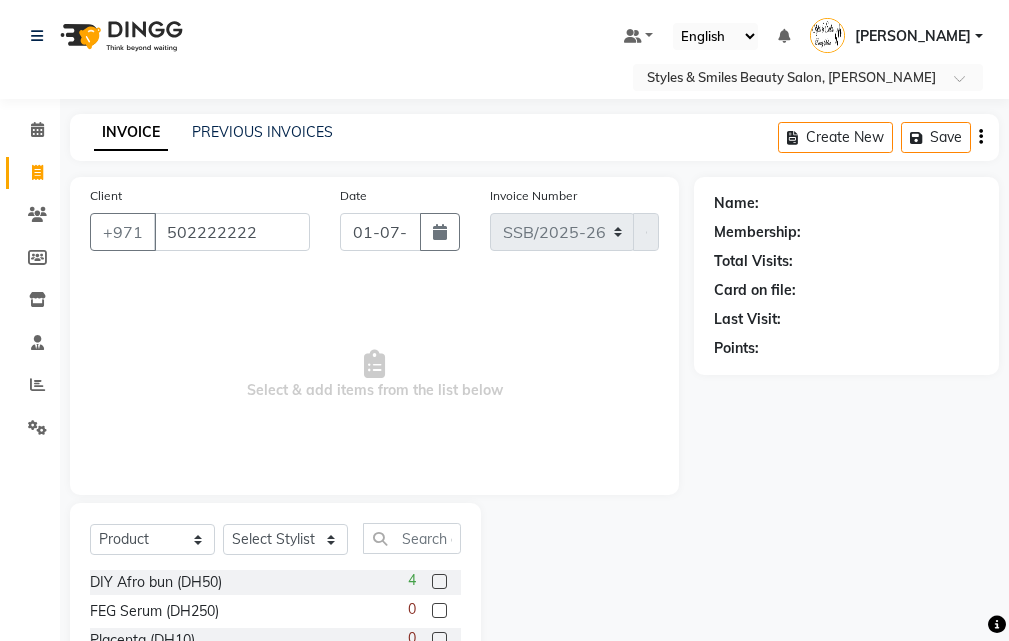 scroll, scrollTop: 0, scrollLeft: 0, axis: both 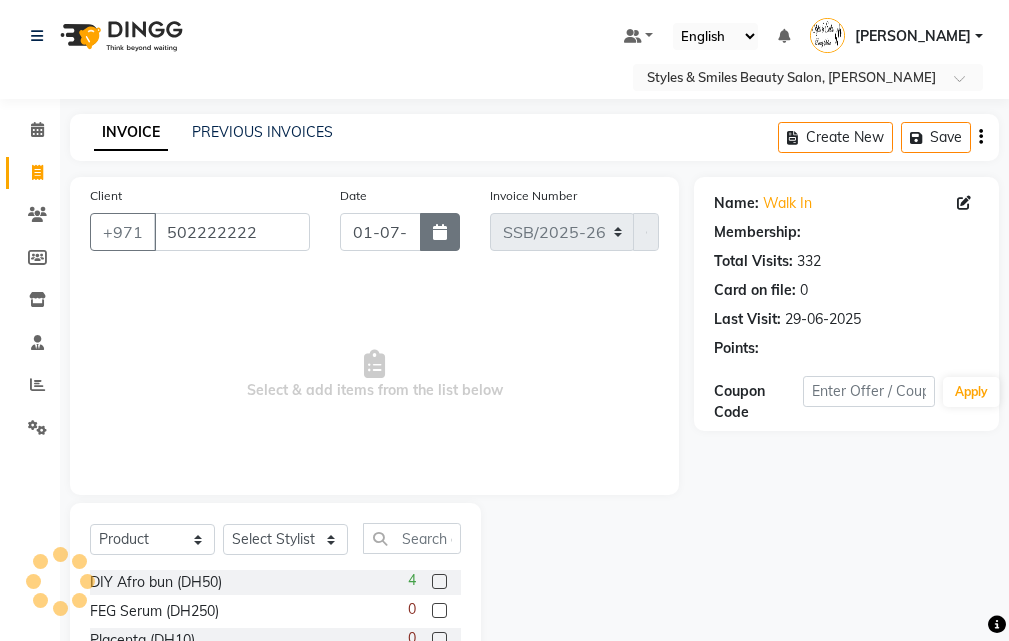 click 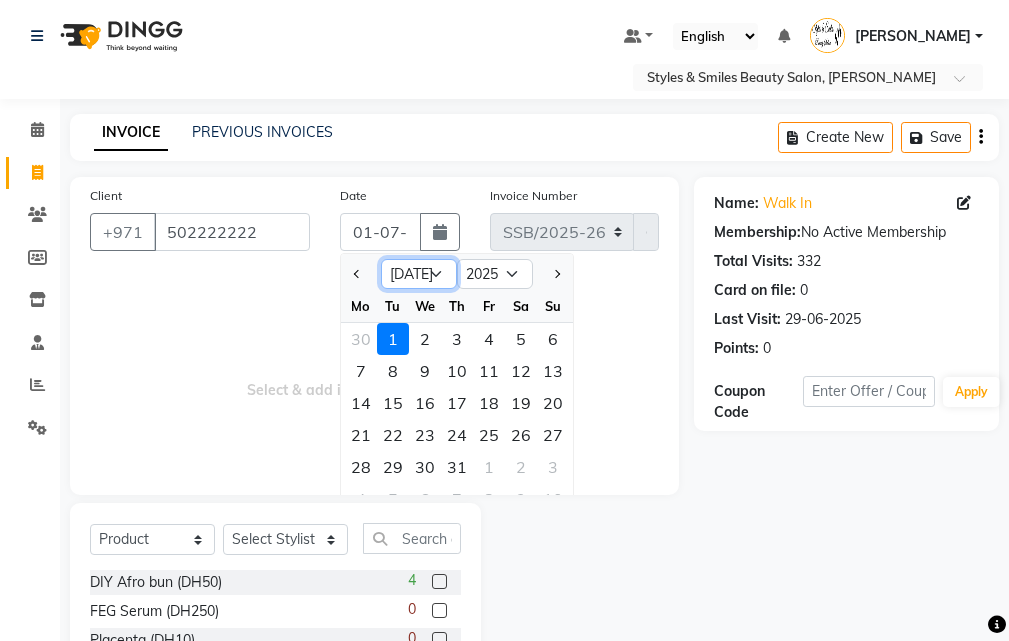 click on "Jan Feb Mar Apr May Jun [DATE] Aug Sep Oct Nov Dec" 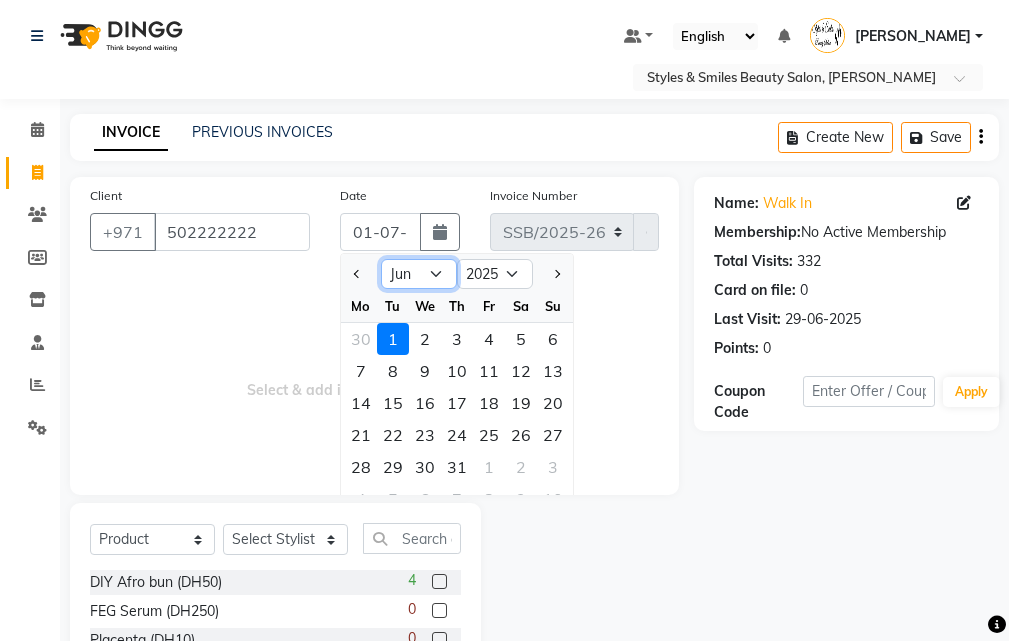 click on "Jan Feb Mar Apr May Jun [DATE] Aug Sep Oct Nov Dec" 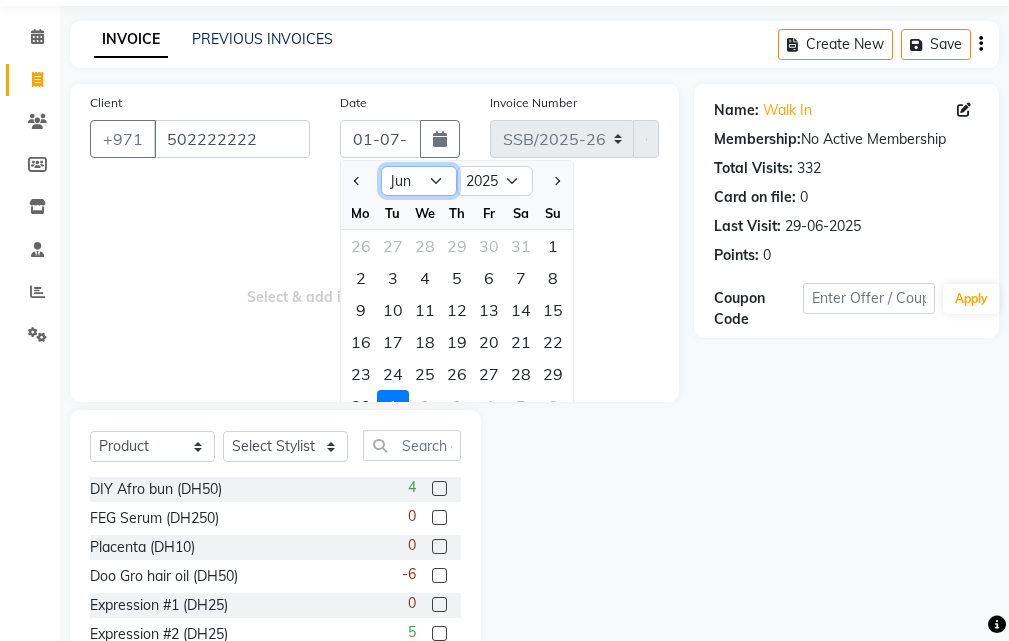 scroll, scrollTop: 111, scrollLeft: 0, axis: vertical 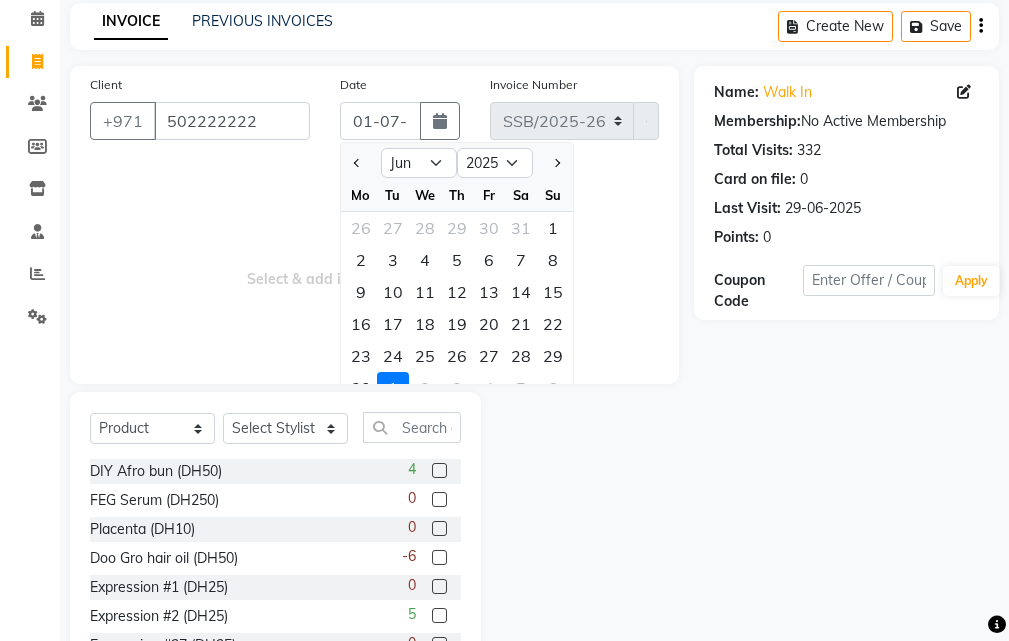 click on "Client [PHONE_NUMBER] Date [DATE] Jan Feb Mar Apr May Jun [DATE] Aug Sep Oct Nov [DATE] 2016 2017 2018 2019 2020 2021 2022 2023 2024 2025 2026 2027 2028 2029 2030 2031 2032 2033 2034 2035 Mo Tu We Th Fr Sa Su 26 27 28 29 30 31 1 2 3 4 5 6 7 8 9 10 11 12 13 14 15 16 17 18 19 20 21 22 23 24 25 26 27 28 29 30 1 2 3 4 5 6 Invoice Number SSB/[PHONE_NUMBER]  Select & add items from the list below  Select  Service  Product  Membership  Package Voucher Prepaid Gift Card  Select Stylist [PERSON_NAME] Gift Enuneku [PERSON_NAME] [PERSON_NAME] [PERSON_NAME] [PERSON_NAME] DIY Afro bun (DH50)  4 FEG Serum (DH250)  0 Placenta (DH10)  0 Doo Gro hair oil (DH50)  -6 Expression #1 (DH25)  0 Expression #2 (DH25)  5 Expression #27 (DH25)  0 Expression #9 (DH25)  3 Expression #33 (DH25)  -4 Expression #30 (DH25)  0 Expression purple (DH25)  3 Expression Amber (DH25)  4 Expression BG (DH25)  5 Expression Torqoise (DH25)  1 Expression Vintagerose (DH25)  3 Expression Marimo (DH25)  4 Expression Periwinkle (DH25)  2 4 1 3" 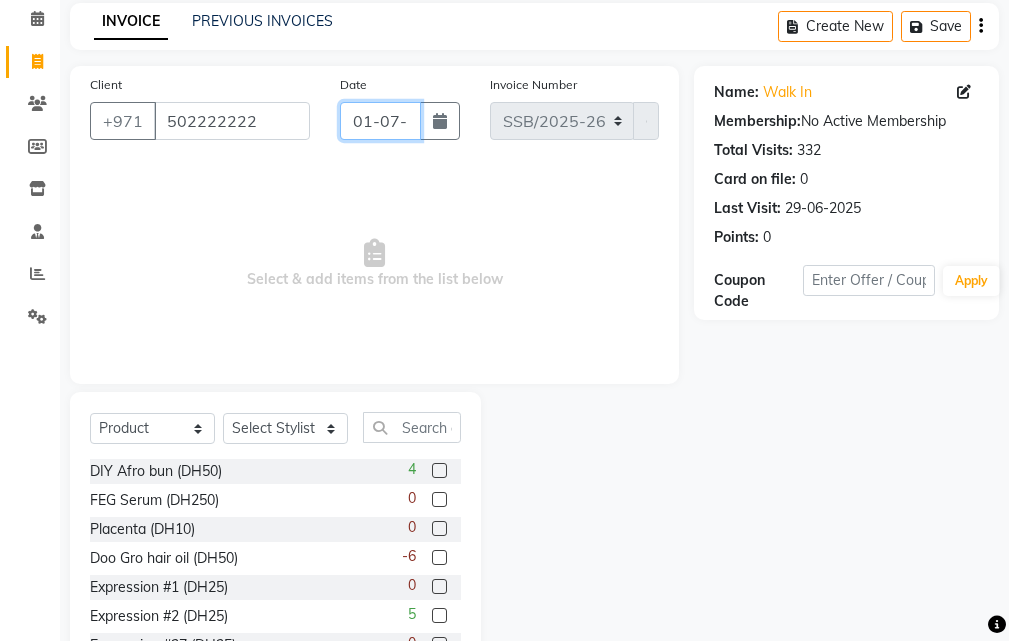 click on "01-07-2025" 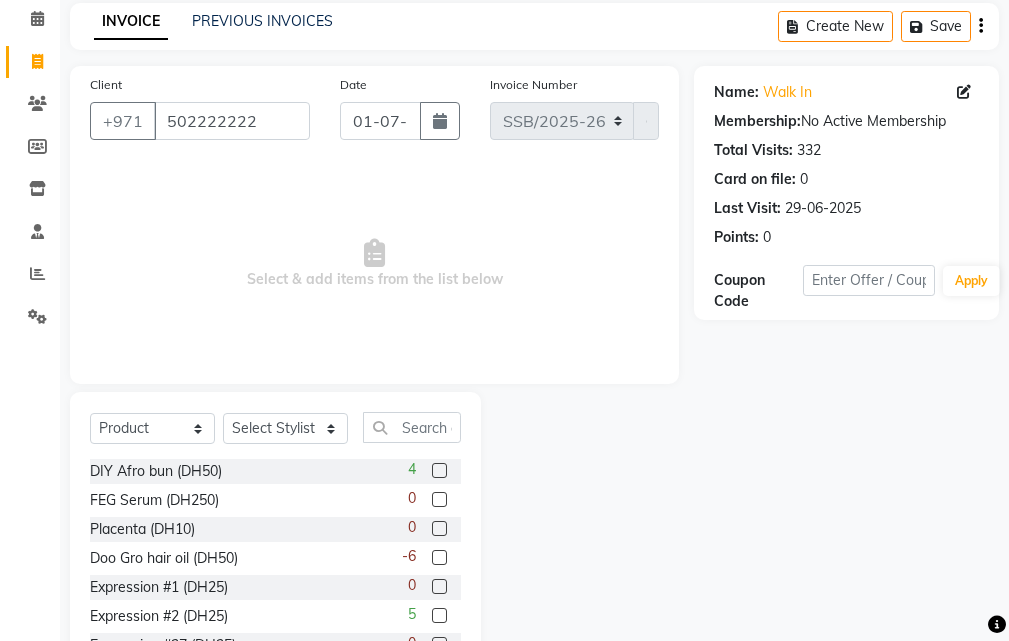 select on "7" 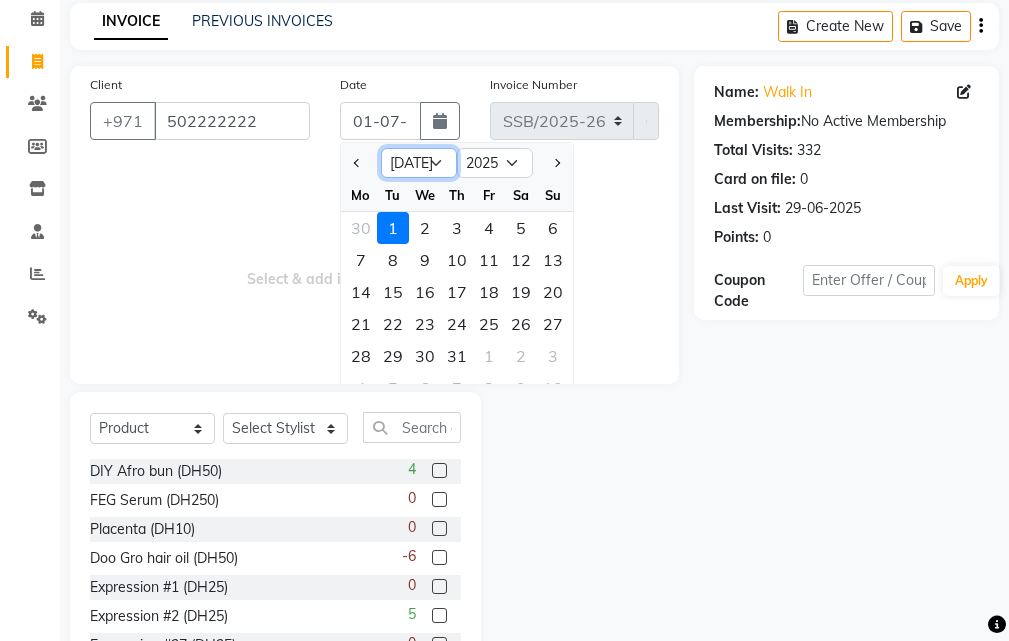 click on "Jan Feb Mar Apr May Jun [DATE] Aug Sep Oct Nov Dec" 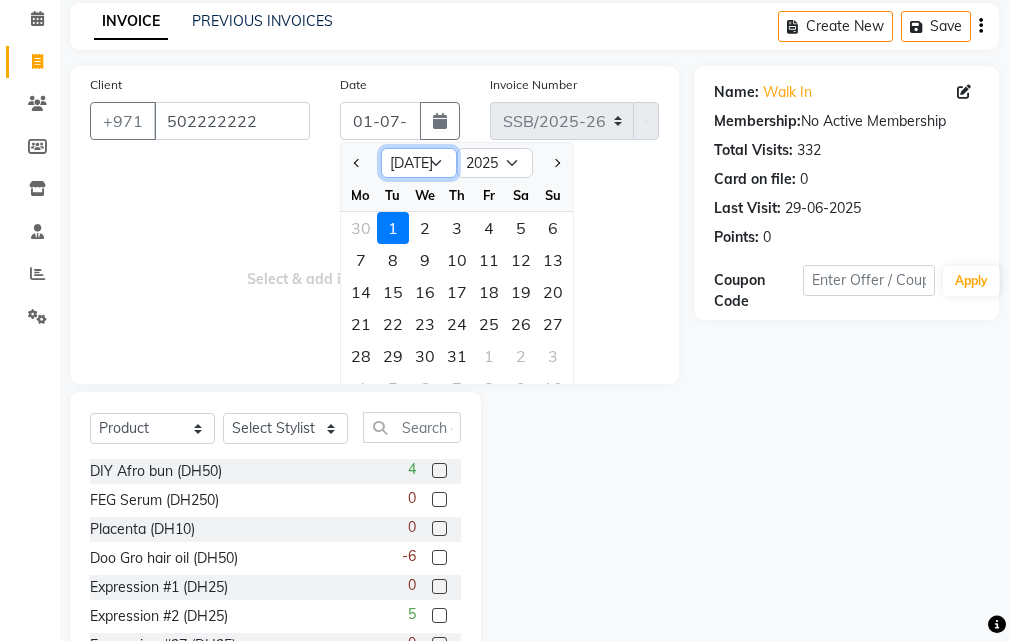 select on "6" 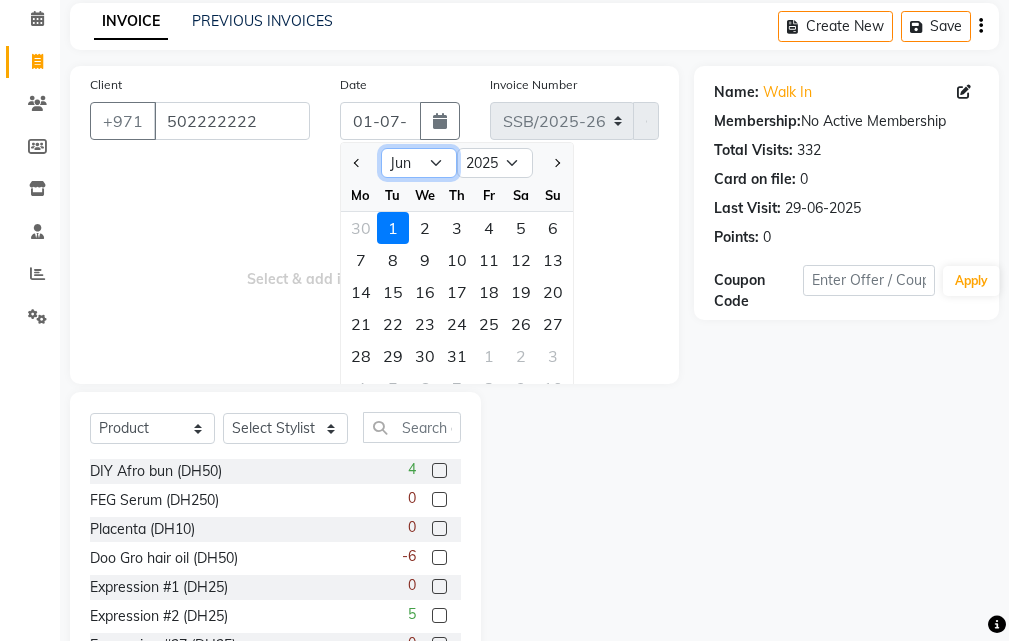 click on "Jan Feb Mar Apr May Jun [DATE] Aug Sep Oct Nov Dec" 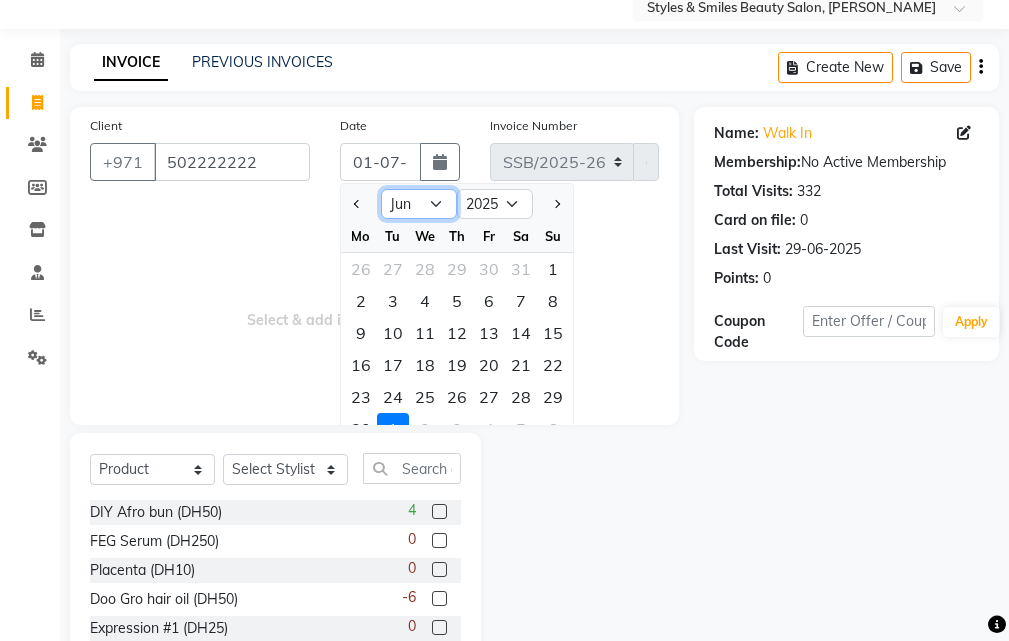 scroll, scrollTop: 86, scrollLeft: 0, axis: vertical 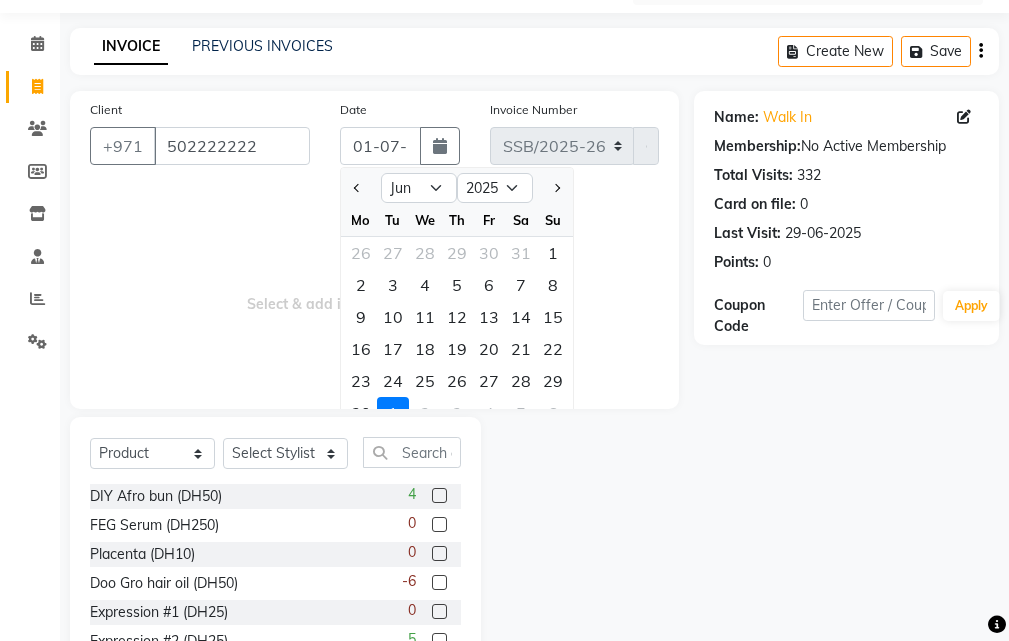 click on "Select & add items from the list below" at bounding box center (374, 289) 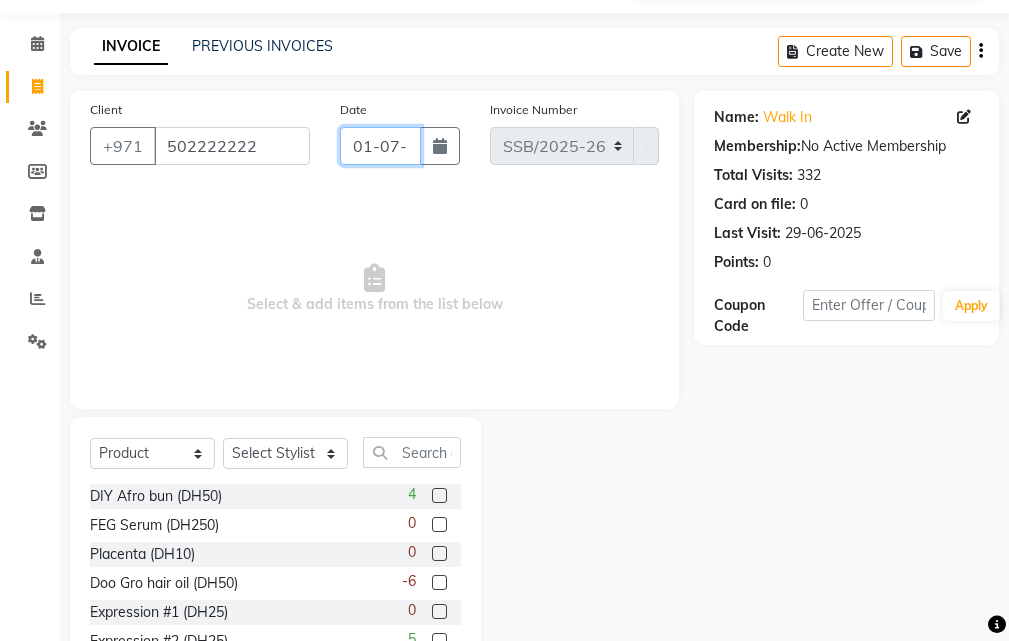 click on "01-07-2025" 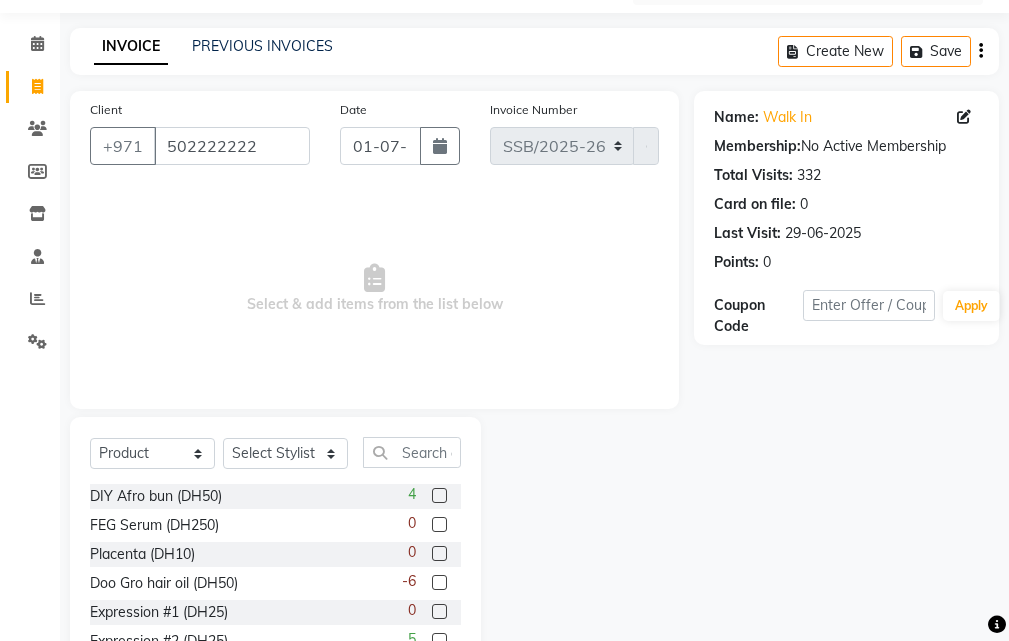 type 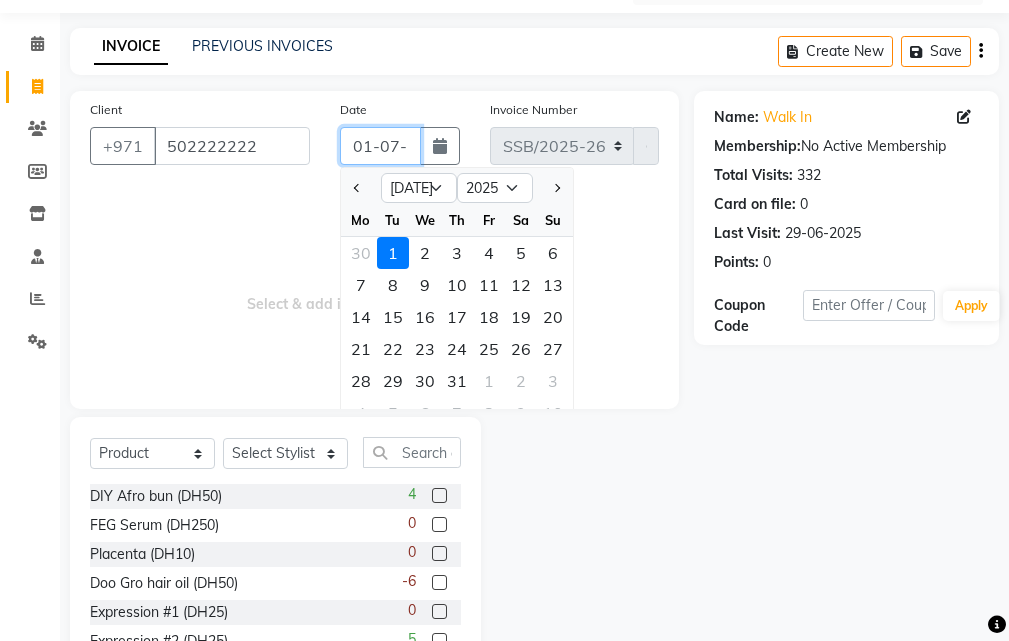 click on "01-07-2025" 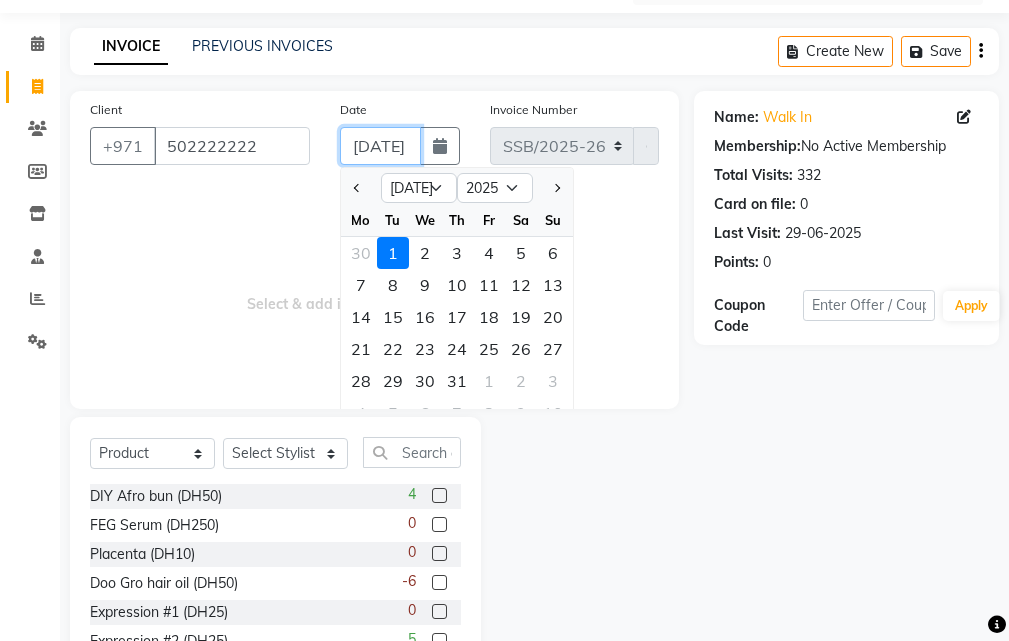click on "[DATE]" 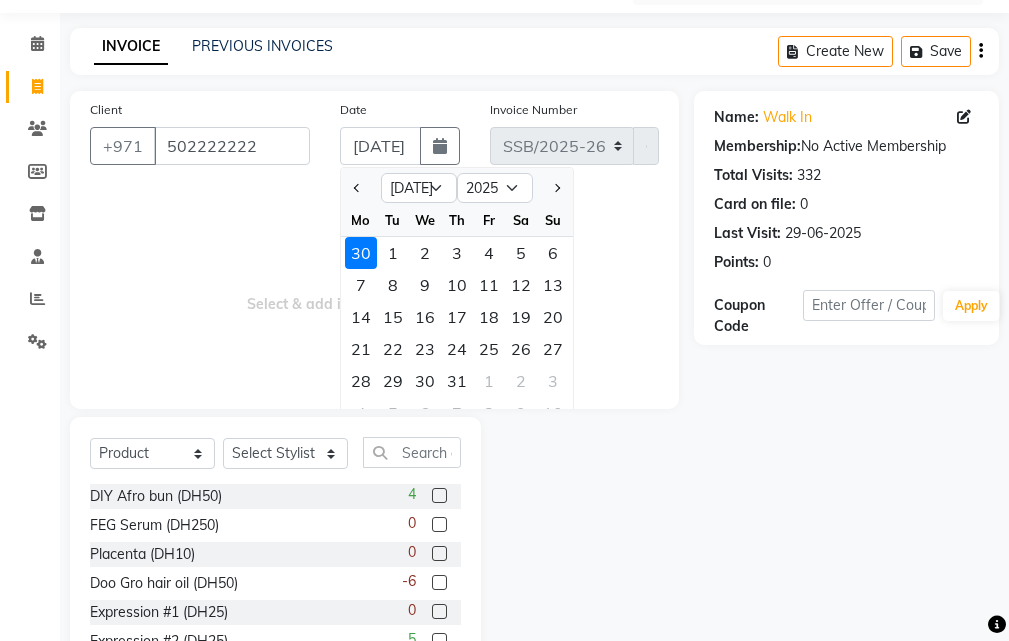 click on "30" 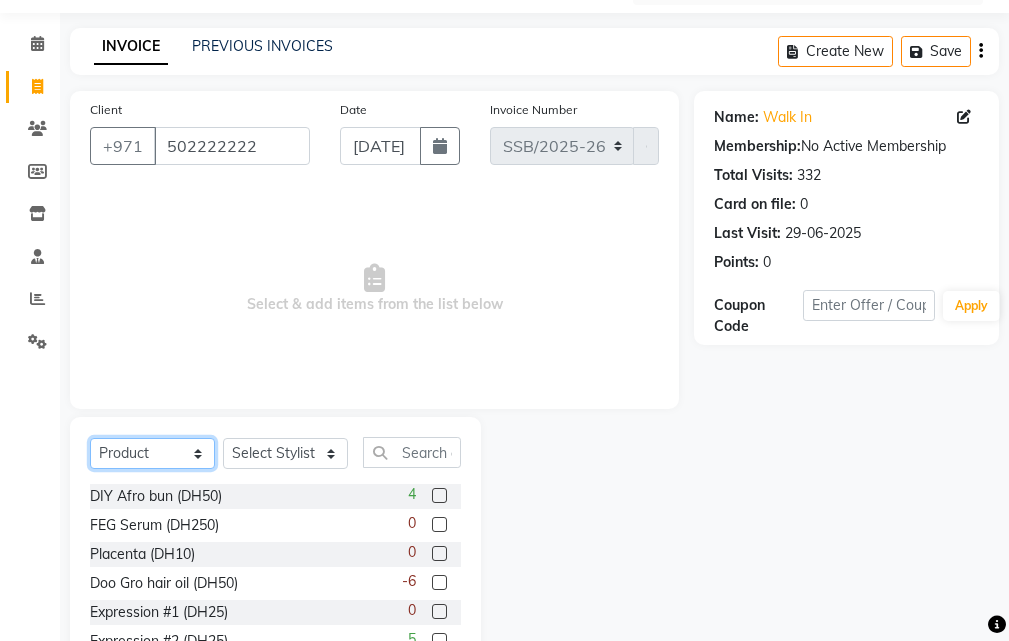 click on "Select  Service  Product  Membership  Package Voucher Prepaid Gift Card" 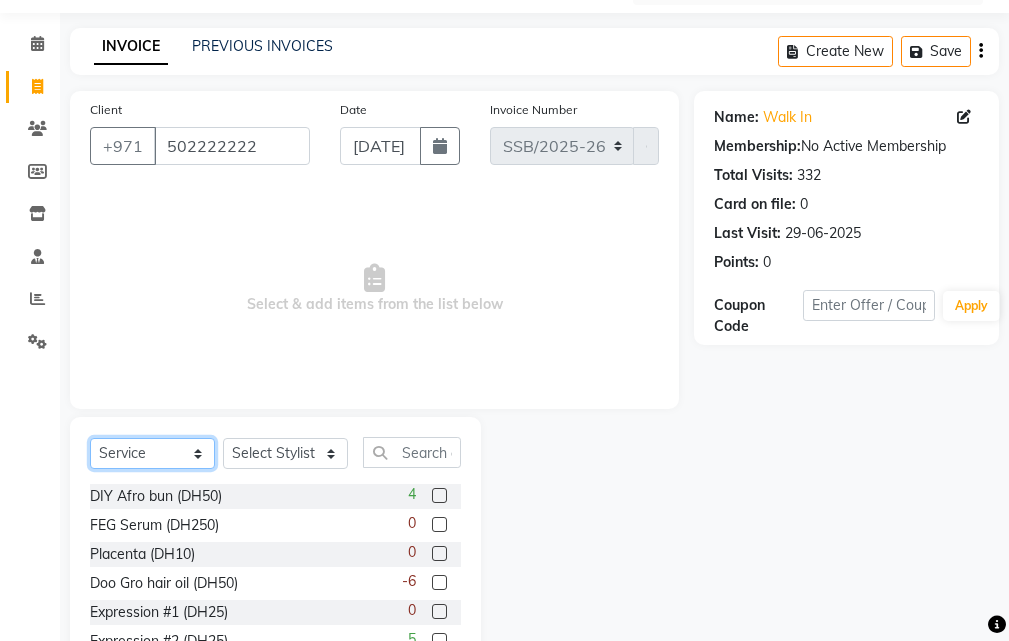 click on "Select  Service  Product  Membership  Package Voucher Prepaid Gift Card" 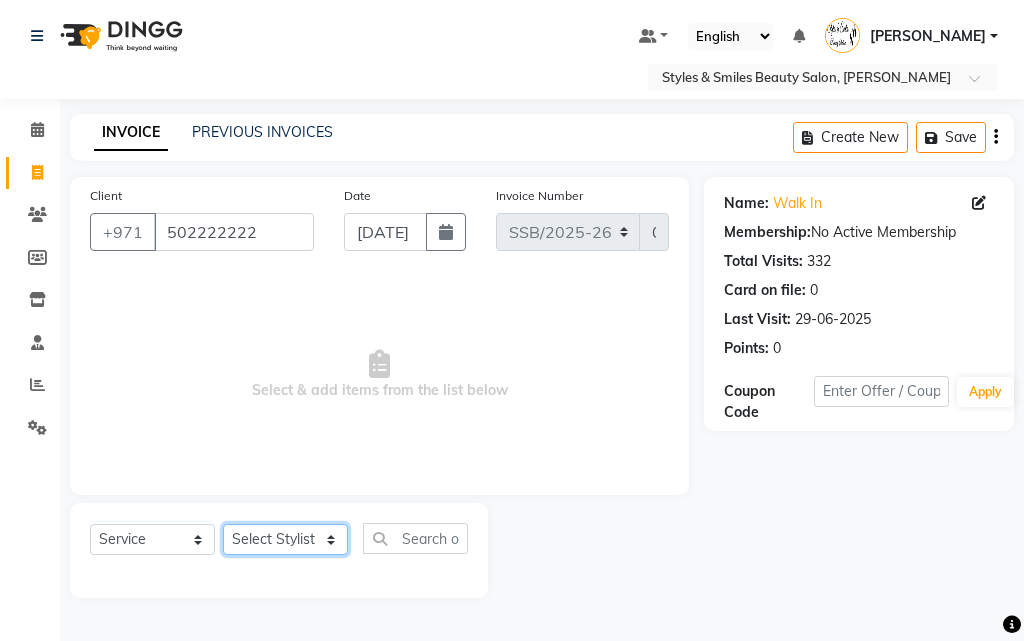 click on "Select Stylist [PERSON_NAME] Gift Enuneku [PERSON_NAME] [PERSON_NAME] [PERSON_NAME] [PERSON_NAME]" 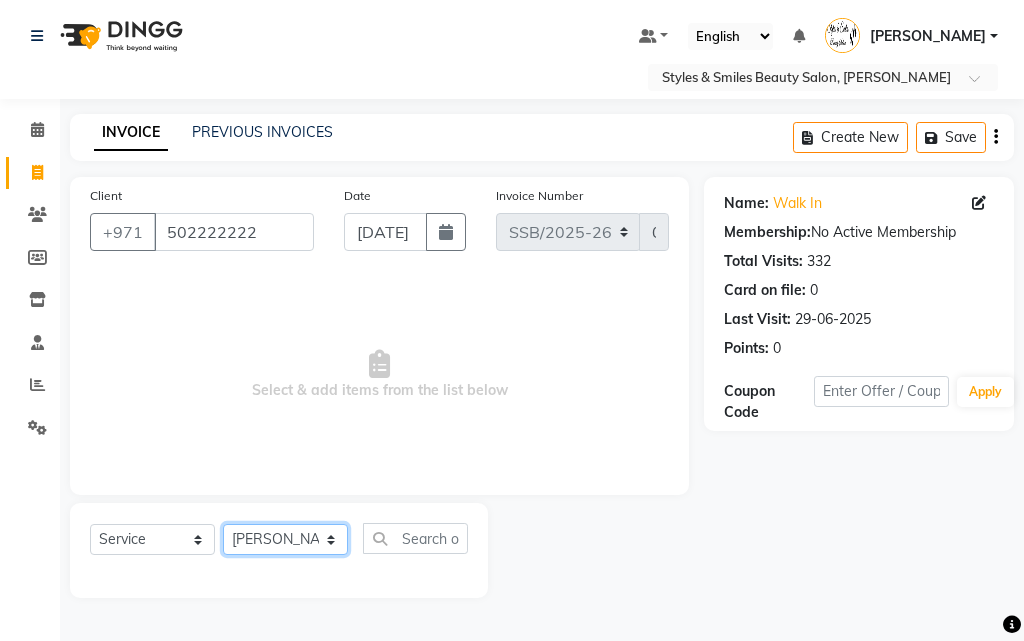 click on "Select Stylist [PERSON_NAME] Gift Enuneku [PERSON_NAME] [PERSON_NAME] [PERSON_NAME] [PERSON_NAME]" 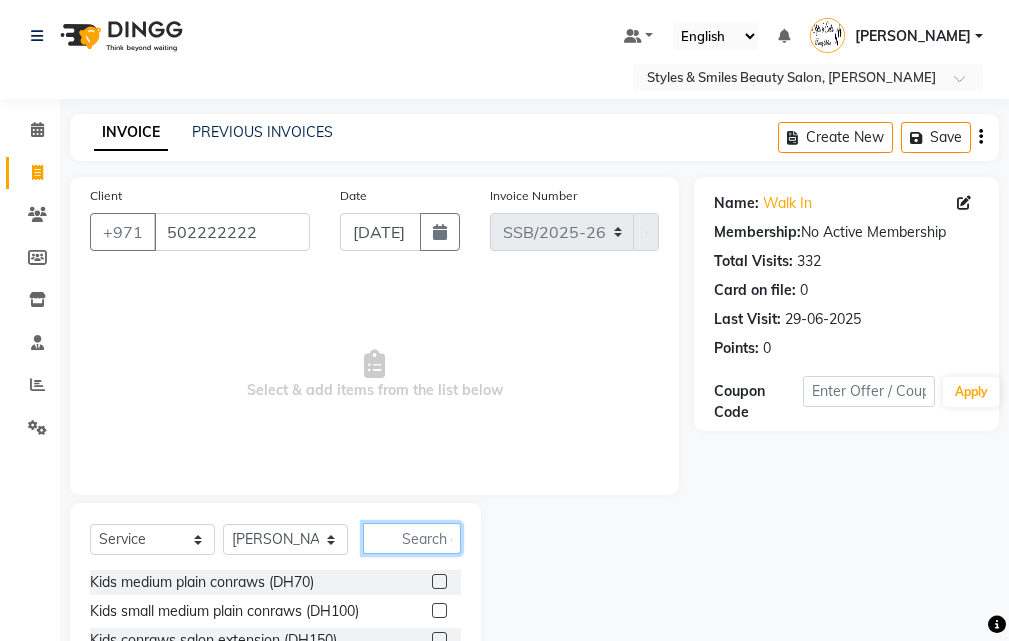 click 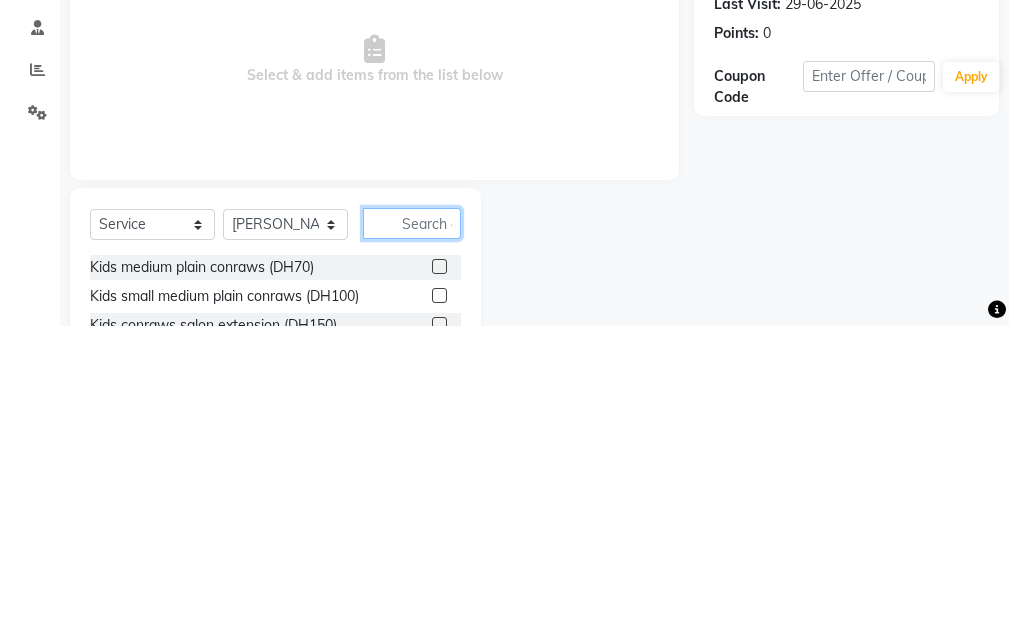 scroll, scrollTop: 46, scrollLeft: 0, axis: vertical 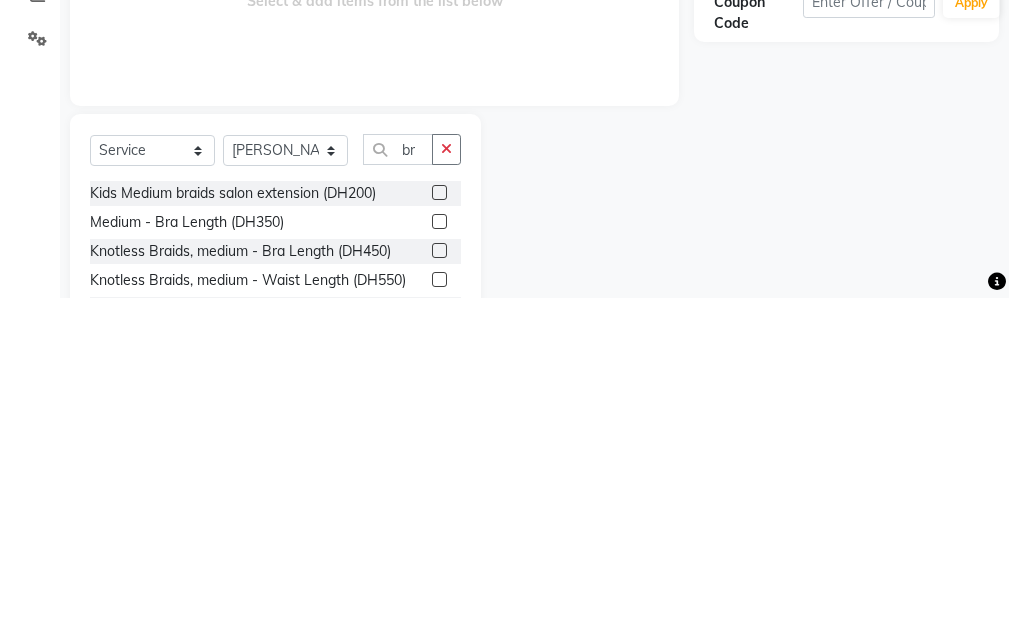 click 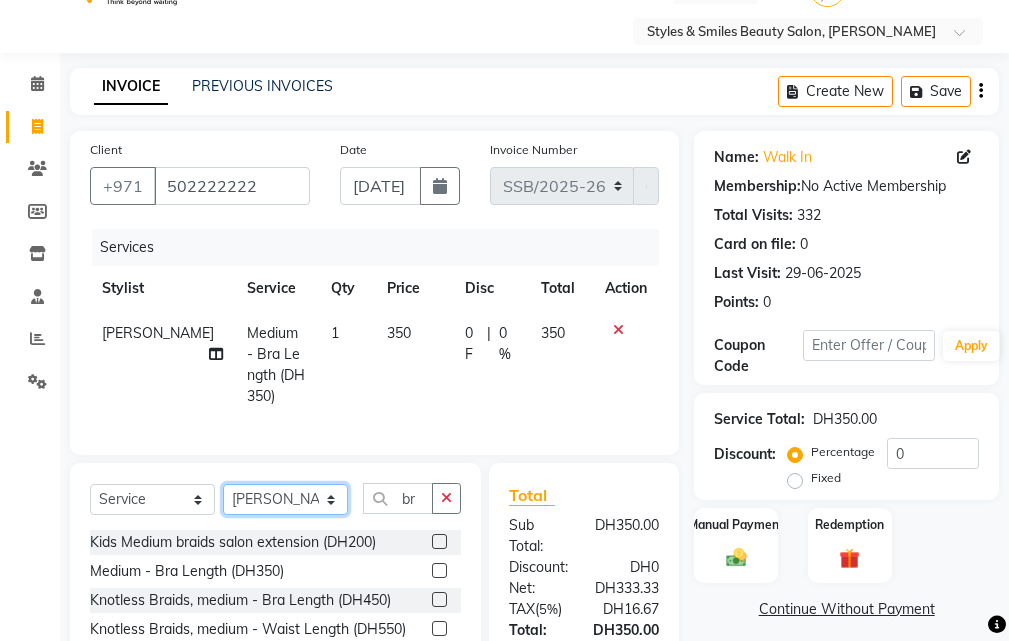 click on "Select Stylist [PERSON_NAME] Gift Enuneku [PERSON_NAME] [PERSON_NAME] [PERSON_NAME] [PERSON_NAME]" 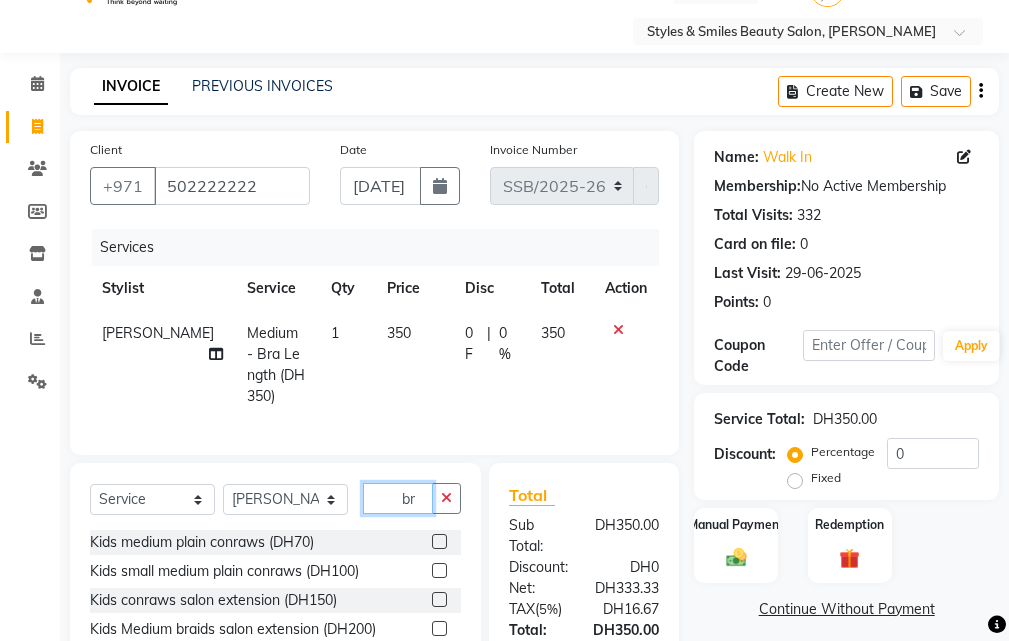 click on "br" 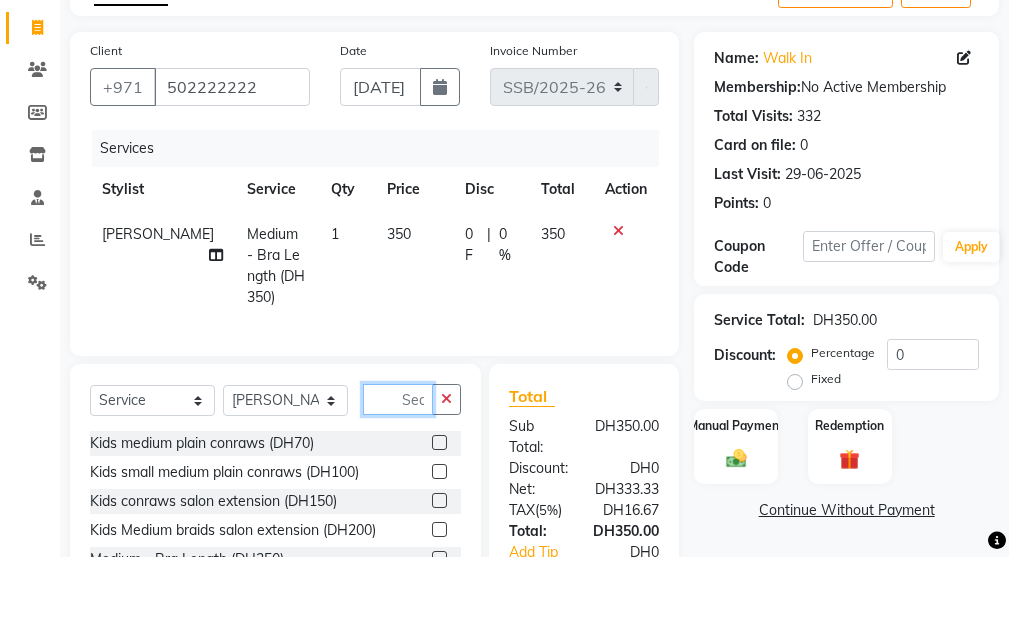 scroll, scrollTop: 67, scrollLeft: 0, axis: vertical 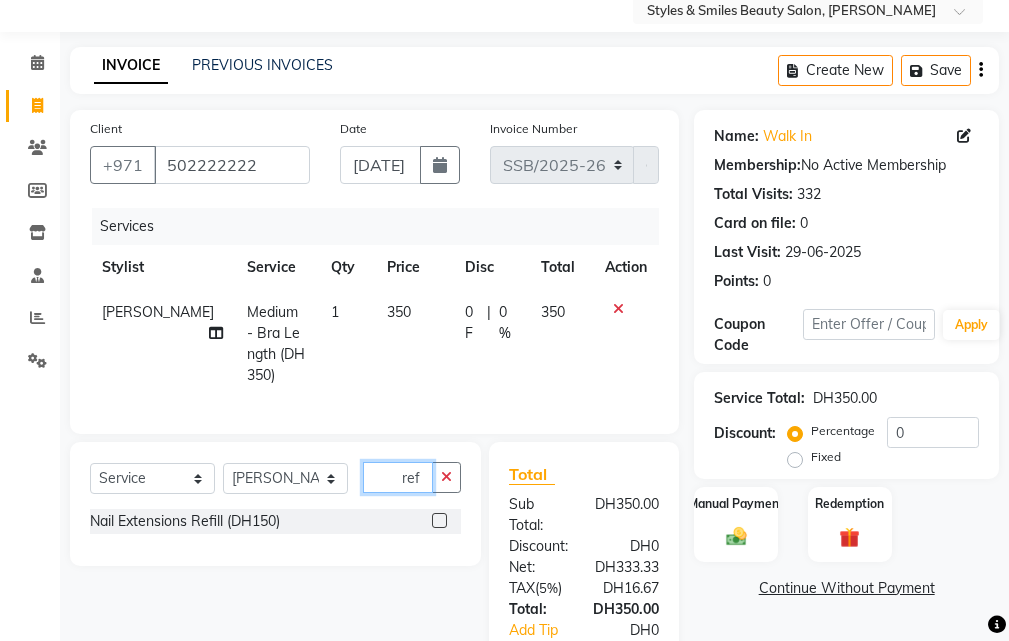 click on "ref" 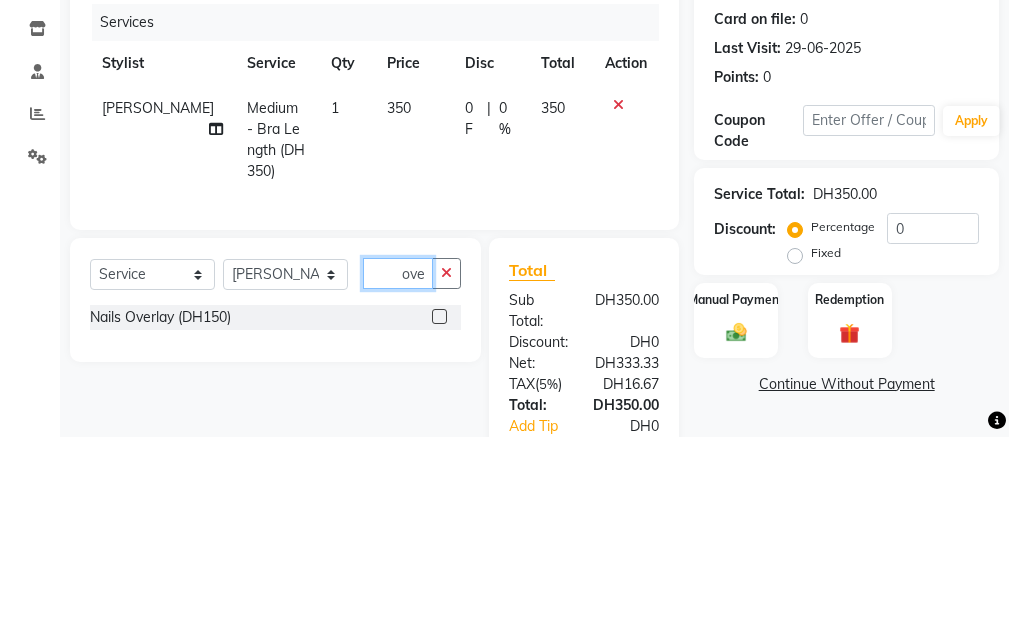 scroll, scrollTop: 0, scrollLeft: 4, axis: horizontal 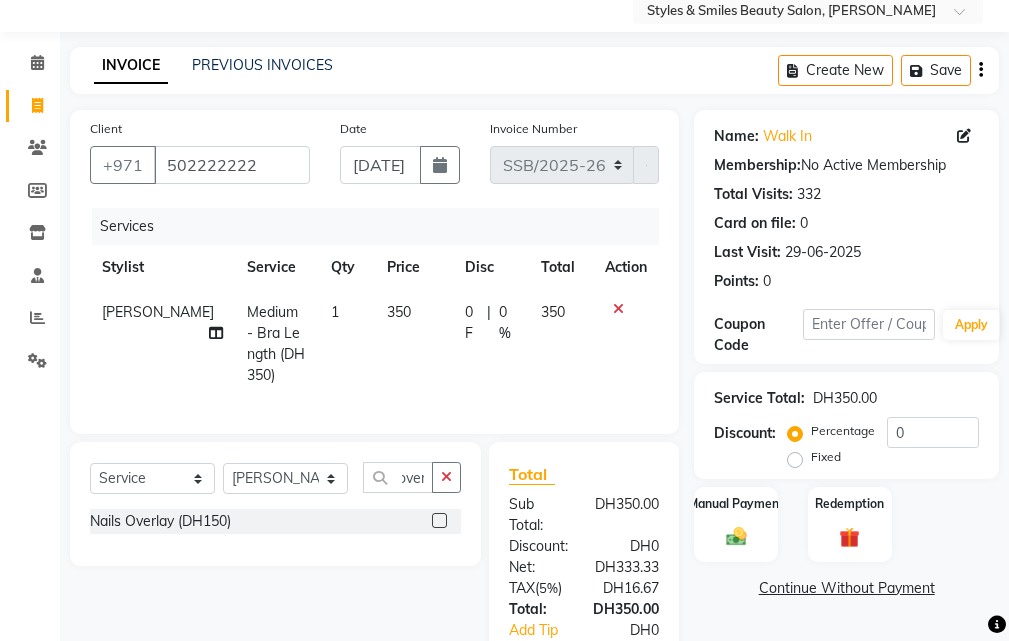 click 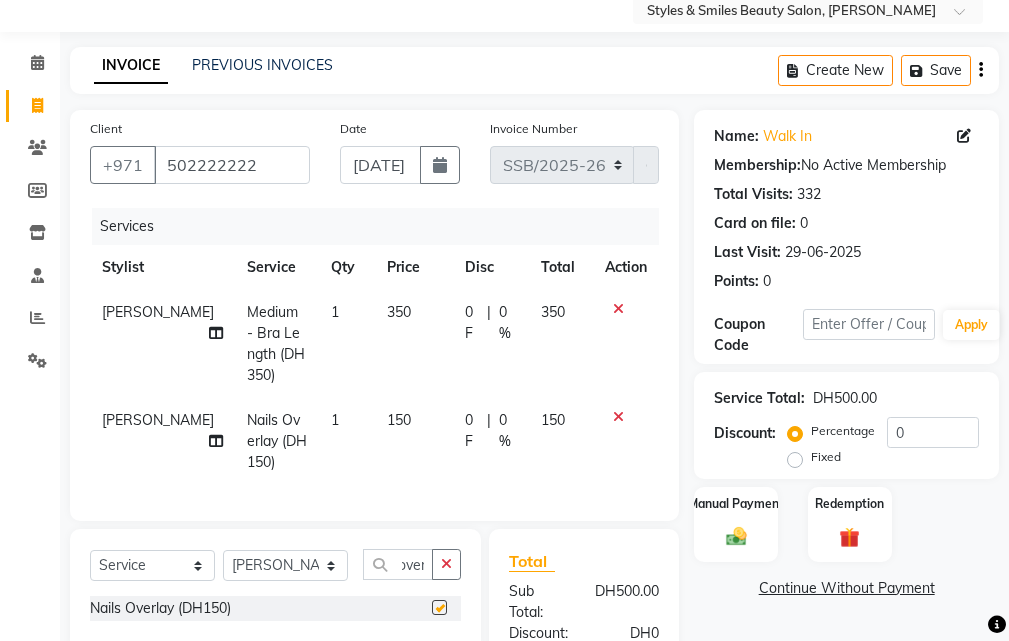 scroll, scrollTop: 0, scrollLeft: 0, axis: both 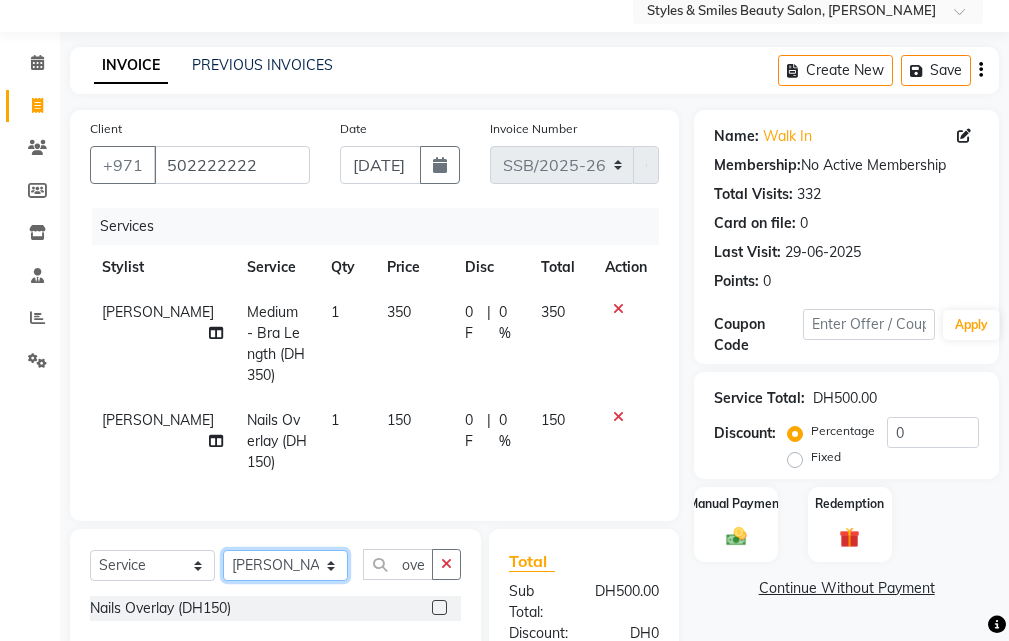click on "Select Stylist [PERSON_NAME] Gift Enuneku [PERSON_NAME] [PERSON_NAME] [PERSON_NAME] [PERSON_NAME]" 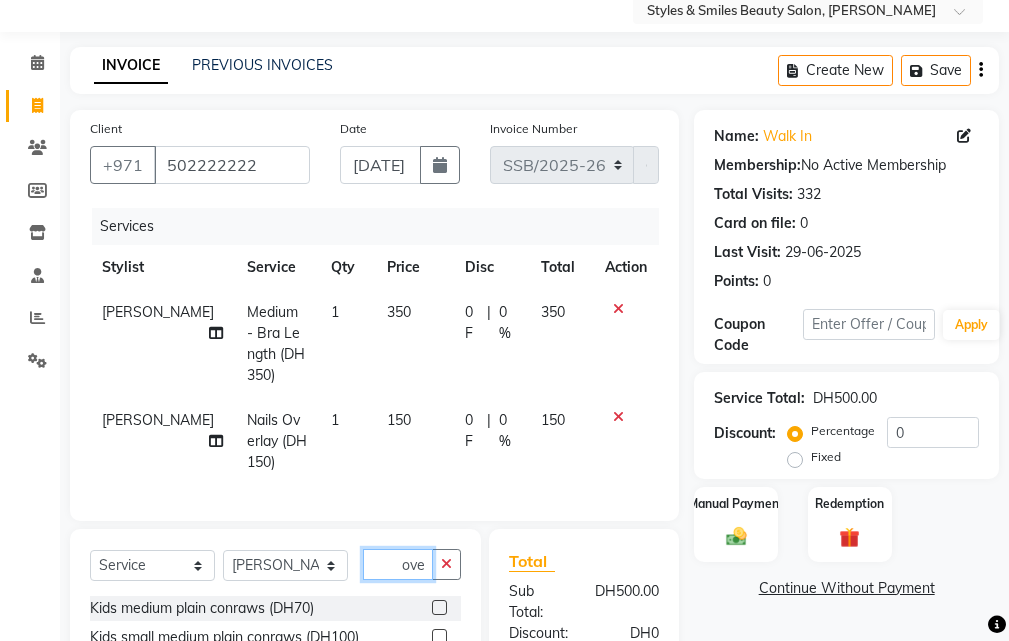 click on "over" 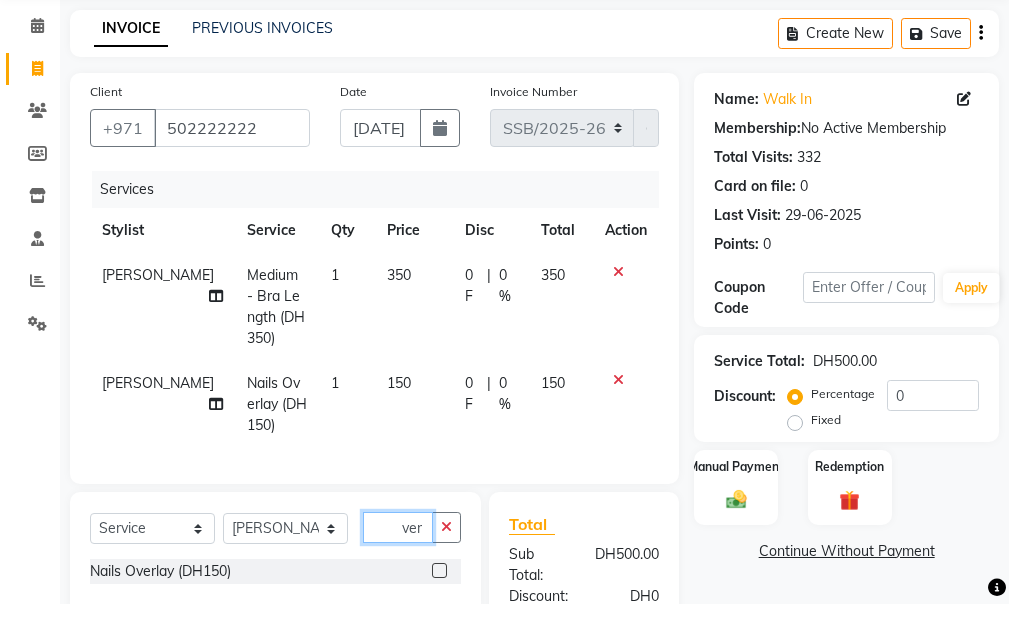 scroll, scrollTop: 154, scrollLeft: 0, axis: vertical 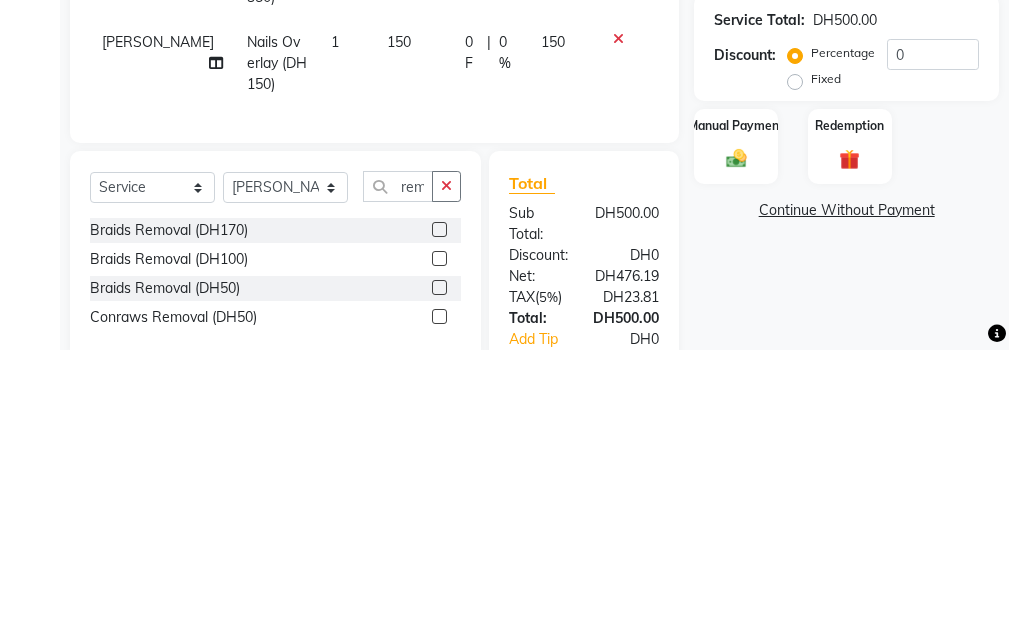 click 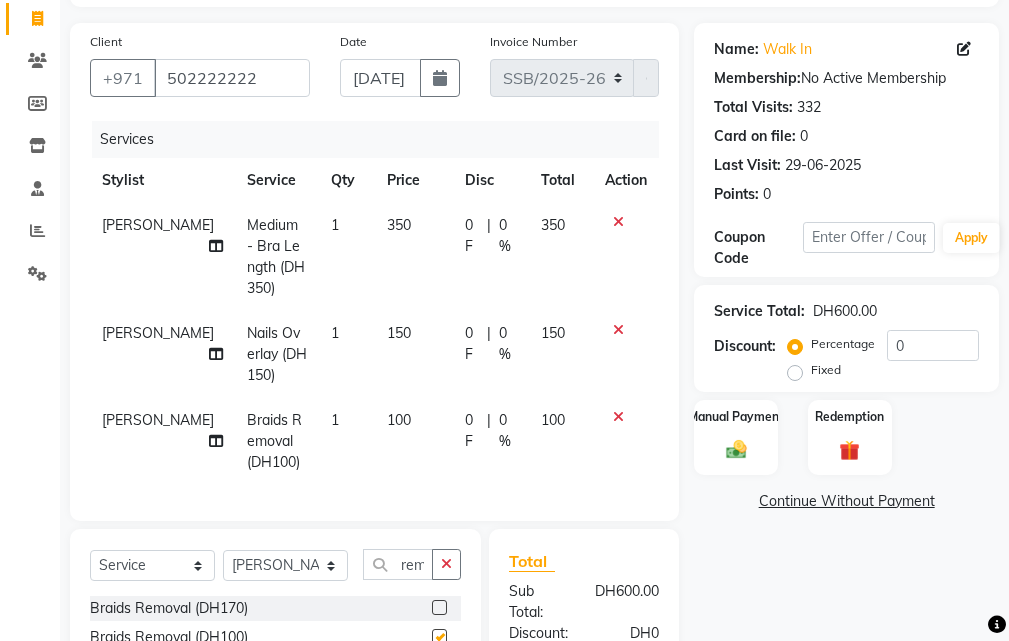 scroll, scrollTop: 0, scrollLeft: 0, axis: both 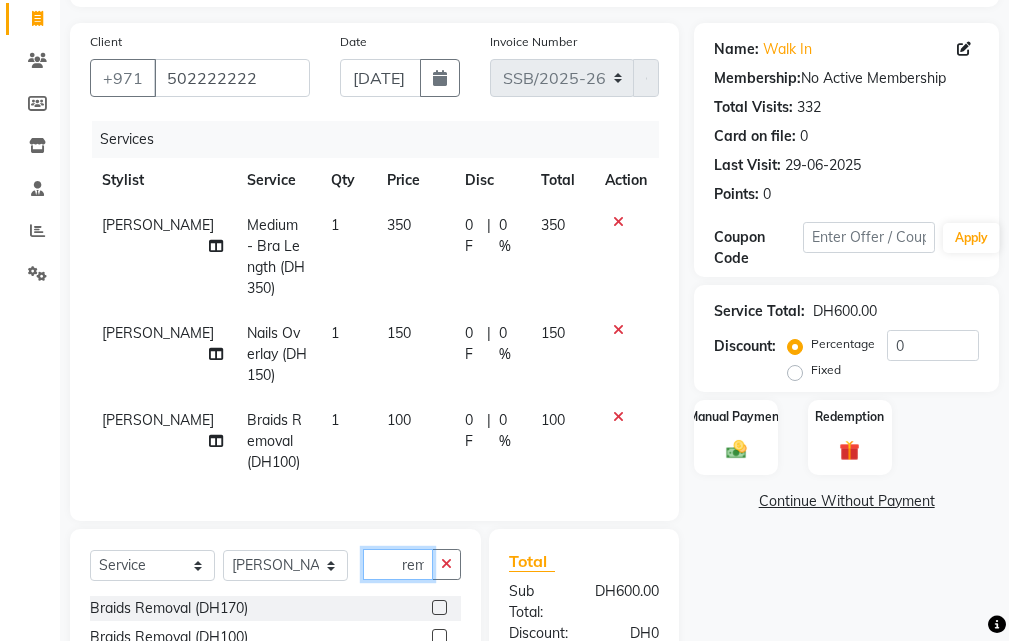 click on "rem" 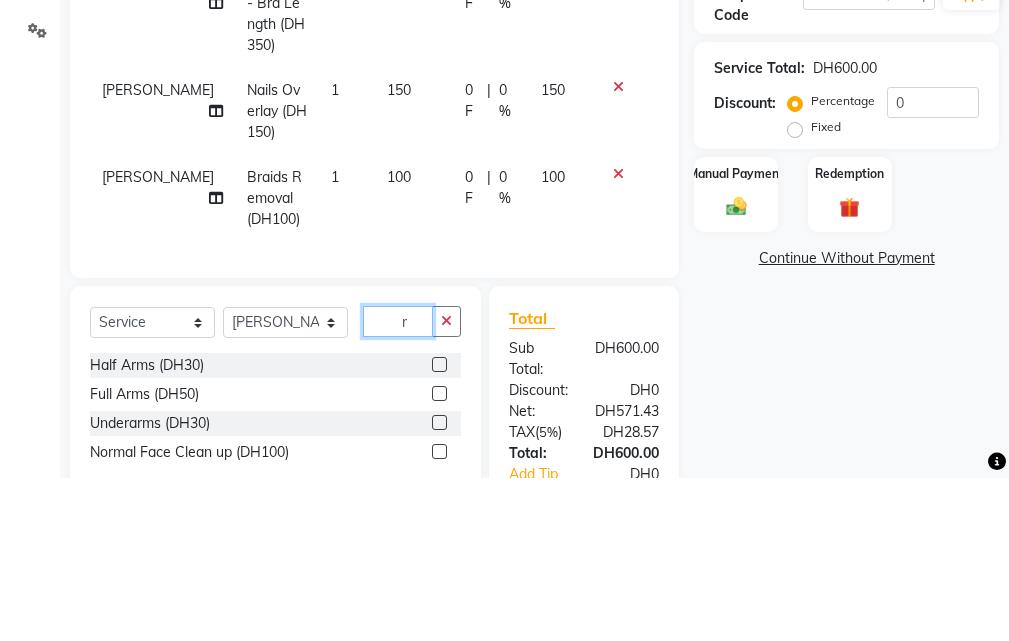 scroll, scrollTop: 241, scrollLeft: 0, axis: vertical 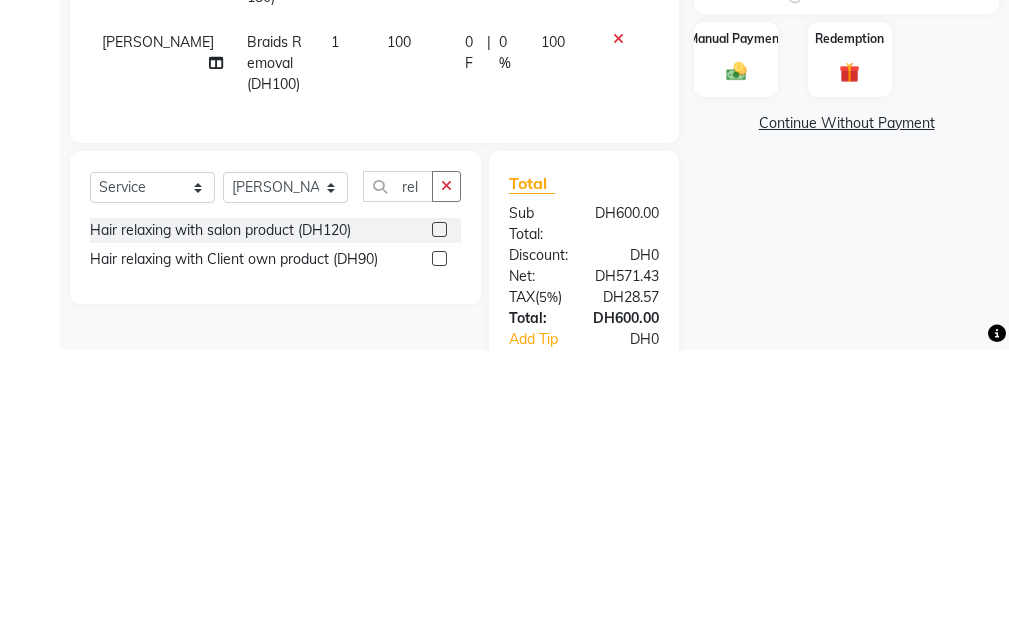 click 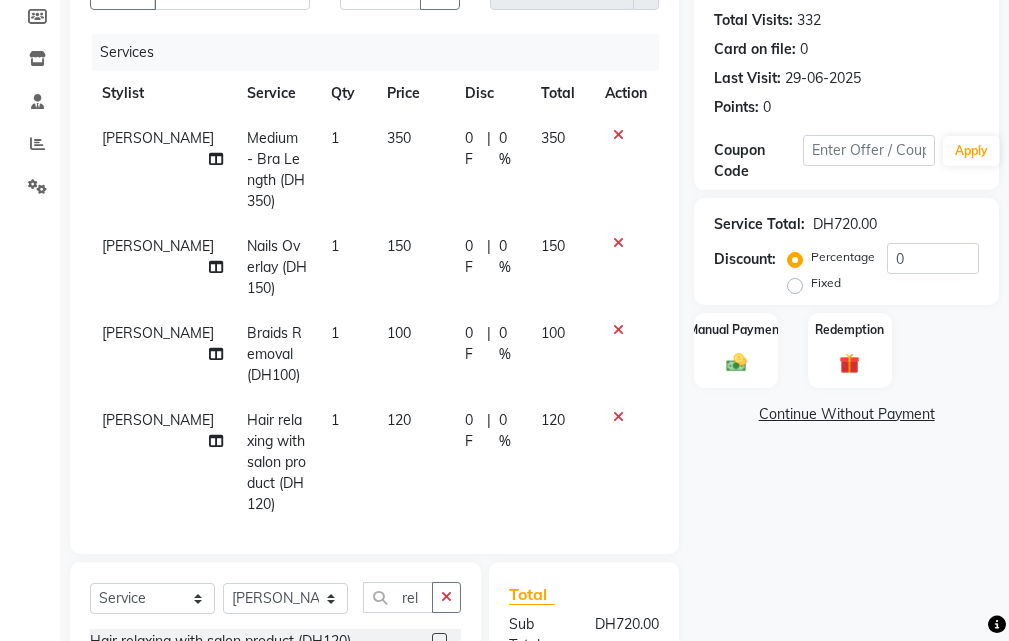 scroll, scrollTop: 24, scrollLeft: 0, axis: vertical 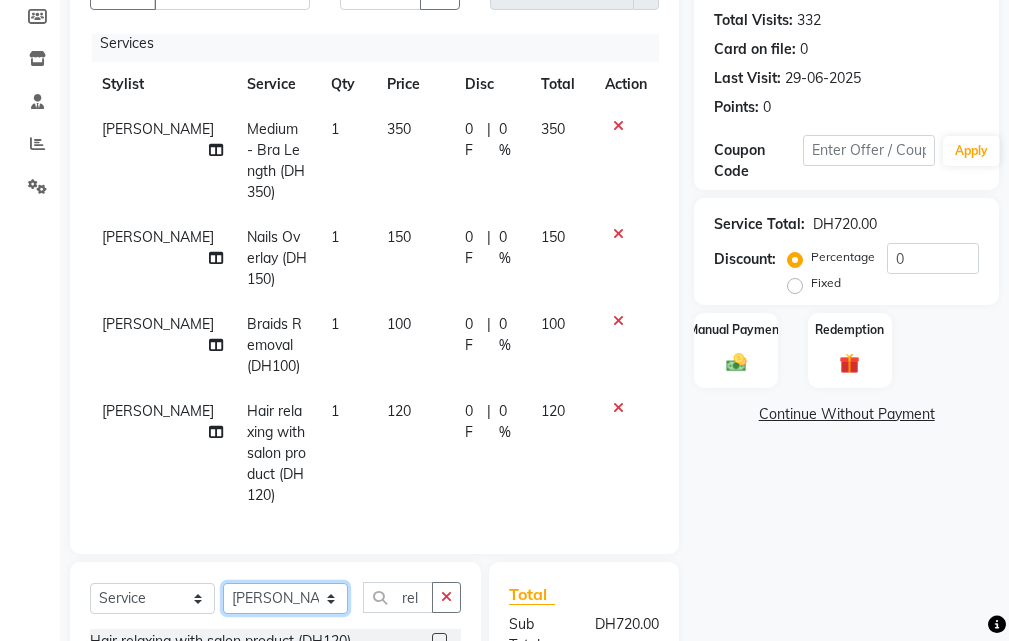 click on "Select Stylist [PERSON_NAME] Gift Enuneku [PERSON_NAME] [PERSON_NAME] [PERSON_NAME] [PERSON_NAME]" 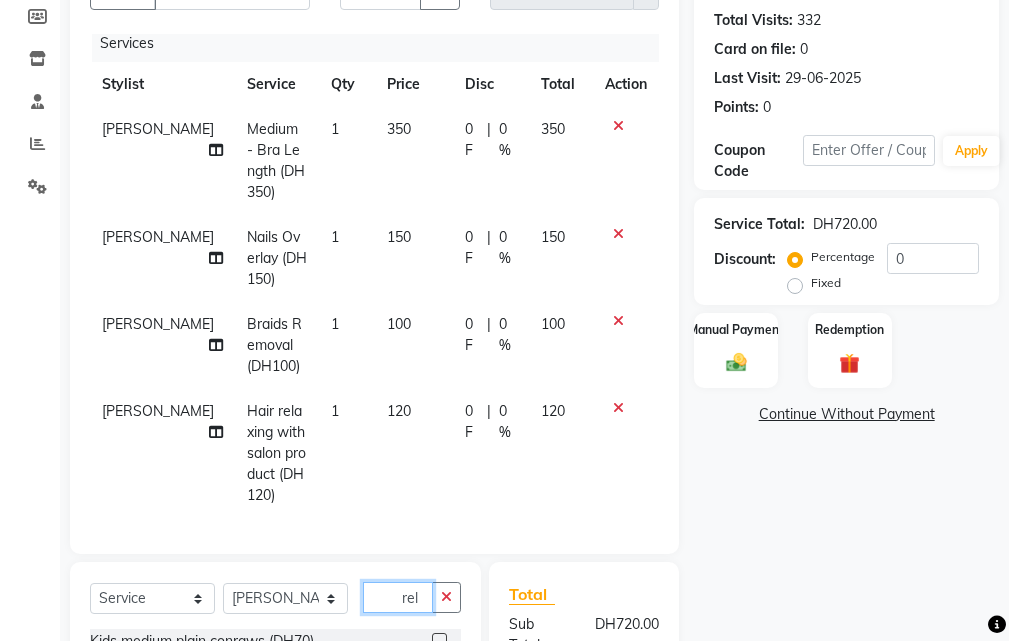 click on "rel" 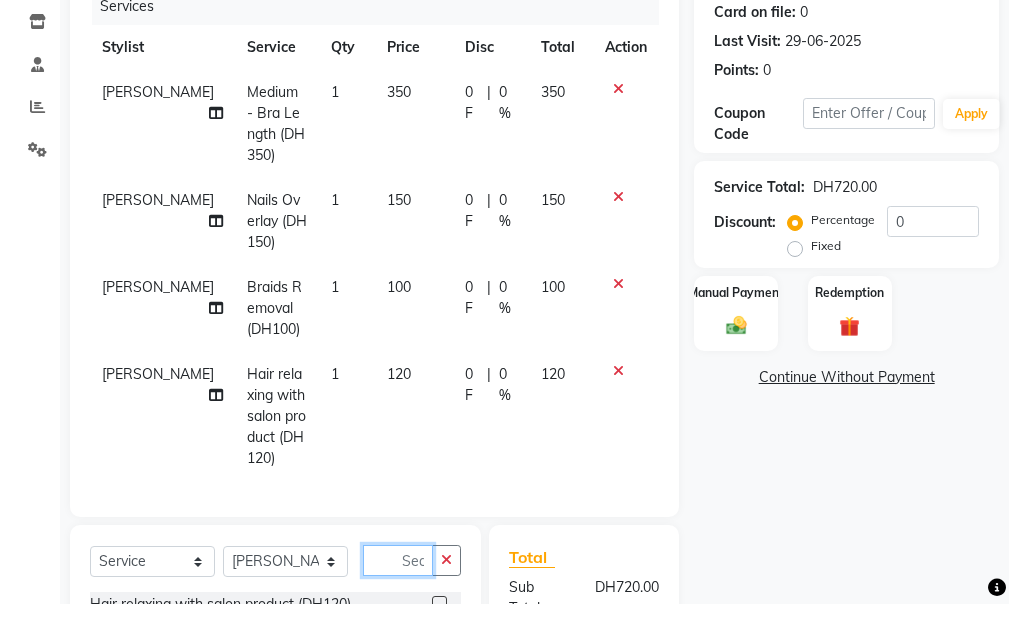 scroll, scrollTop: 346, scrollLeft: 0, axis: vertical 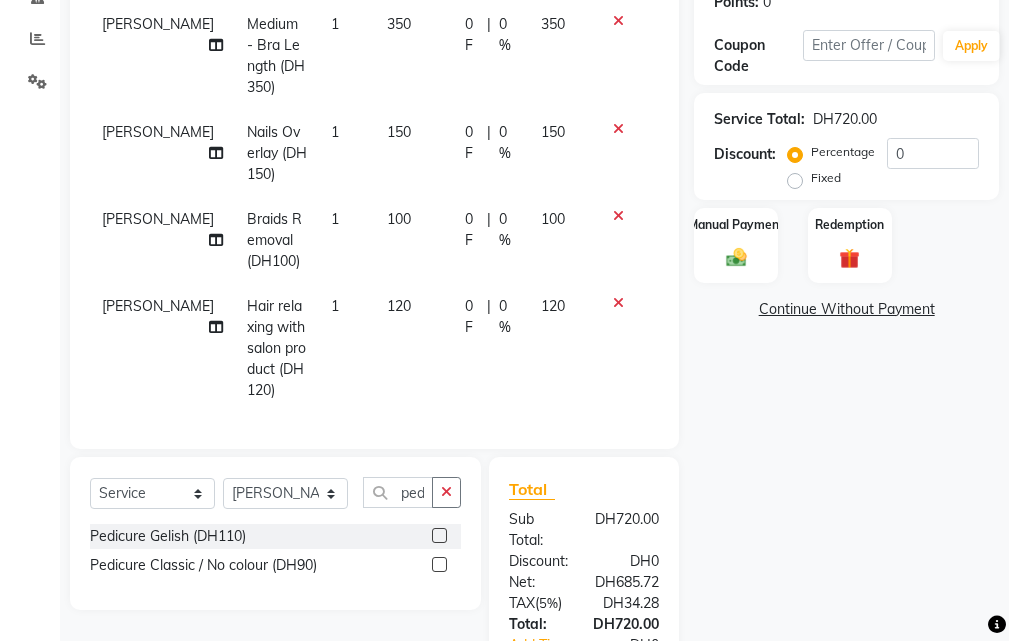 click 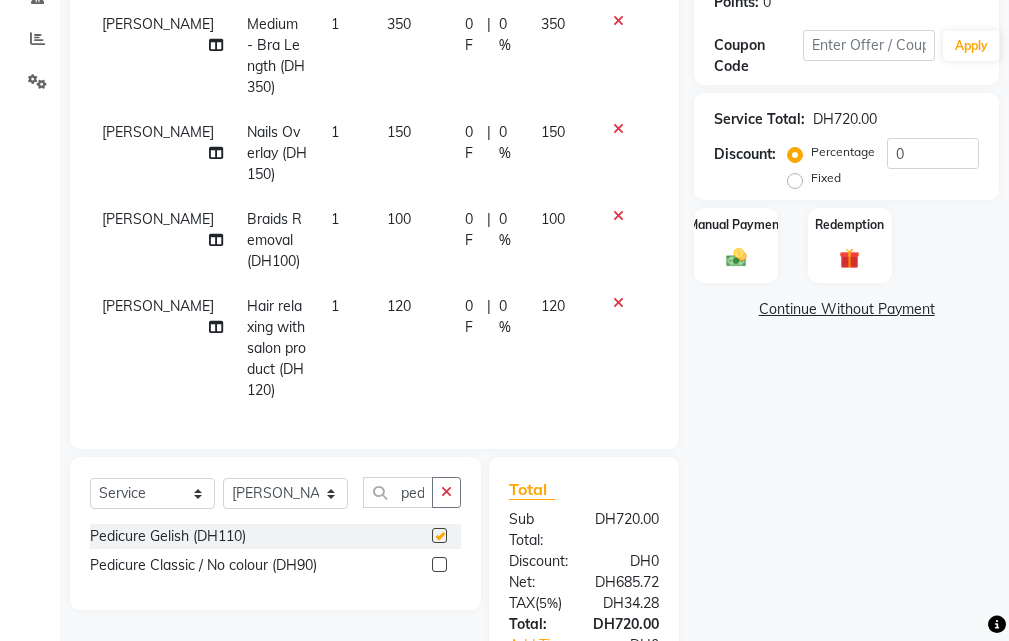 scroll, scrollTop: 0, scrollLeft: 0, axis: both 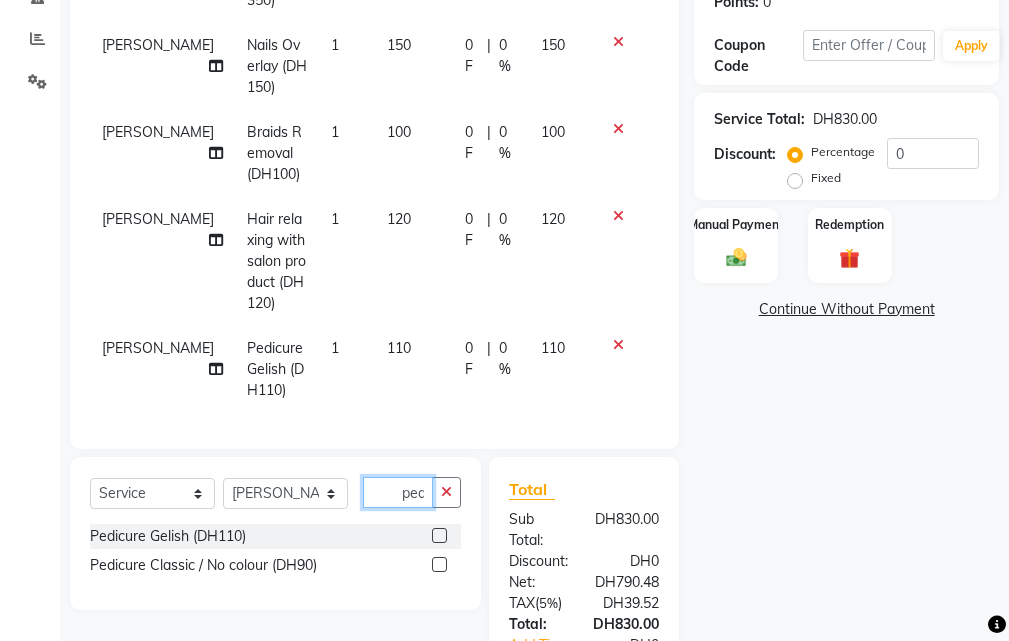 click on "ped" 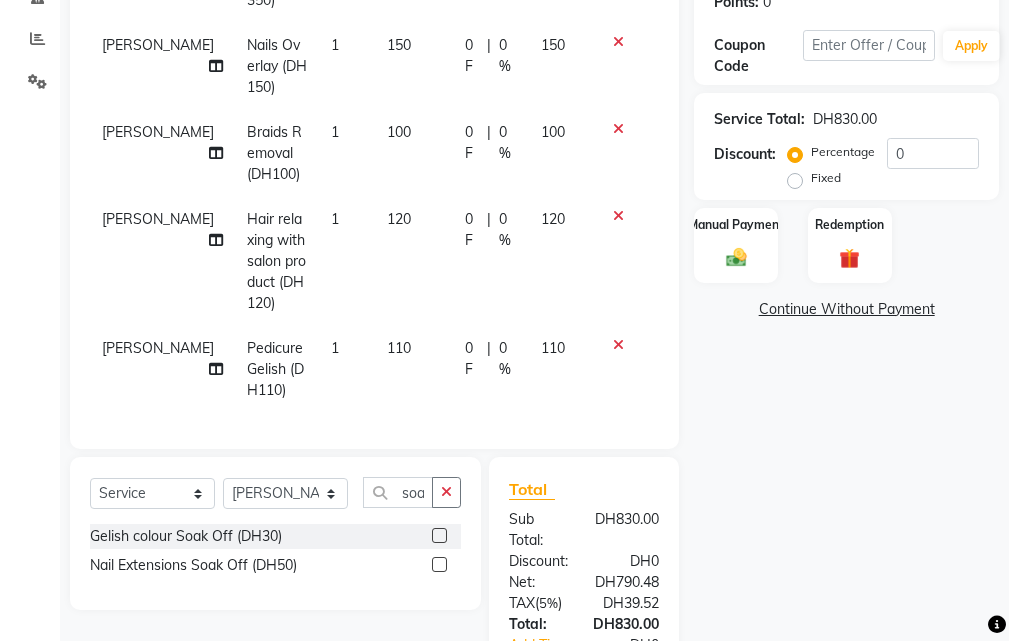 click 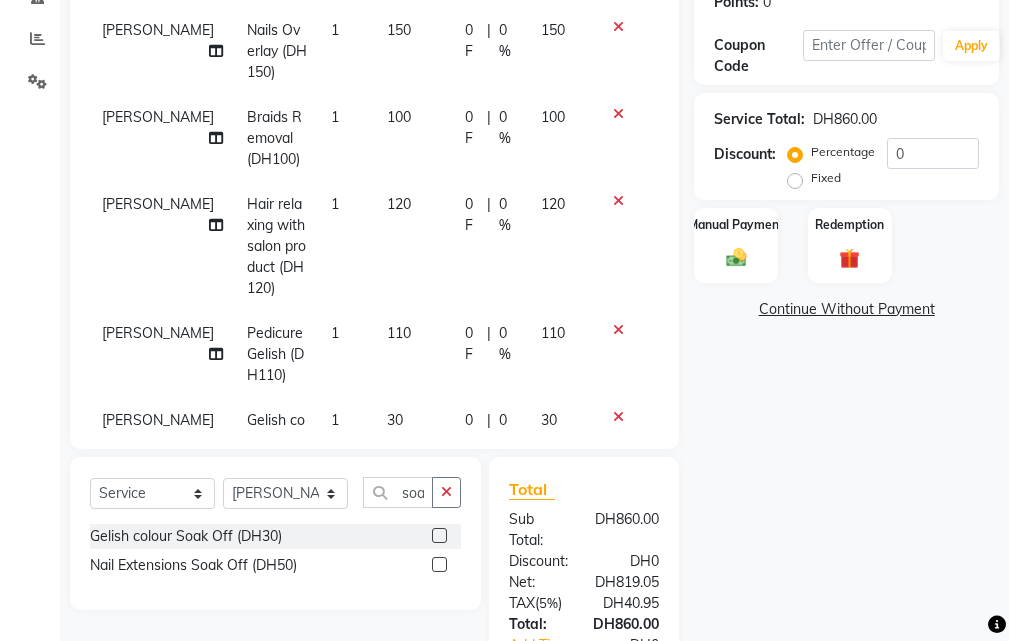 scroll, scrollTop: 219, scrollLeft: 0, axis: vertical 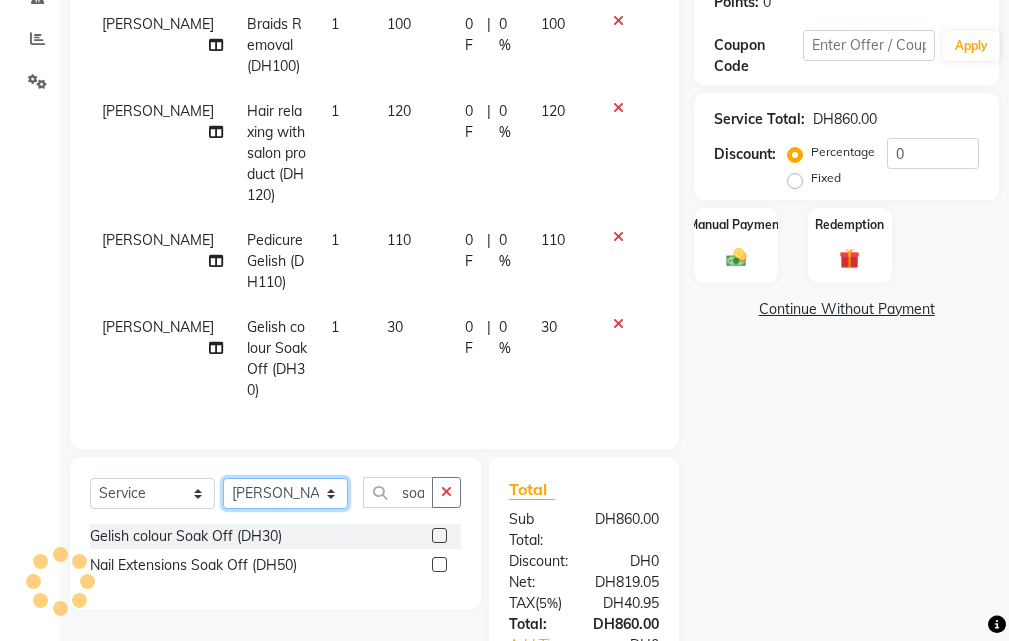 click on "Select Stylist [PERSON_NAME] Gift Enuneku [PERSON_NAME] [PERSON_NAME] [PERSON_NAME] [PERSON_NAME]" 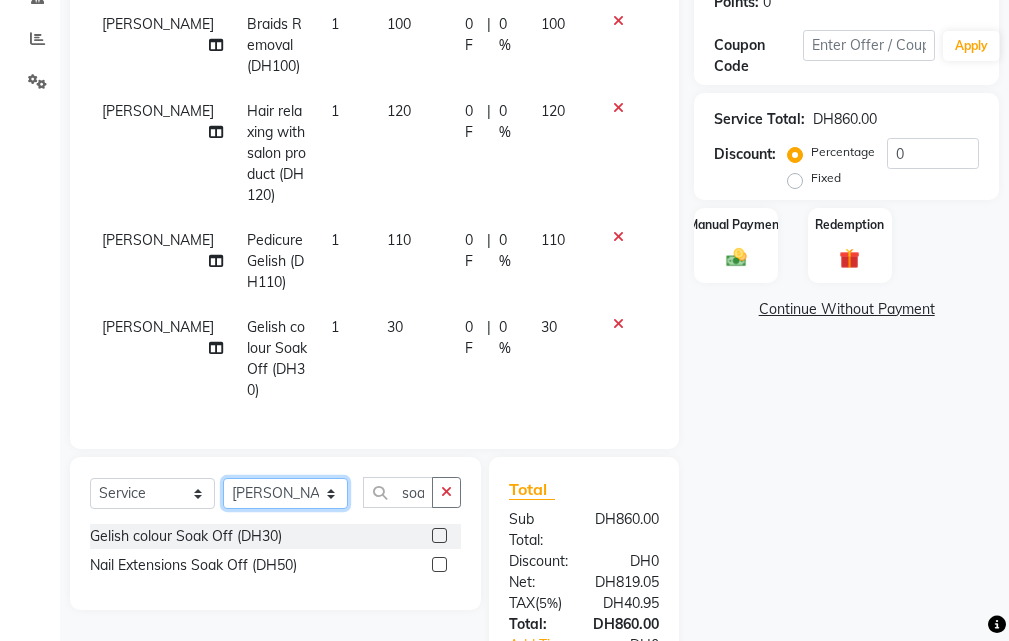 click on "Select Stylist [PERSON_NAME] Gift Enuneku [PERSON_NAME] [PERSON_NAME] [PERSON_NAME] [PERSON_NAME]" 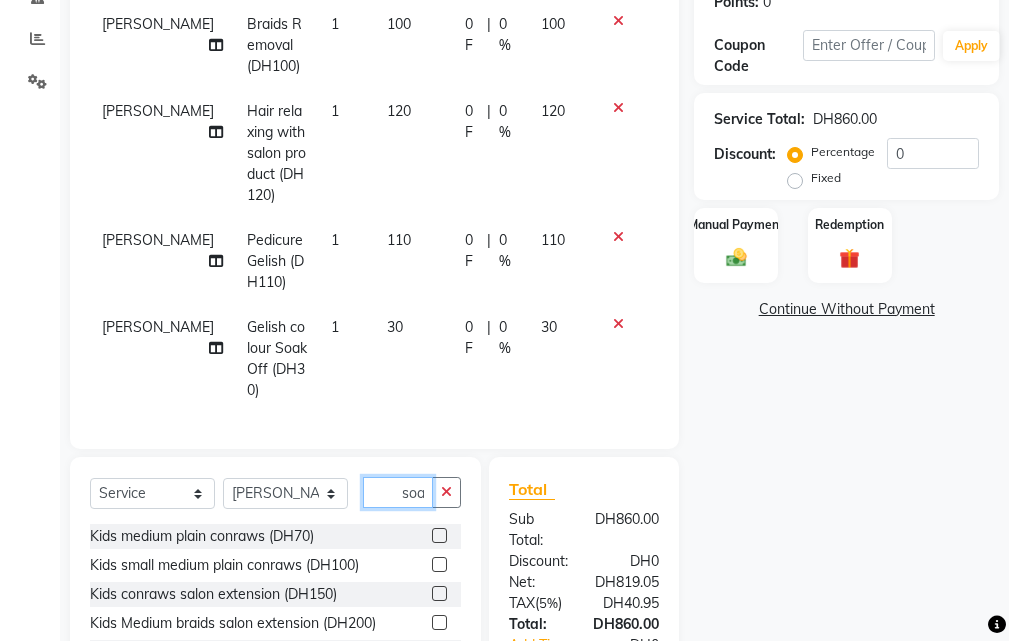 click on "soa" 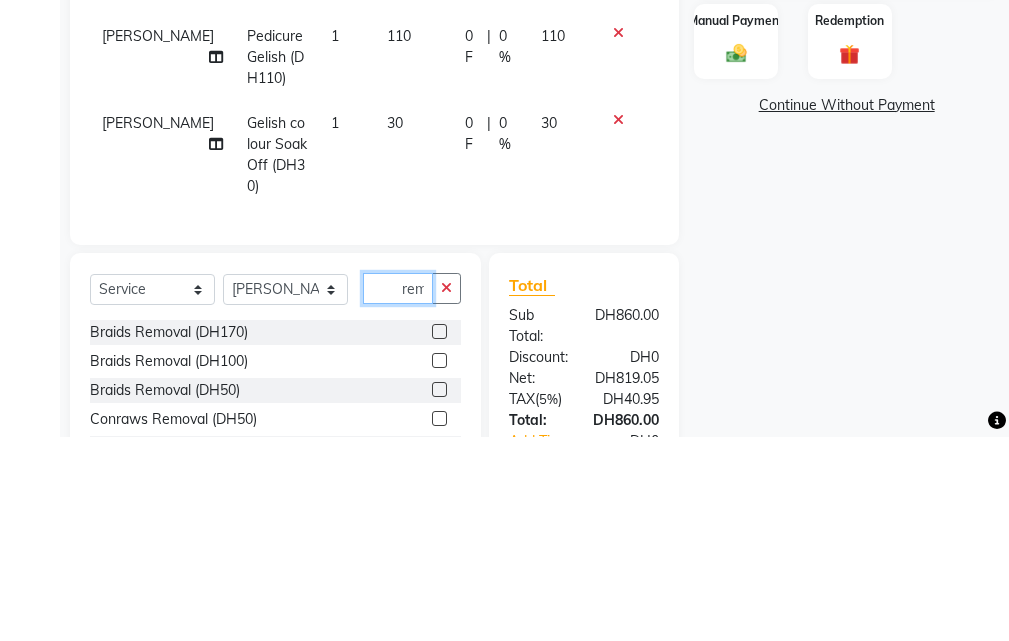 scroll, scrollTop: 0, scrollLeft: 1, axis: horizontal 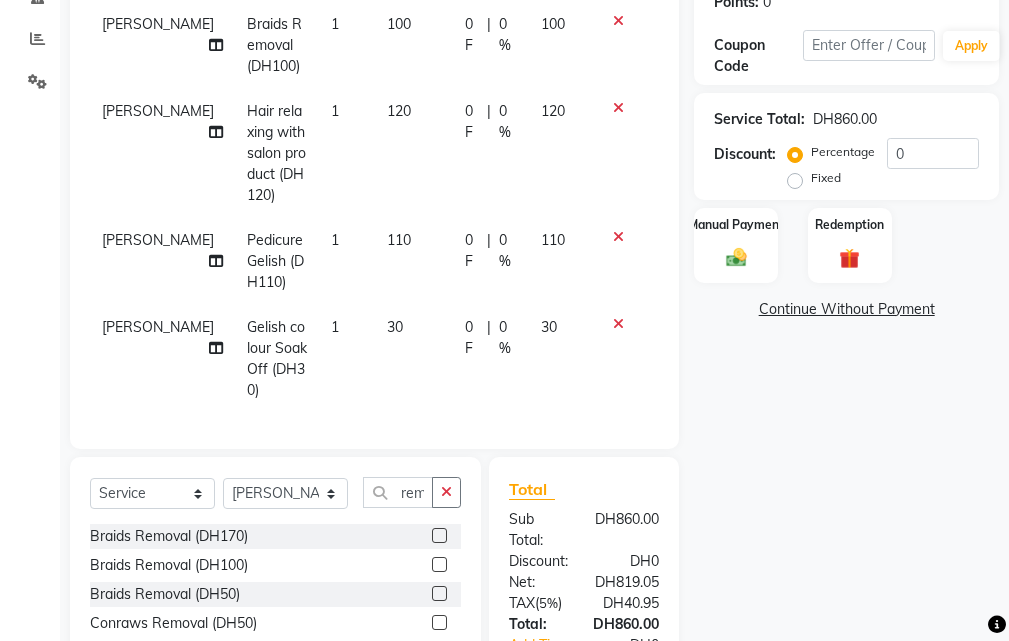 click 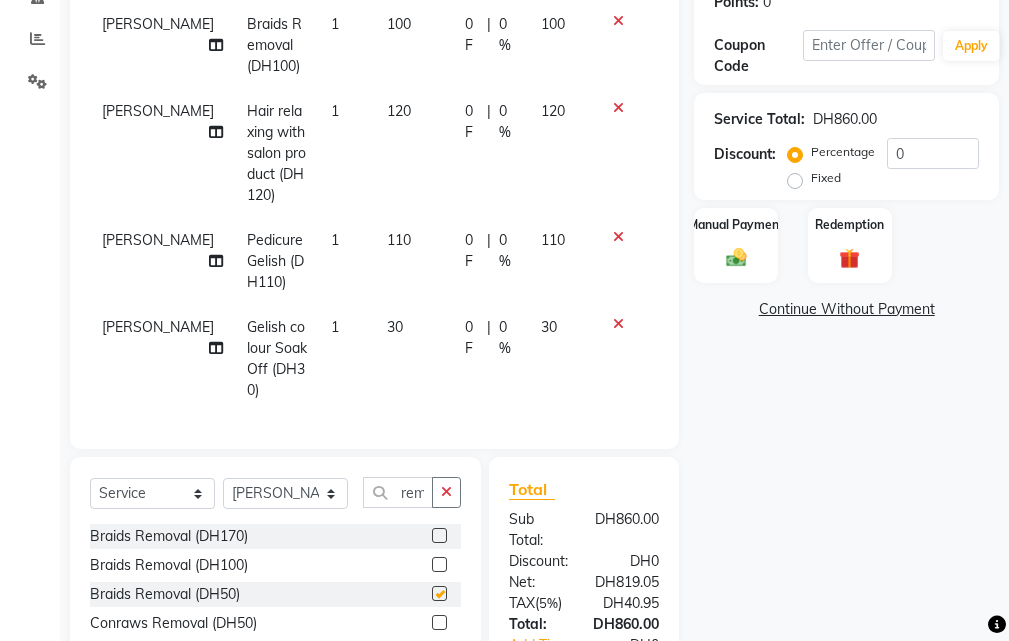 scroll, scrollTop: 0, scrollLeft: 0, axis: both 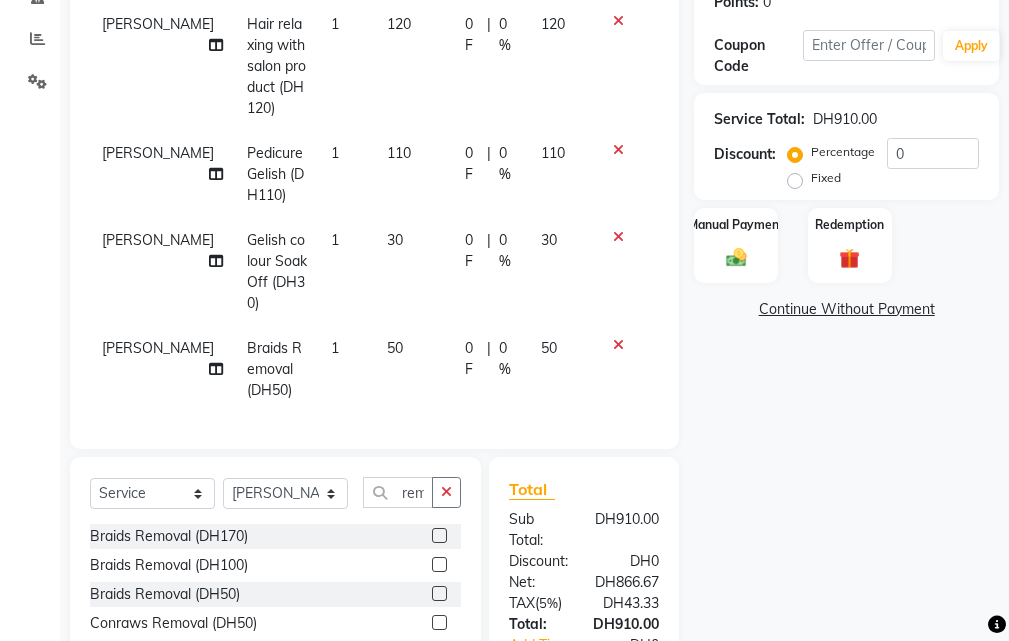 click on "50" 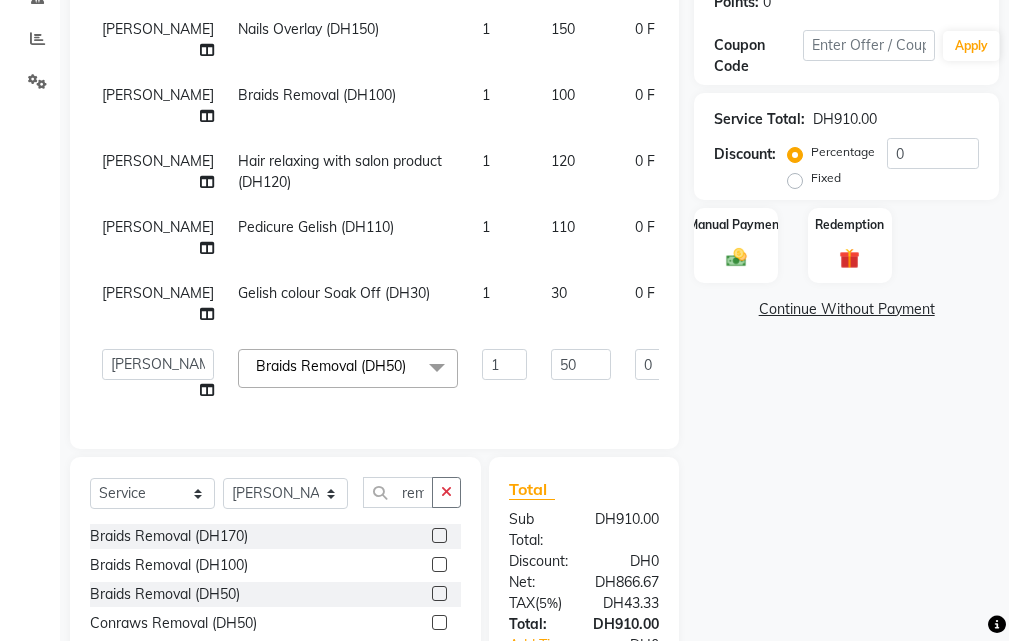 scroll, scrollTop: 148, scrollLeft: 0, axis: vertical 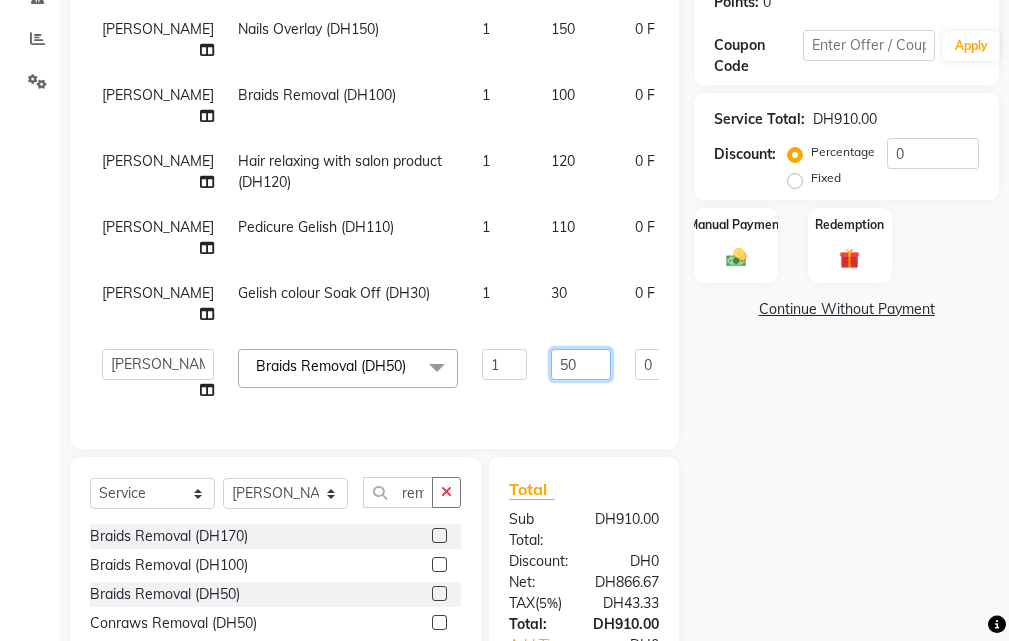click on "50" 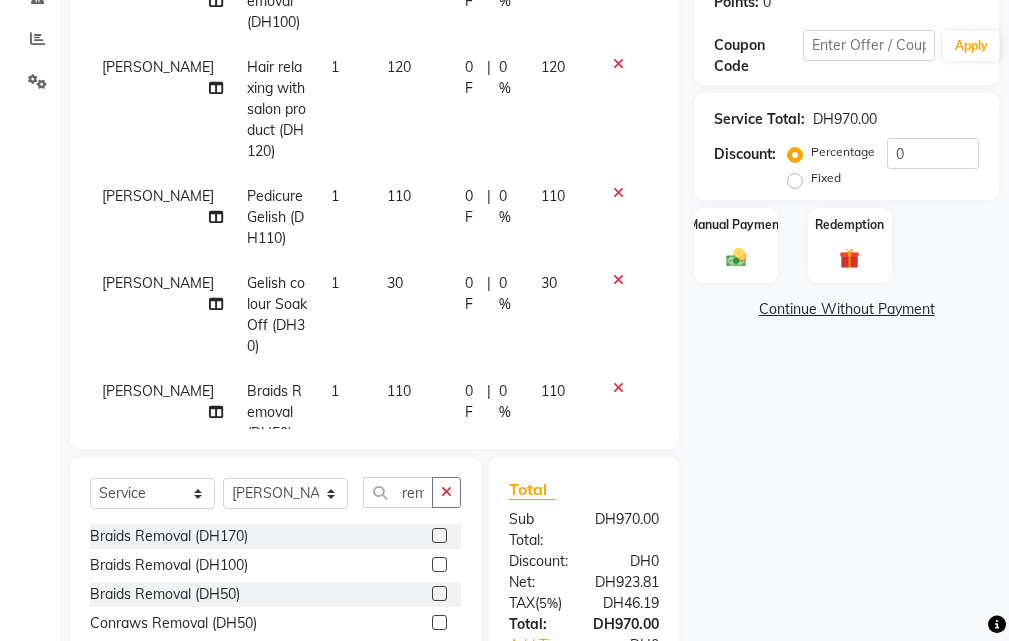 scroll, scrollTop: 306, scrollLeft: 0, axis: vertical 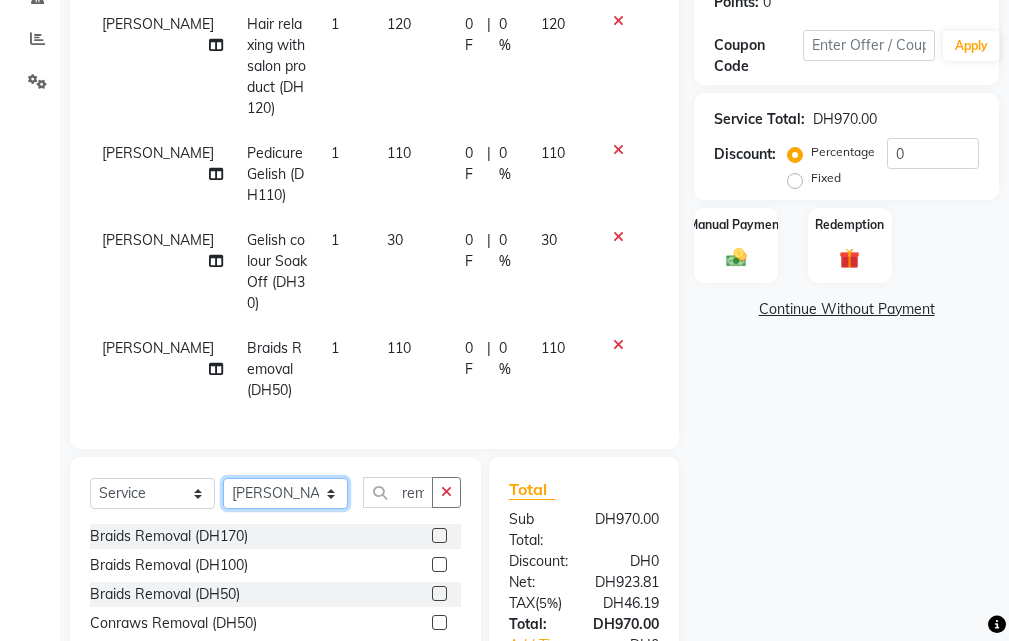 click on "Select Stylist [PERSON_NAME] Gift Enuneku [PERSON_NAME] [PERSON_NAME] [PERSON_NAME] [PERSON_NAME]" 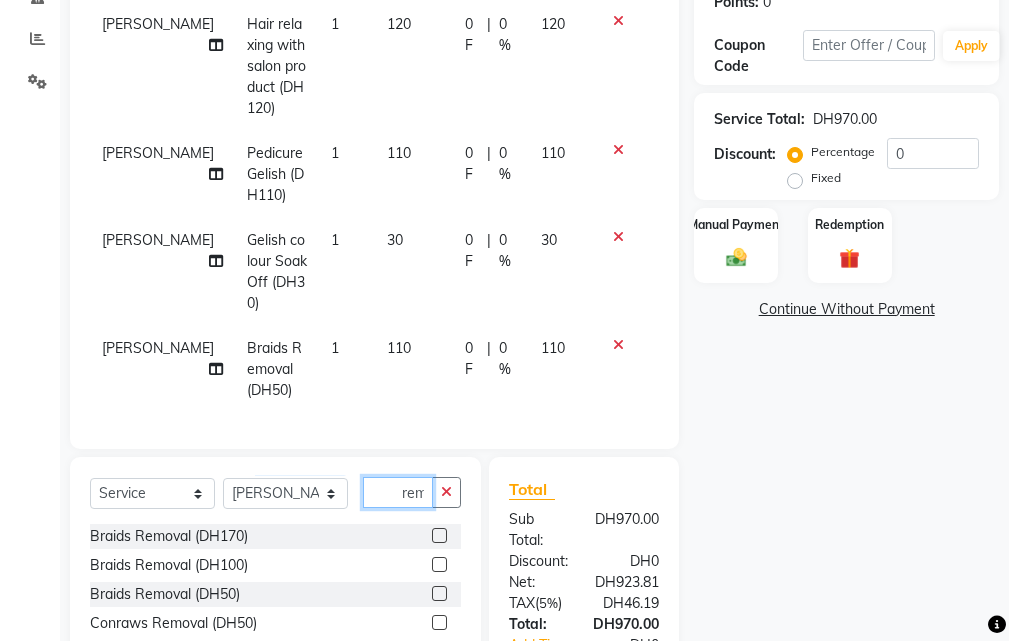 click on "rem" 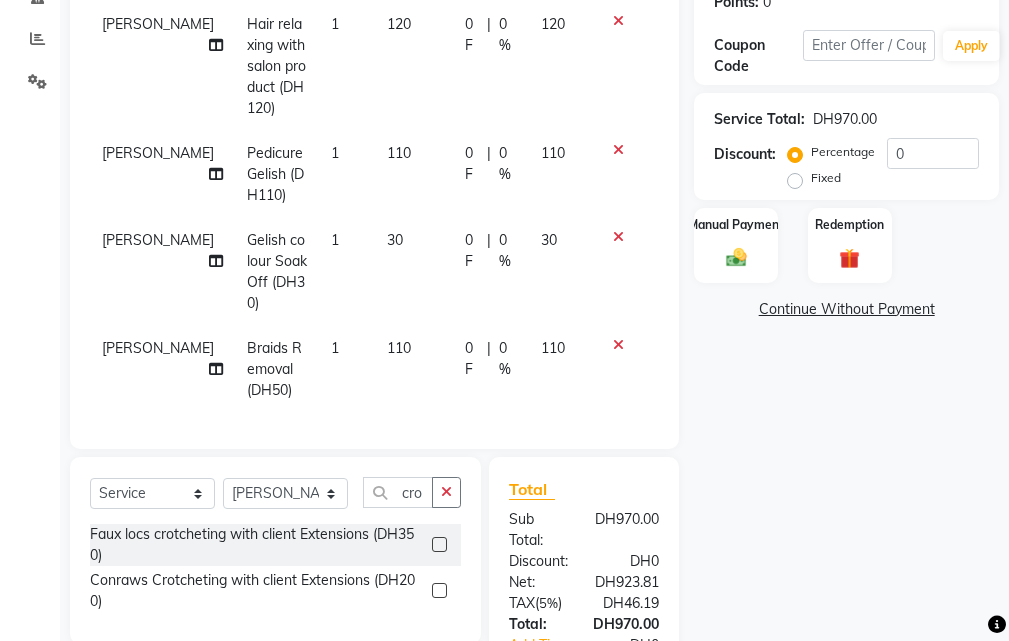 click 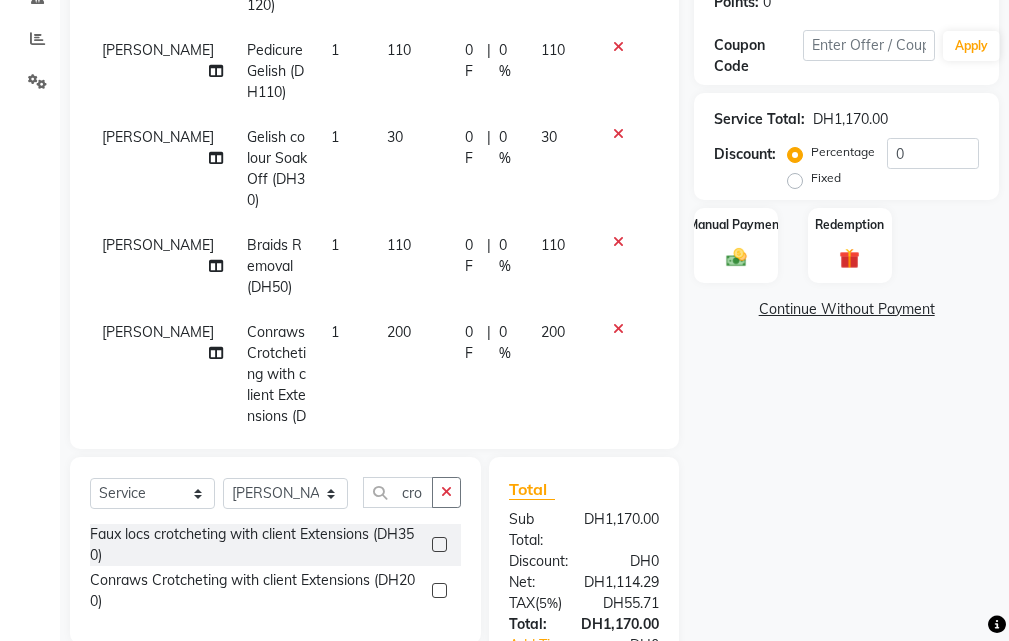 scroll, scrollTop: 456, scrollLeft: 0, axis: vertical 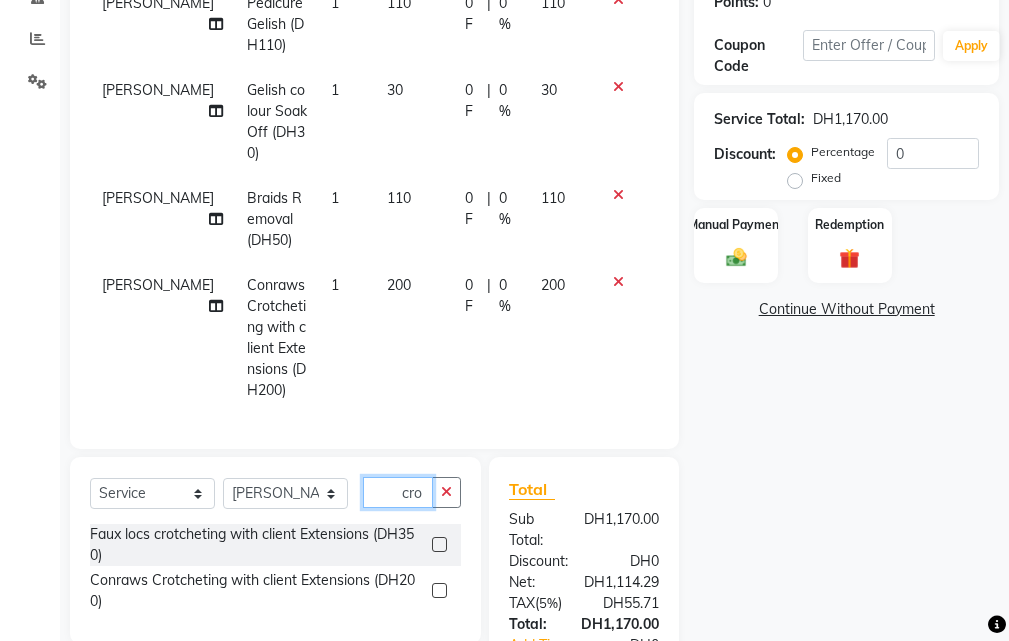 click on "cro" 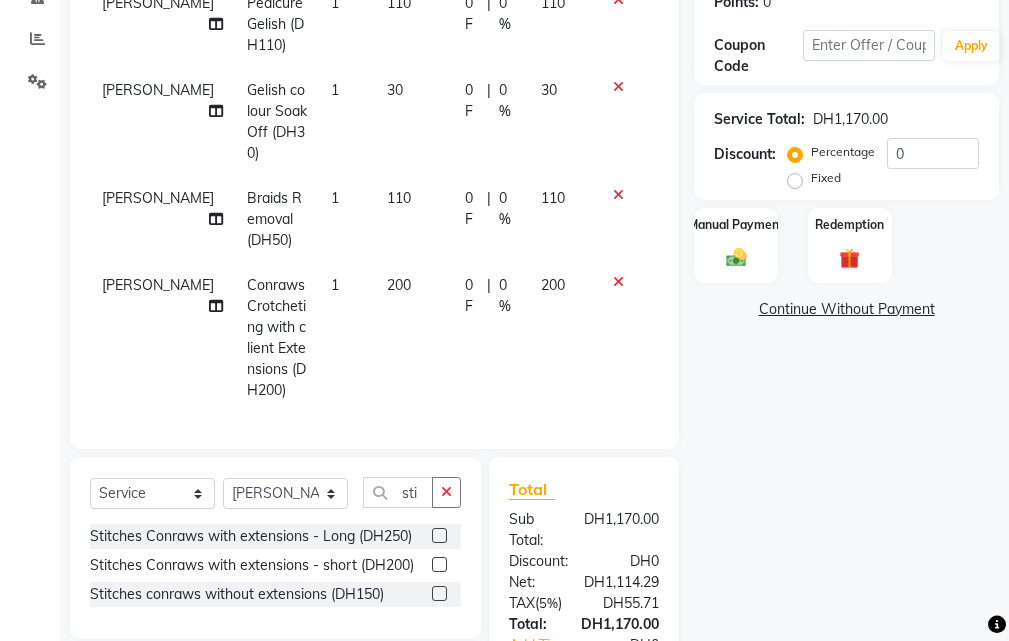 click 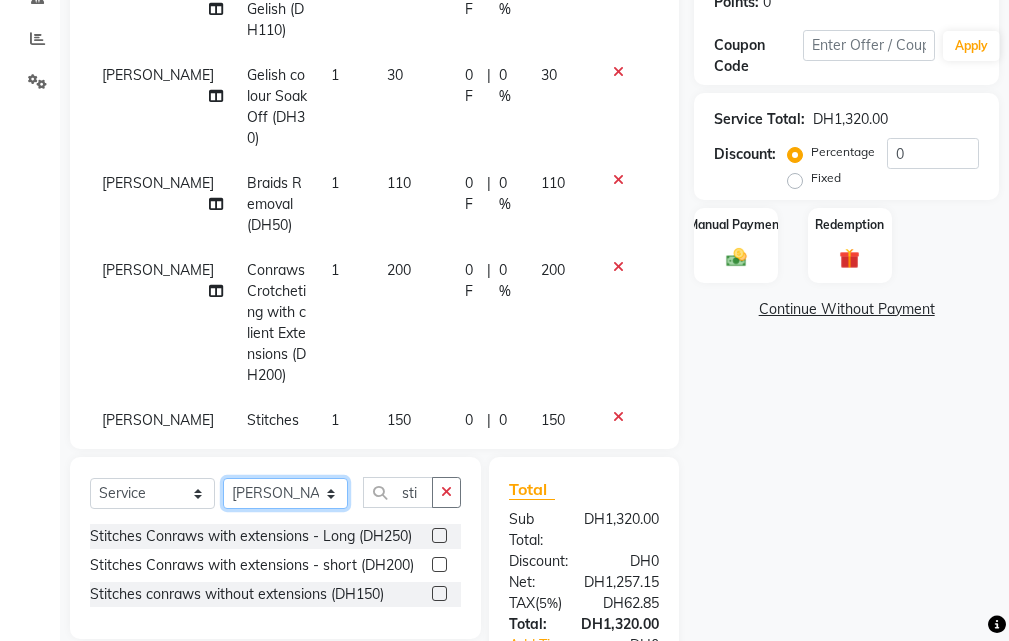 click on "Select Stylist [PERSON_NAME] Gift Enuneku [PERSON_NAME] [PERSON_NAME] [PERSON_NAME] [PERSON_NAME]" 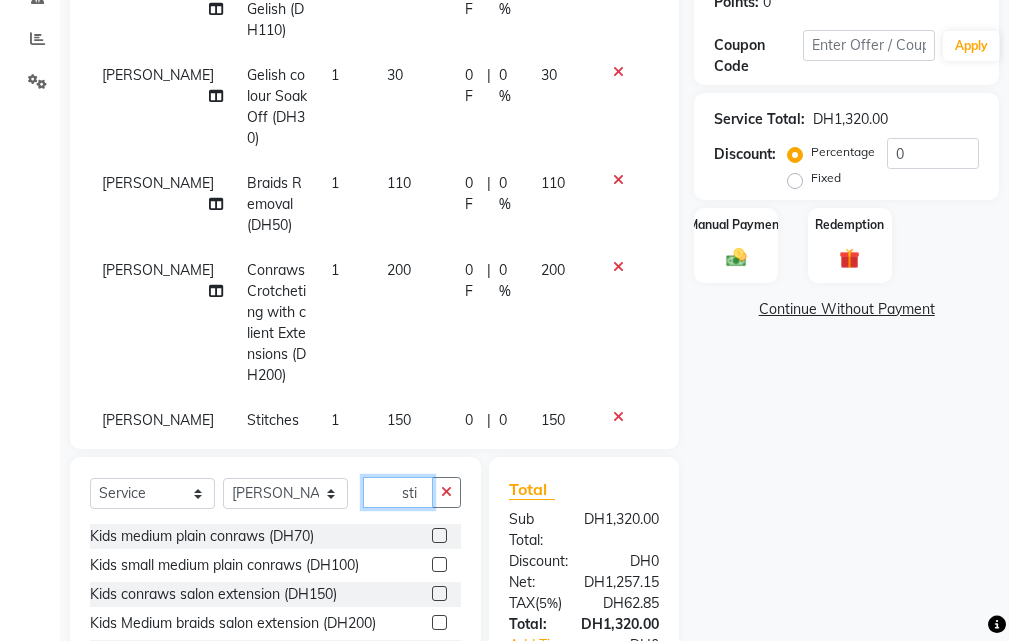 click on "sti" 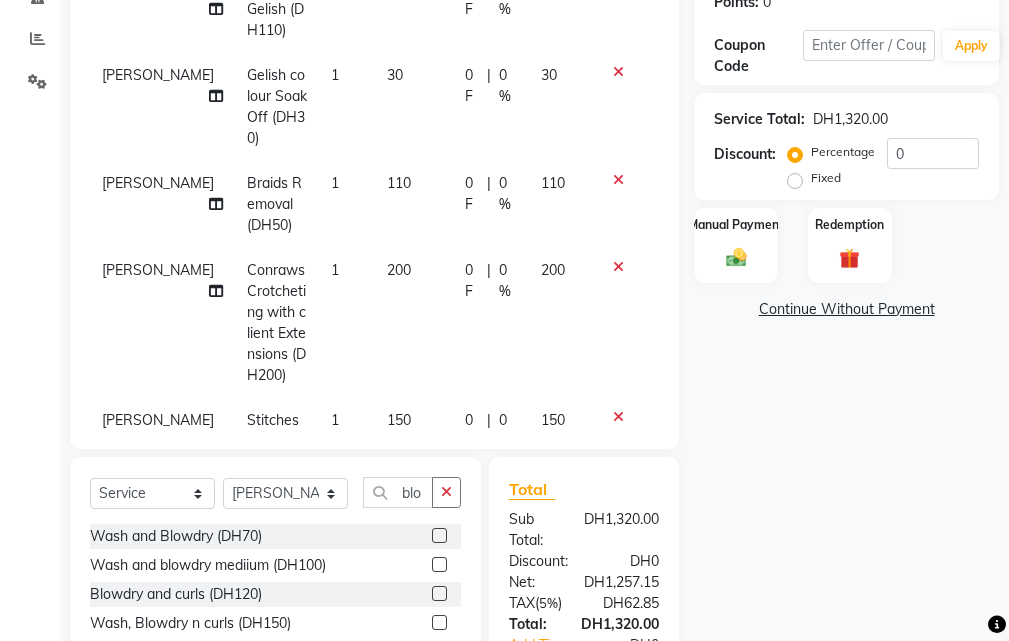 click 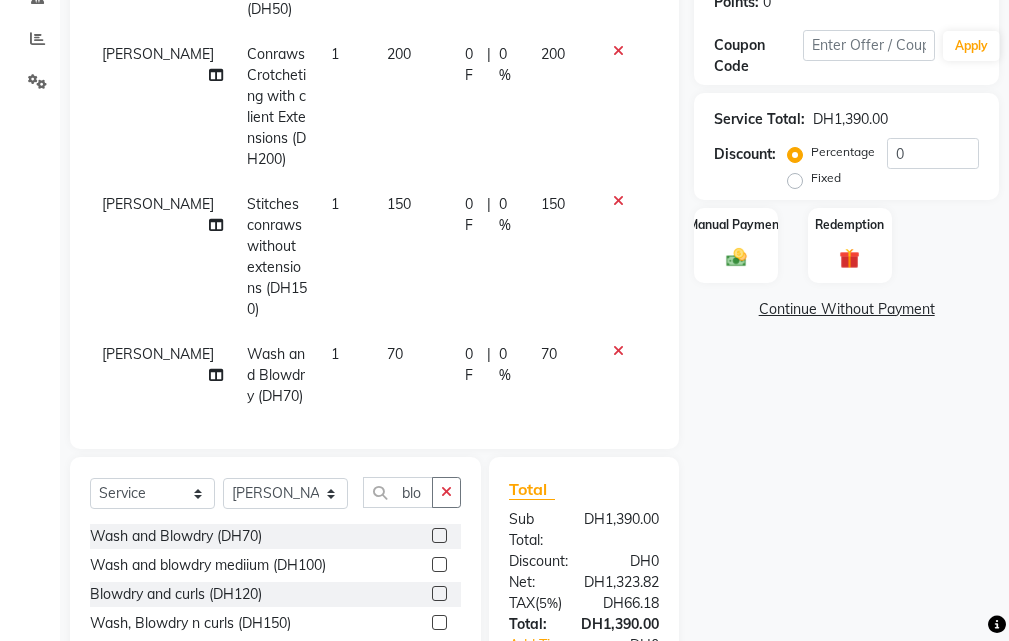click on "70" 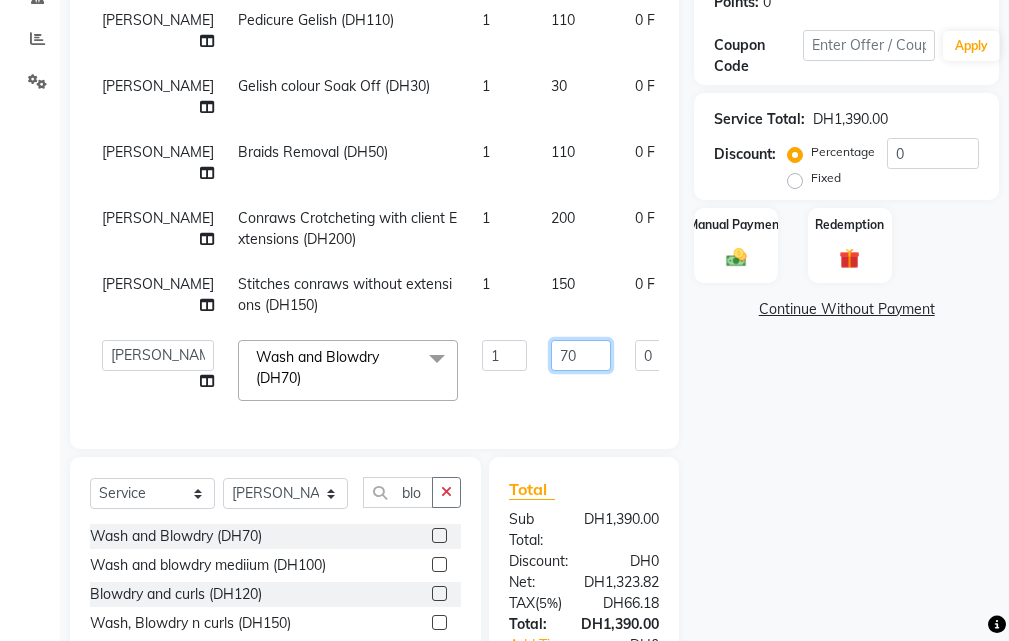 click on "70" 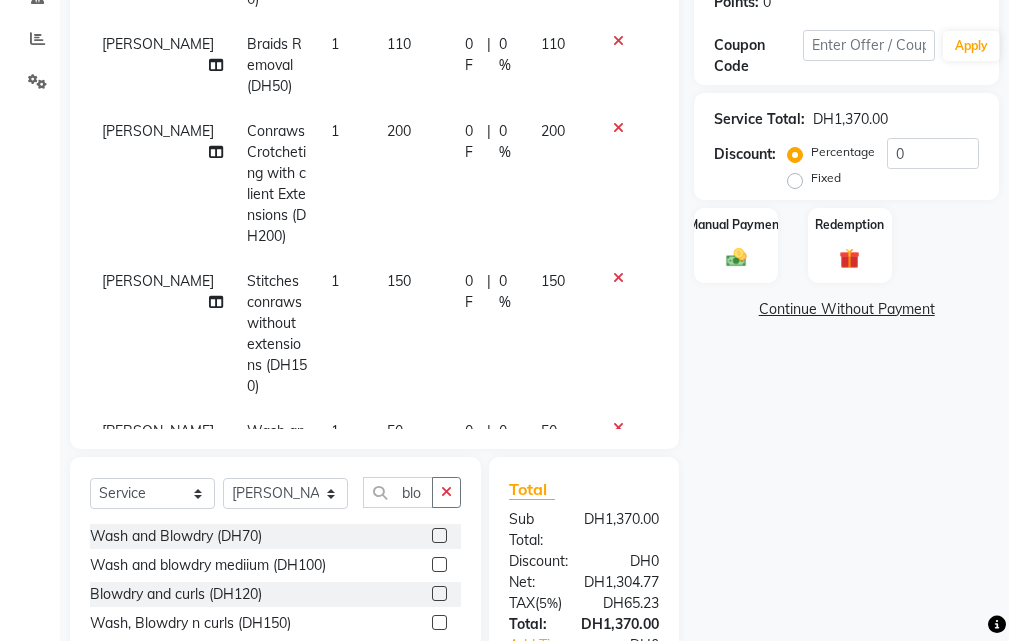 scroll, scrollTop: 672, scrollLeft: 0, axis: vertical 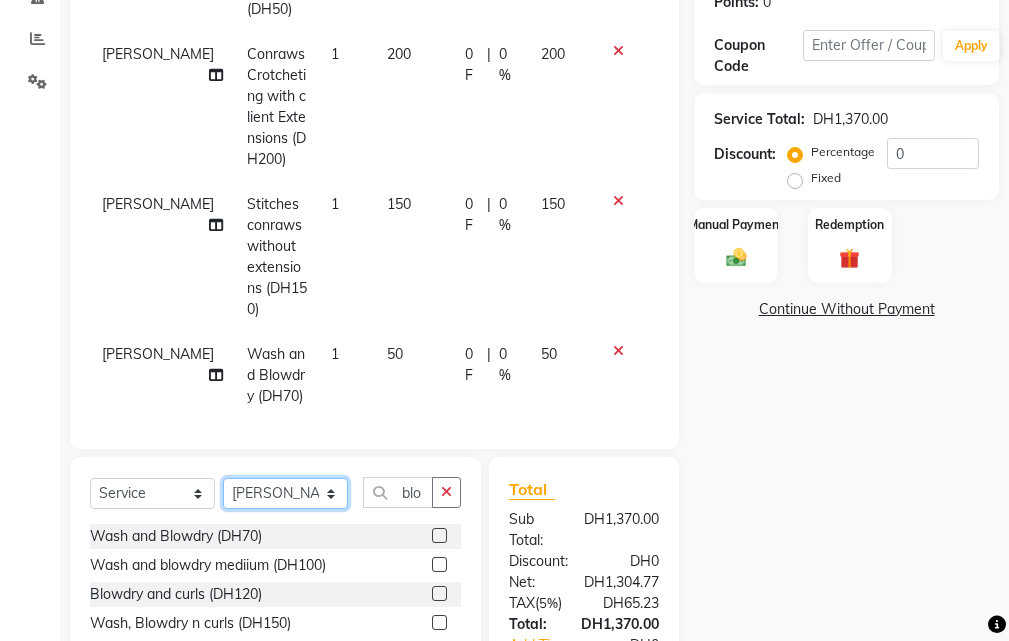 click on "Select Stylist [PERSON_NAME] Gift Enuneku [PERSON_NAME] [PERSON_NAME] [PERSON_NAME] [PERSON_NAME]" 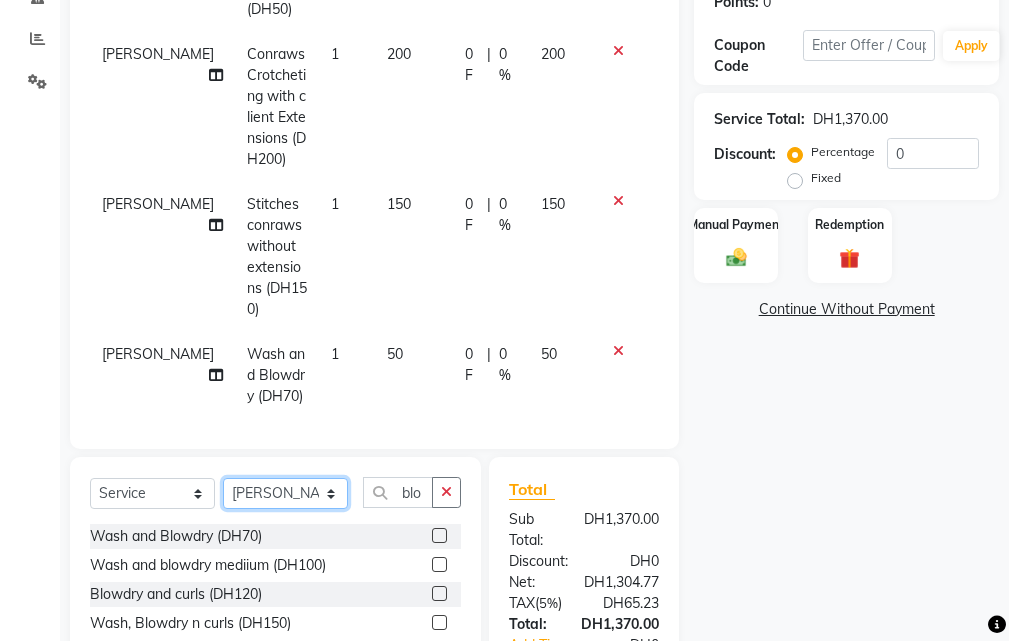 click on "Select Stylist [PERSON_NAME] Gift Enuneku [PERSON_NAME] [PERSON_NAME] [PERSON_NAME] [PERSON_NAME]" 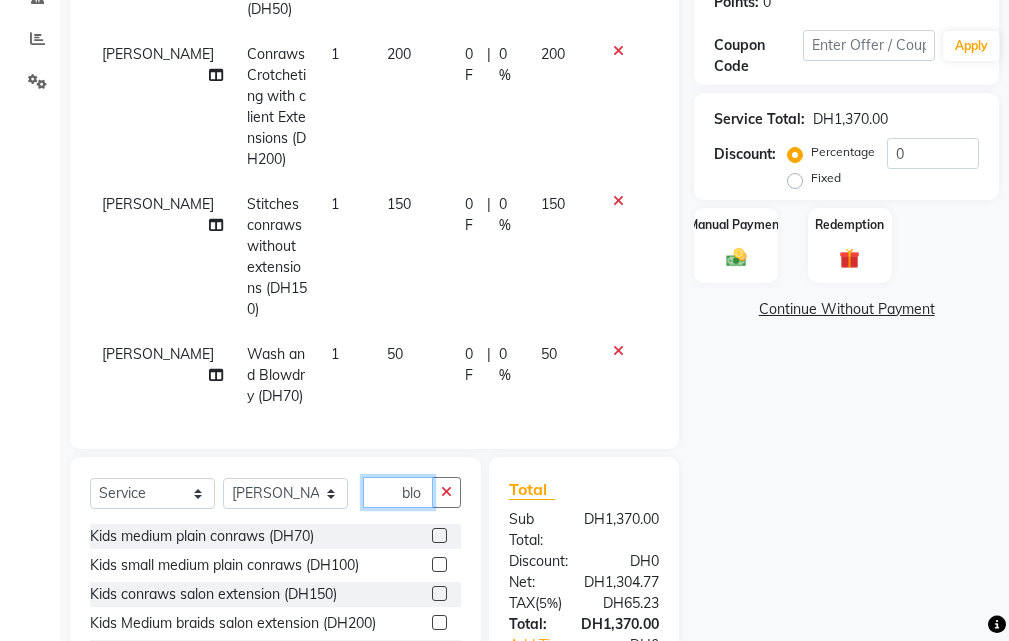 click on "blo" 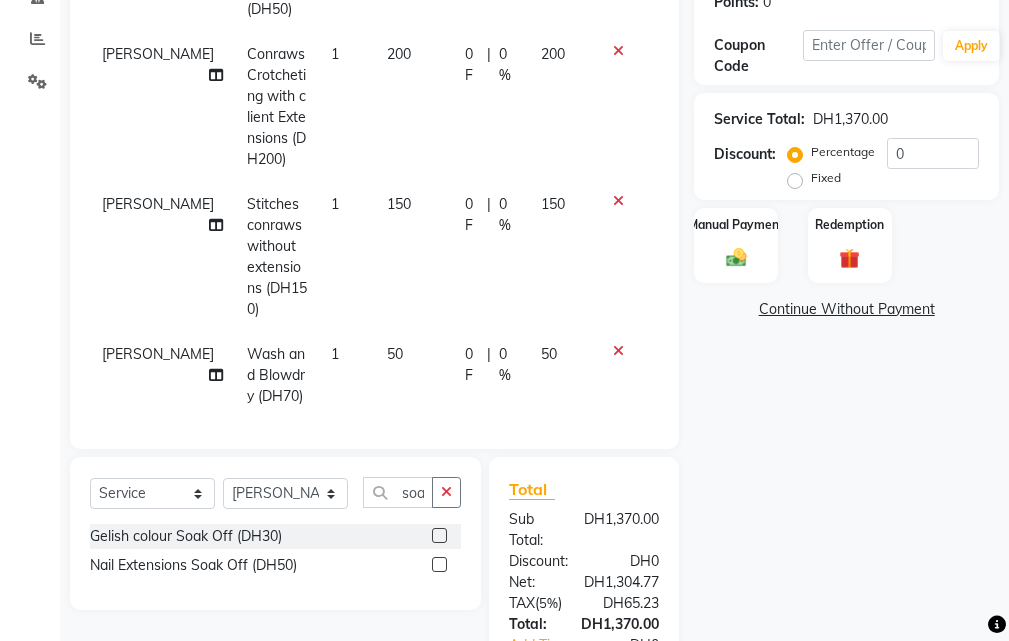 click 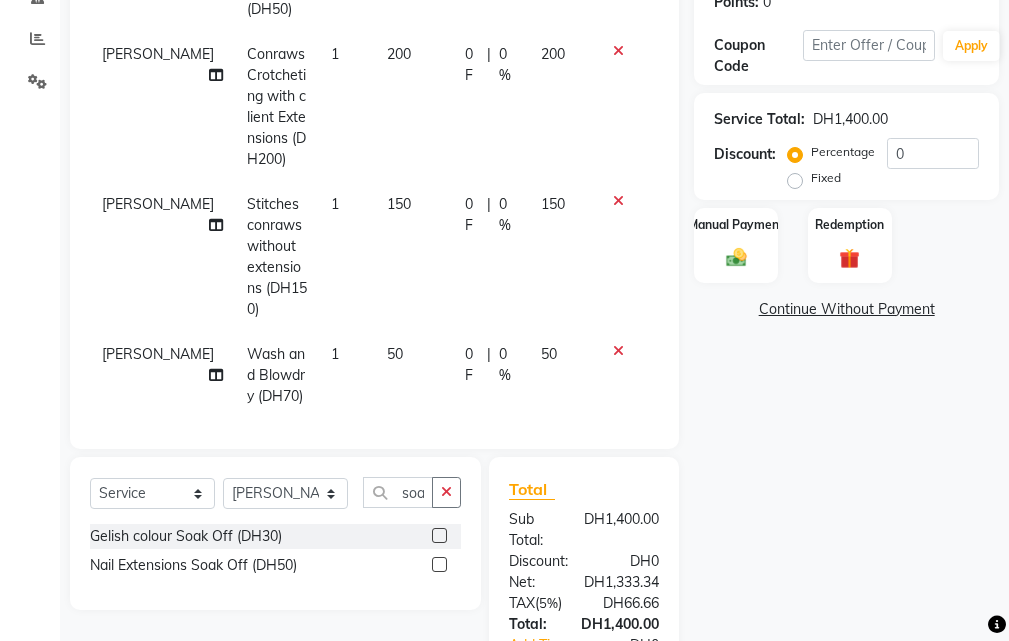 click 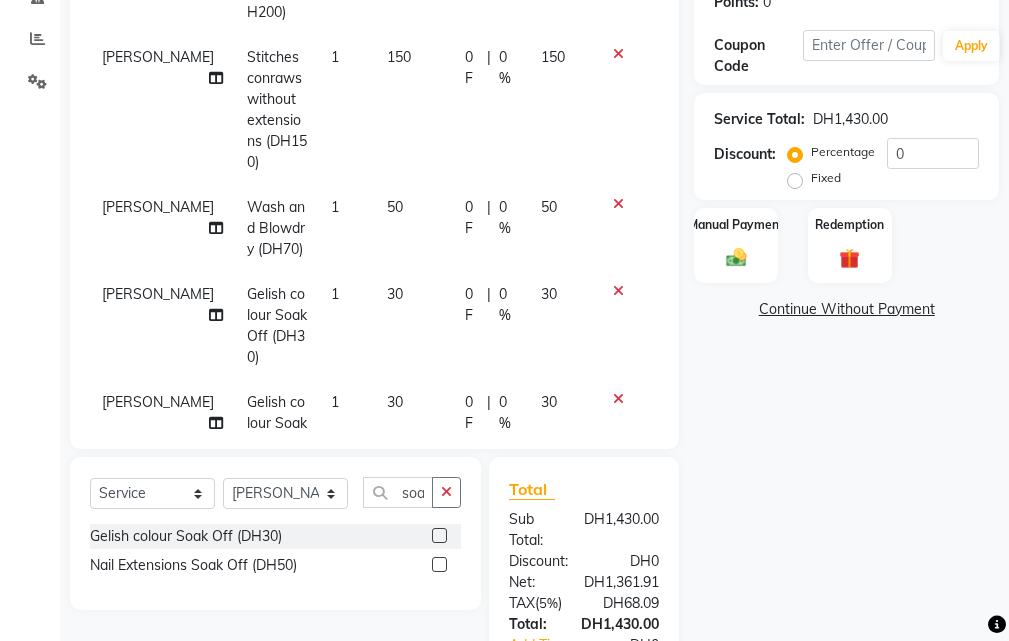 scroll, scrollTop: 888, scrollLeft: 0, axis: vertical 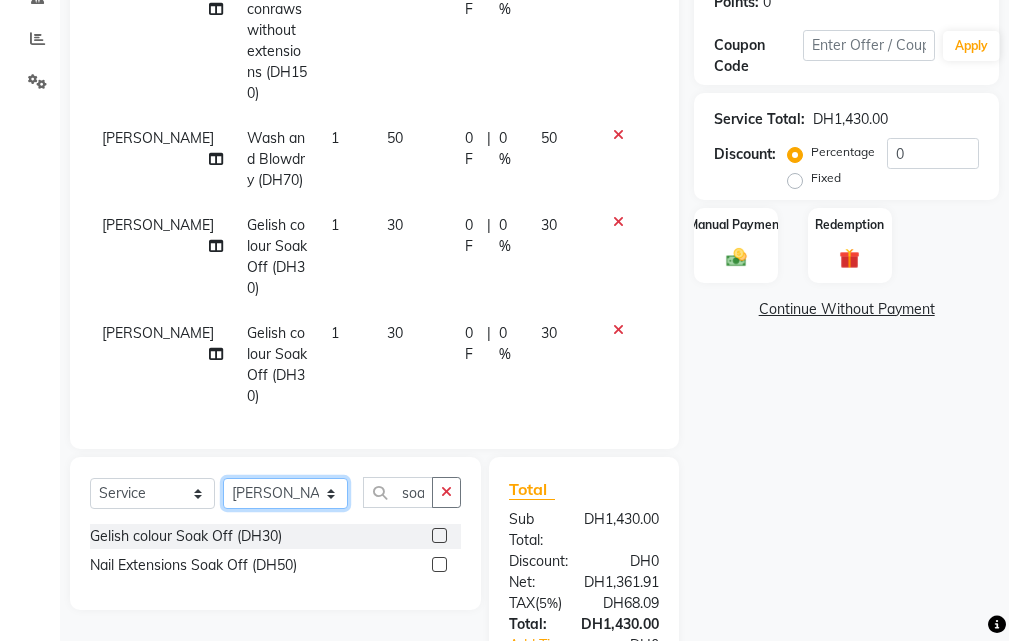 click on "Select Stylist [PERSON_NAME] Gift Enuneku [PERSON_NAME] [PERSON_NAME] [PERSON_NAME] [PERSON_NAME]" 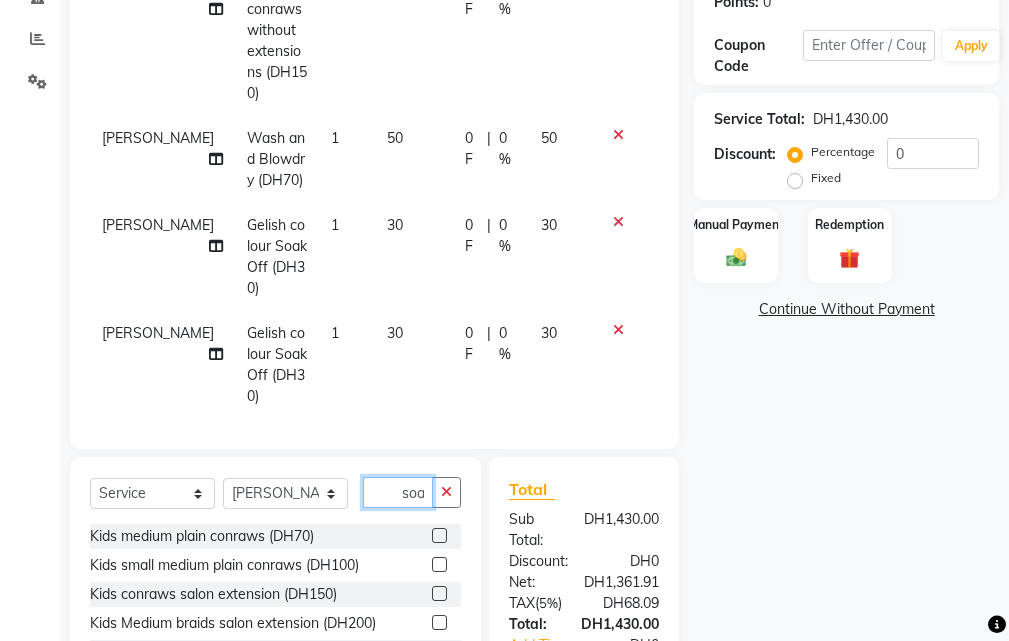 click on "soa" 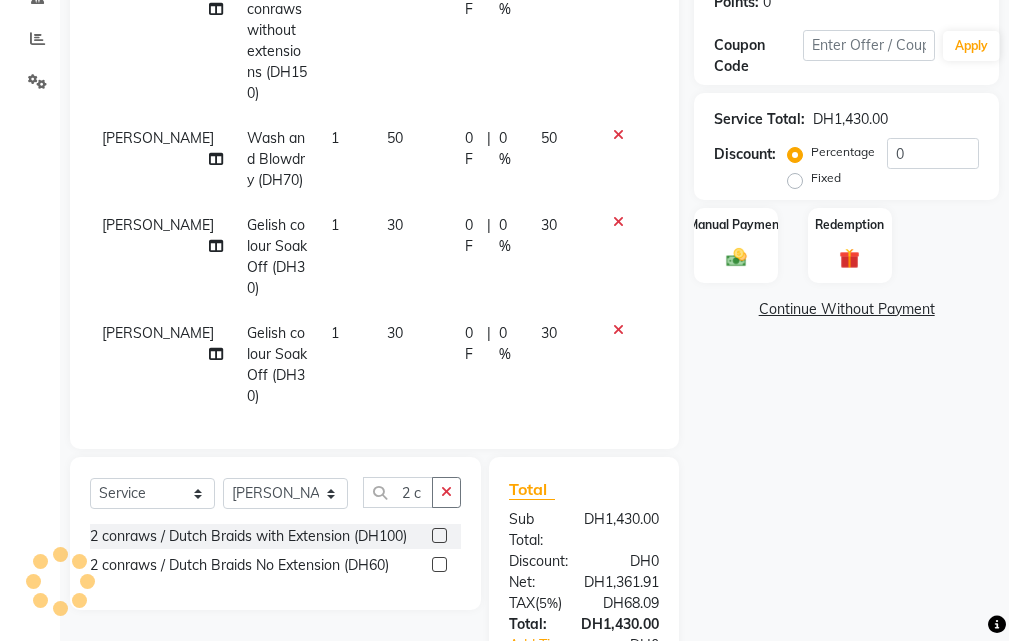 click 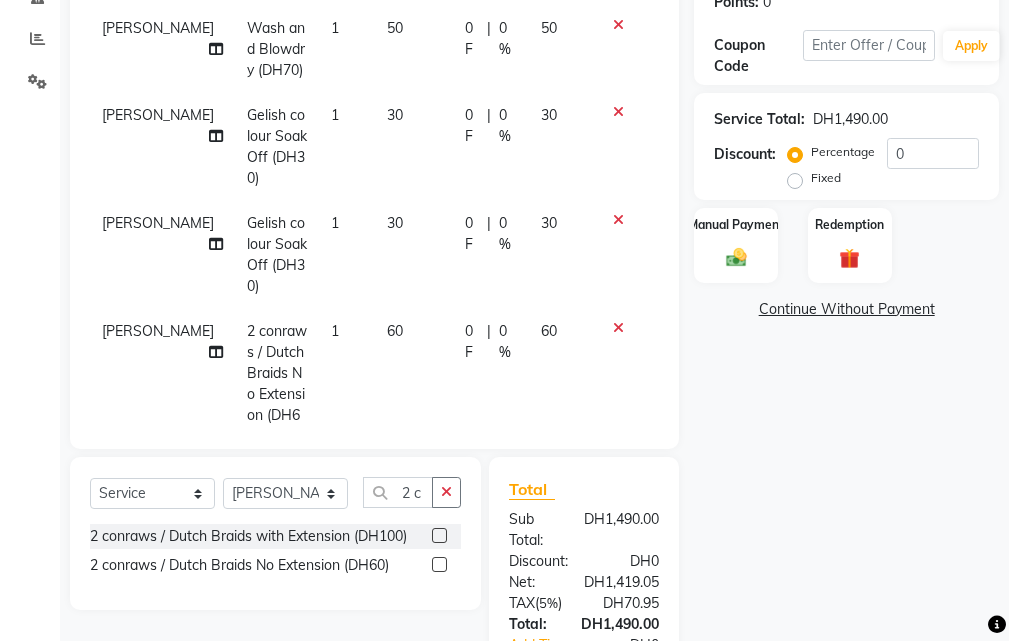 scroll, scrollTop: 1038, scrollLeft: 0, axis: vertical 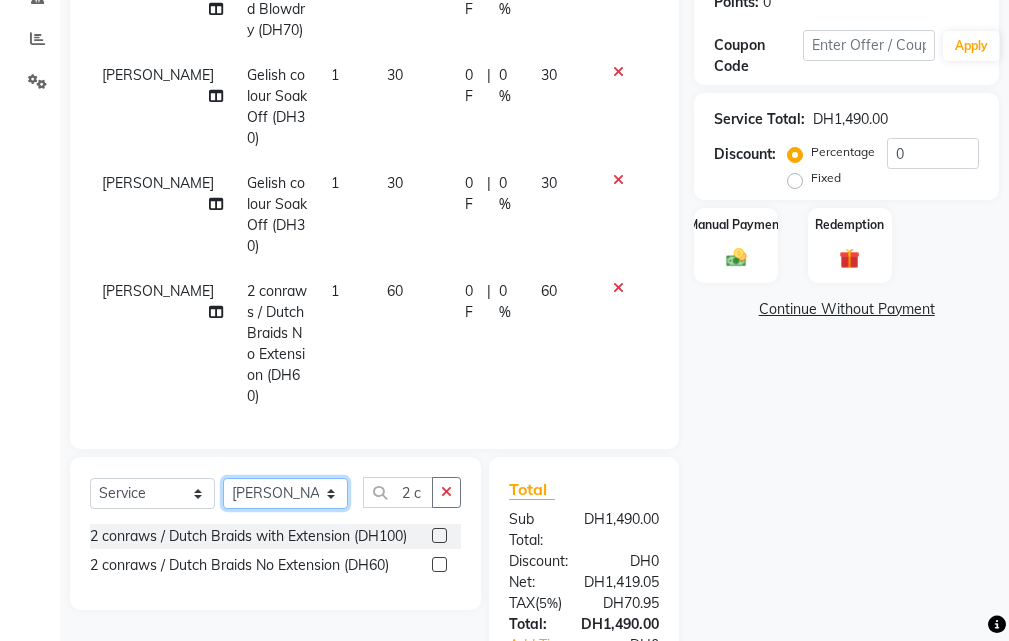 click on "Select Stylist [PERSON_NAME] Gift Enuneku [PERSON_NAME] [PERSON_NAME] [PERSON_NAME] [PERSON_NAME]" 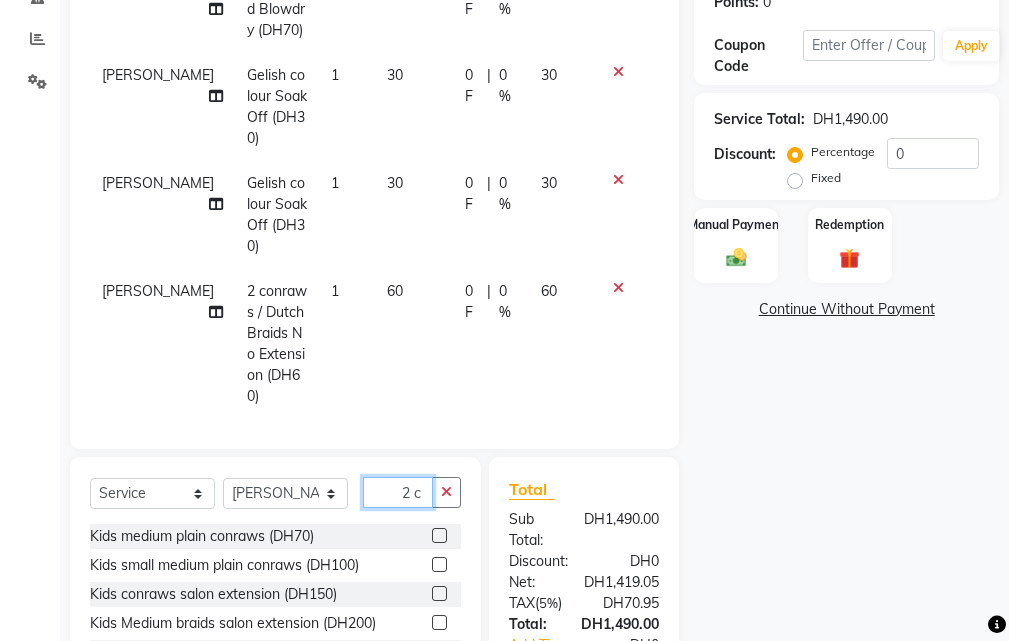click on "2 c" 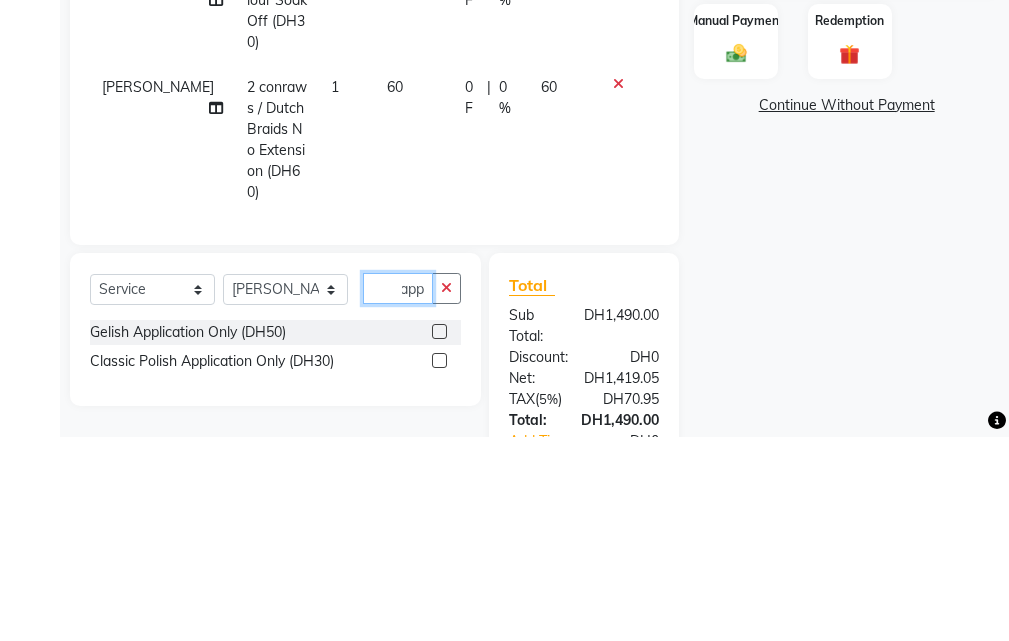 scroll, scrollTop: 0, scrollLeft: 5, axis: horizontal 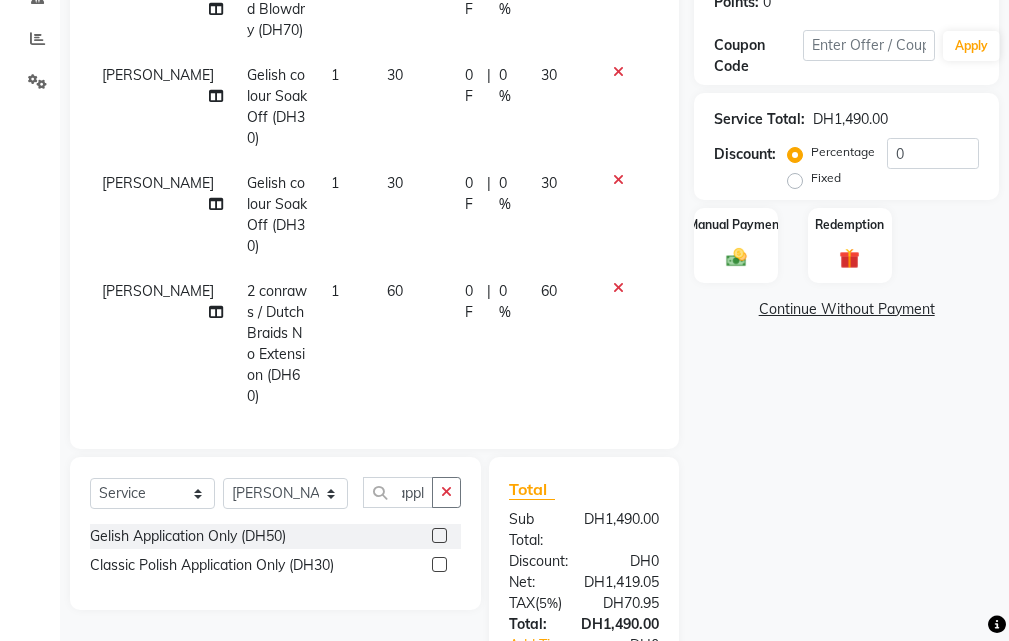 click 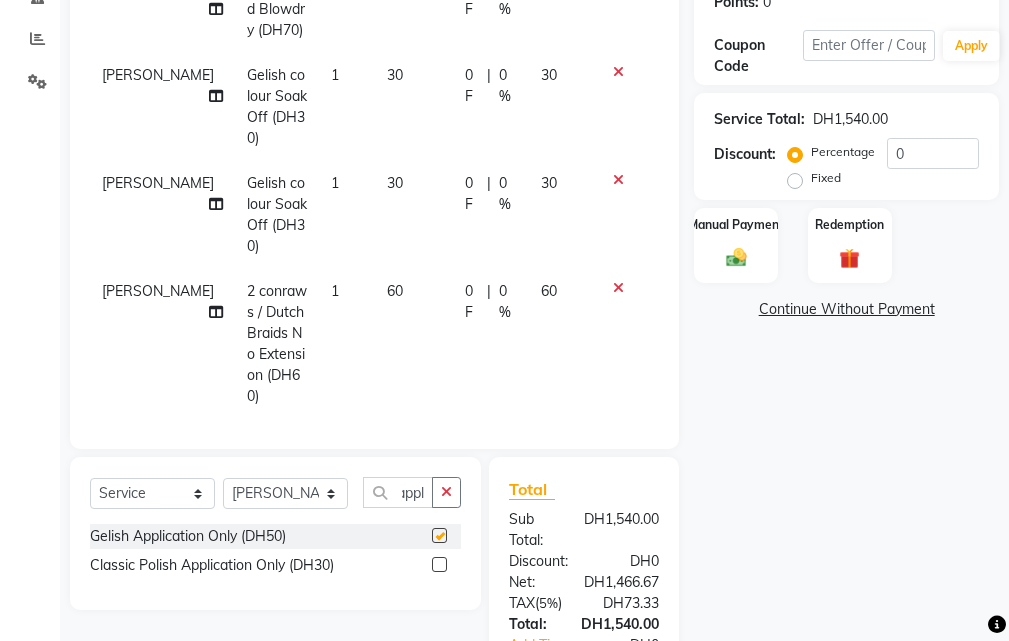 scroll, scrollTop: 0, scrollLeft: 0, axis: both 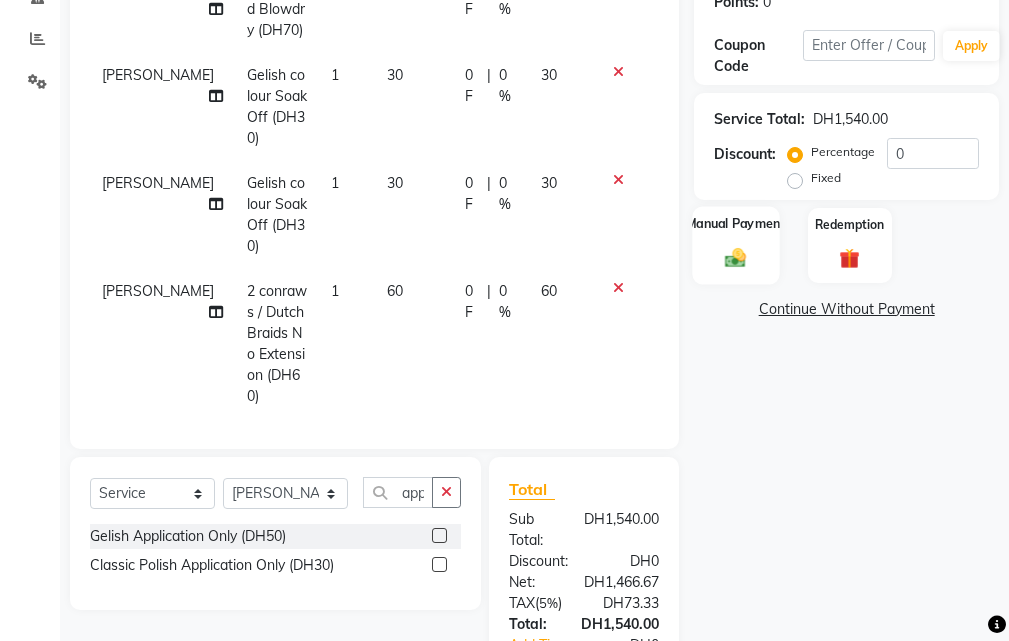 click 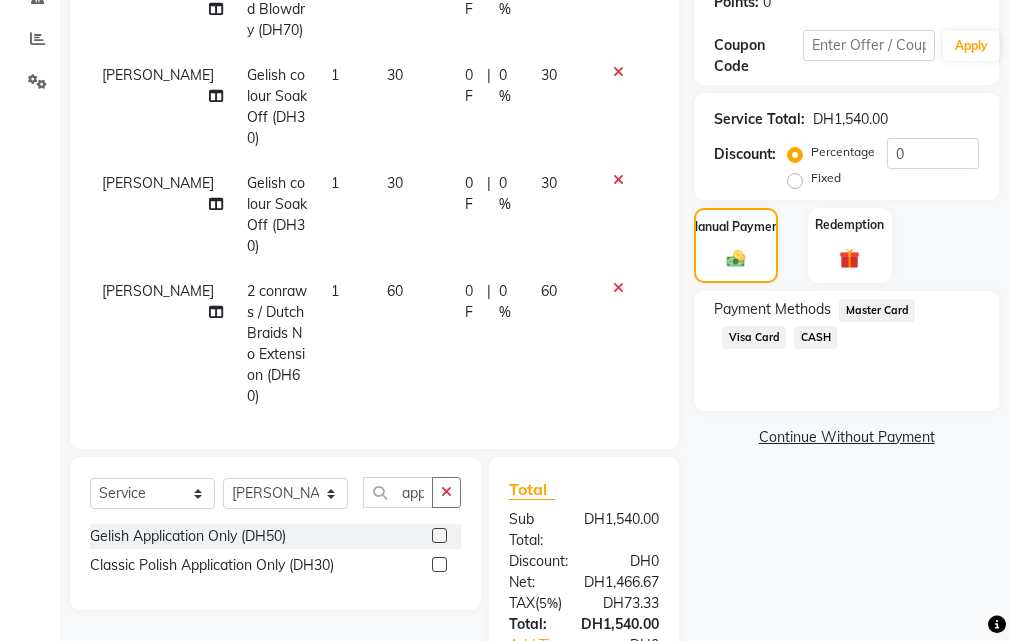 click on "Visa Card" 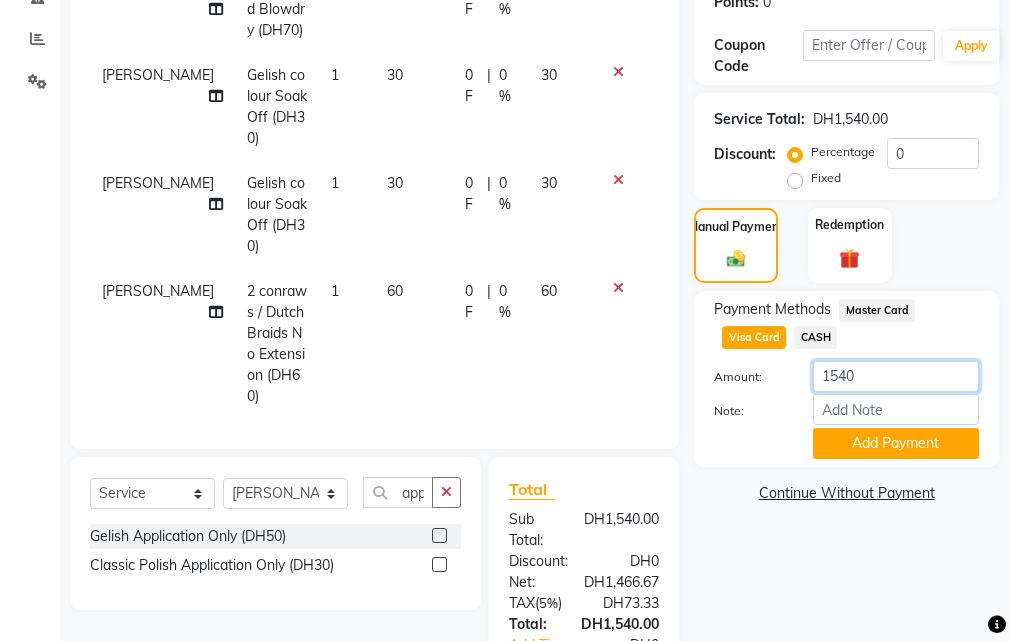 click on "1540" 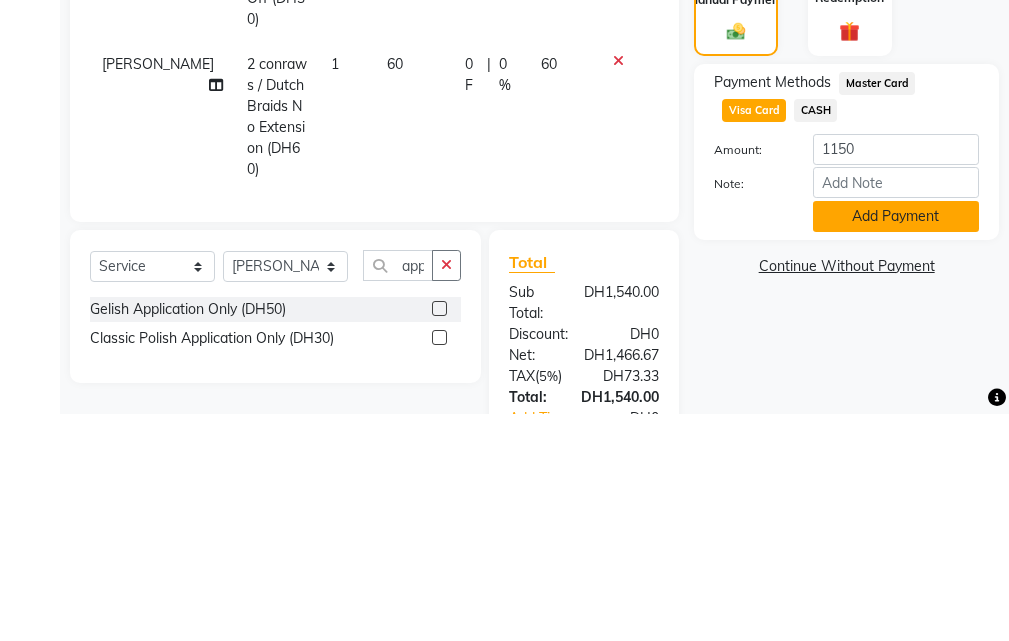 click on "Add Payment" 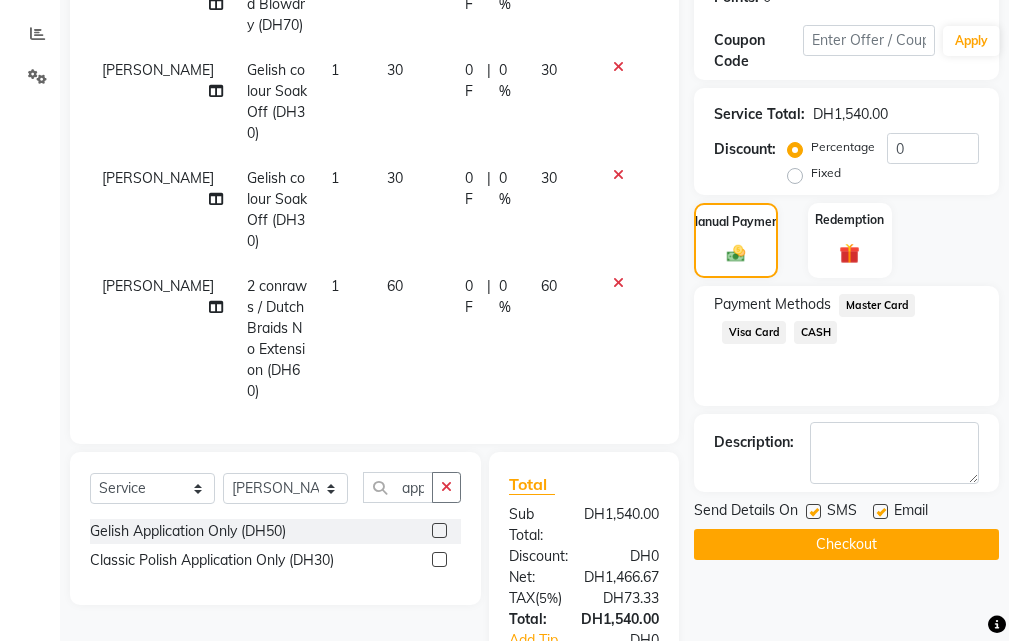 scroll, scrollTop: 352, scrollLeft: 0, axis: vertical 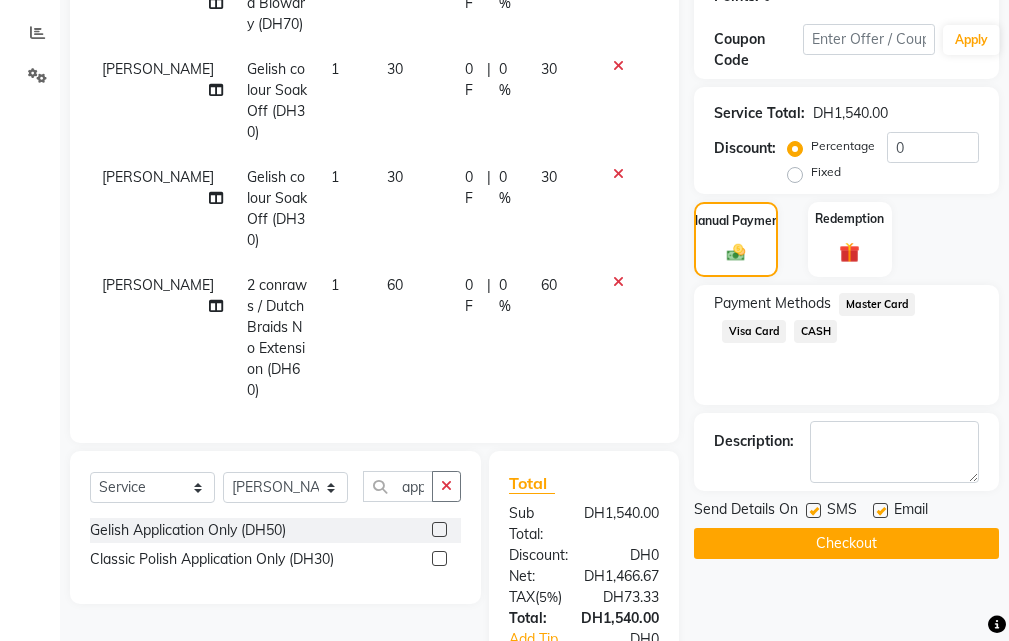 click on "CASH" 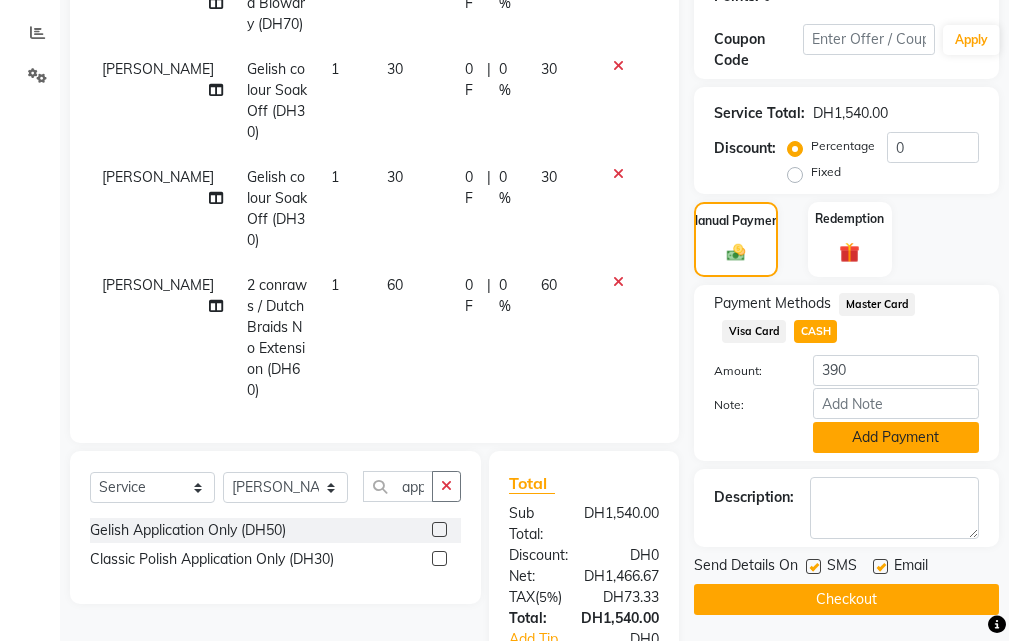 click on "Add Payment" 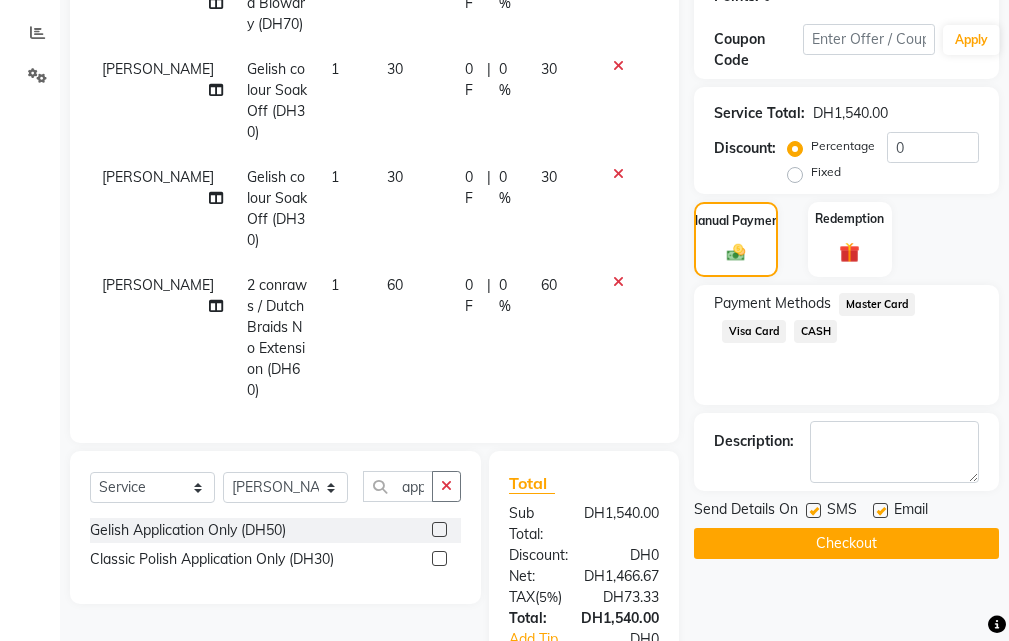 click 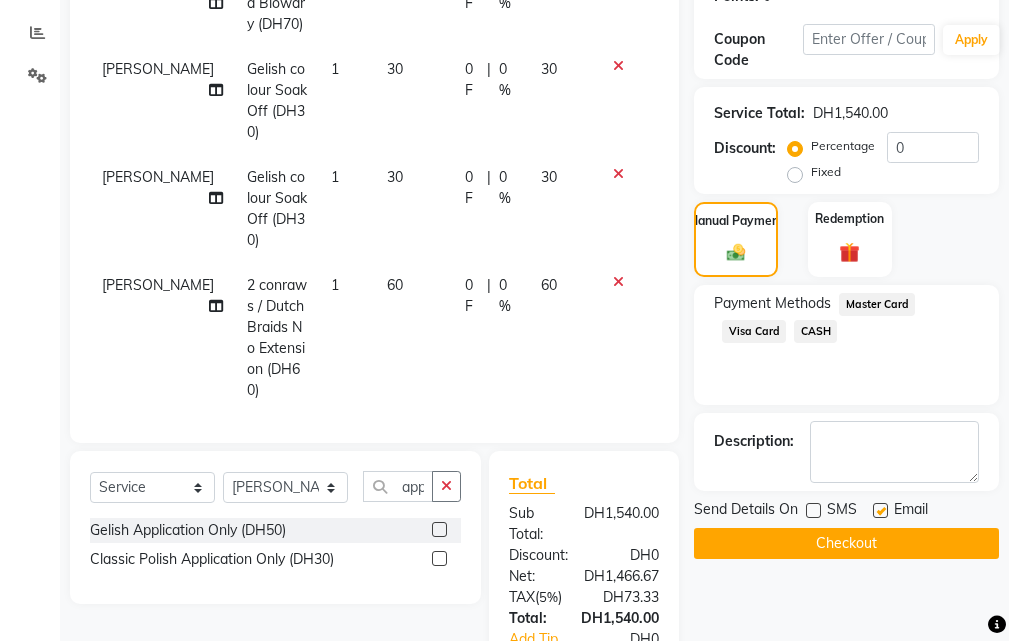 click 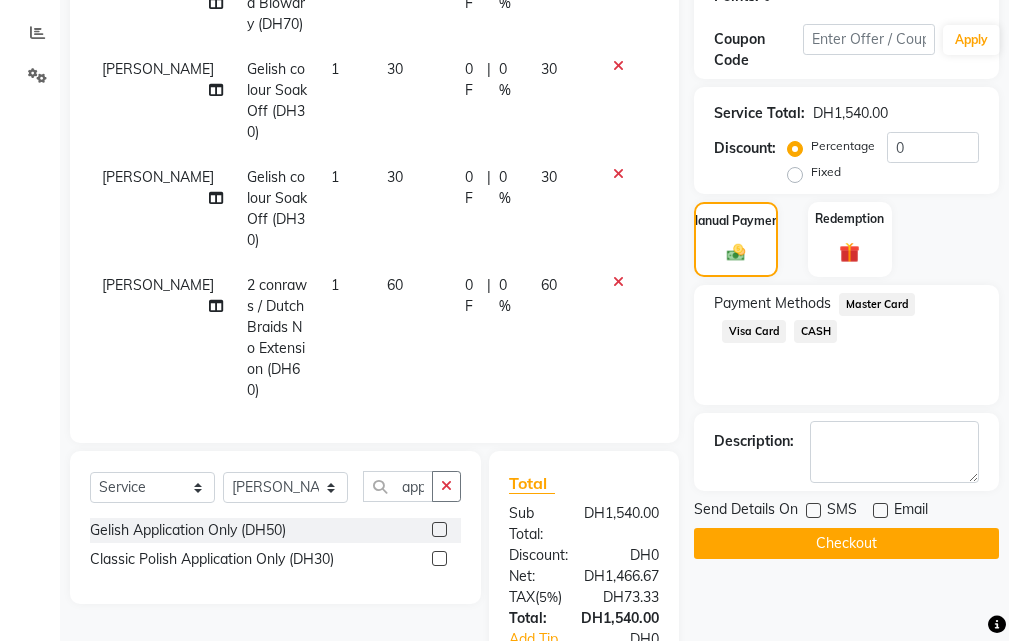 click on "Checkout" 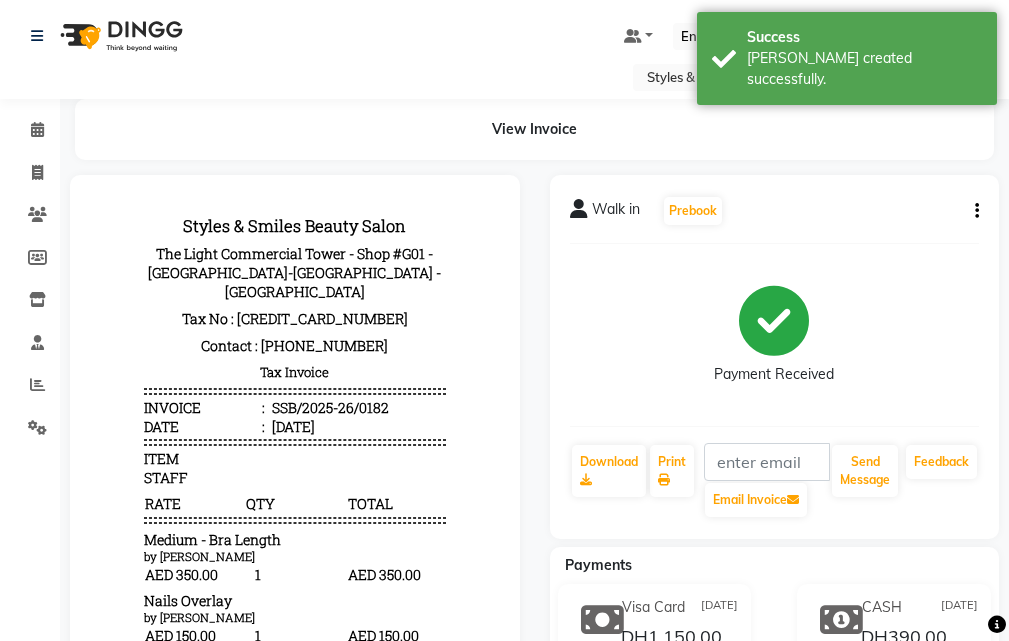 scroll, scrollTop: 0, scrollLeft: 0, axis: both 